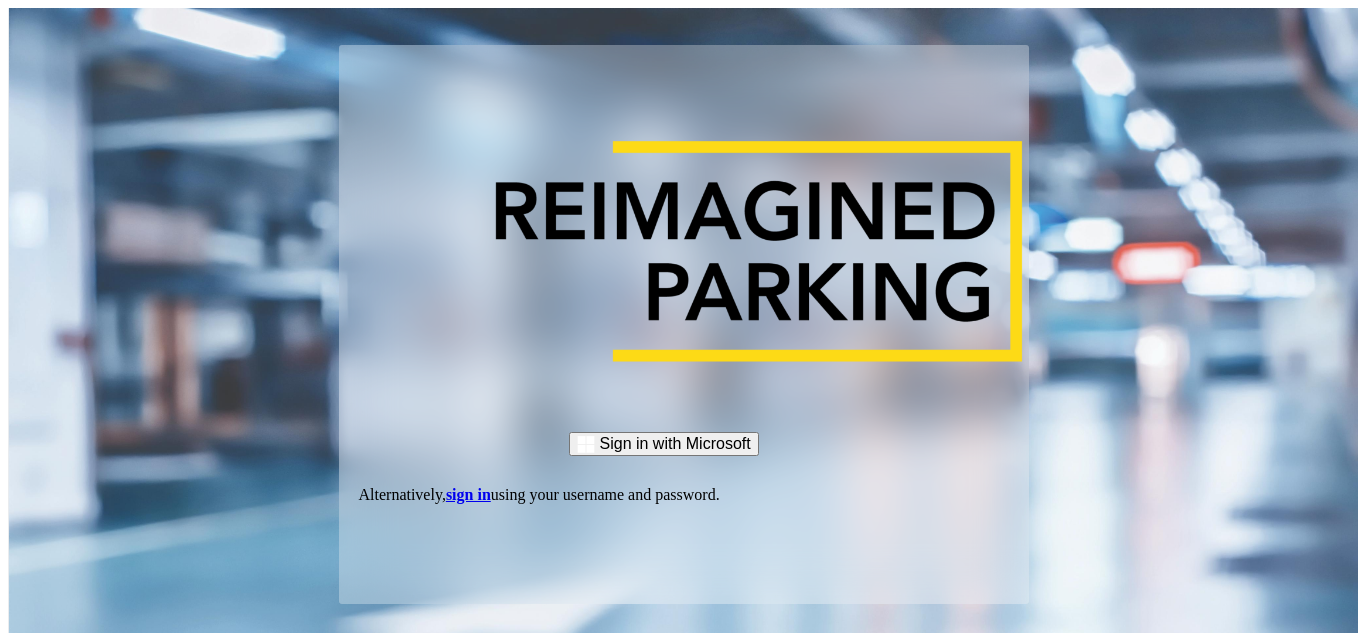 scroll, scrollTop: 0, scrollLeft: 0, axis: both 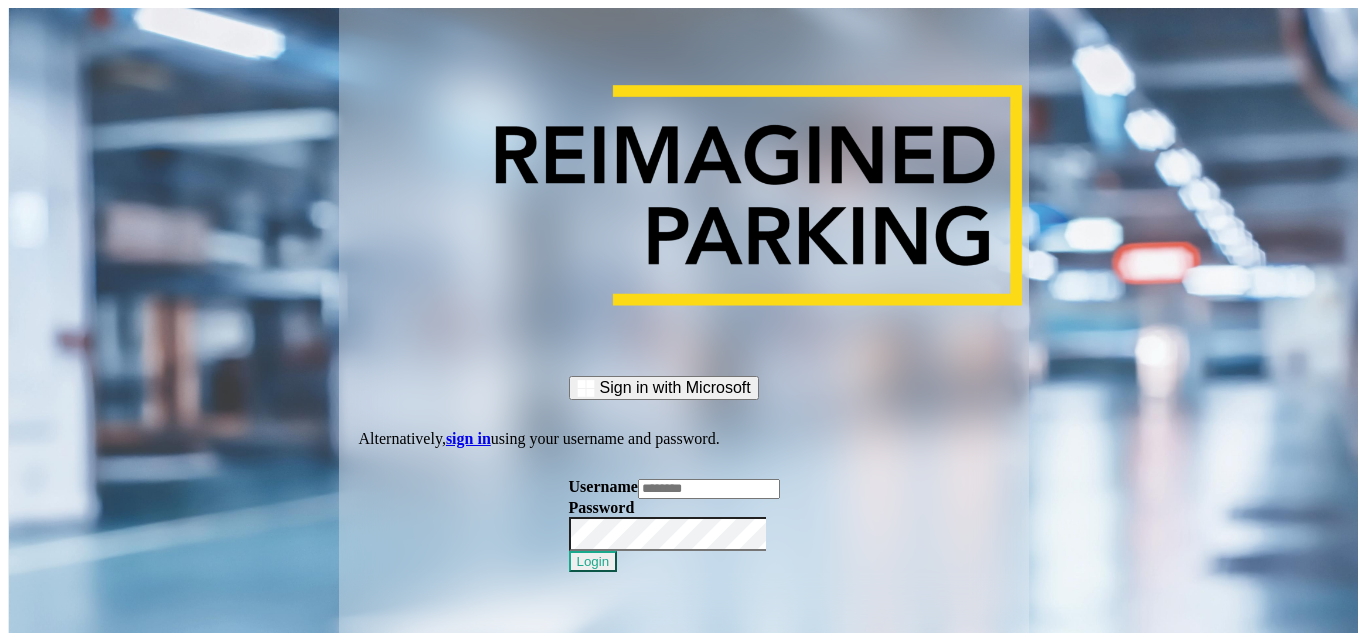 click at bounding box center (709, 489) 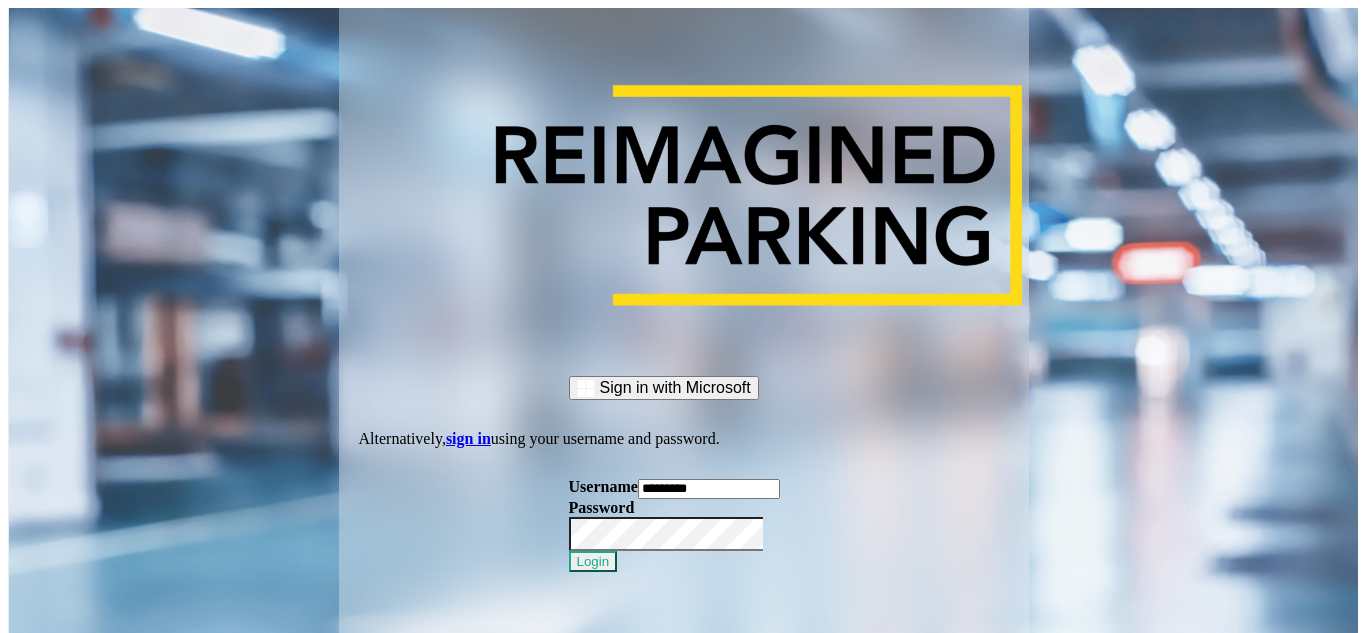 type on "*********" 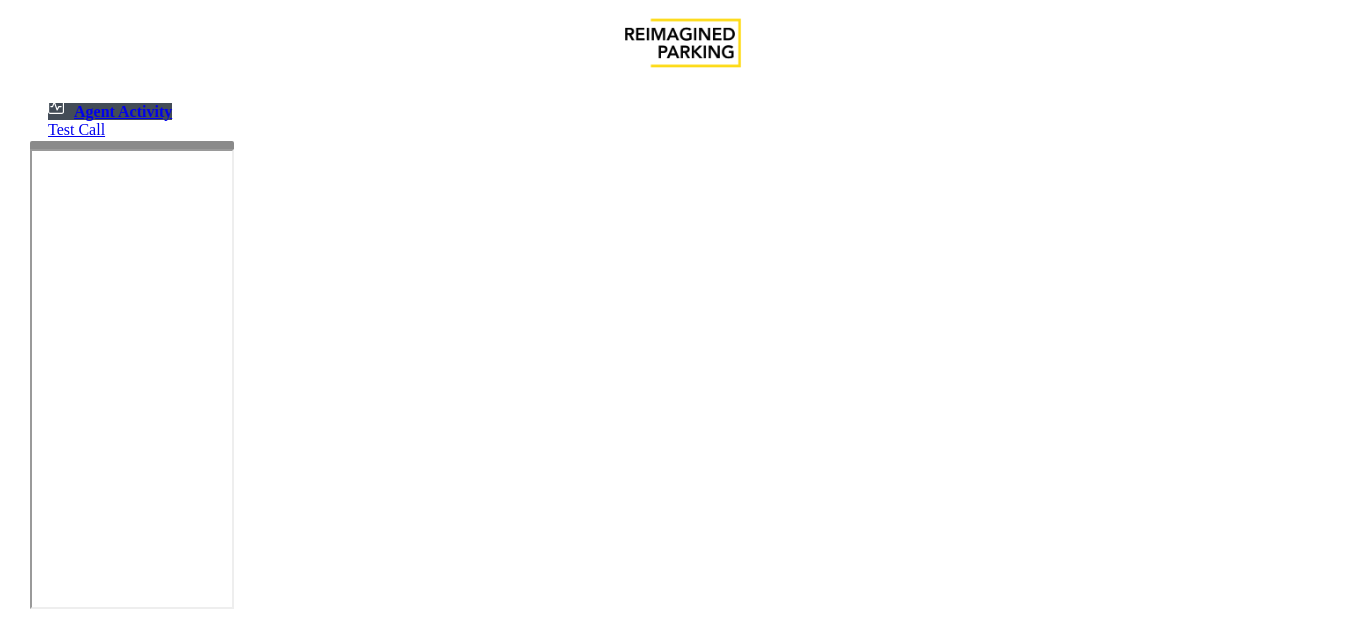 scroll, scrollTop: 0, scrollLeft: 0, axis: both 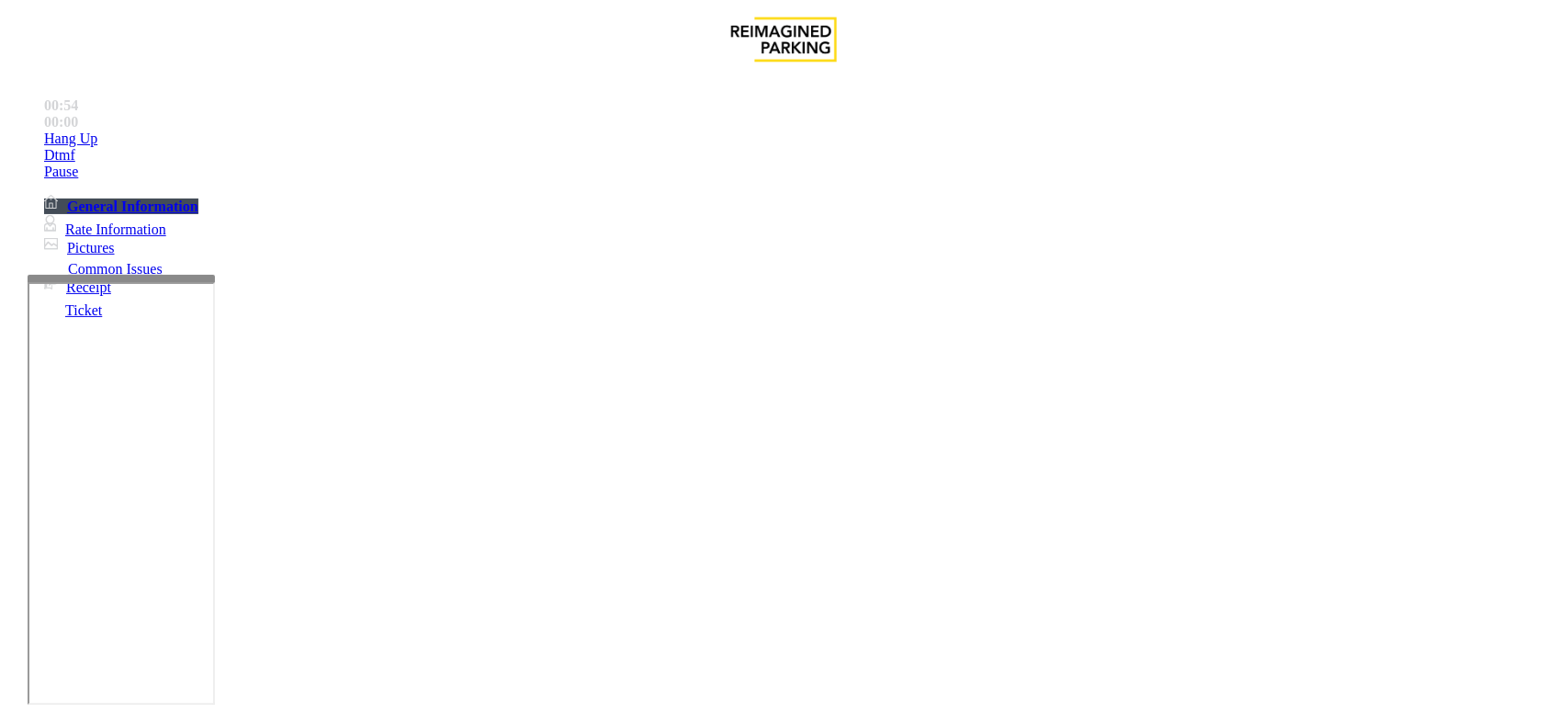 click on "Issue" at bounding box center (784, 1297) 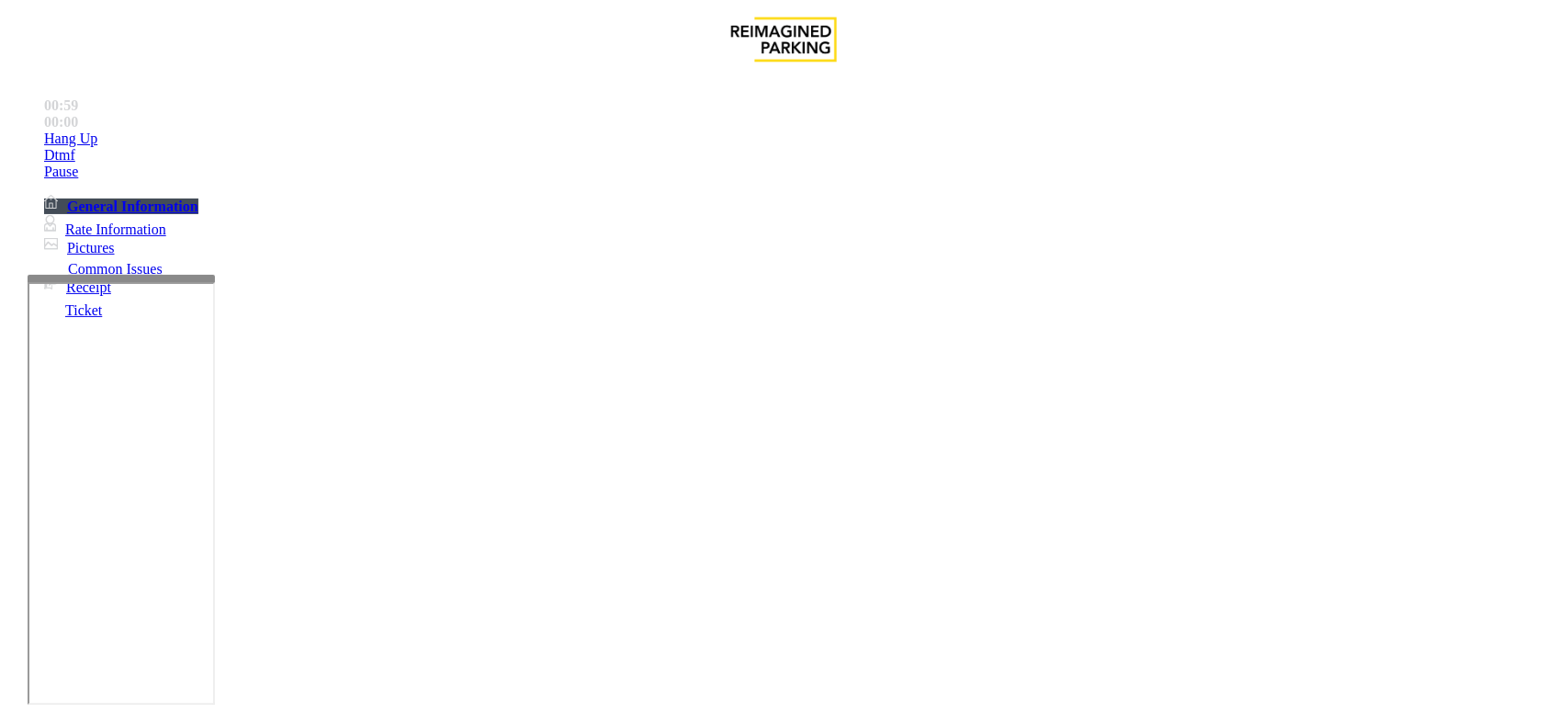 click on "Issue" at bounding box center (784, 1297) 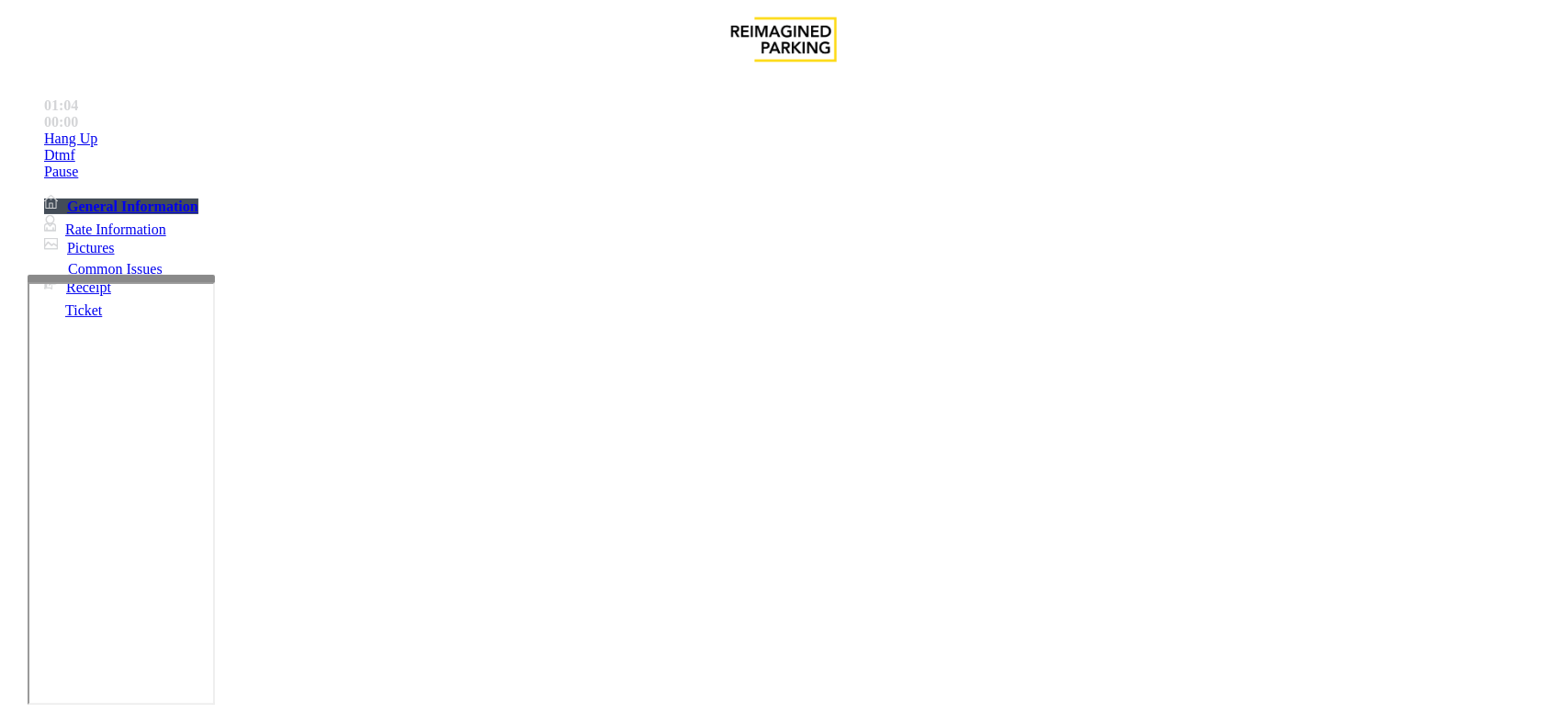 click on "Issue" at bounding box center [784, 1297] 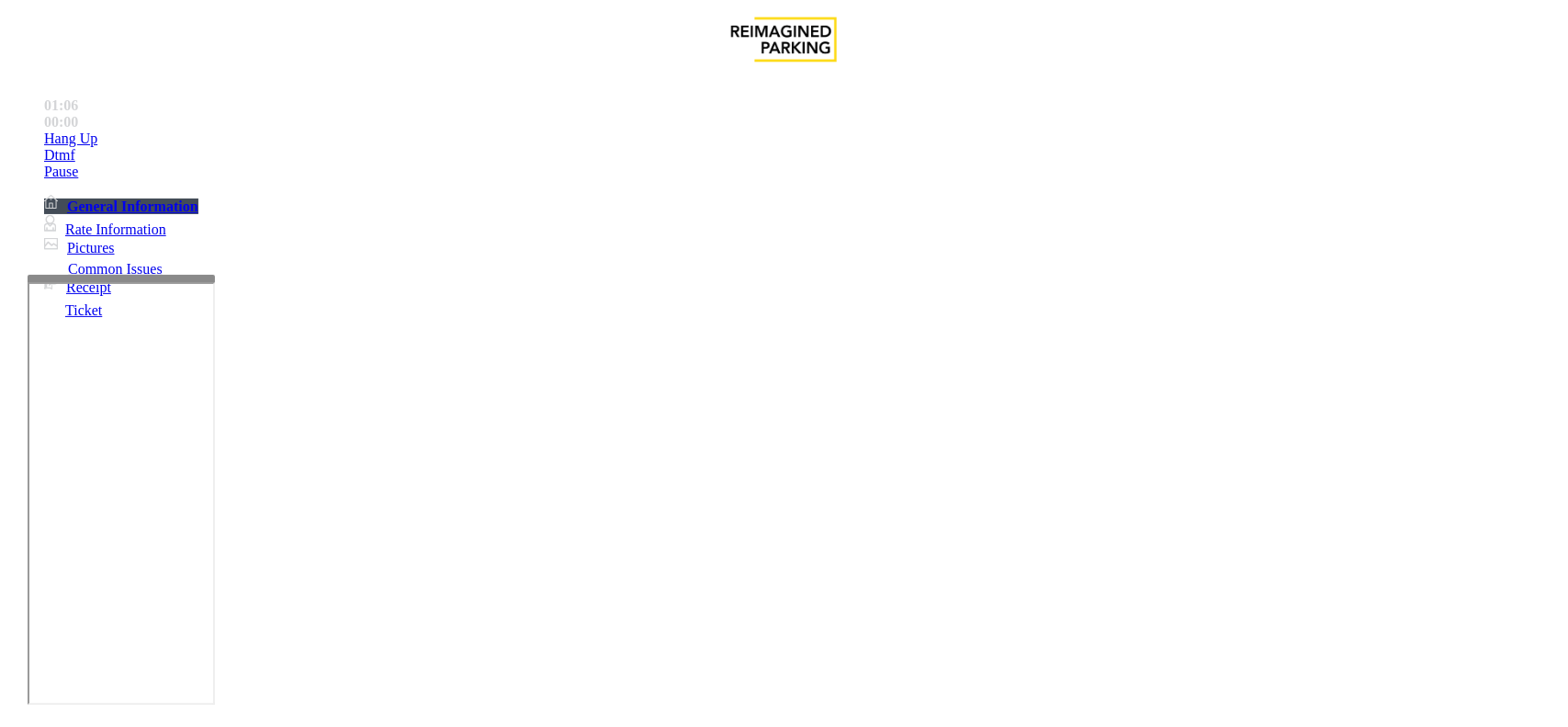 click on "Issue" at bounding box center [784, 1297] 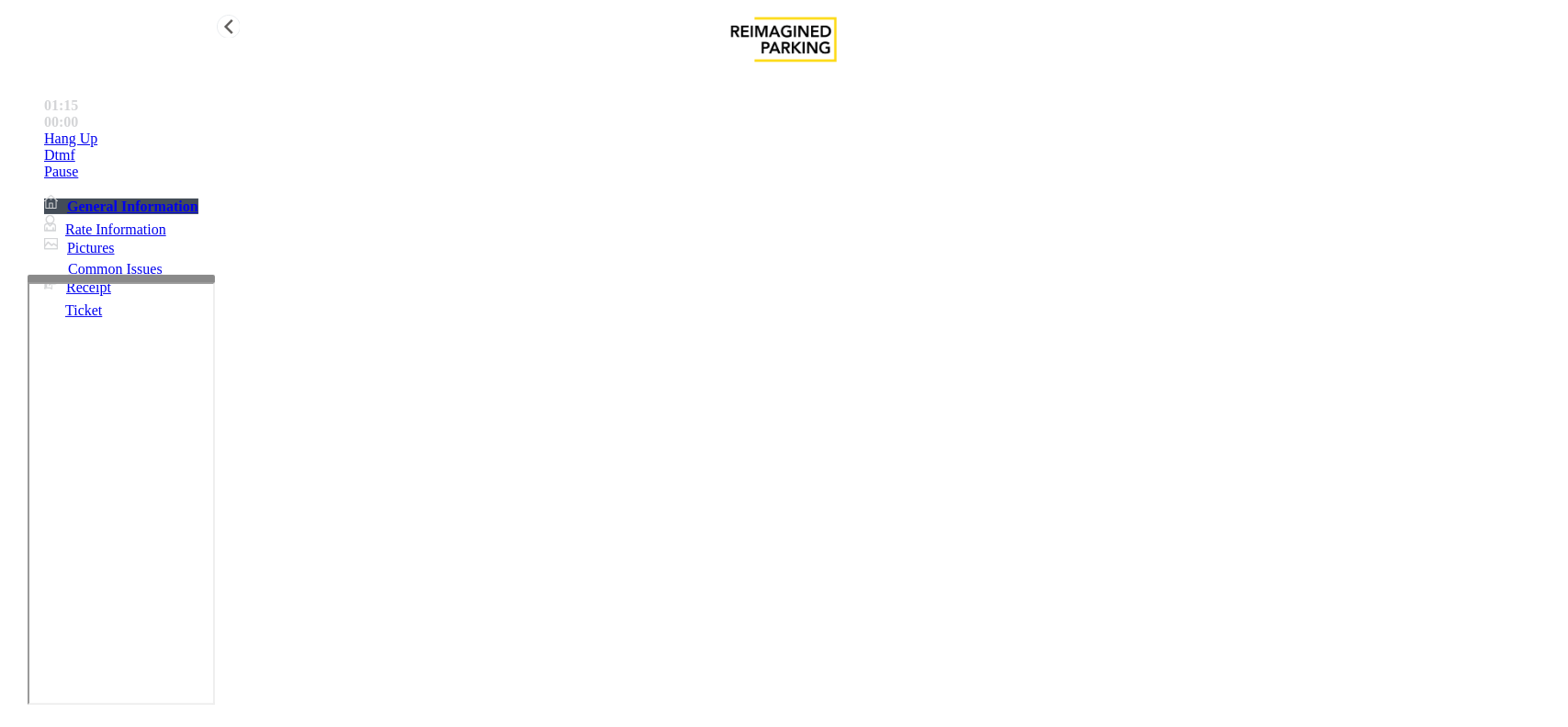 click on "Hang Up" at bounding box center (802, 139) 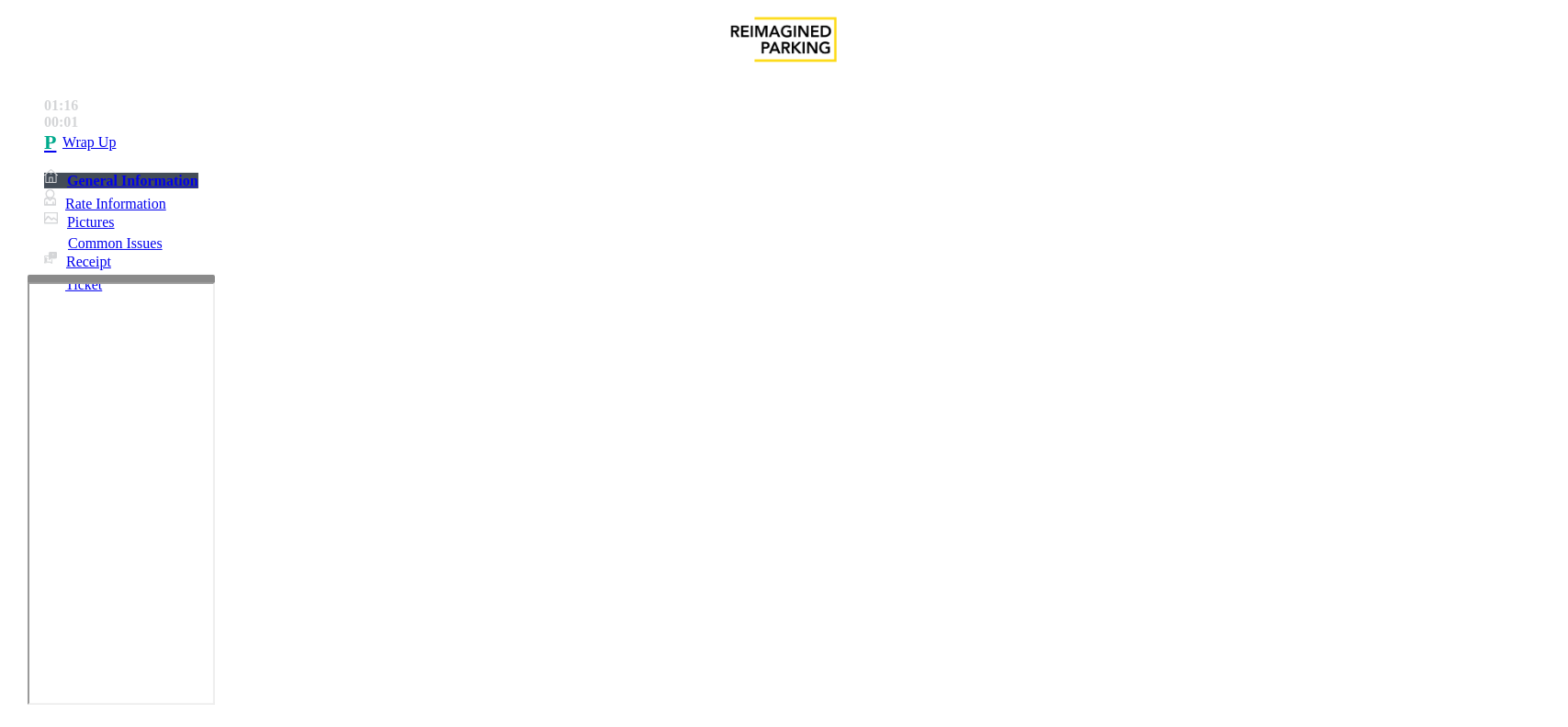 click on "Ticket Issue" at bounding box center [65, 1327] 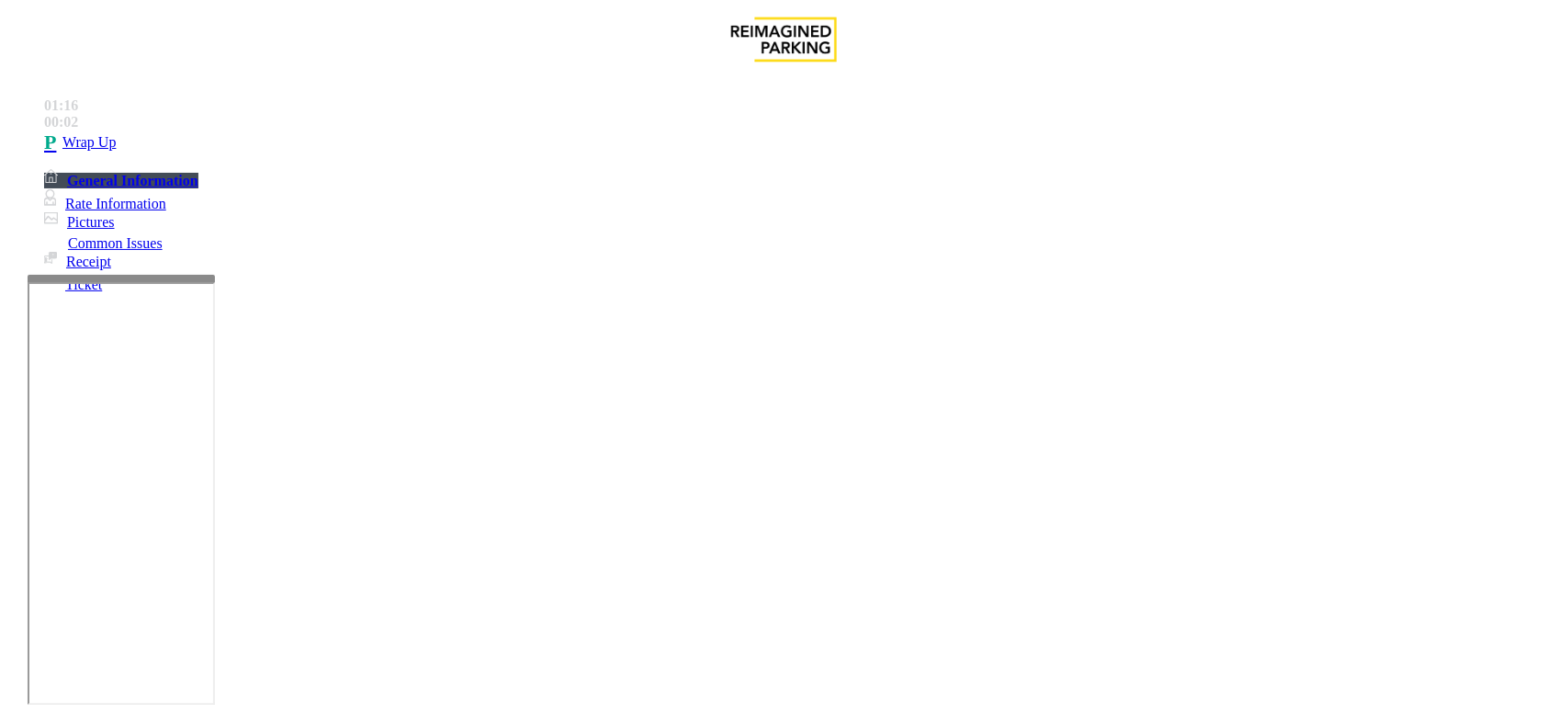 click on "There were no tickets at entrance" at bounding box center [750, 1327] 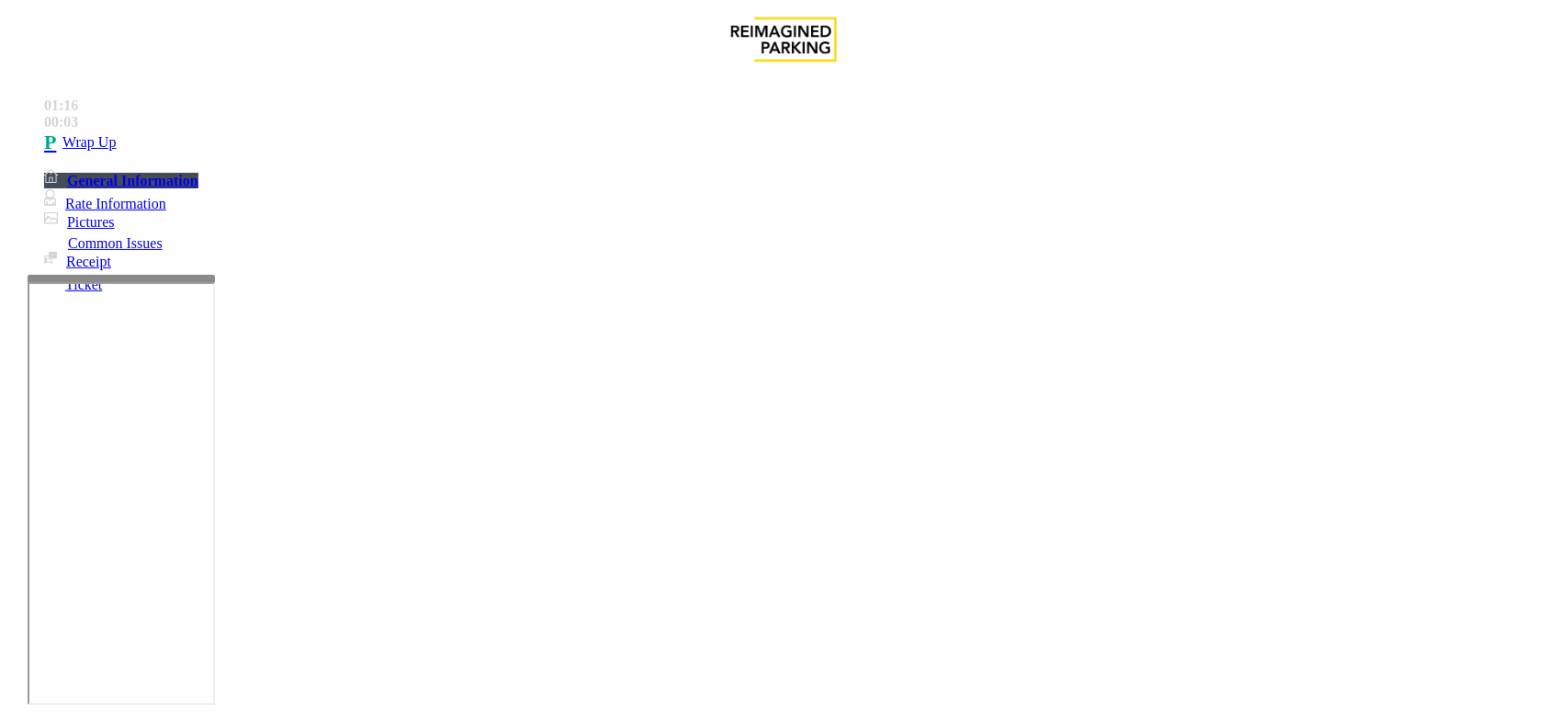click at bounding box center [254, 1597] 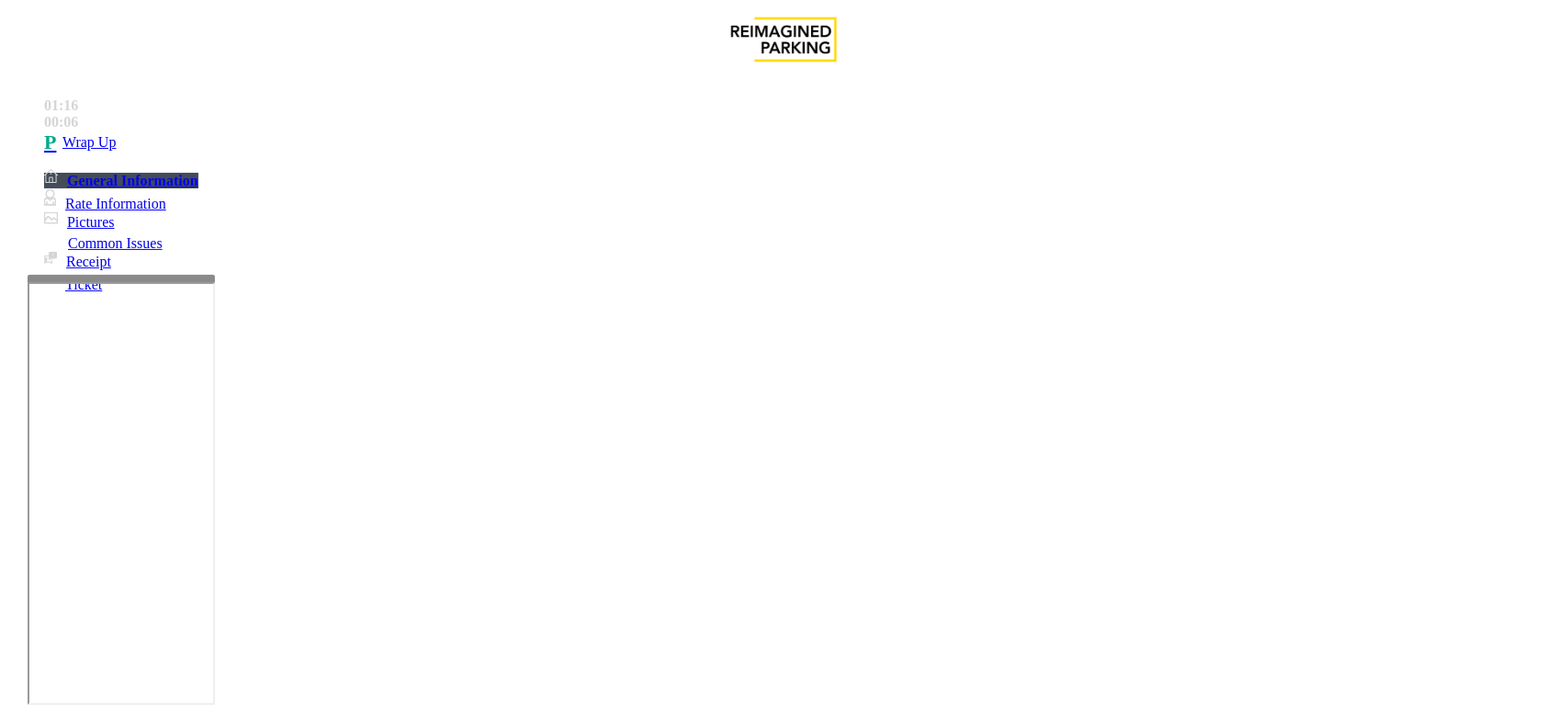 drag, startPoint x: 494, startPoint y: 170, endPoint x: 253, endPoint y: 142, distance: 242.6211 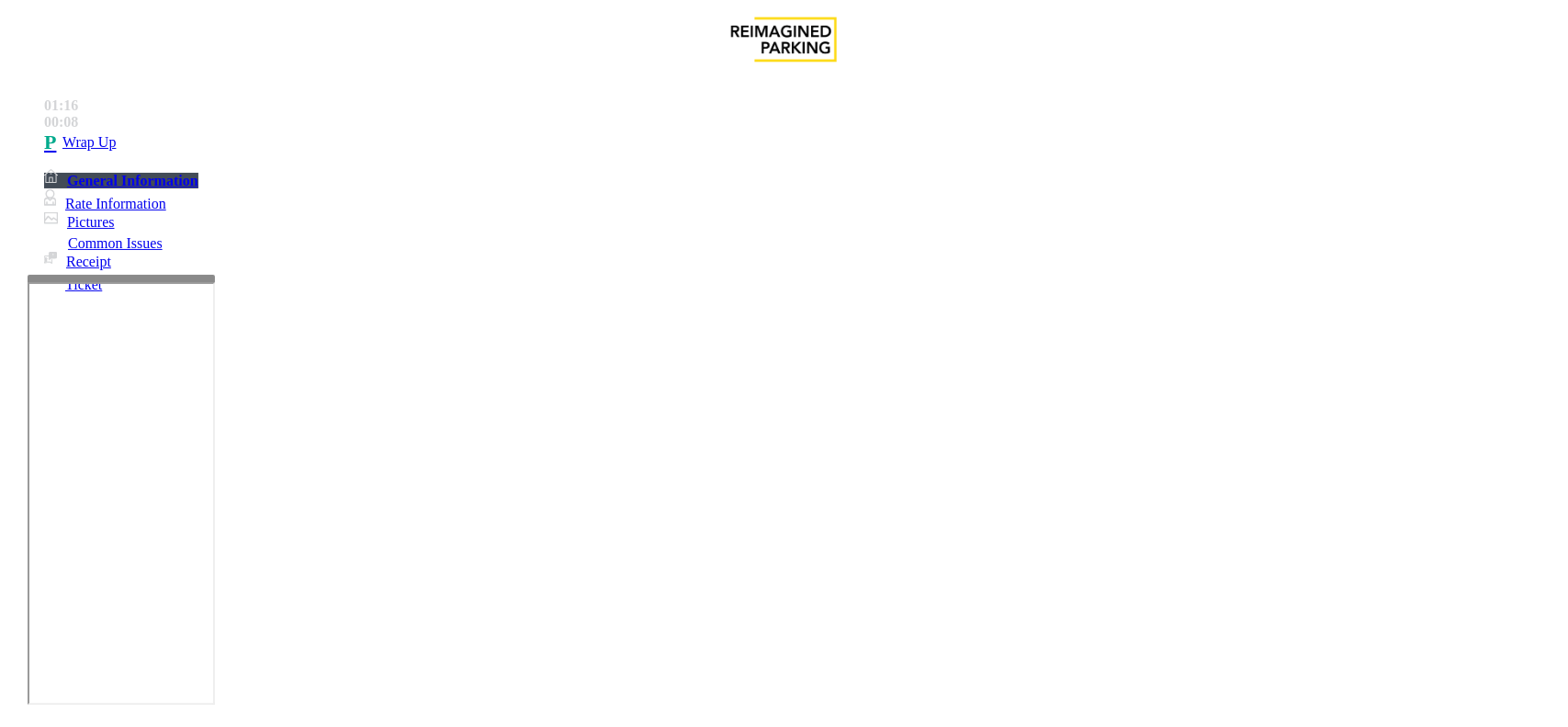 drag, startPoint x: 368, startPoint y: 485, endPoint x: 299, endPoint y: 483, distance: 69.028979 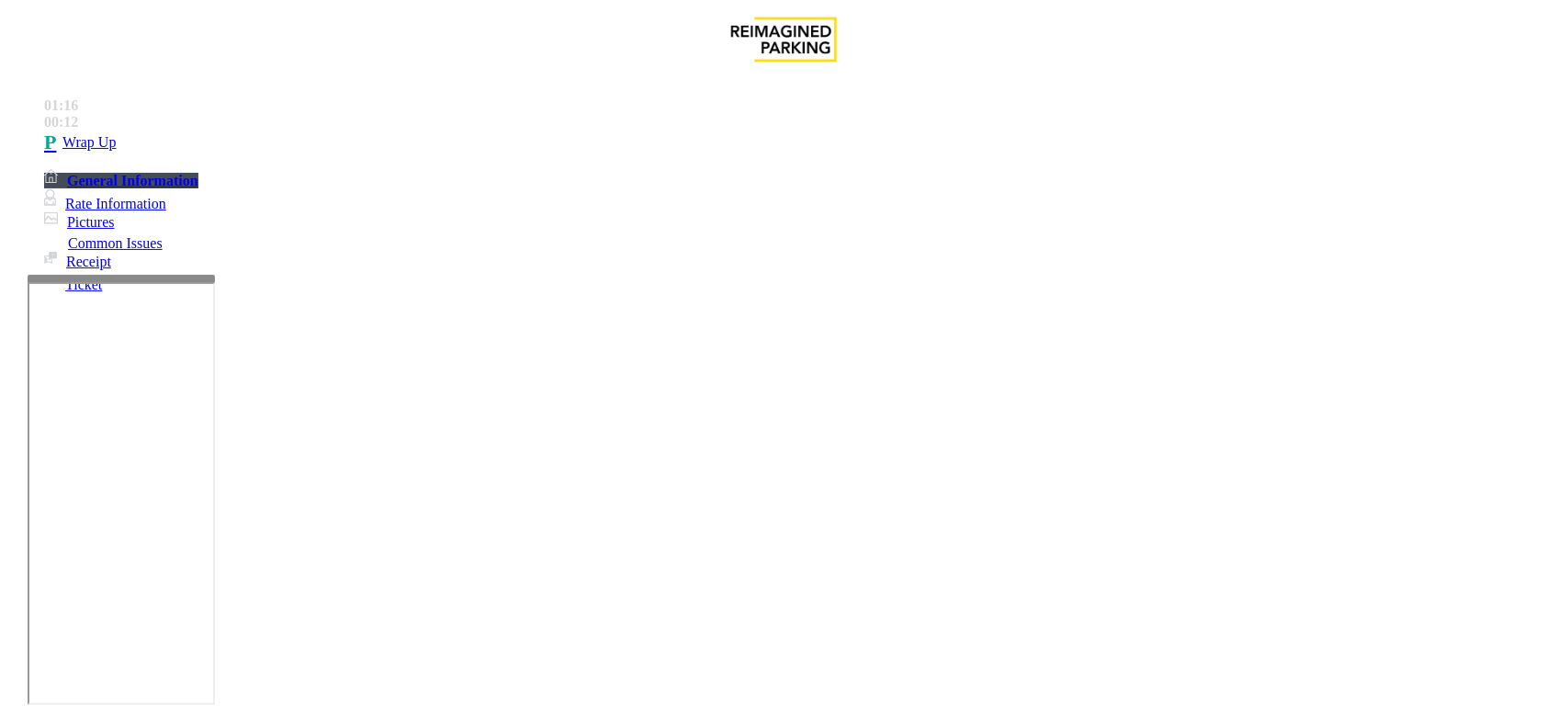 click at bounding box center [254, 1597] 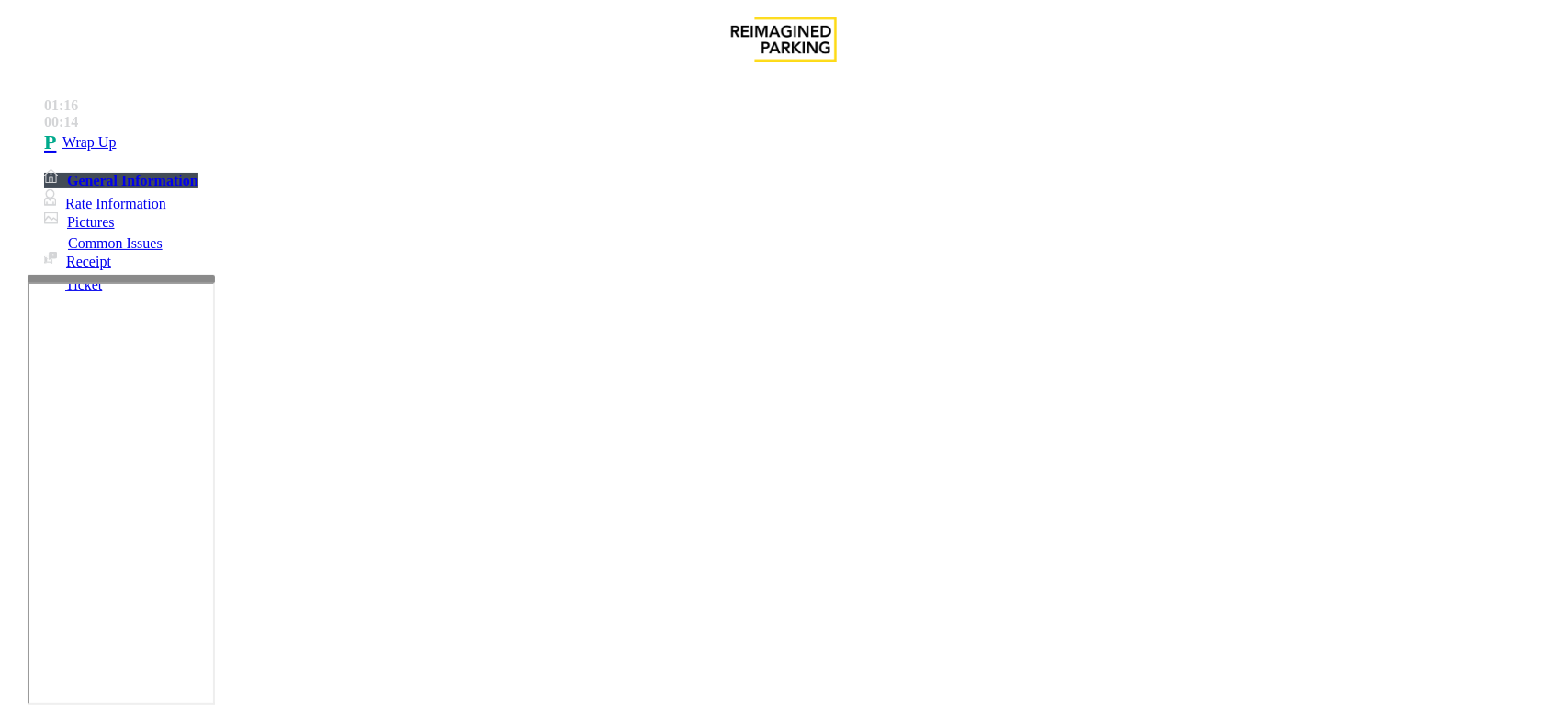 click at bounding box center [254, 1597] 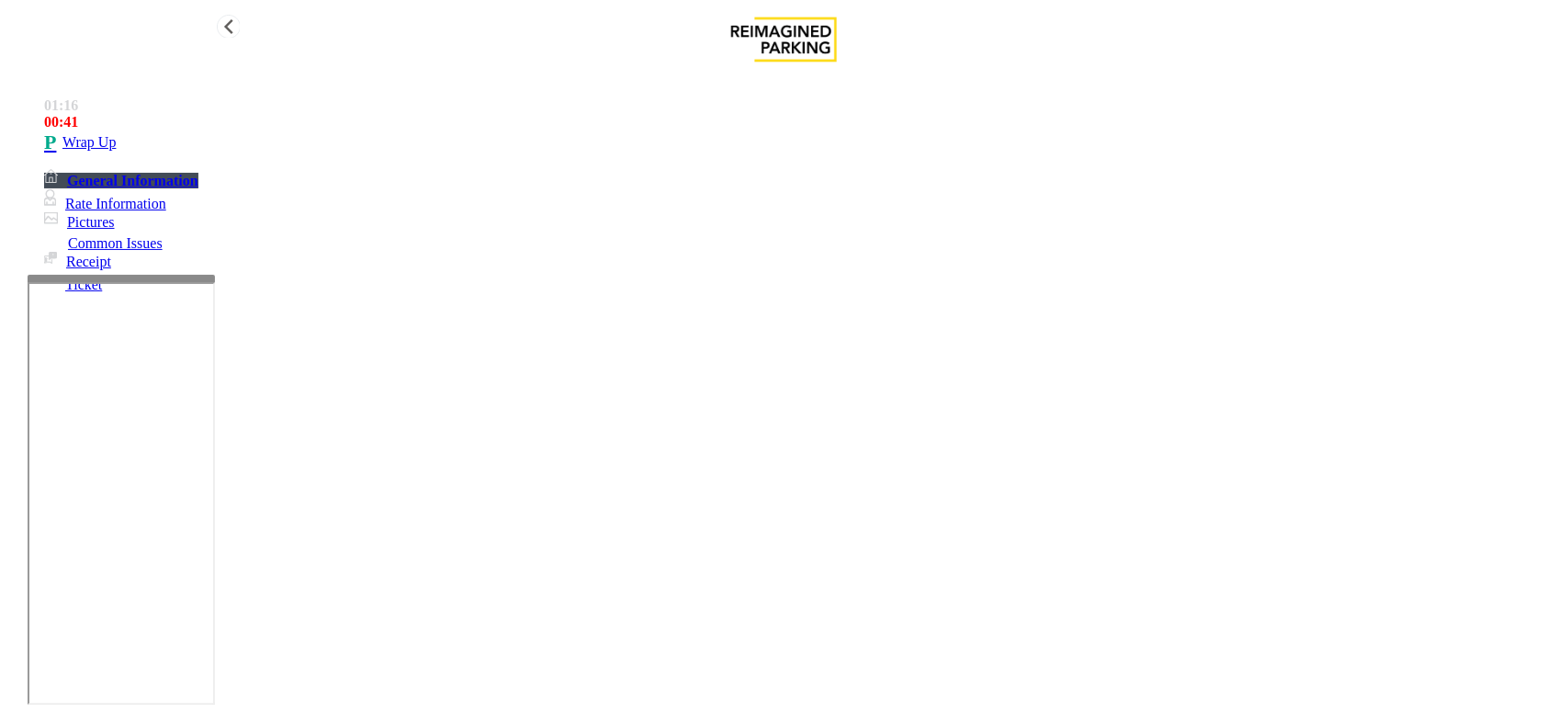 type on "**********" 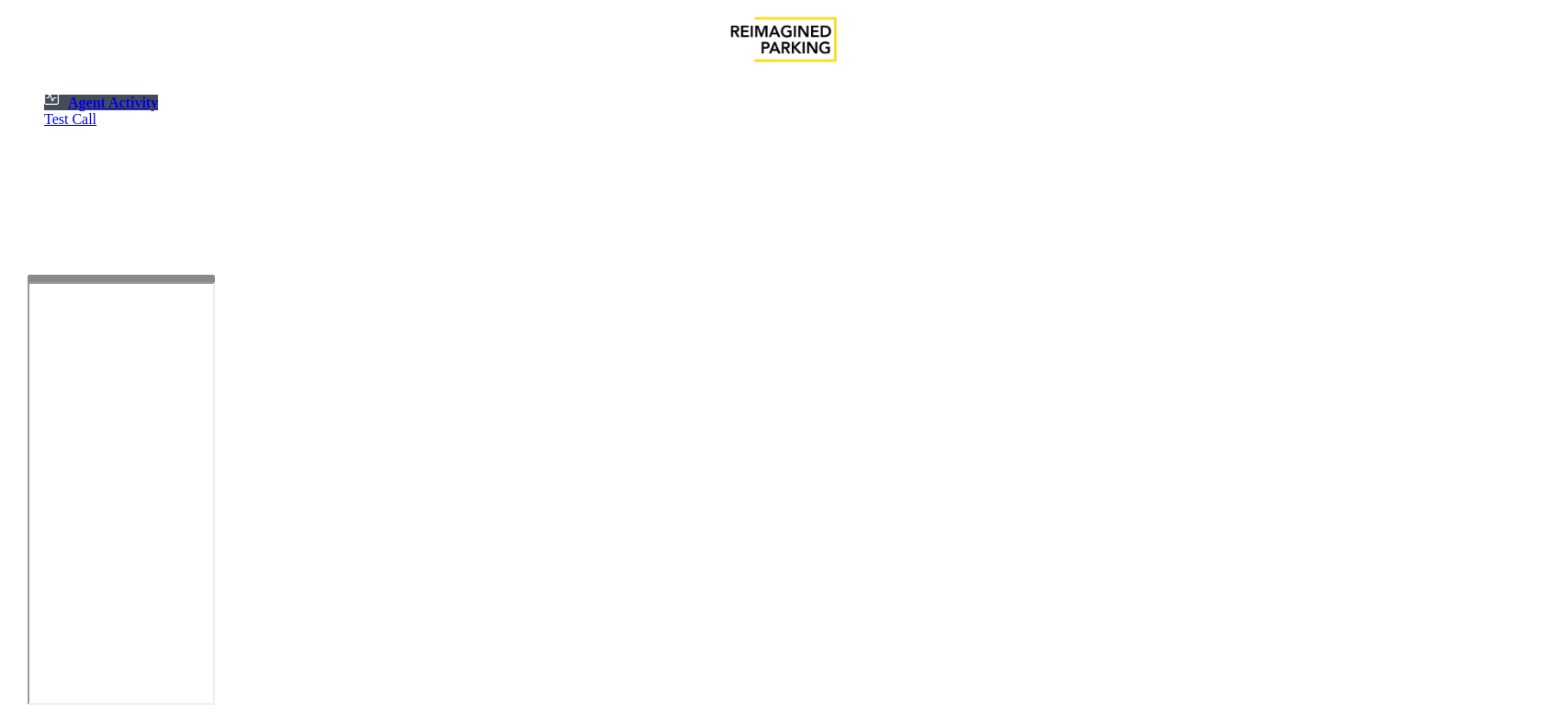 scroll, scrollTop: 230, scrollLeft: 0, axis: vertical 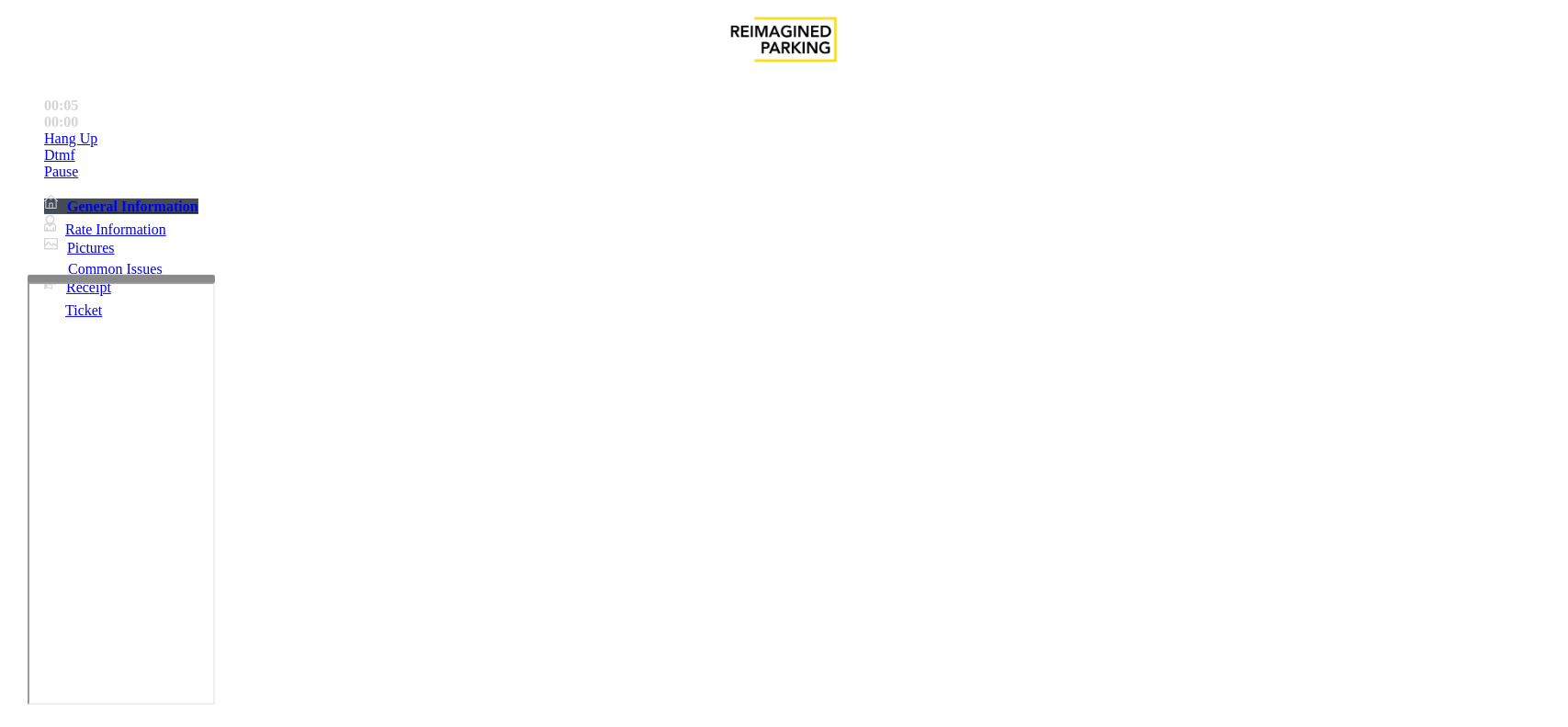 click on "ParkJockey" at bounding box center (44, 3328) 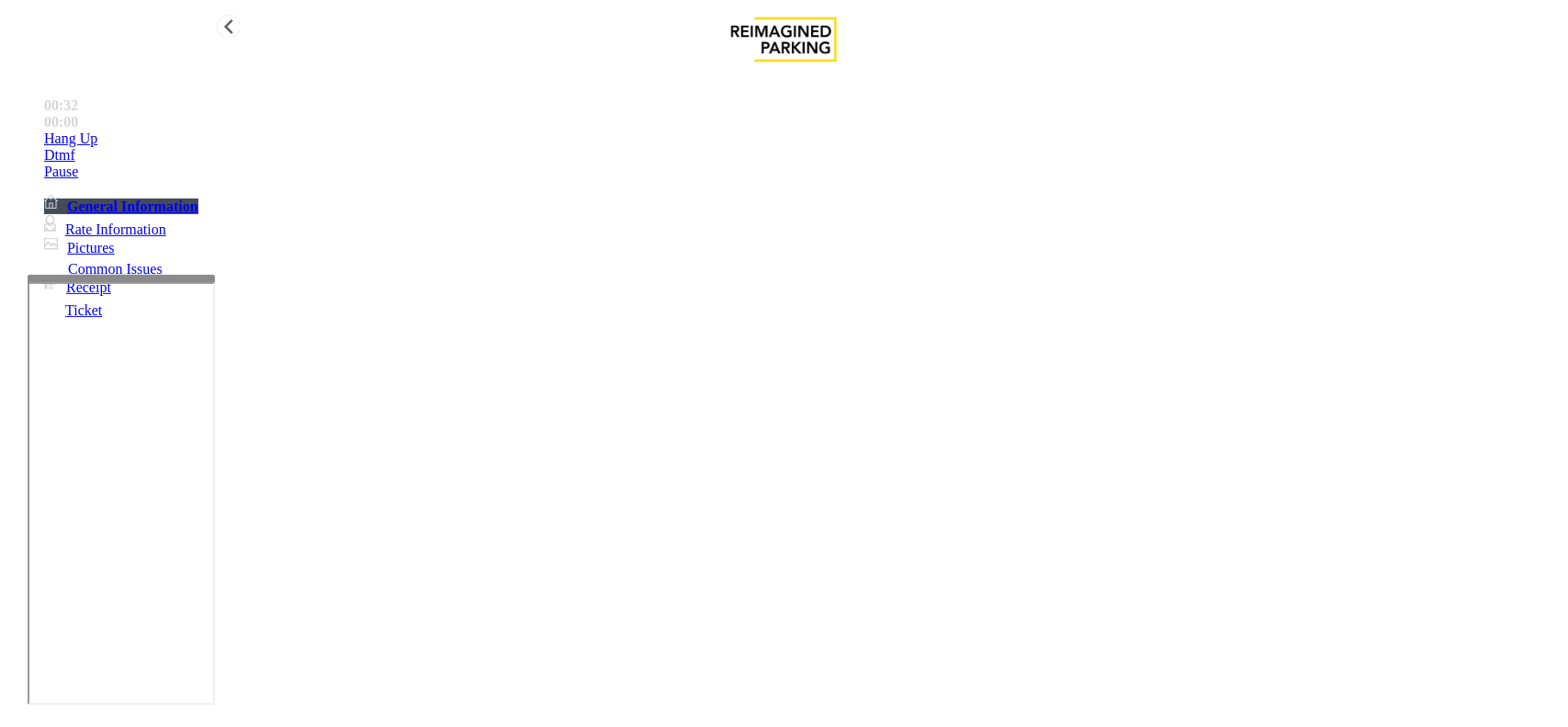 click on "Hang Up" at bounding box center [71, 139] 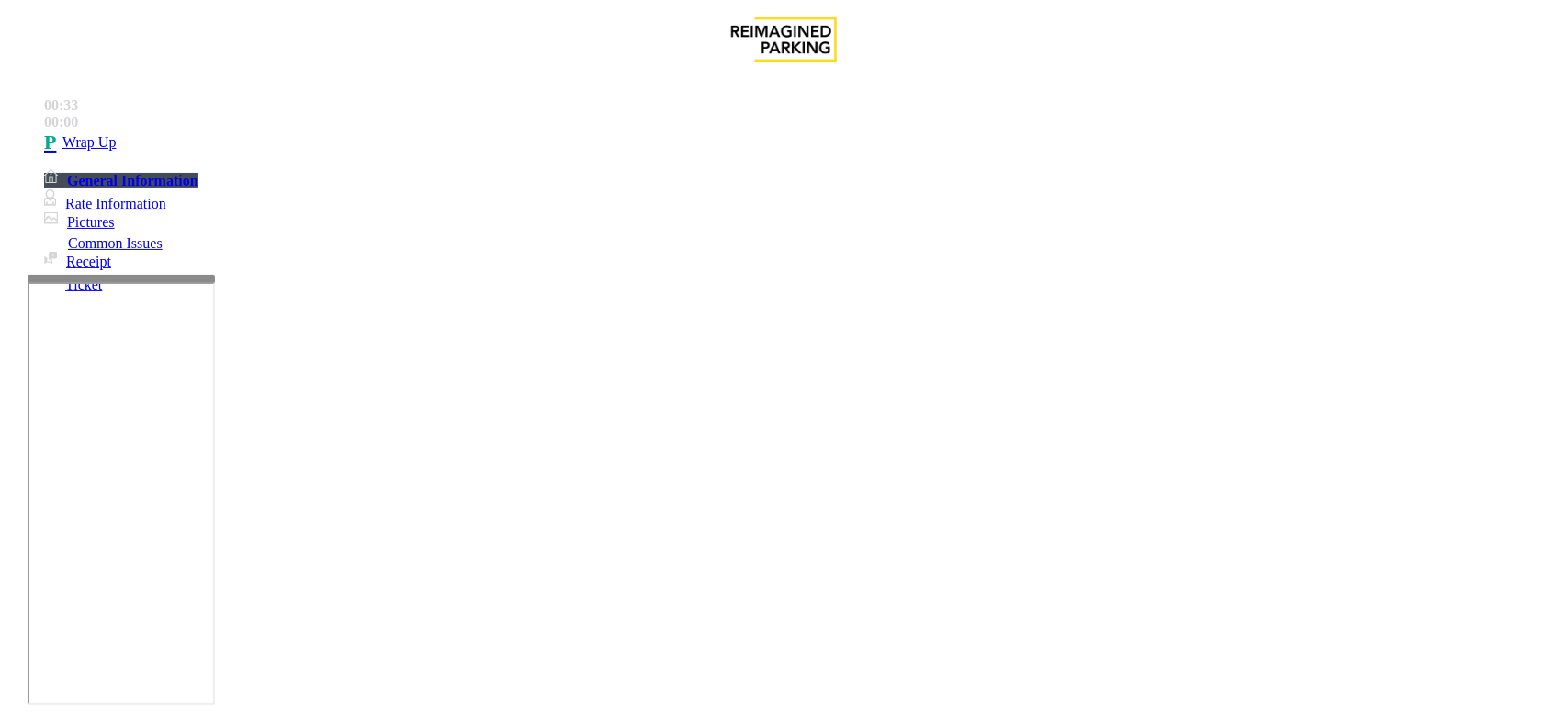 click on "Intercom Issue/No Response" at bounding box center (710, 1327) 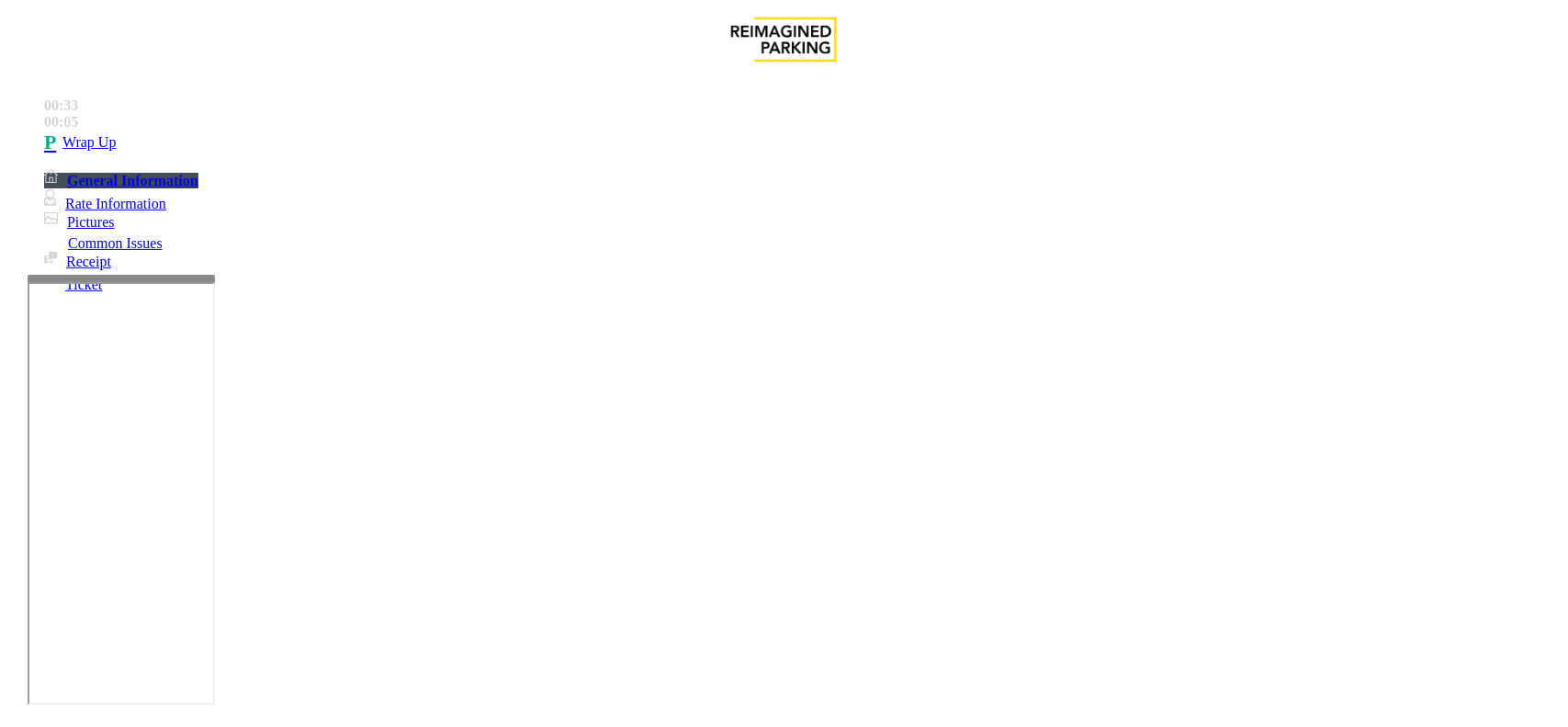 drag, startPoint x: 453, startPoint y: 181, endPoint x: 462, endPoint y: 180, distance: 9.055385 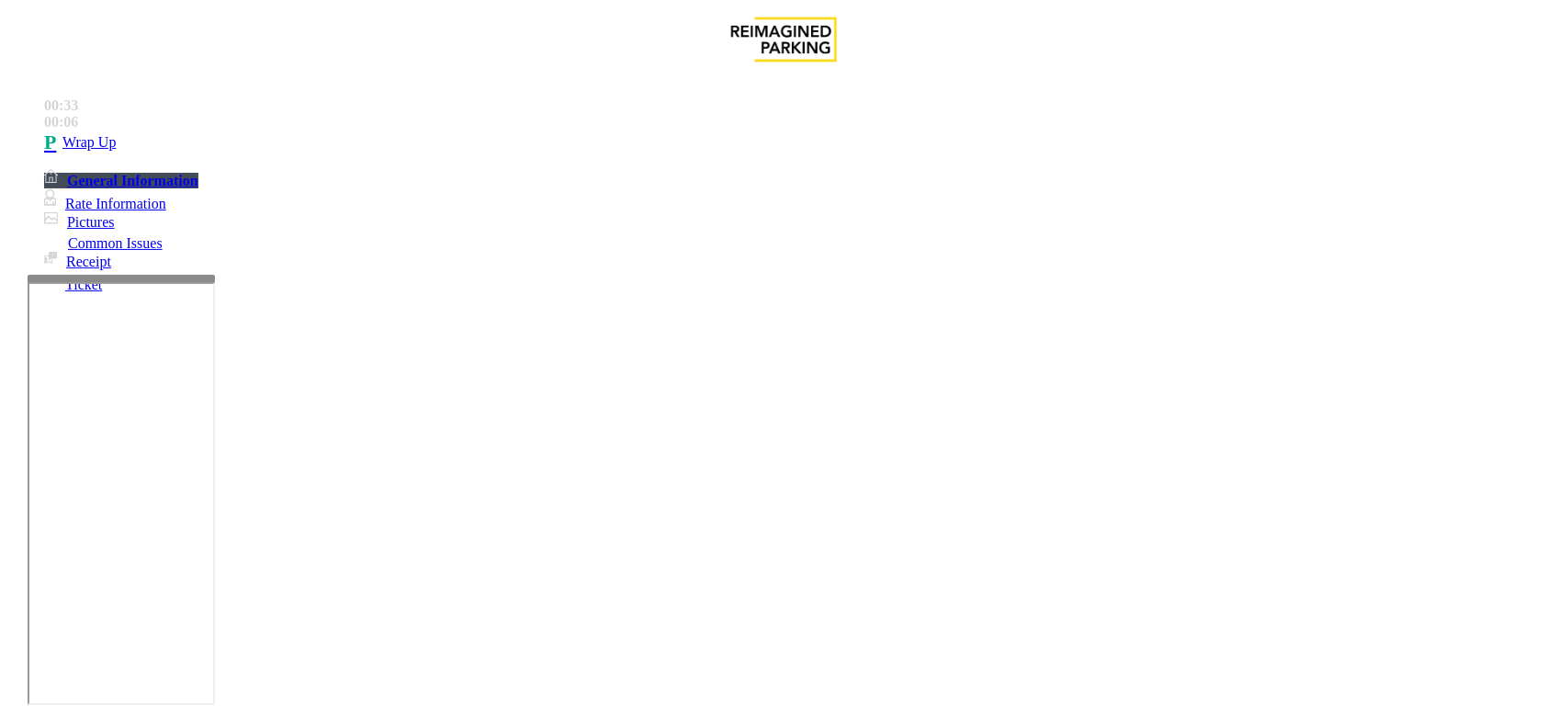 click on "No Response/Unable to hear parker" at bounding box center [784, 1313] 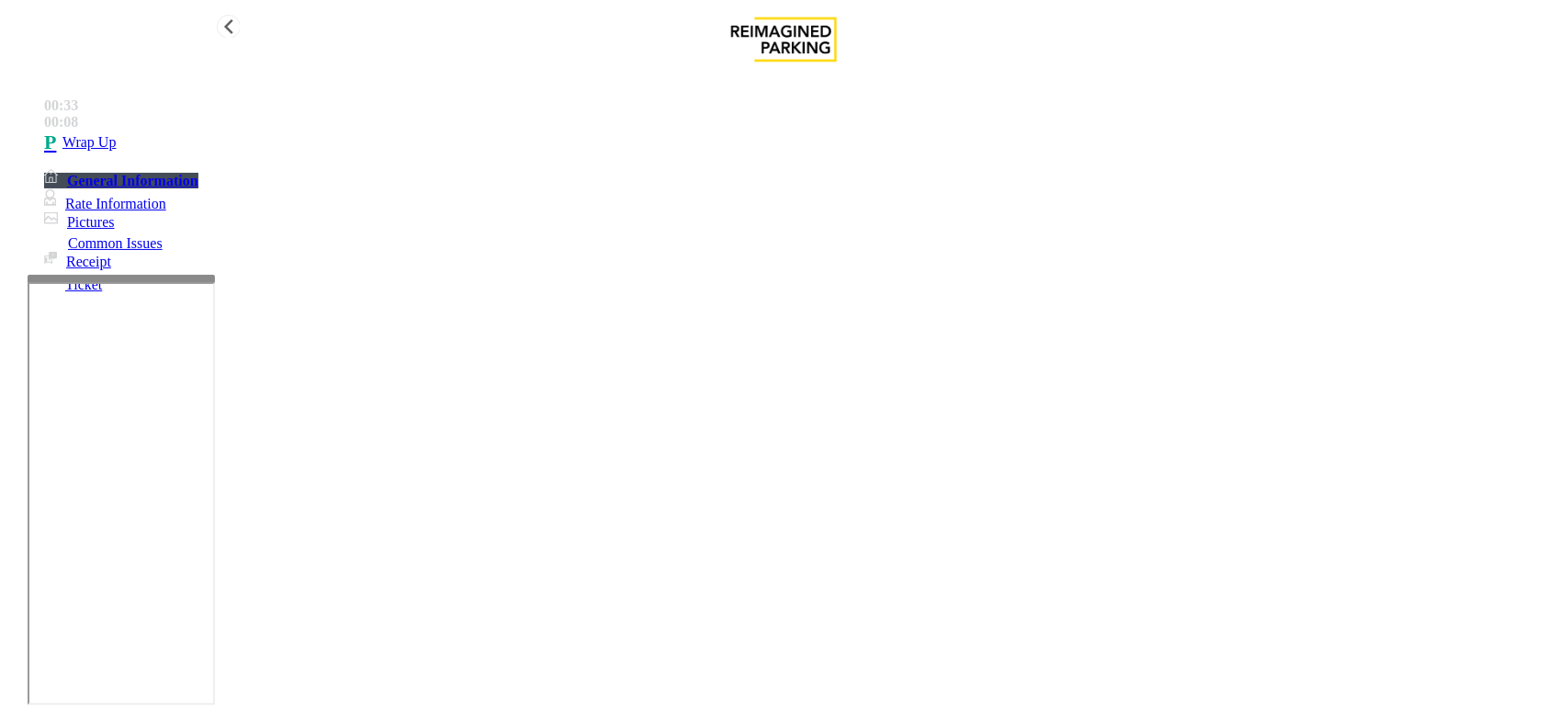 type on "**********" 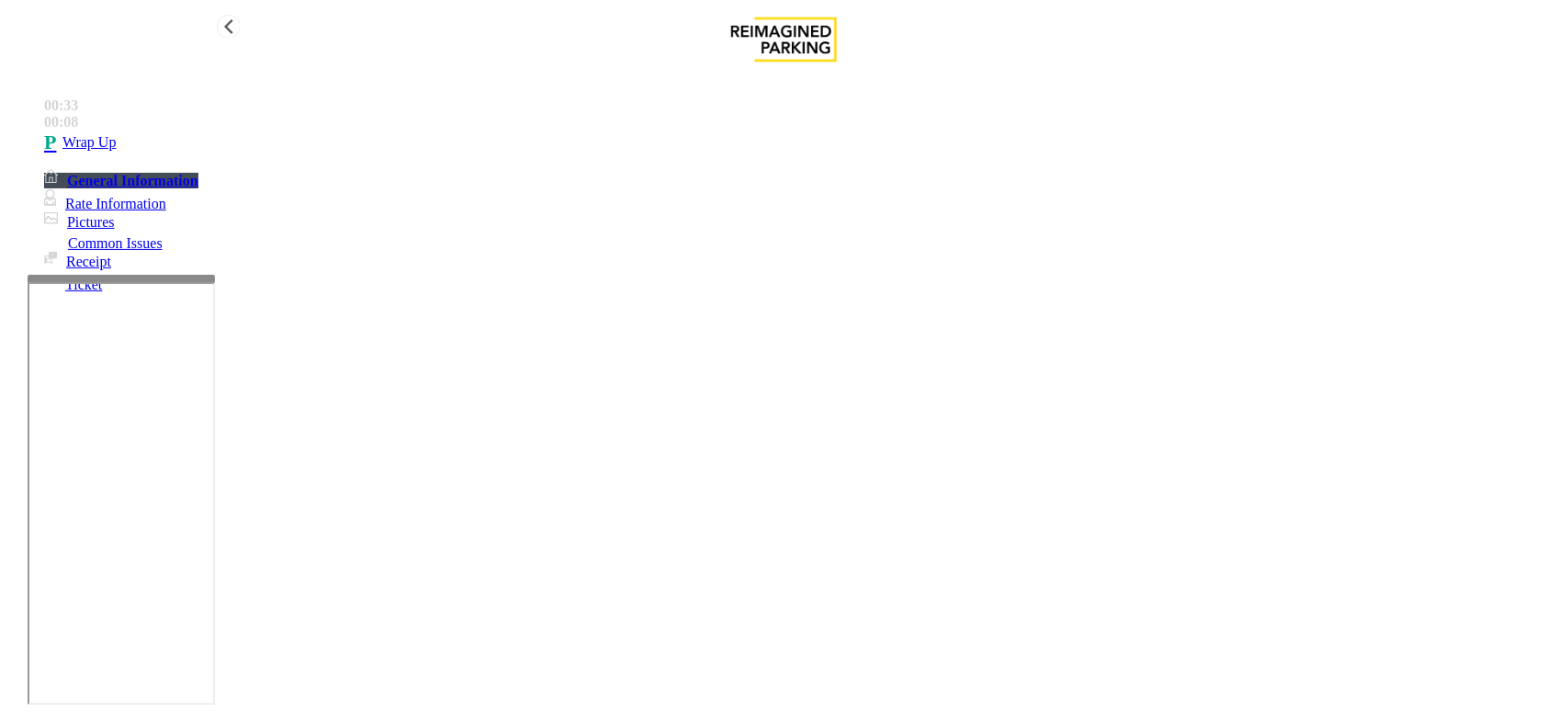 click on "Wrap Up" at bounding box center [802, 142] 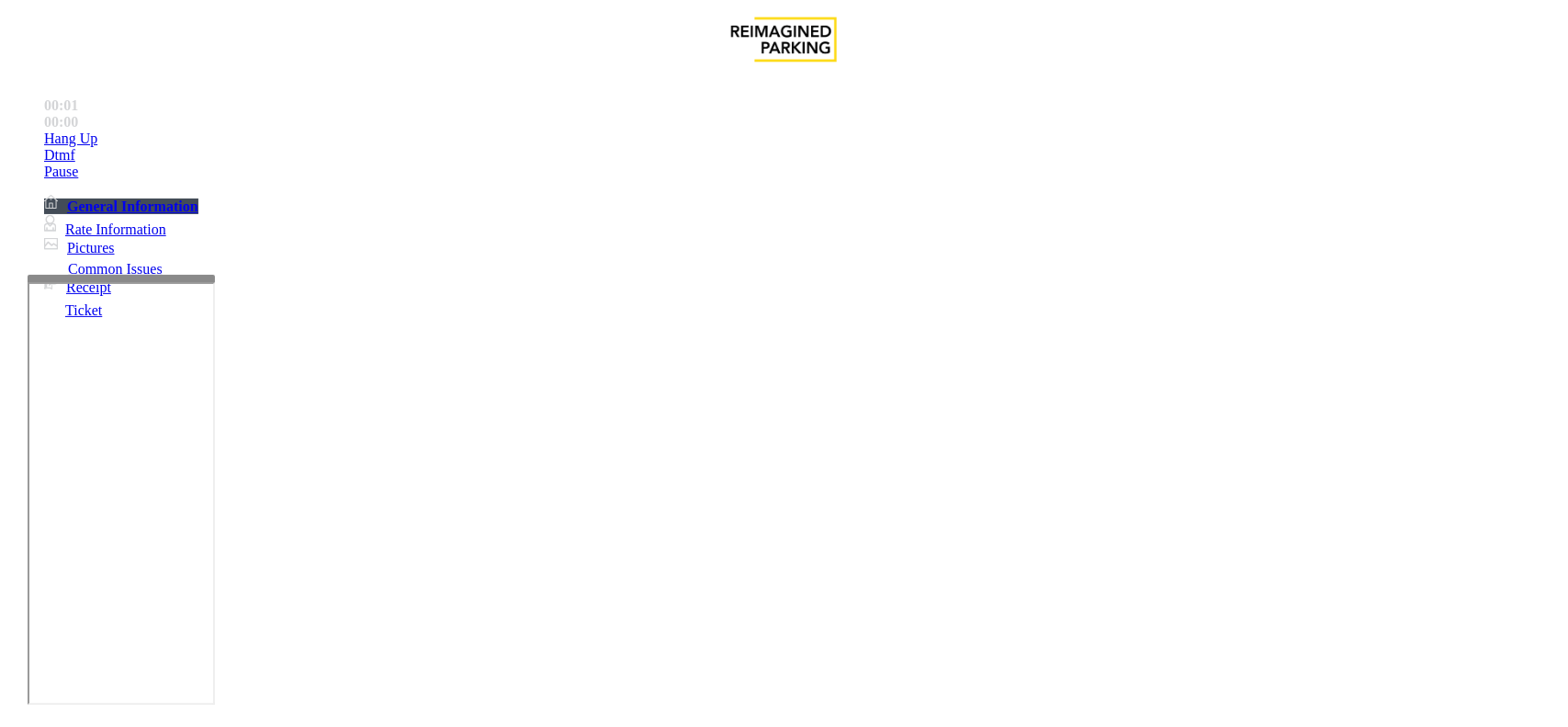 scroll, scrollTop: 574, scrollLeft: 0, axis: vertical 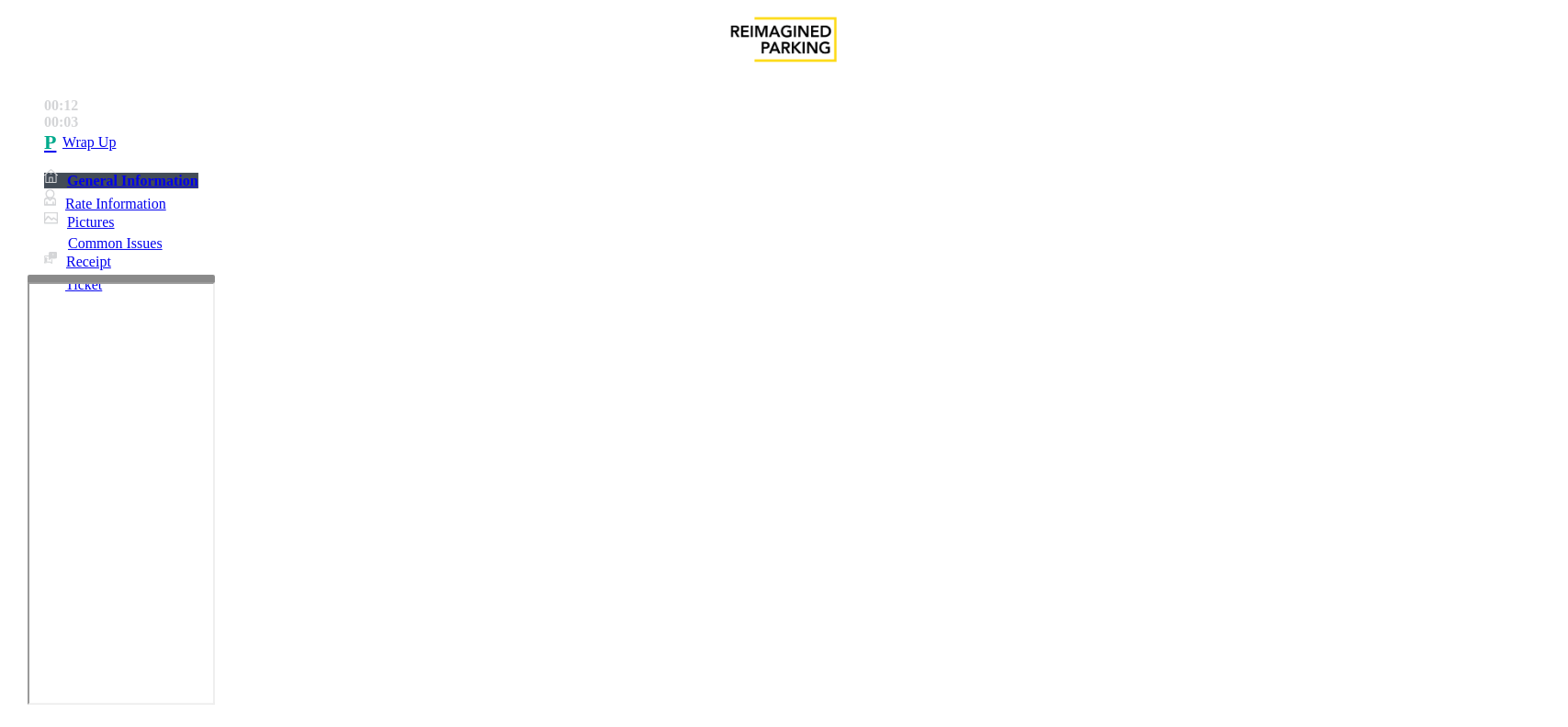 click on "Intercom Issue/No Response" at bounding box center [853, 1327] 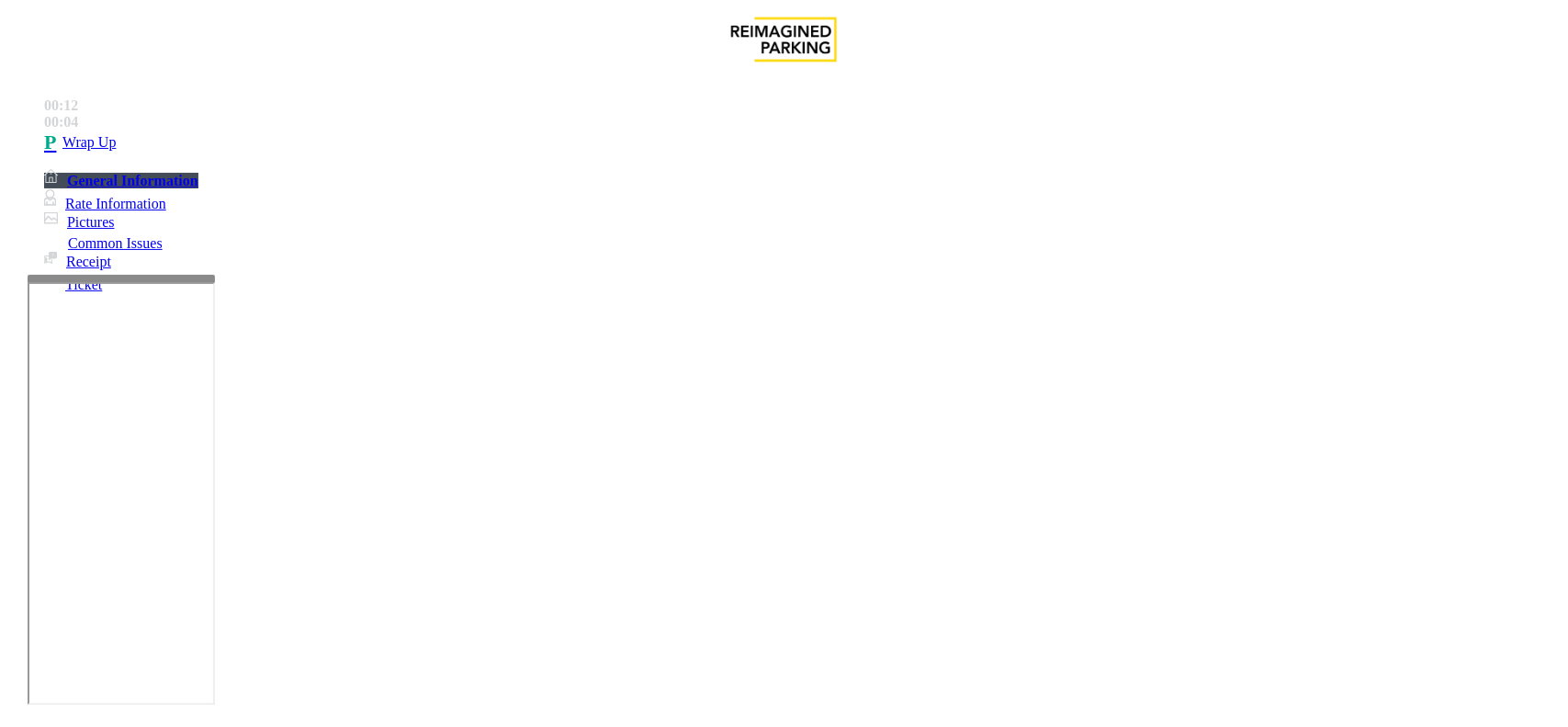 click on "Call dropped" at bounding box center (502, 1327) 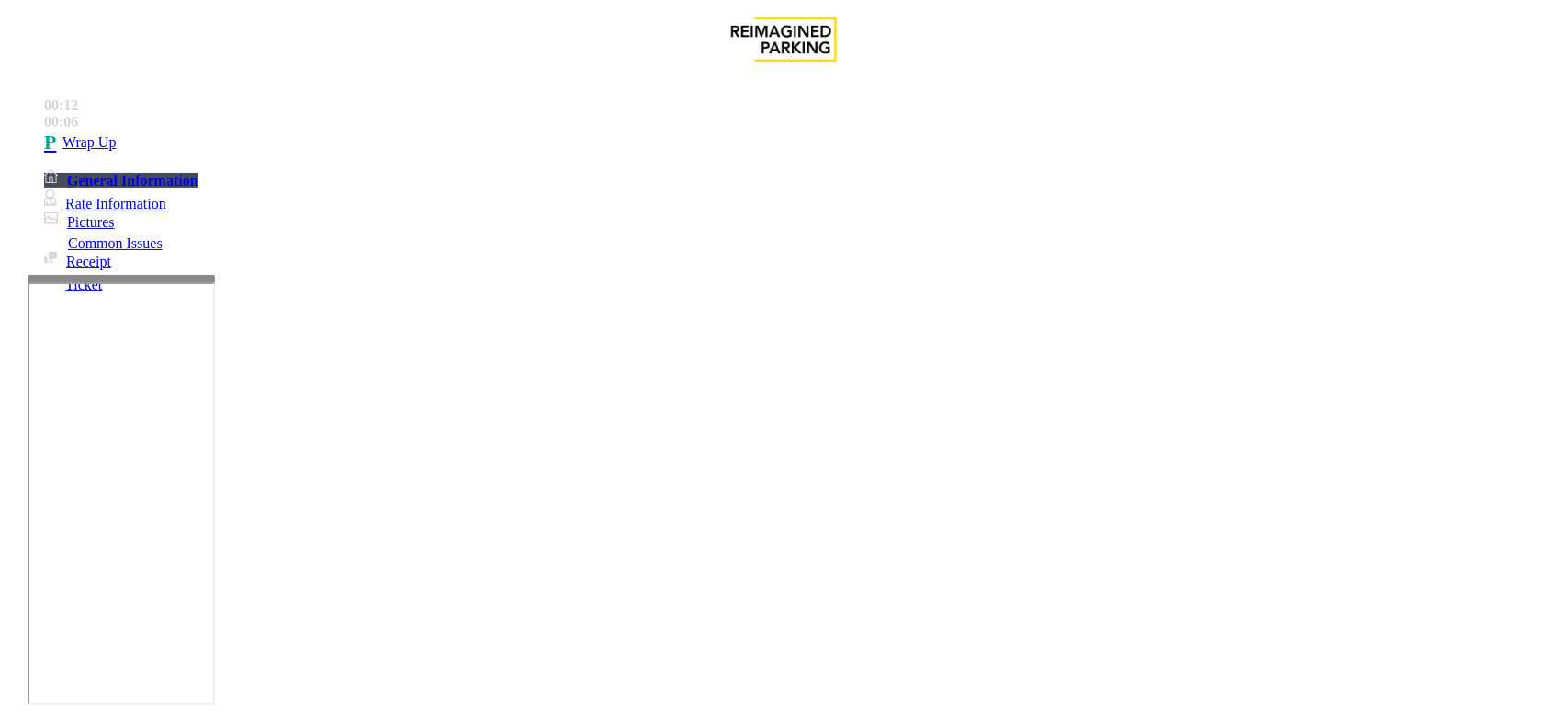 click on "Call dropped" at bounding box center [784, 1313] 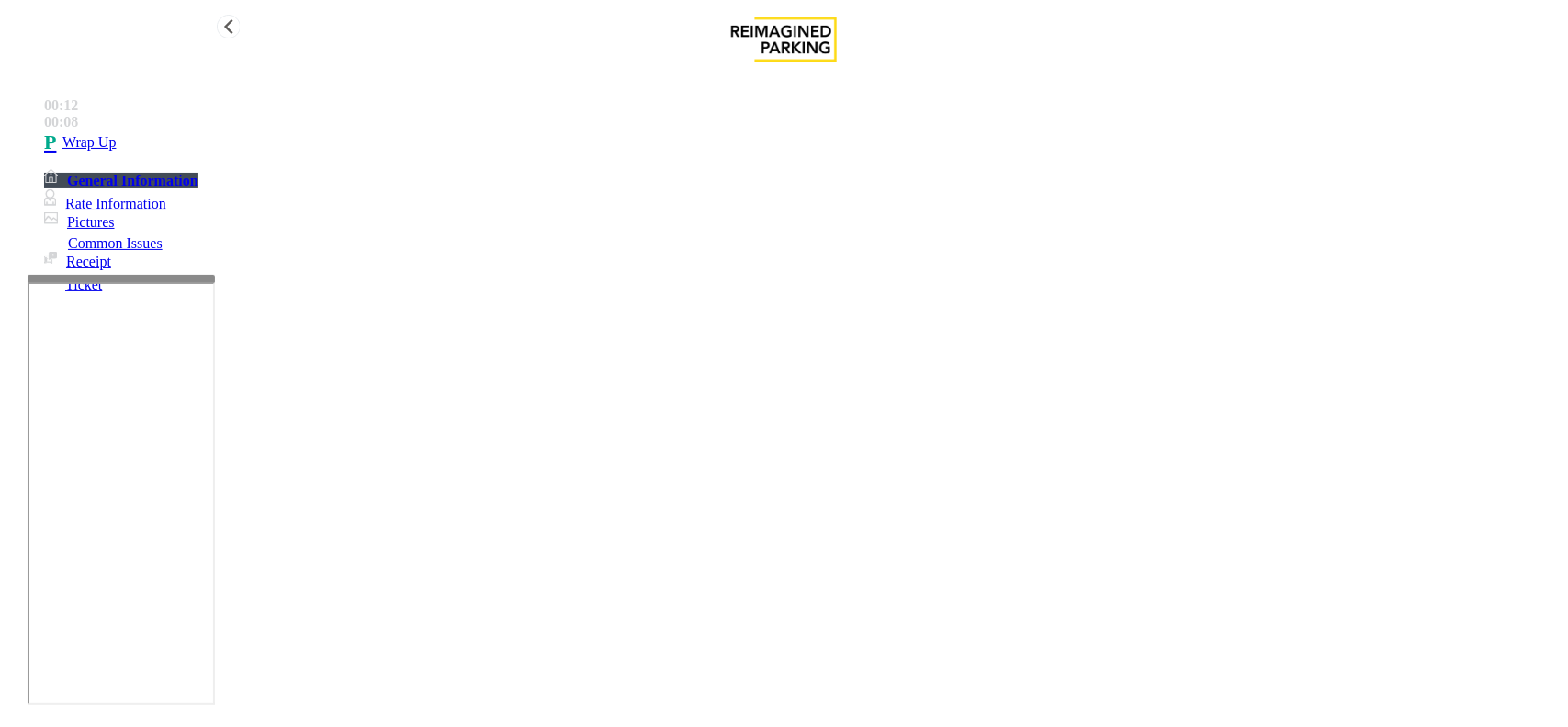type on "**********" 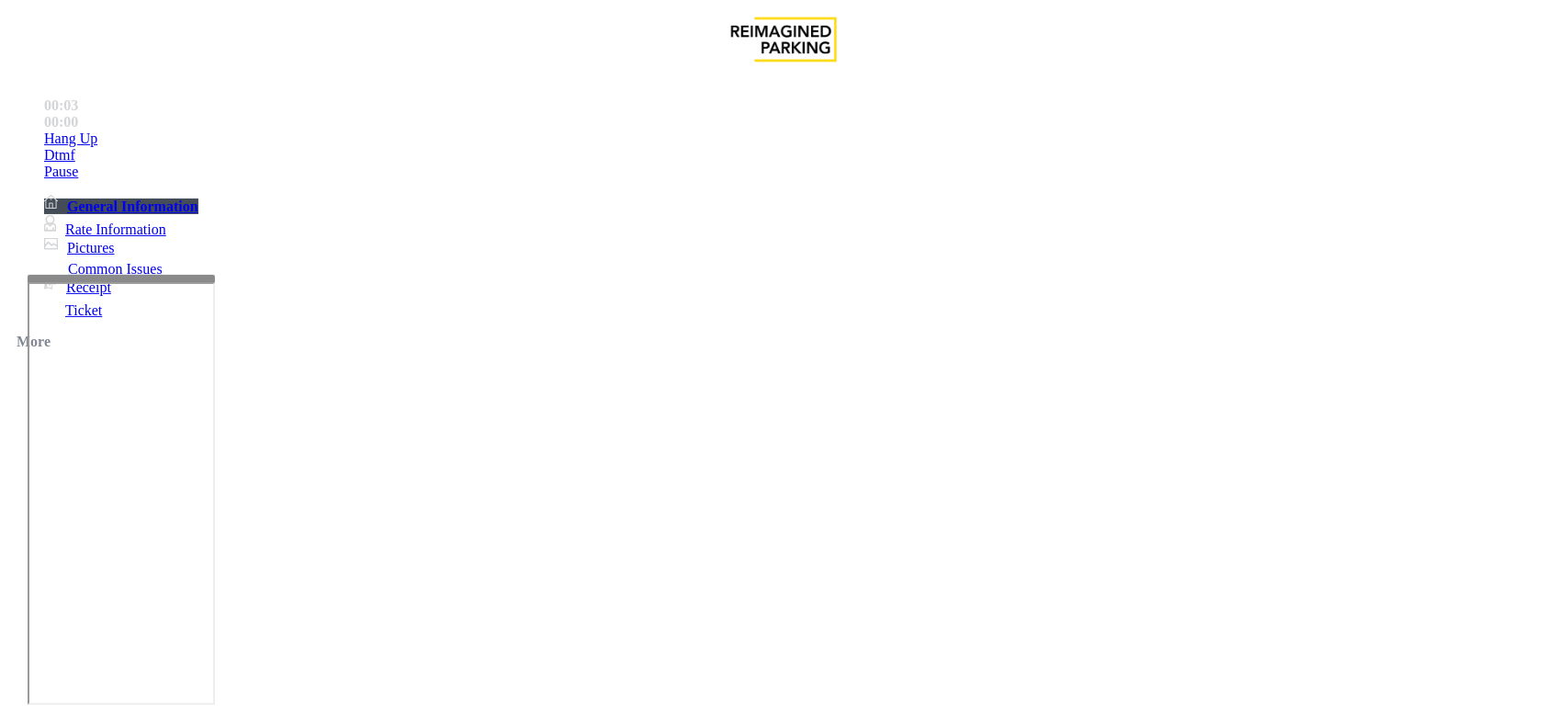 scroll, scrollTop: 0, scrollLeft: 0, axis: both 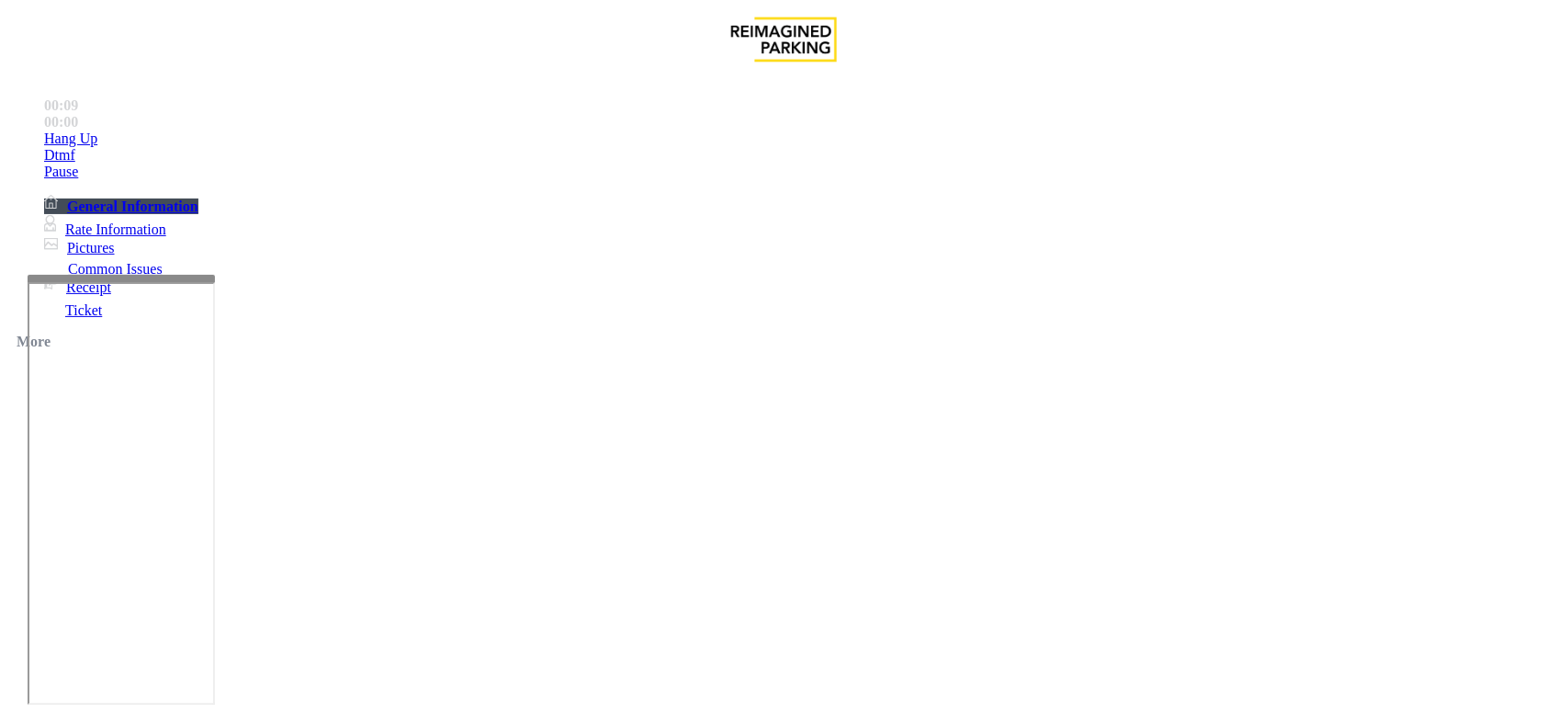click on "Click Here for Parkonect Access" at bounding box center [74, 2387] 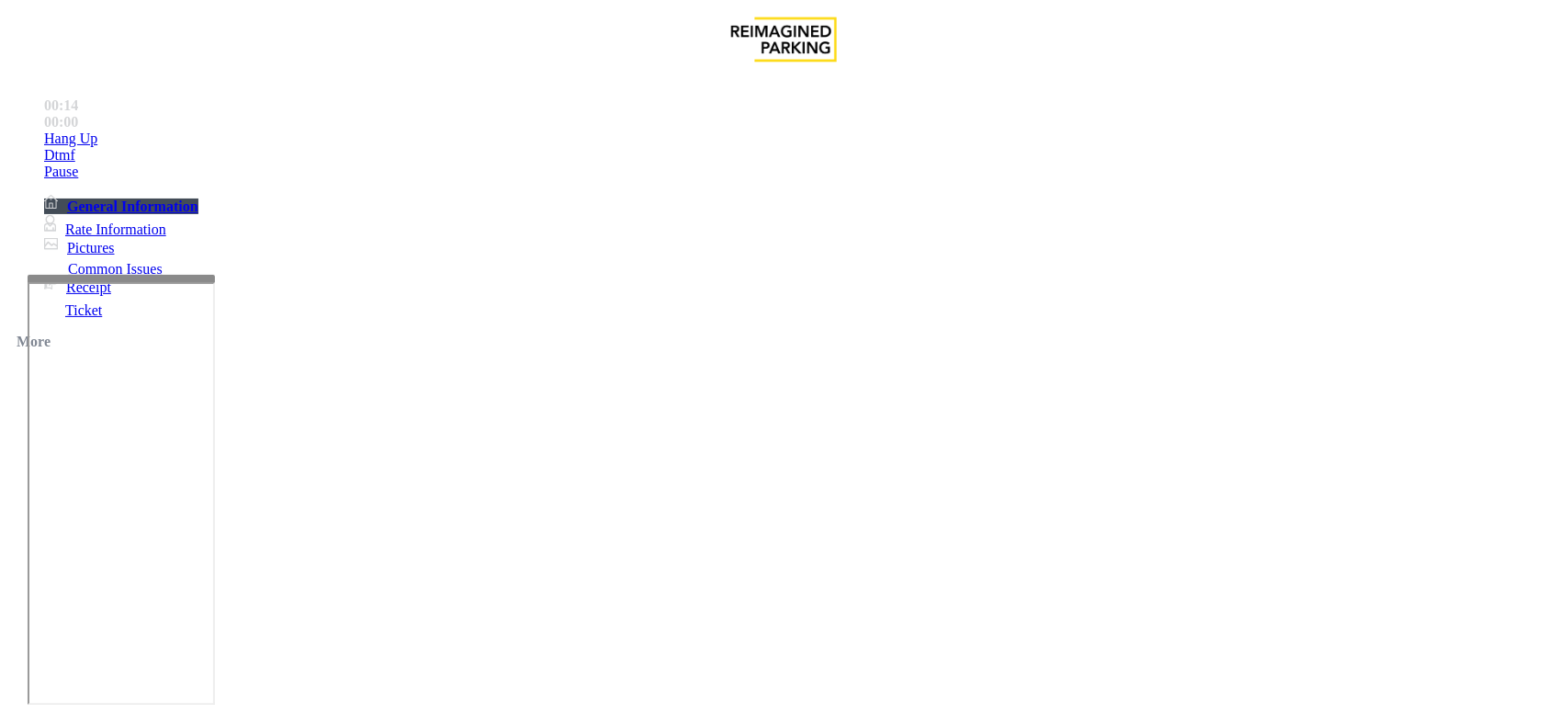 drag, startPoint x: 908, startPoint y: 329, endPoint x: 863, endPoint y: 324, distance: 45.276926 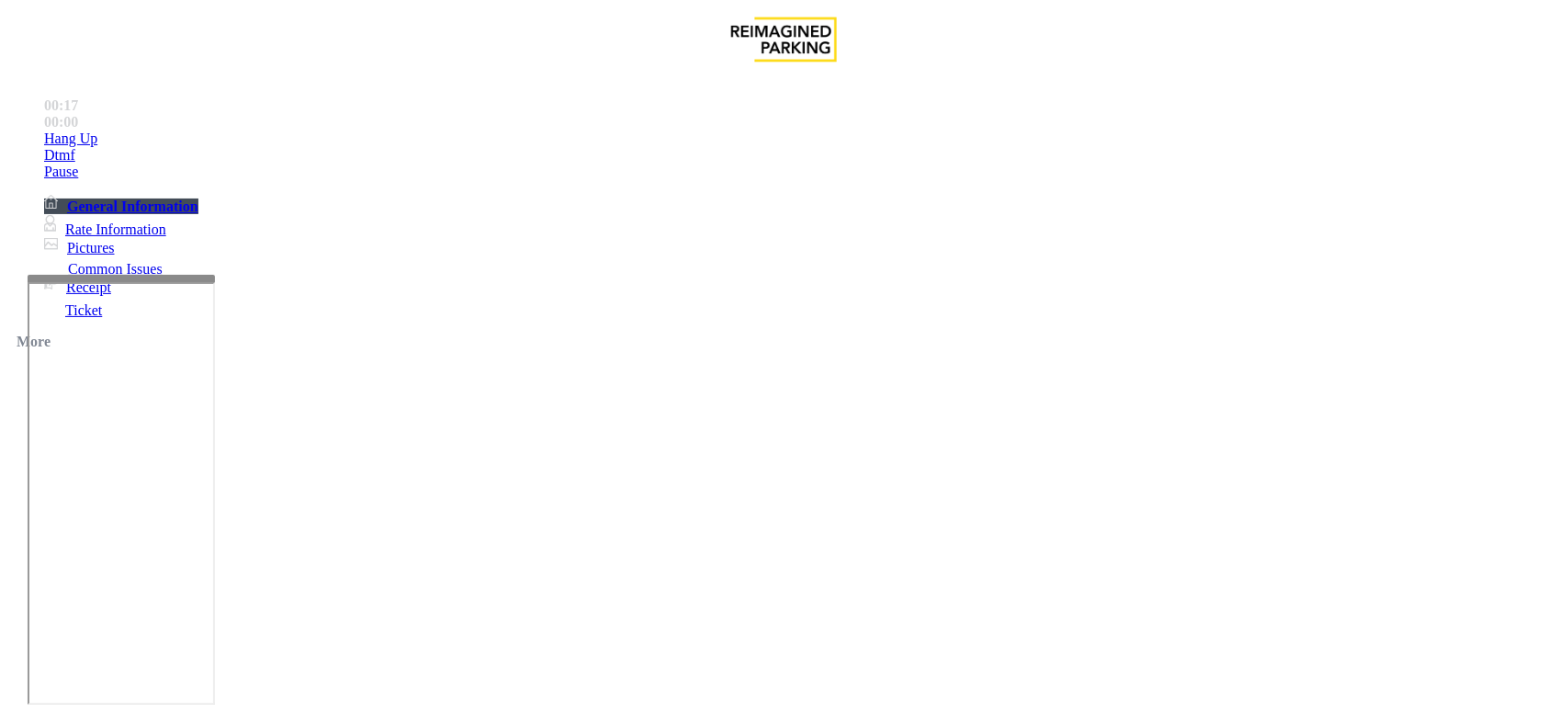 drag, startPoint x: 1079, startPoint y: 324, endPoint x: 987, endPoint y: 323, distance: 92.005 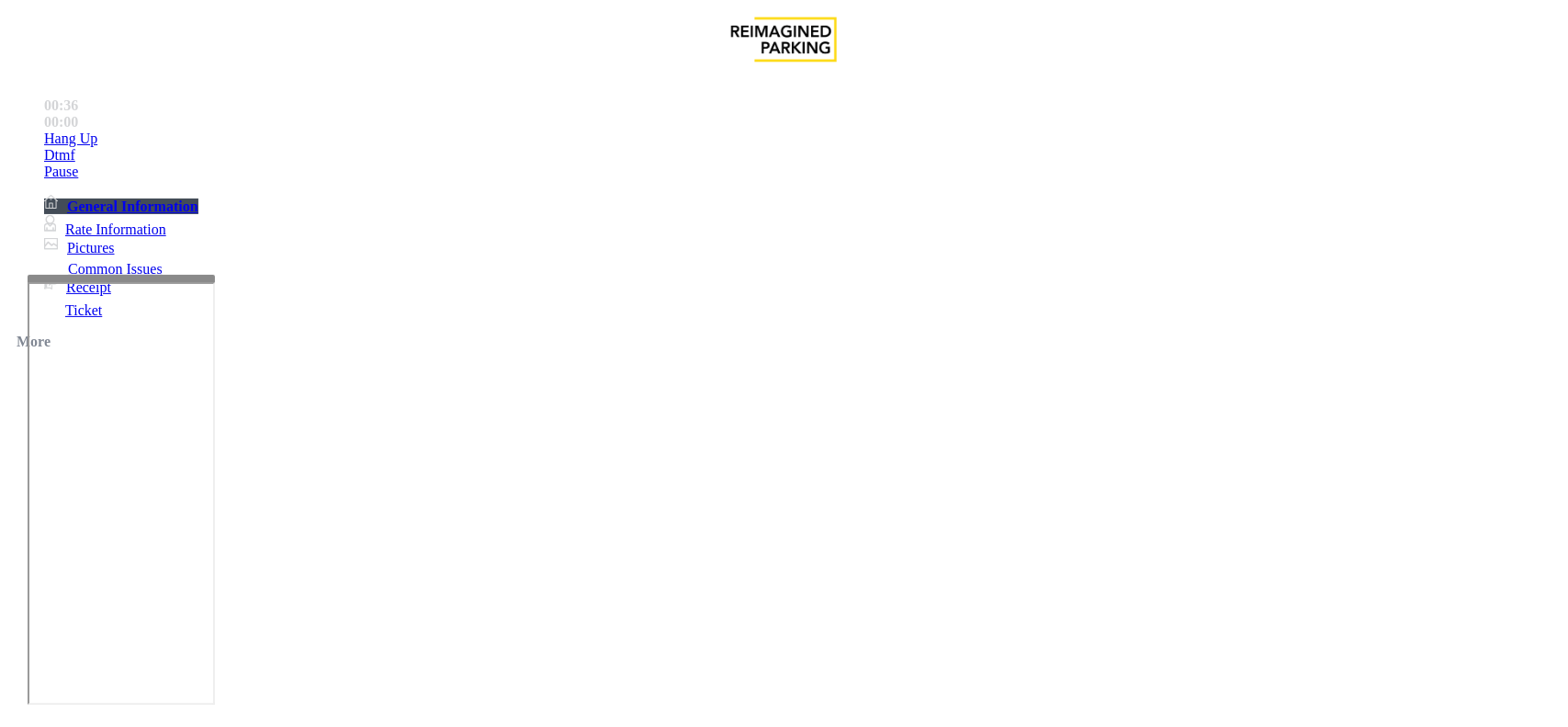 scroll, scrollTop: 620, scrollLeft: 0, axis: vertical 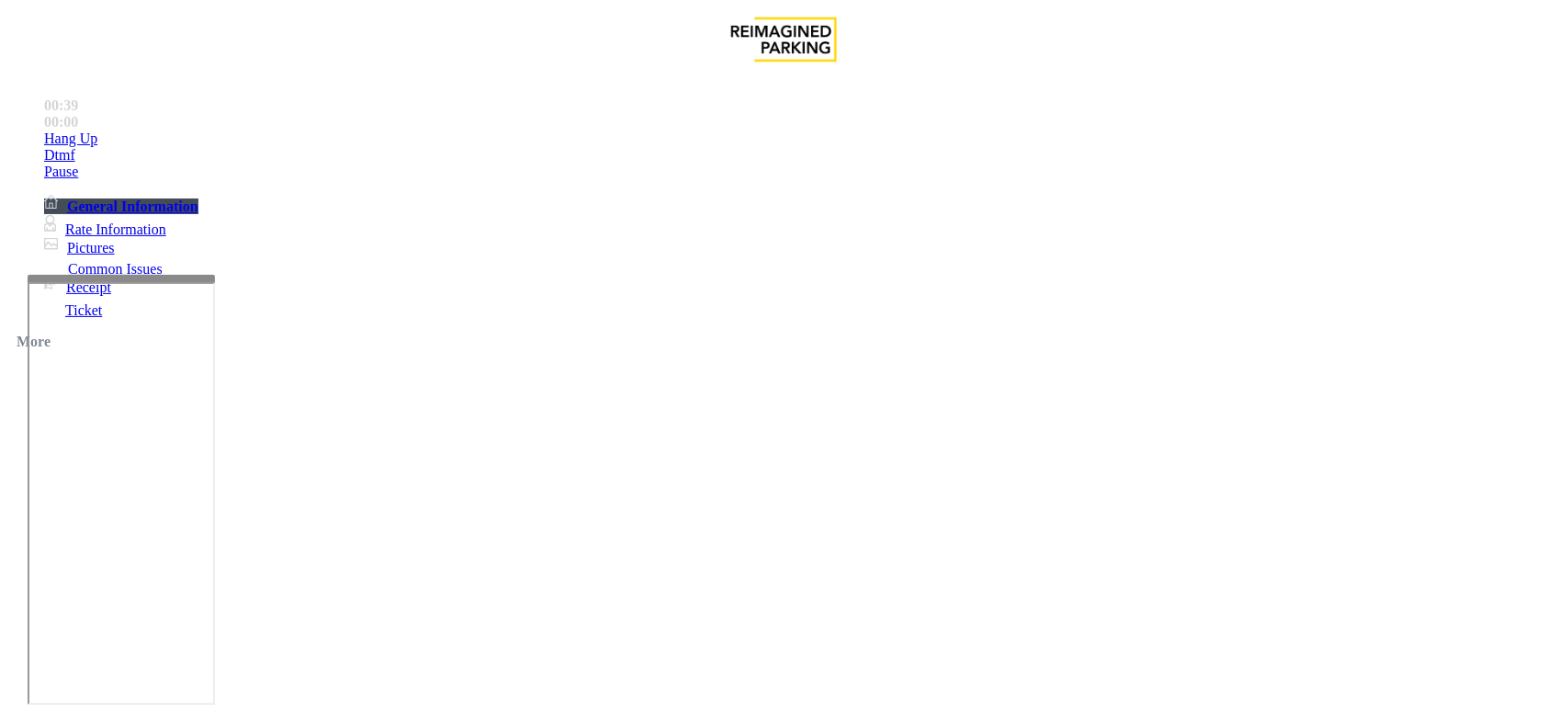 click on "Ticket Issue" at bounding box center [65, 1327] 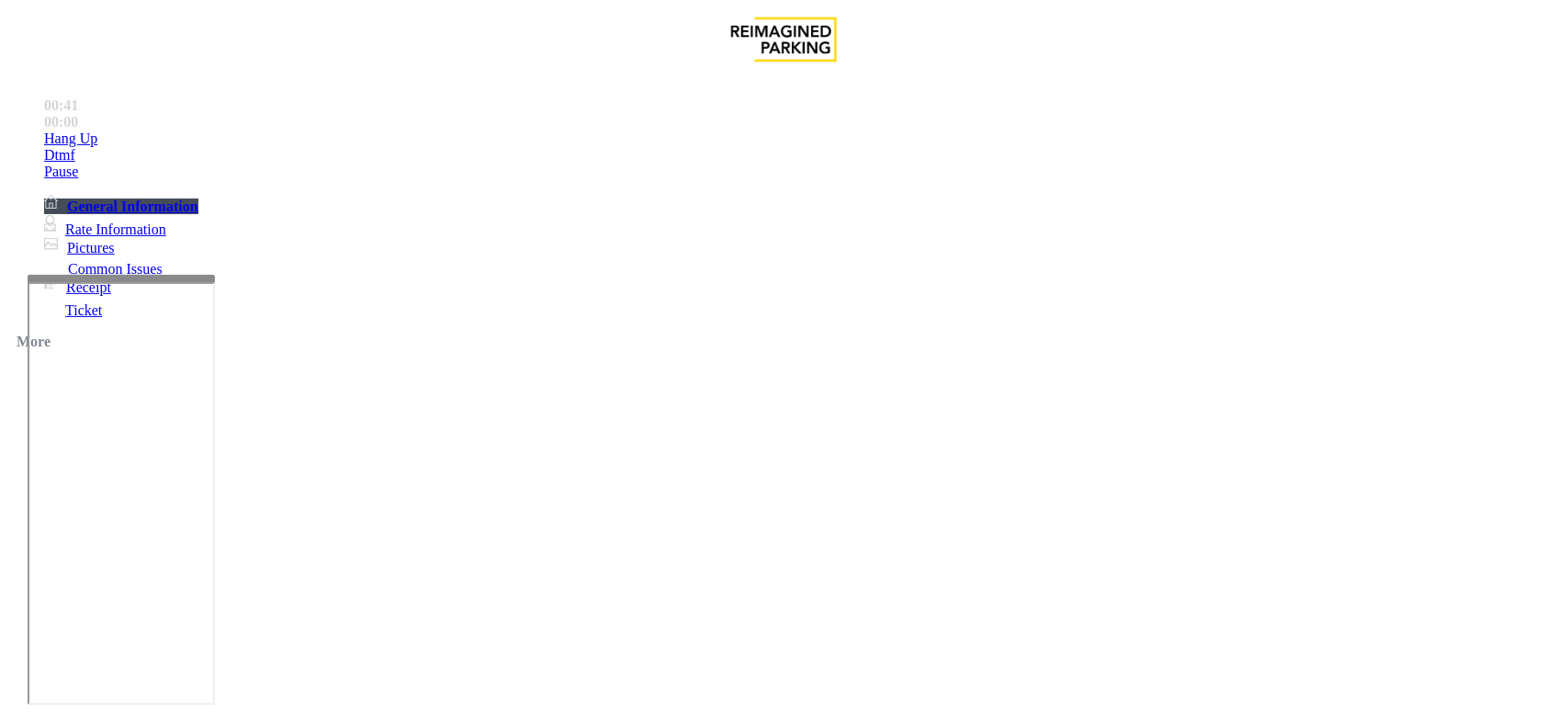 click on "Ticket Unreadable" at bounding box center (276, 1327) 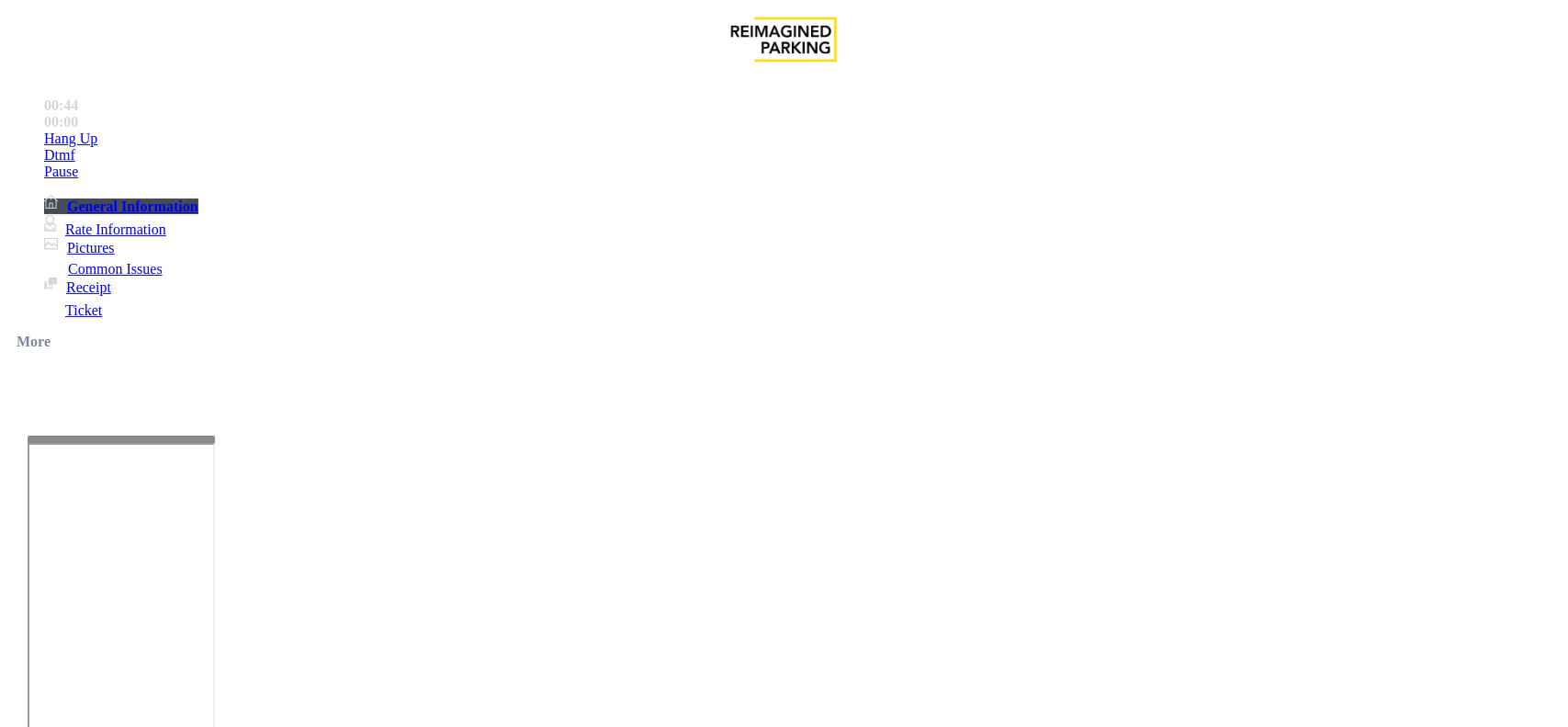 click at bounding box center (121, 439) 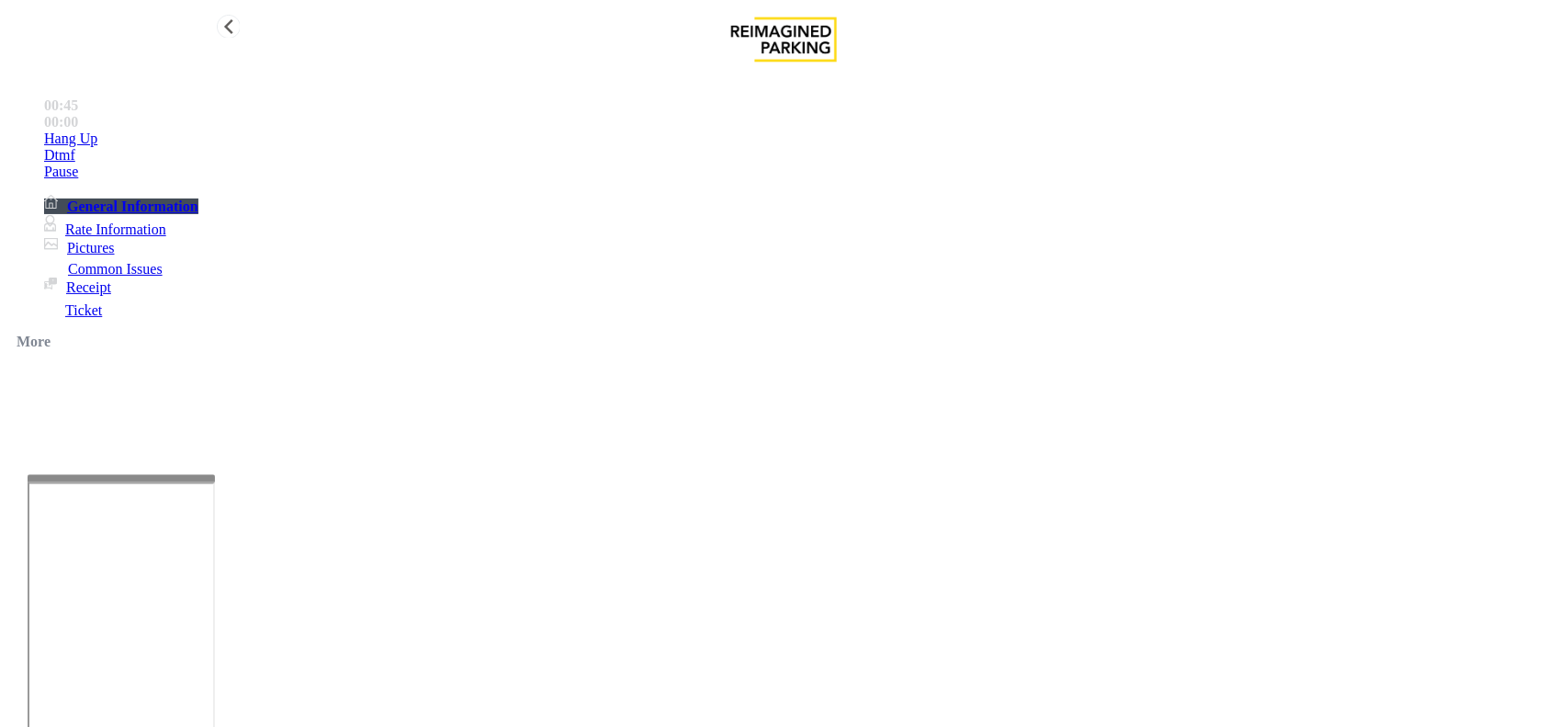 click on "Rate Information" at bounding box center (105, 229) 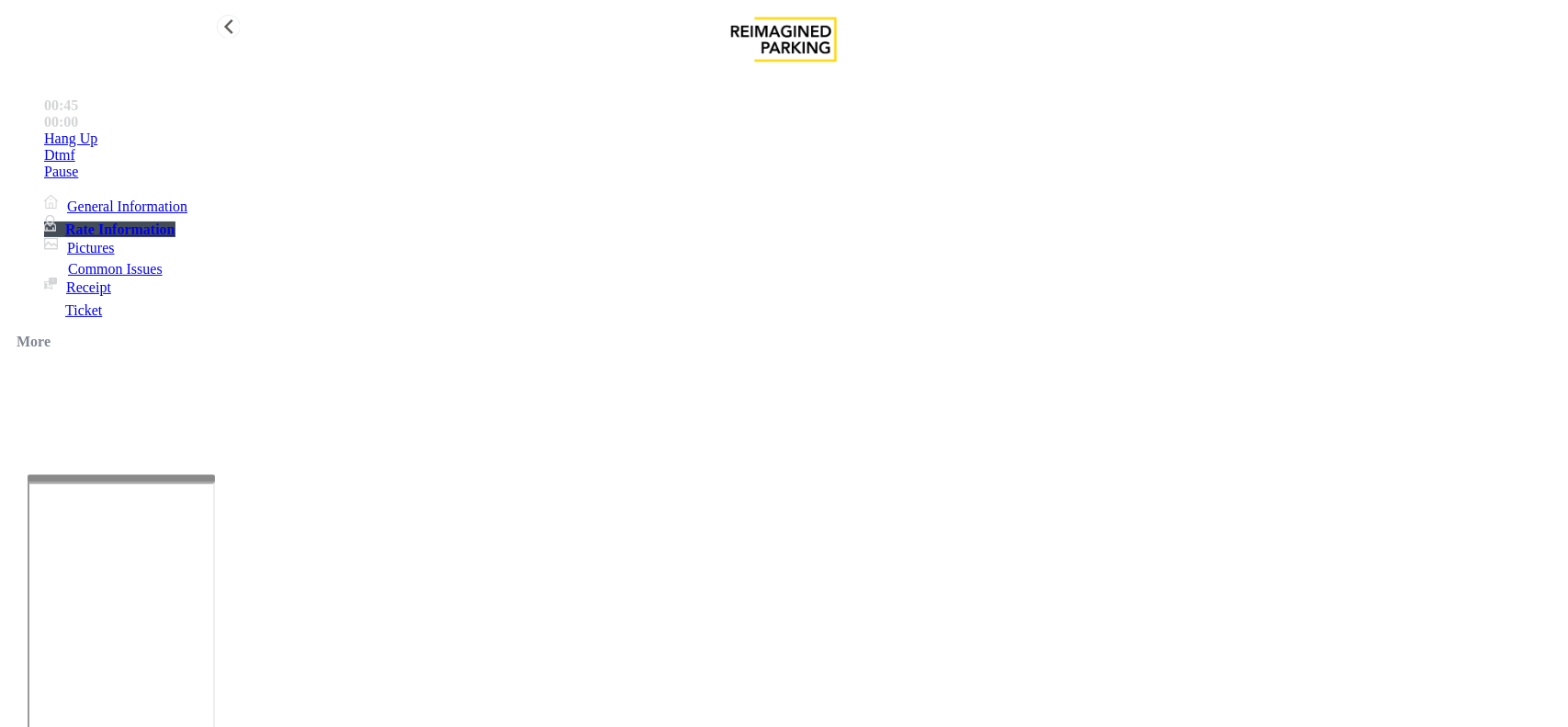 scroll, scrollTop: 0, scrollLeft: 0, axis: both 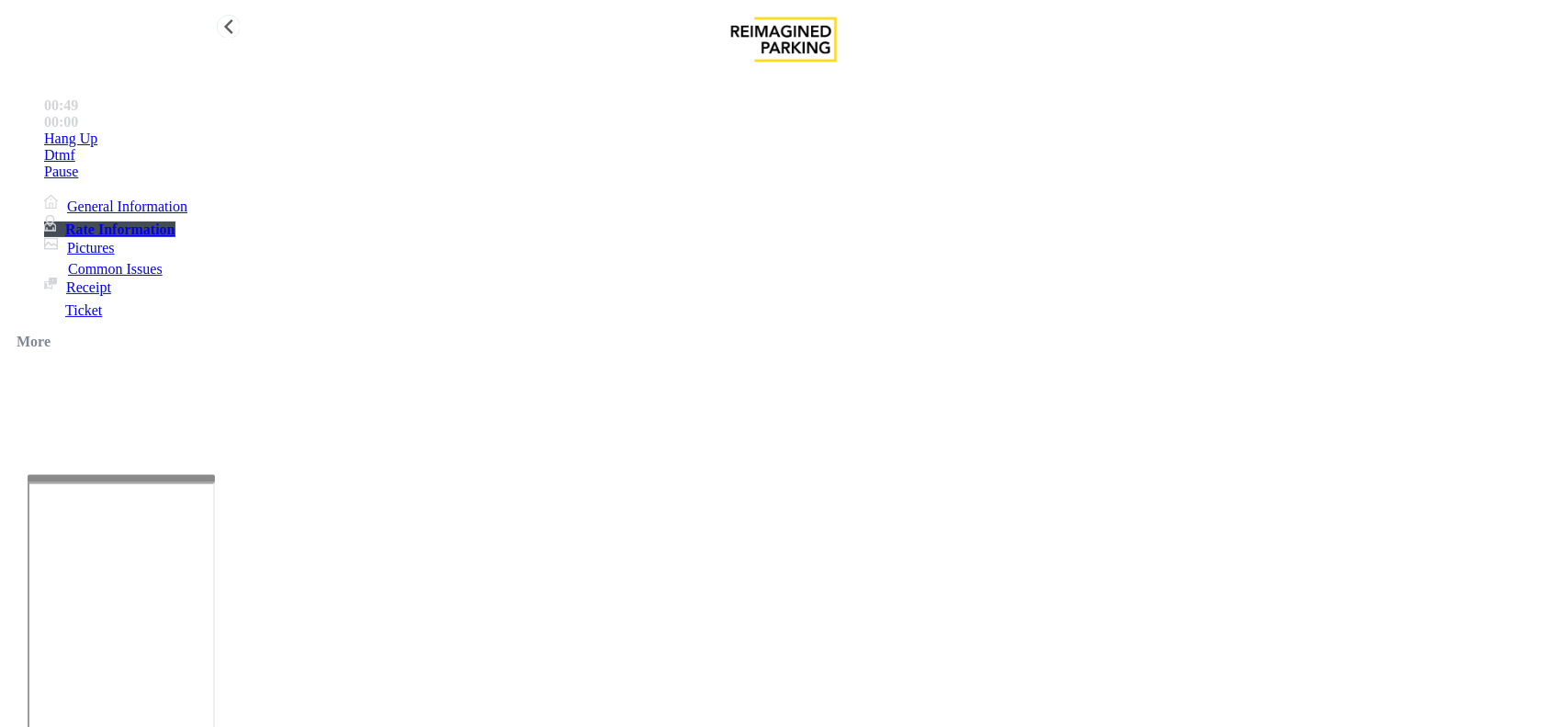 click on "General Information" at bounding box center (127, 206) 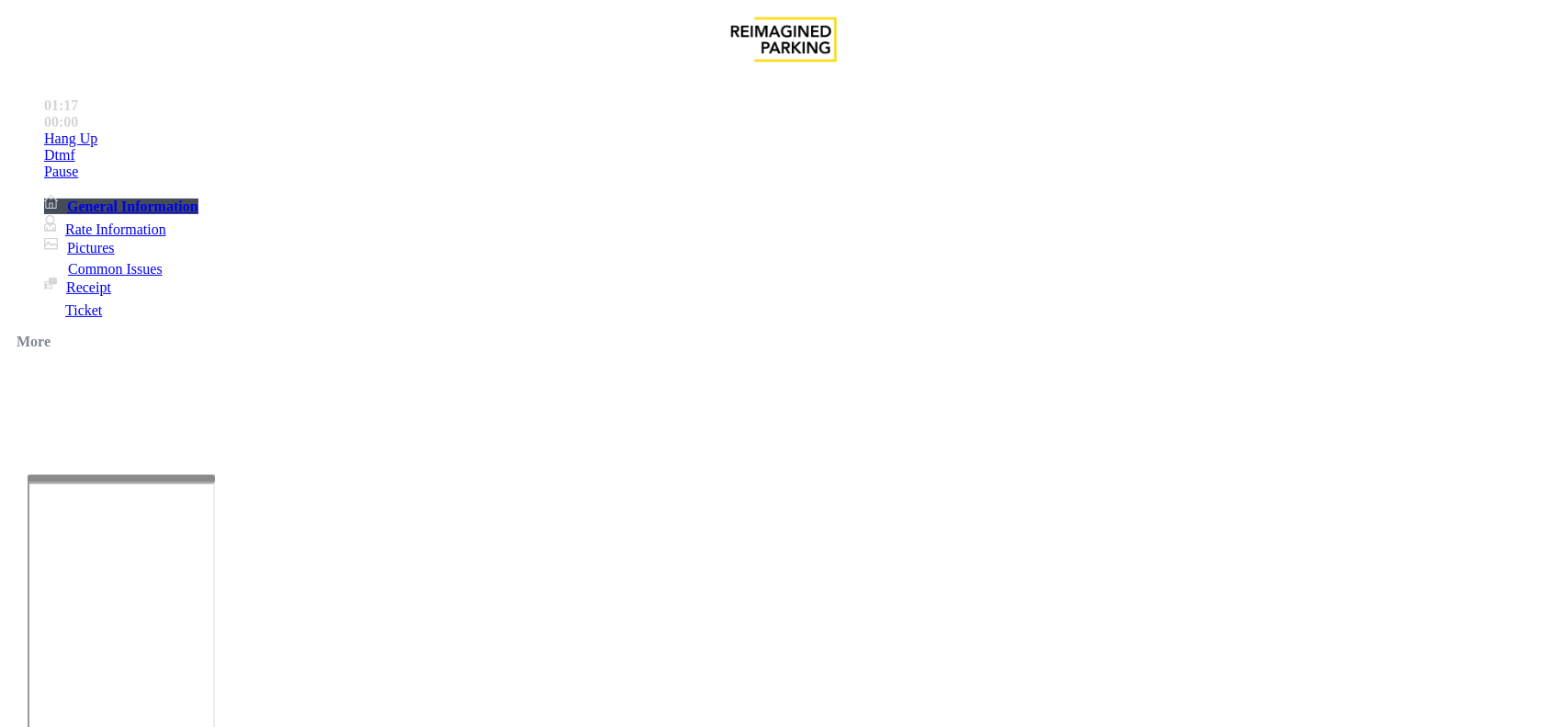 scroll, scrollTop: 345, scrollLeft: 0, axis: vertical 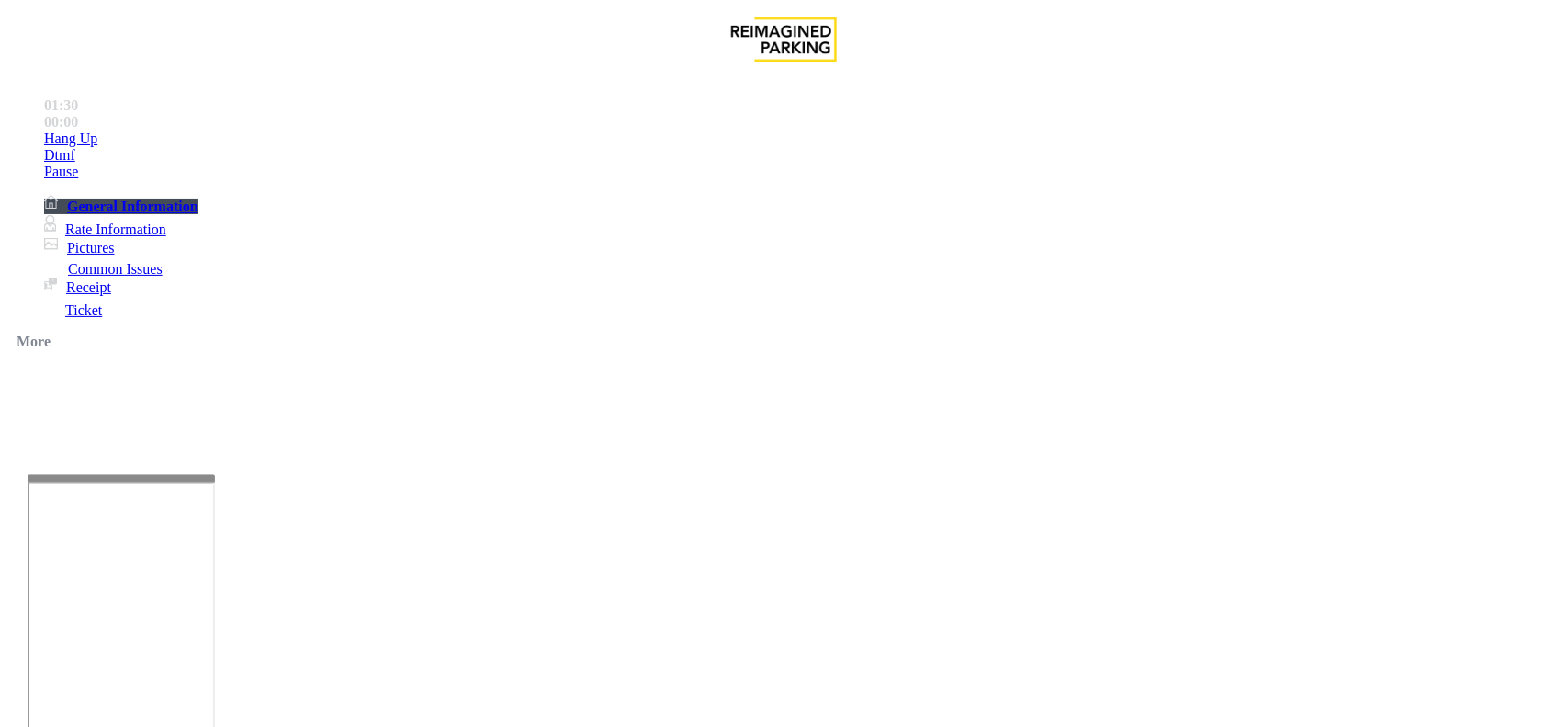 click on "Issue" at bounding box center [39, 1297] 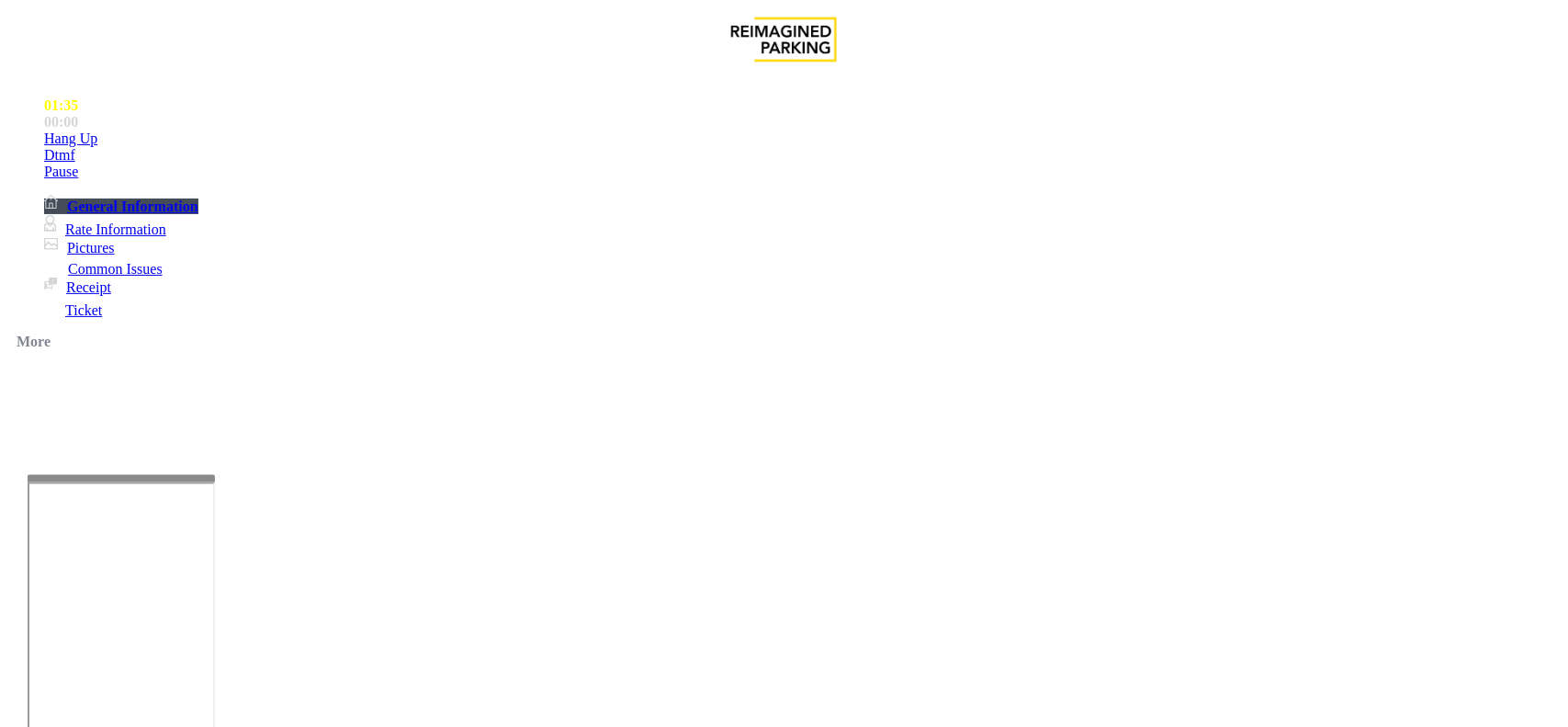 click on "Services" at bounding box center [573, 1327] 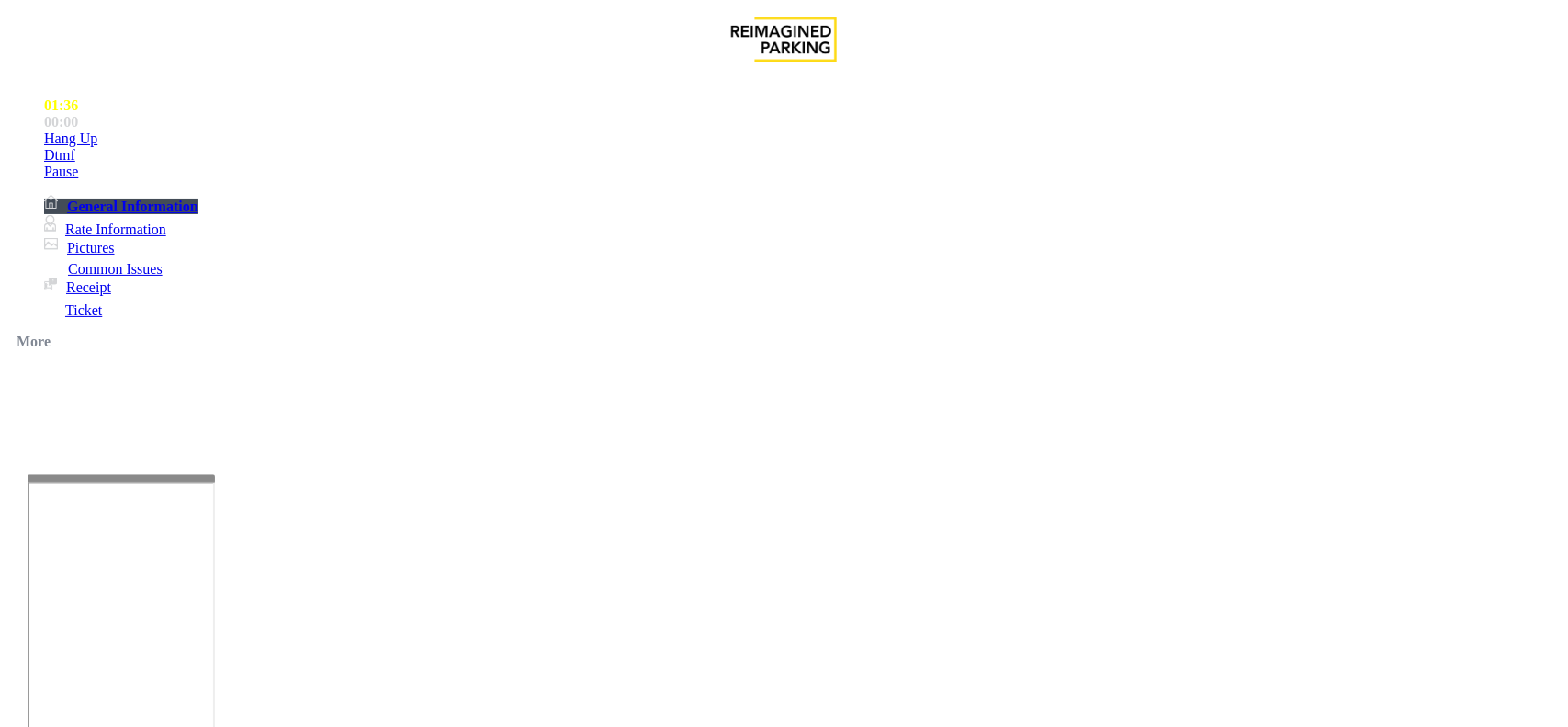 click on "Online Reservations" at bounding box center [485, 1327] 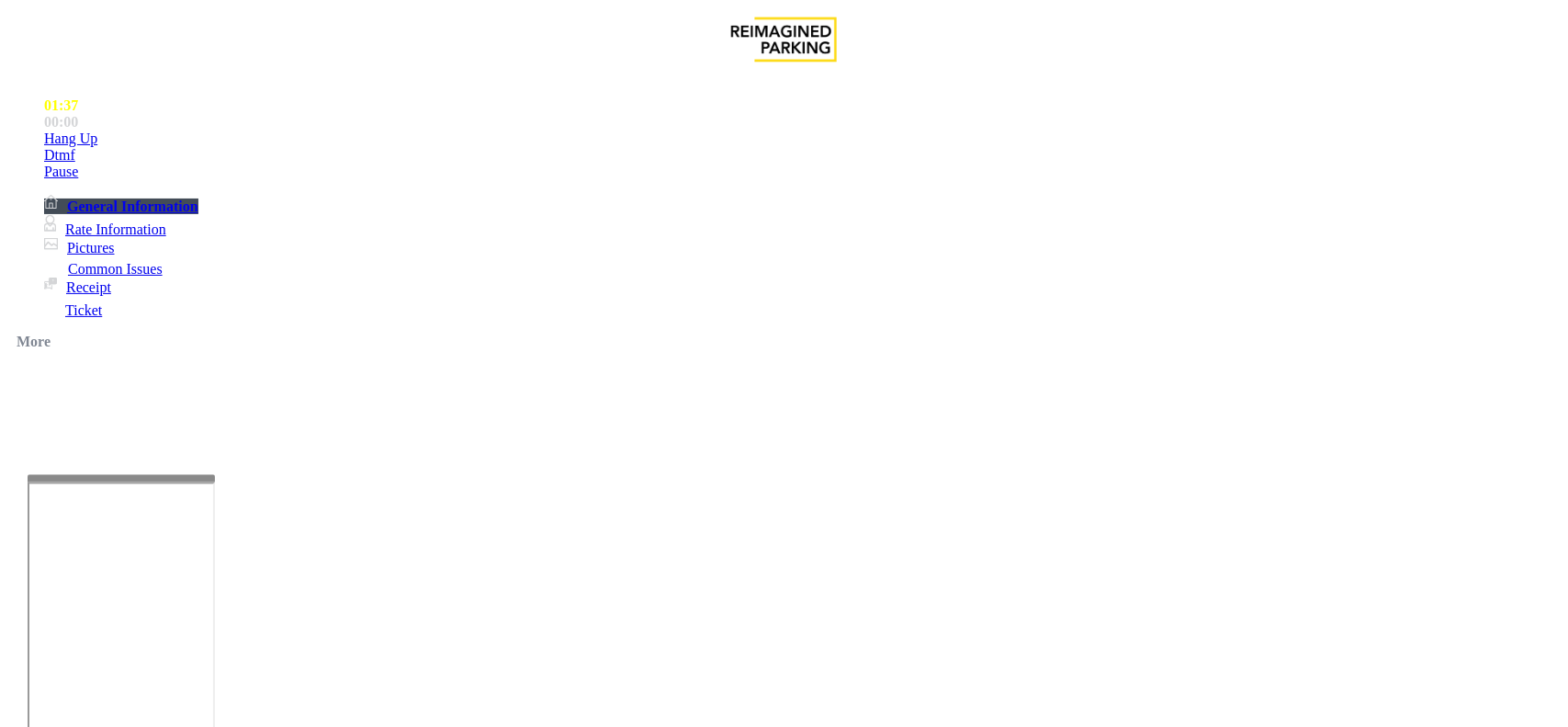click at bounding box center (254, 1689) 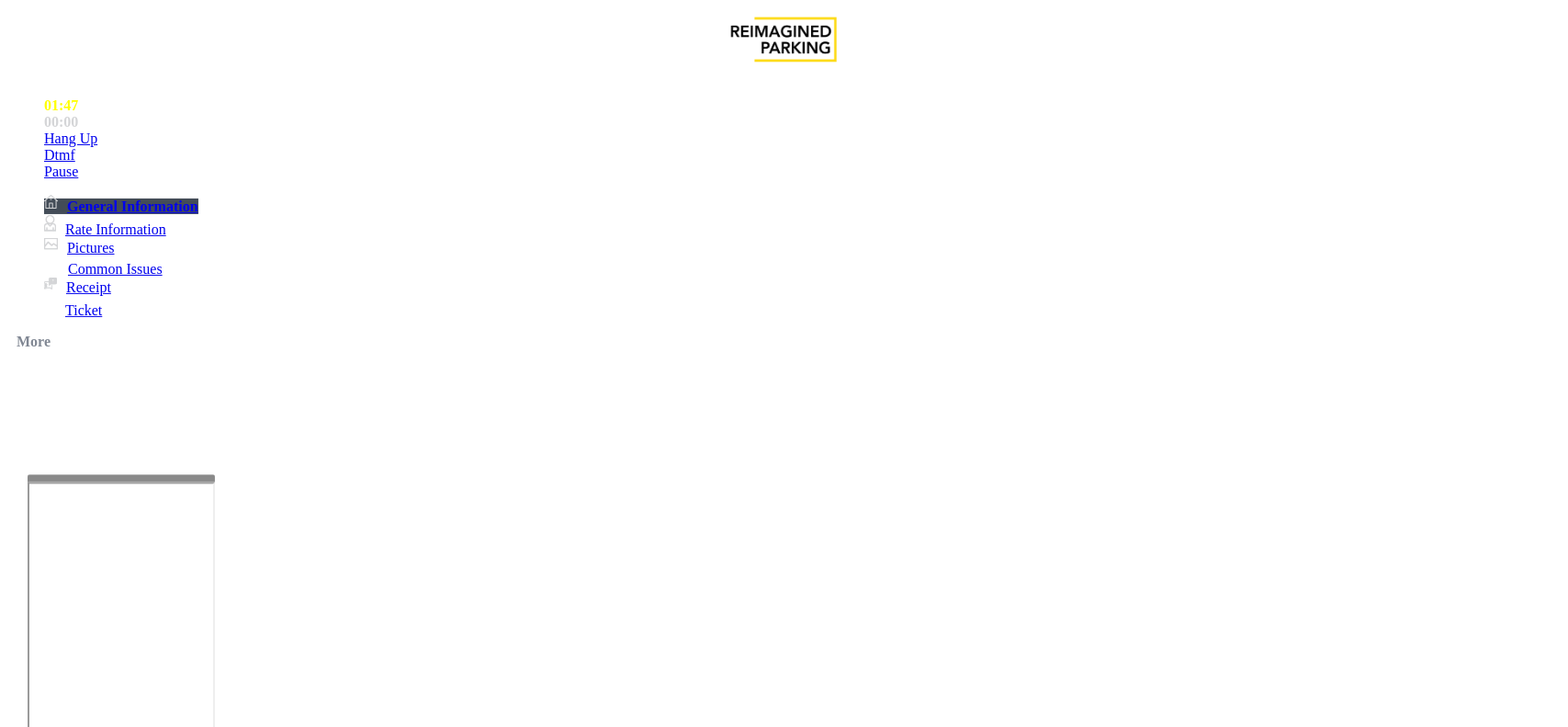 drag, startPoint x: 352, startPoint y: 603, endPoint x: 259, endPoint y: 598, distance: 93.13431 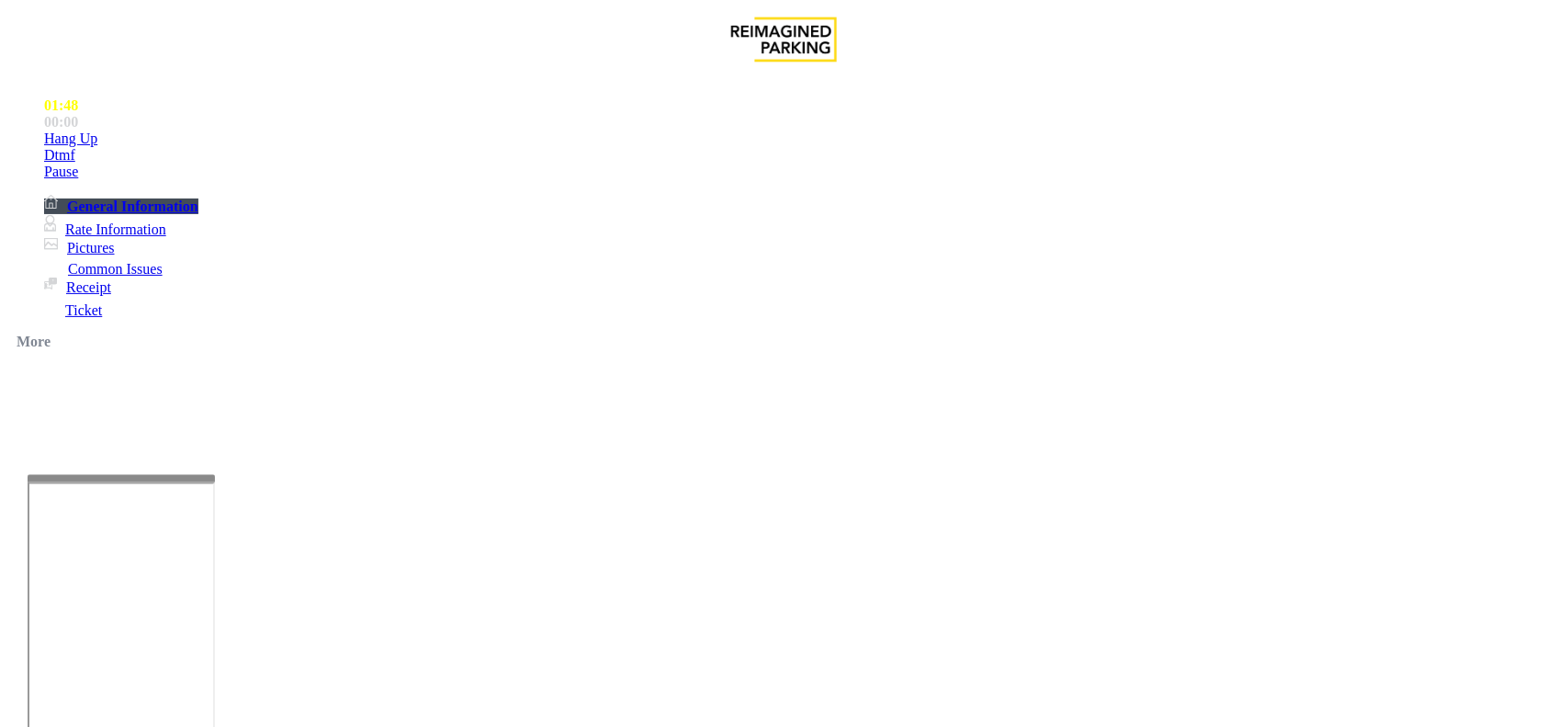 click at bounding box center [254, 1689] 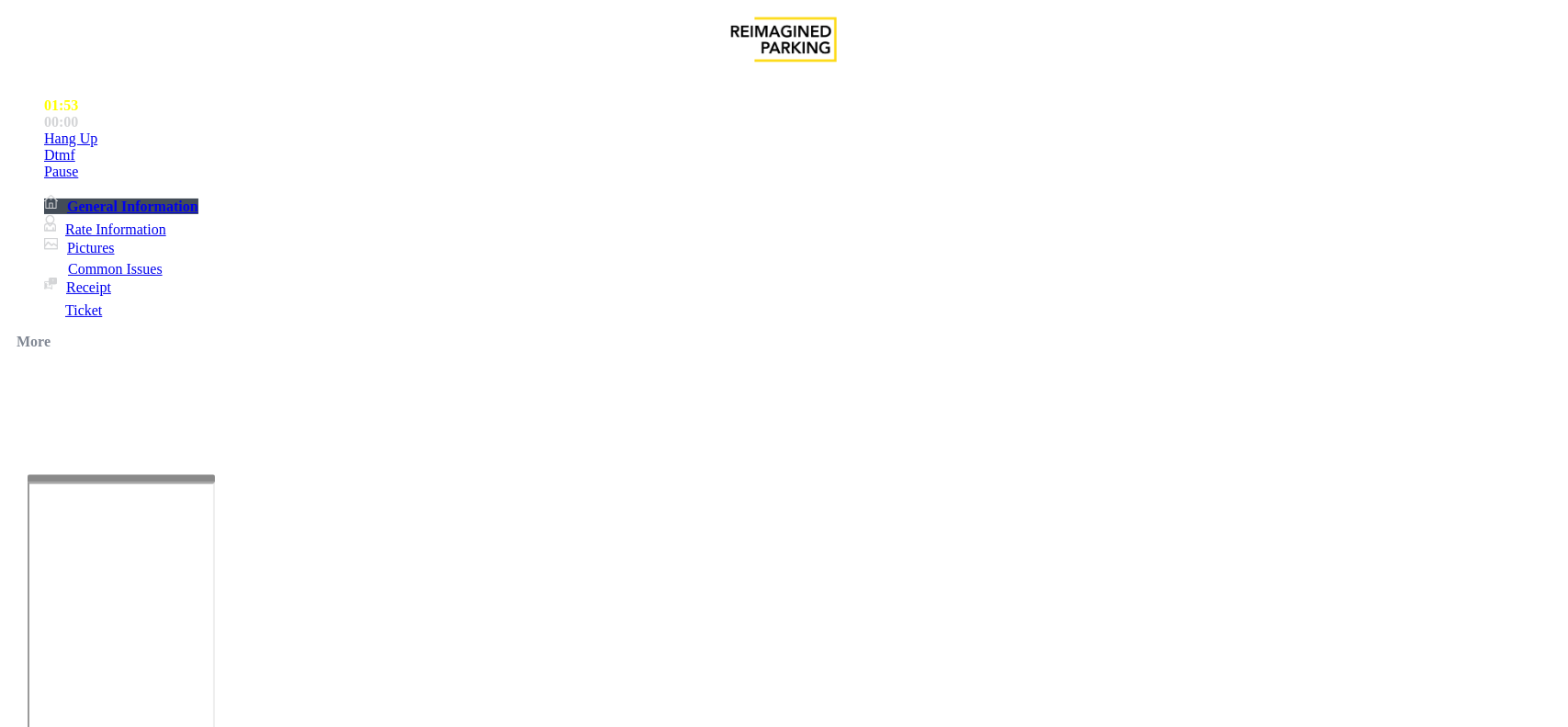 click at bounding box center (254, 1689) 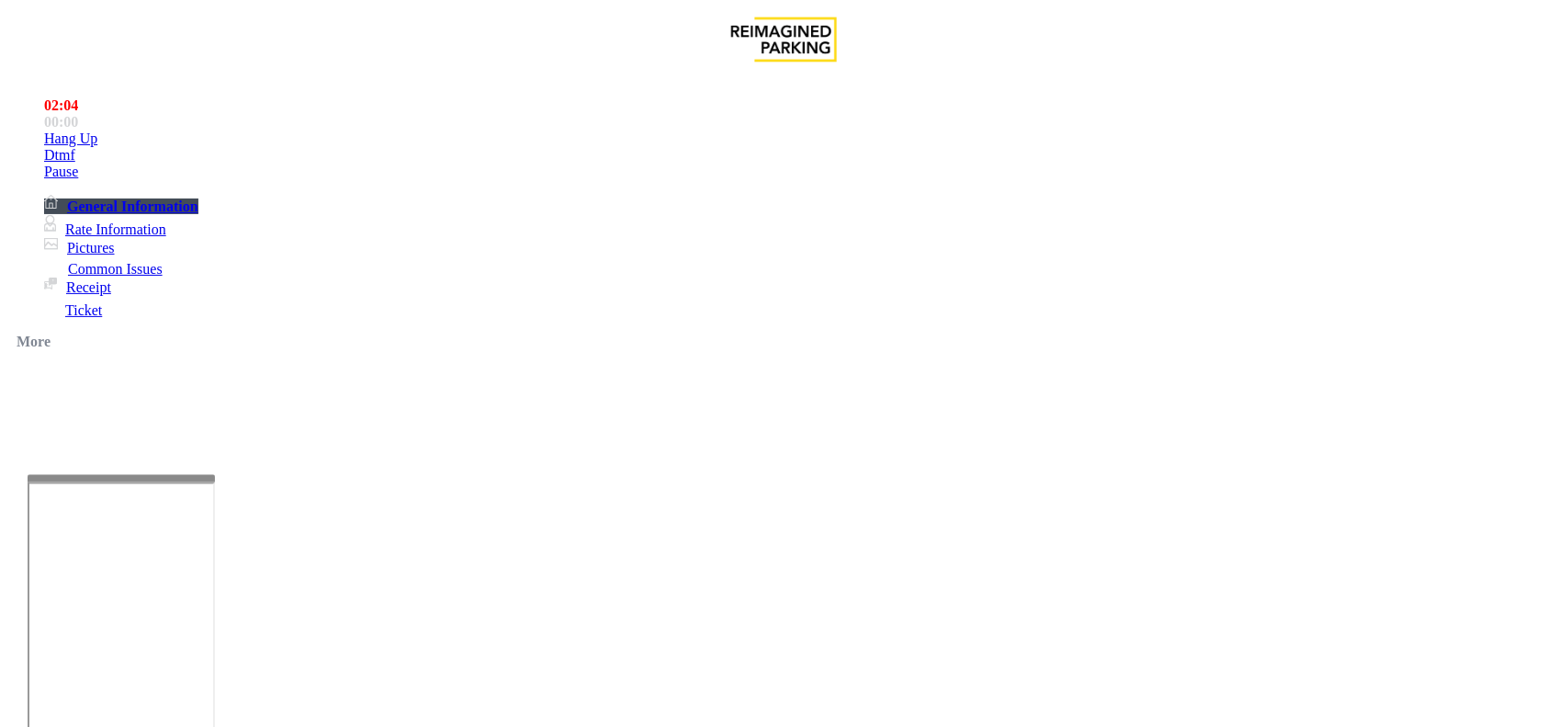 type on "**********" 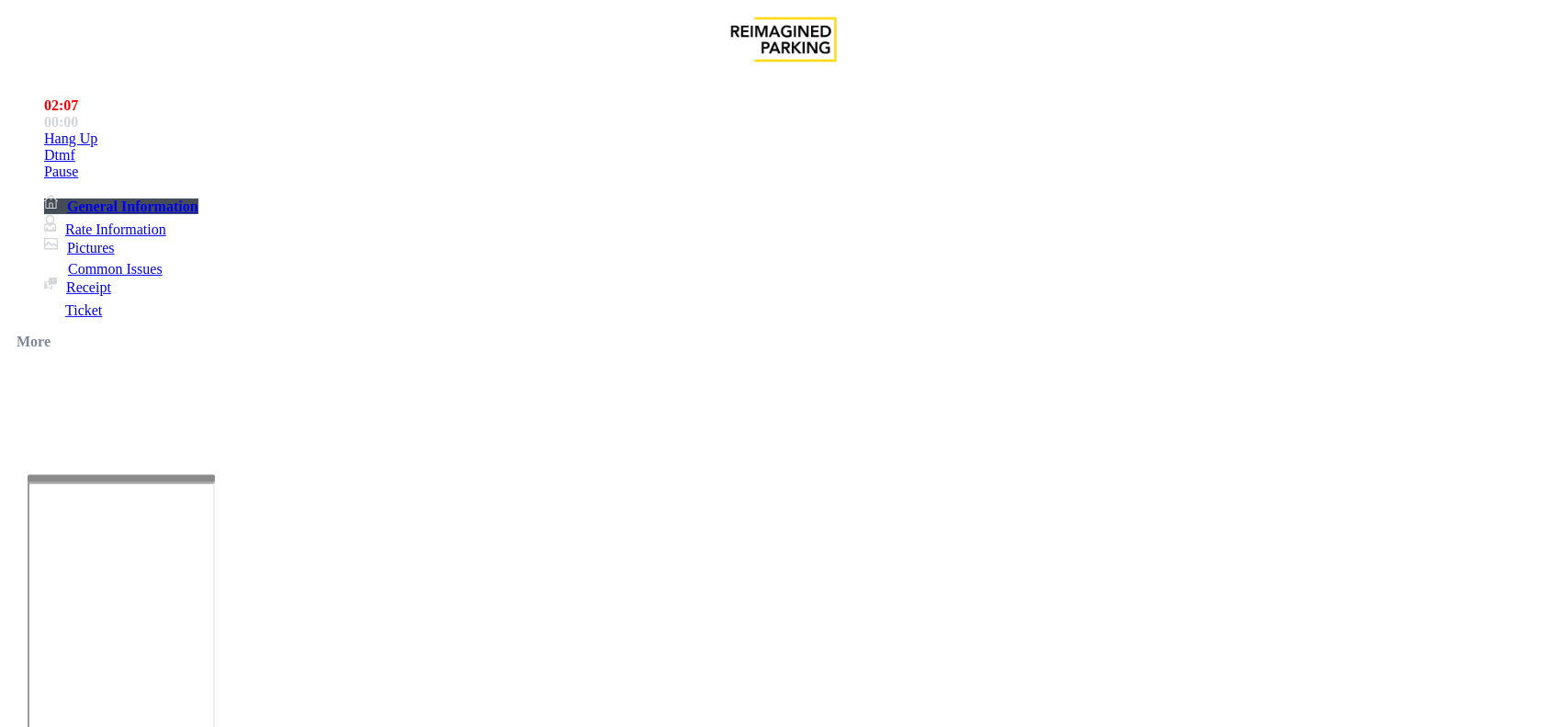 click at bounding box center [88, 1347] 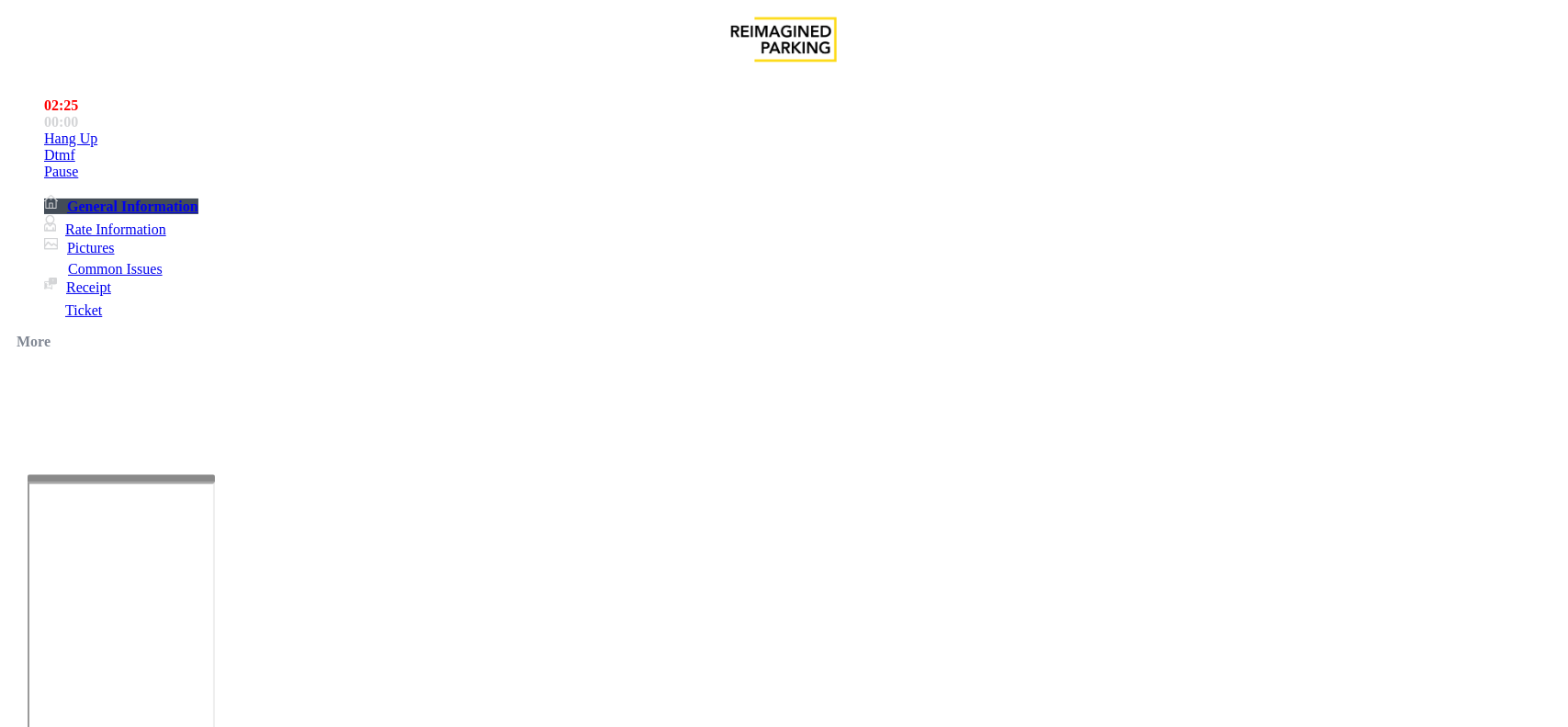 type on "****" 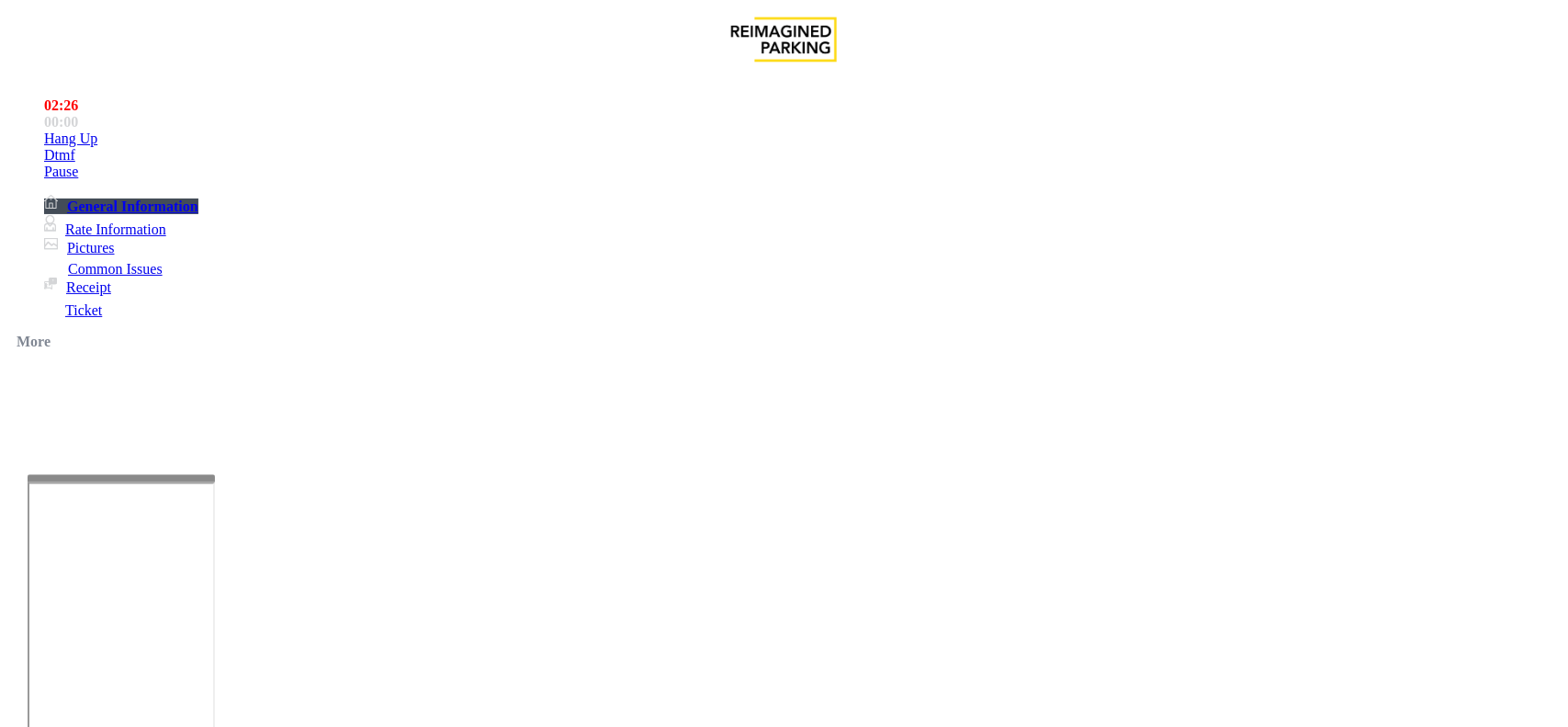 click at bounding box center [254, 1689] 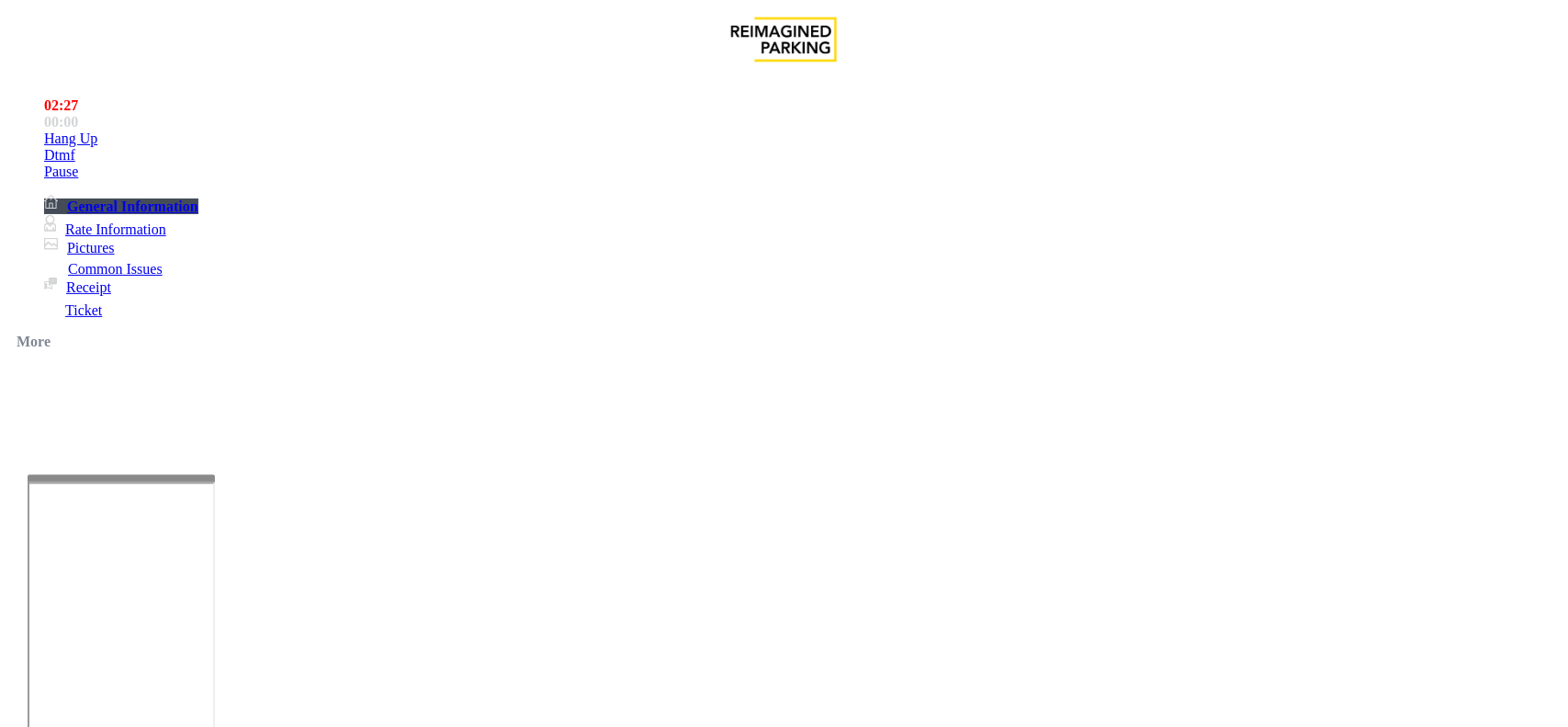 click at bounding box center [254, 1689] 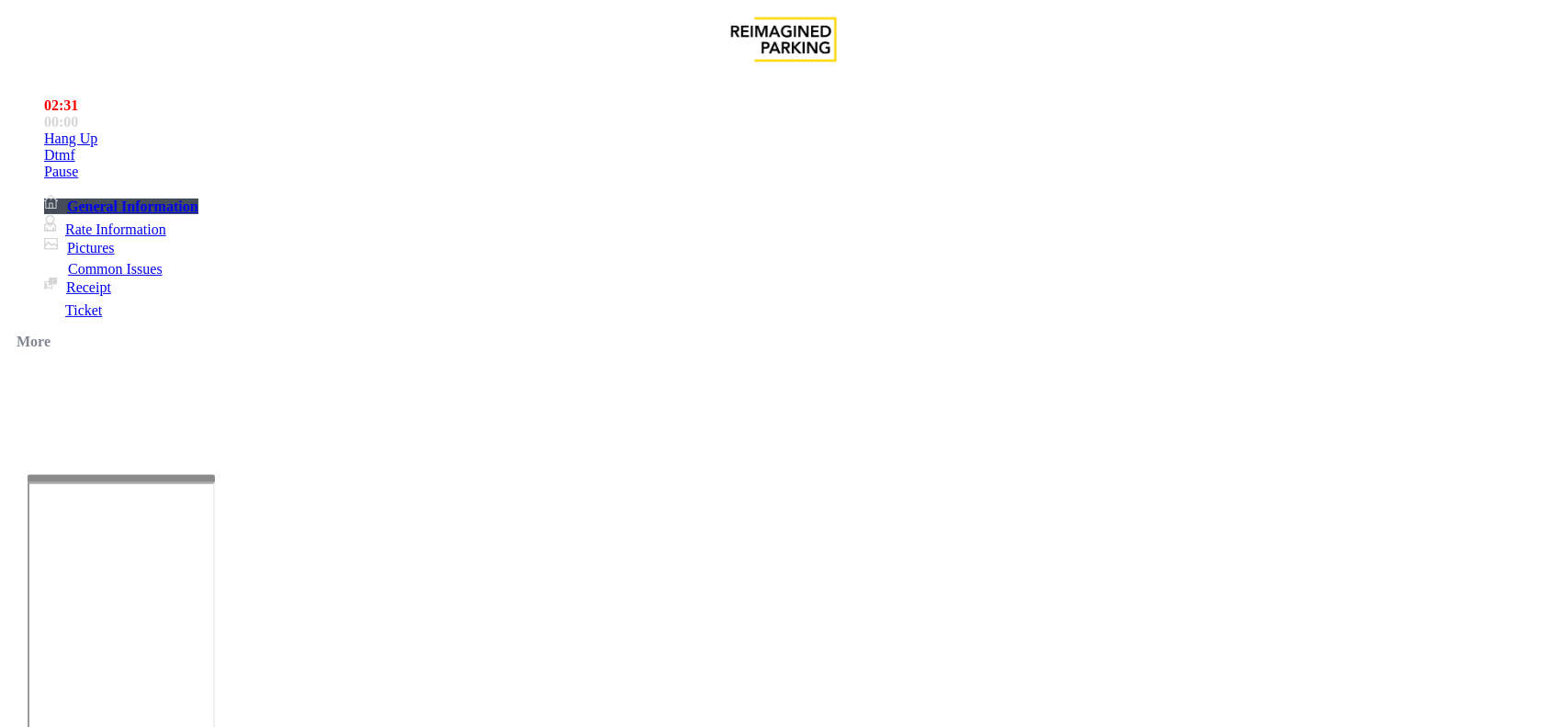 scroll, scrollTop: 230, scrollLeft: 0, axis: vertical 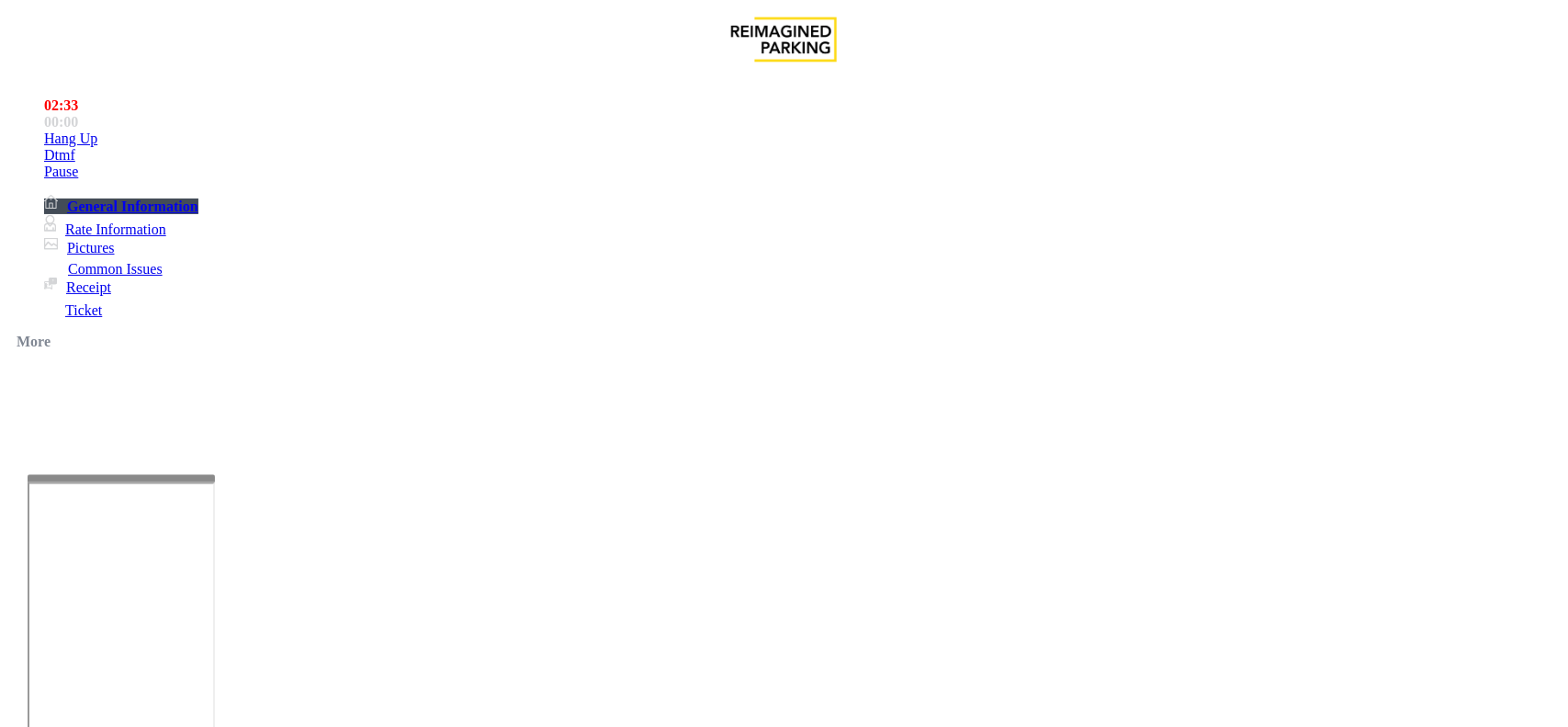 click on "Vend Gate" at bounding box center (63, 1775) 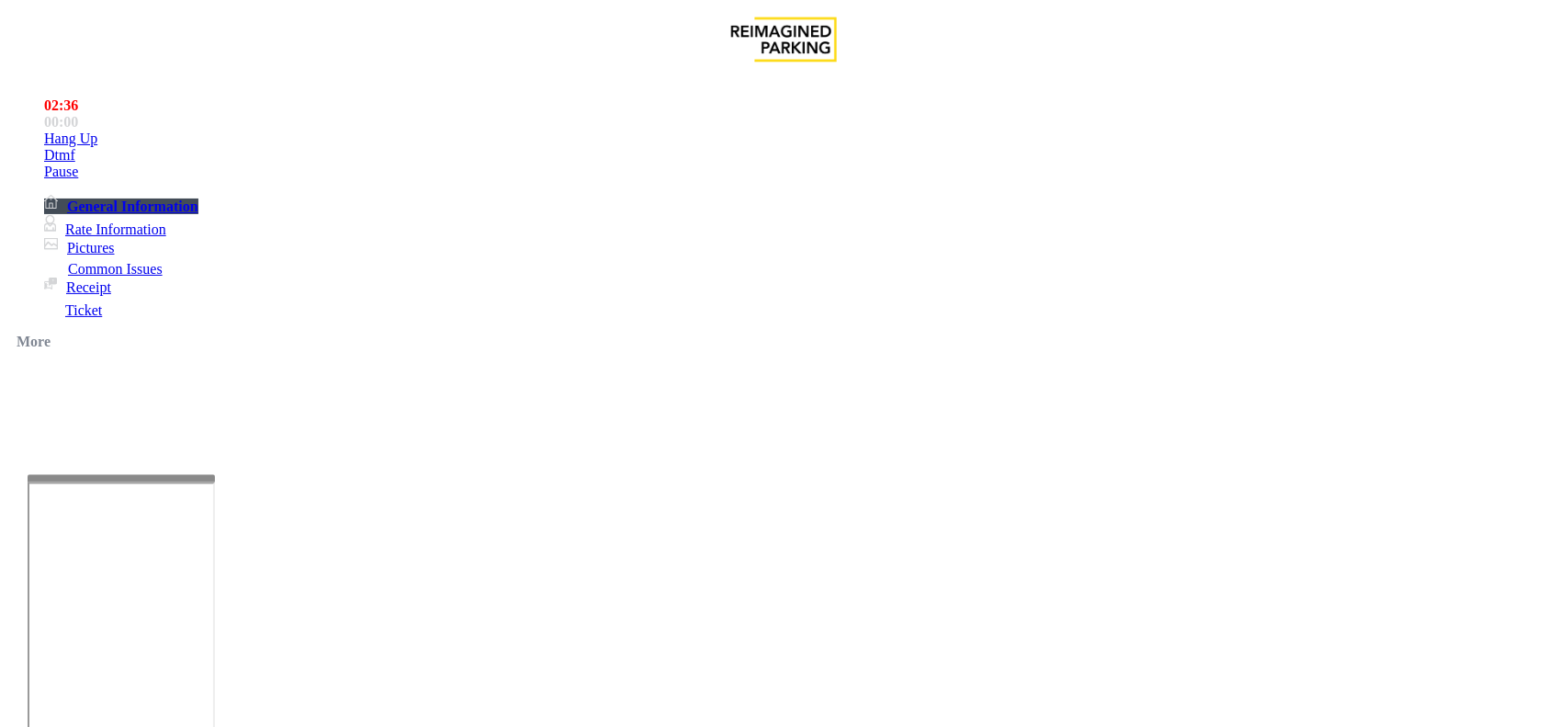 scroll, scrollTop: 0, scrollLeft: 0, axis: both 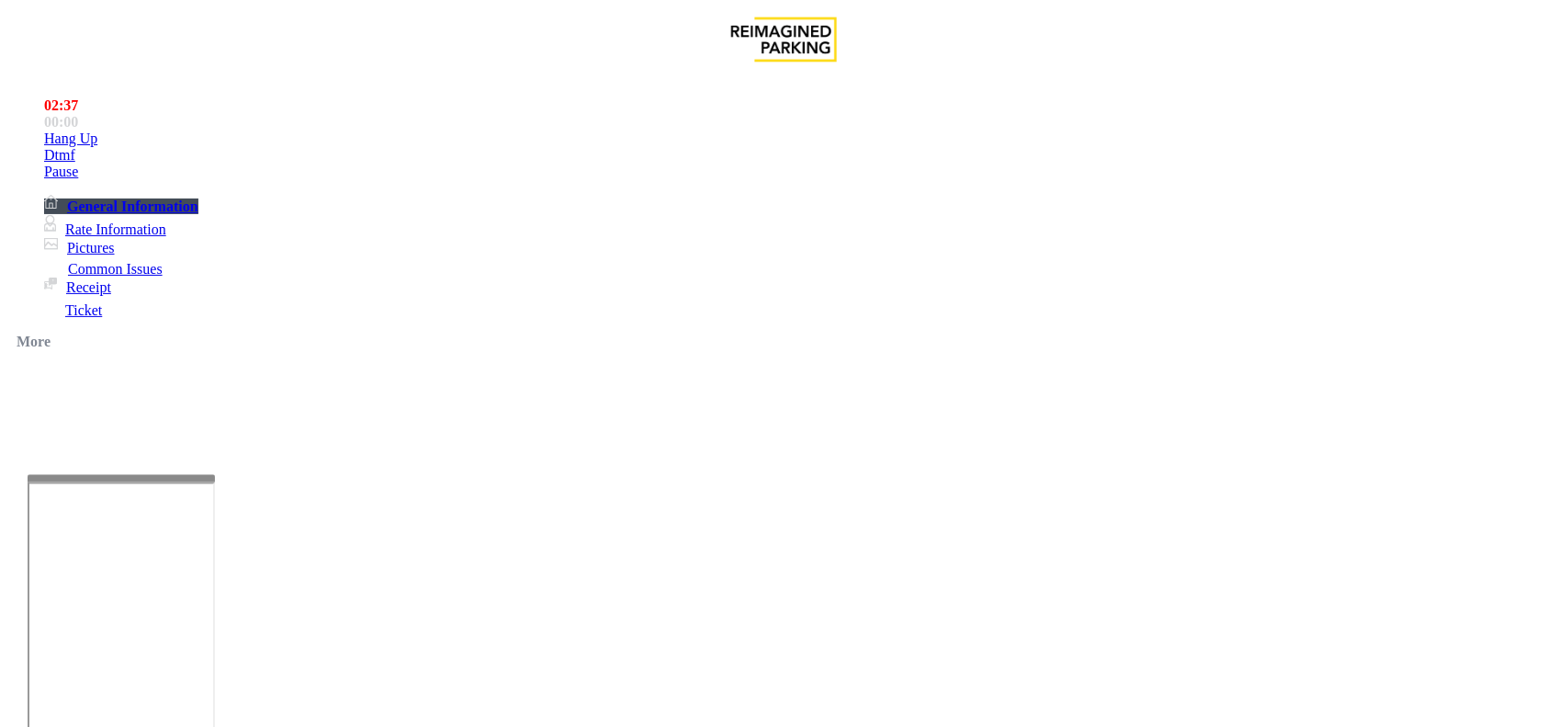 drag, startPoint x: 413, startPoint y: 161, endPoint x: 250, endPoint y: 171, distance: 163.30646 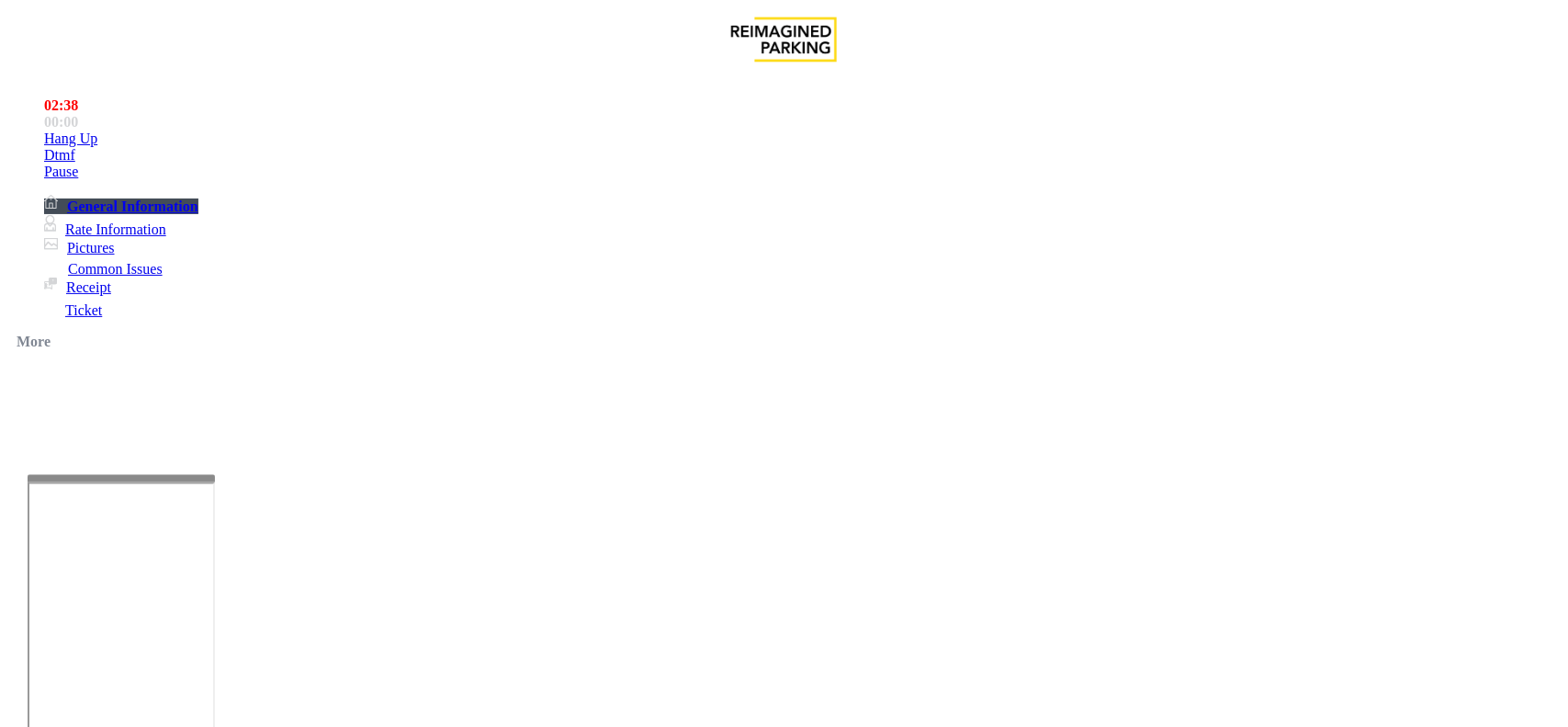 scroll, scrollTop: 115, scrollLeft: 0, axis: vertical 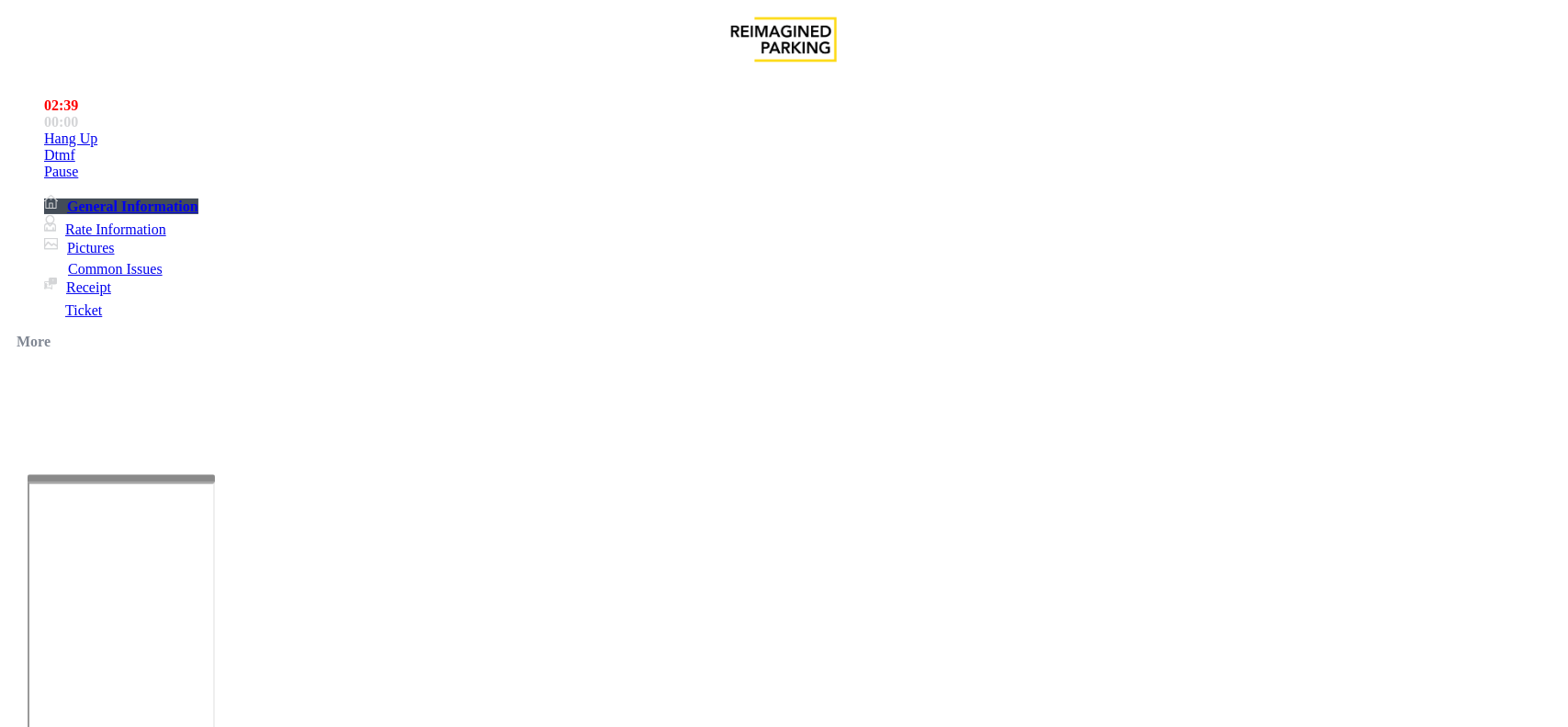 click at bounding box center [254, 1689] 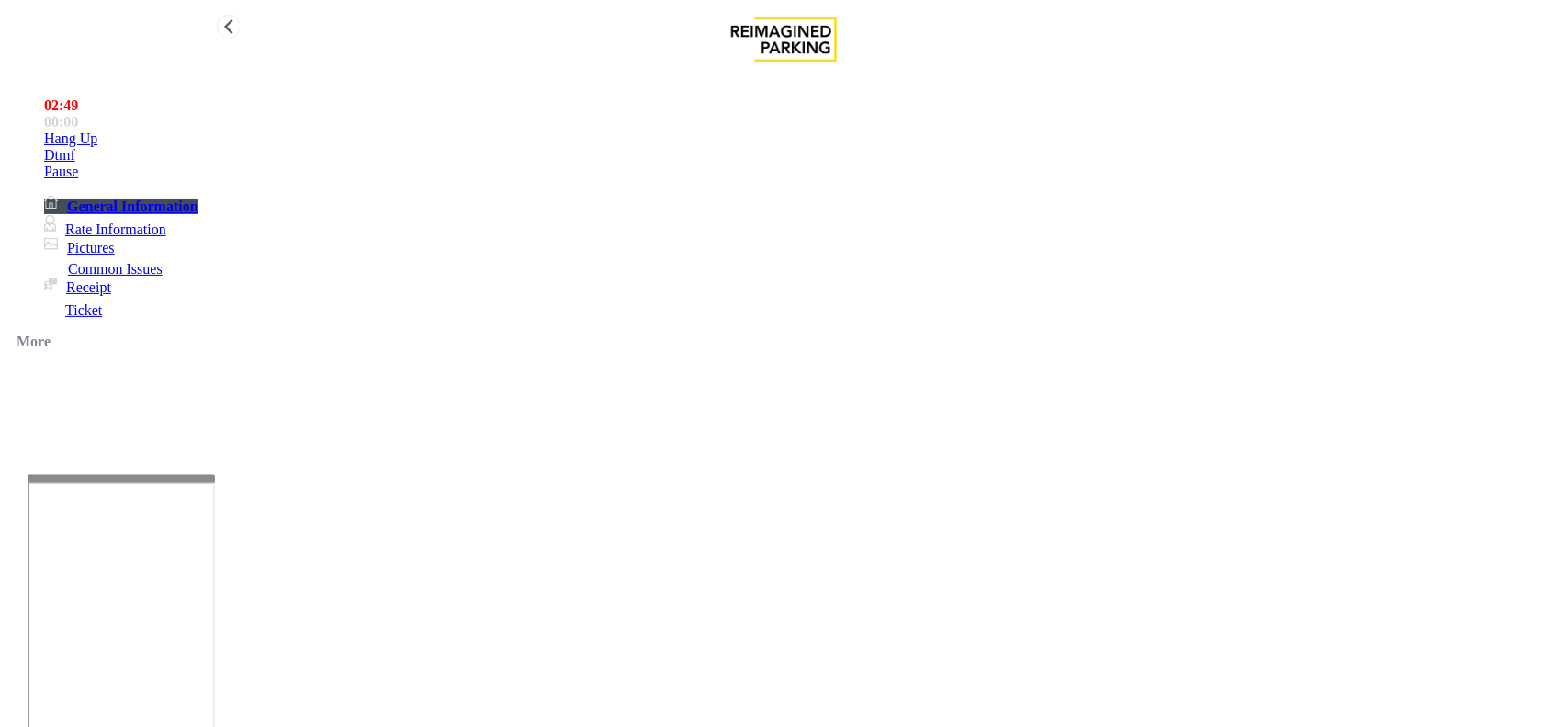 click on "Hang Up" at bounding box center [71, 139] 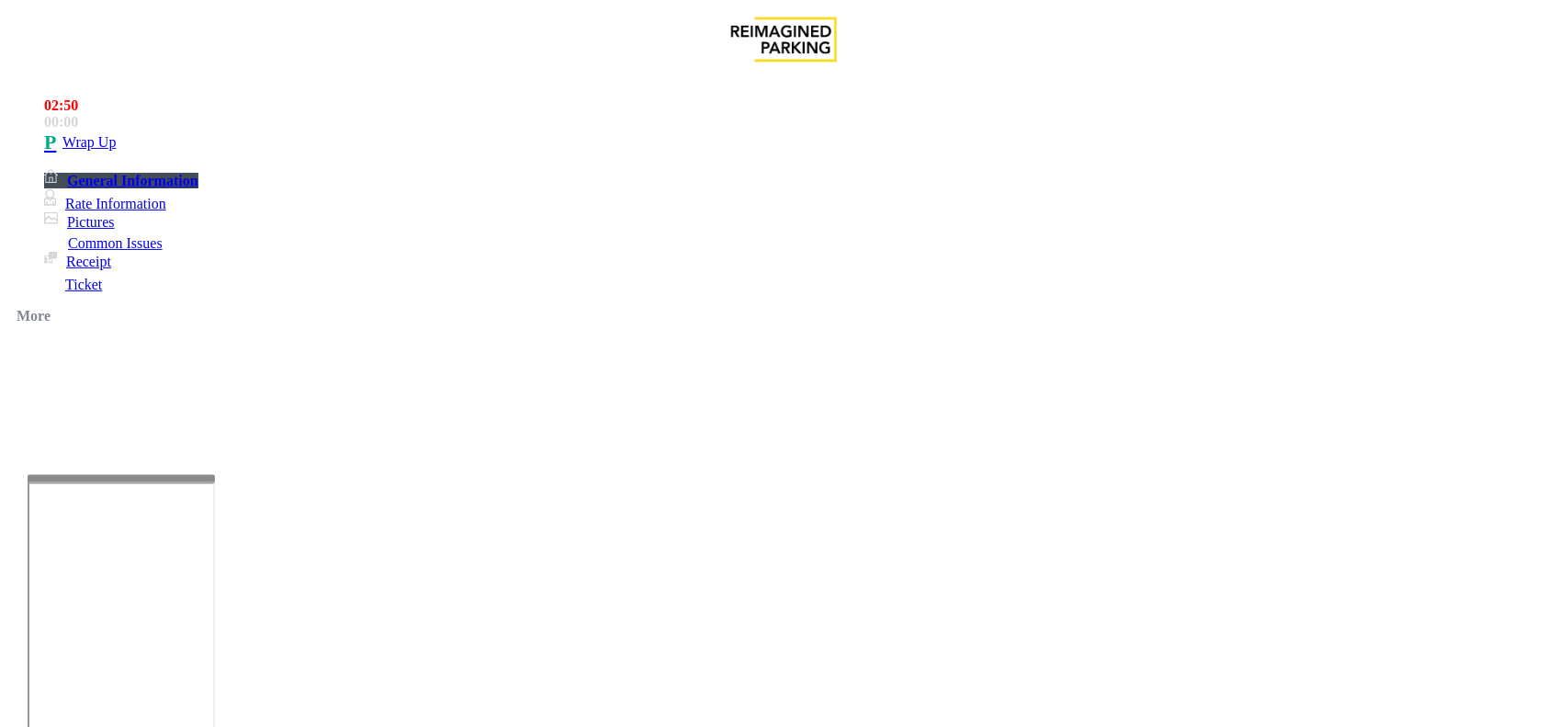 click at bounding box center (254, 1689) 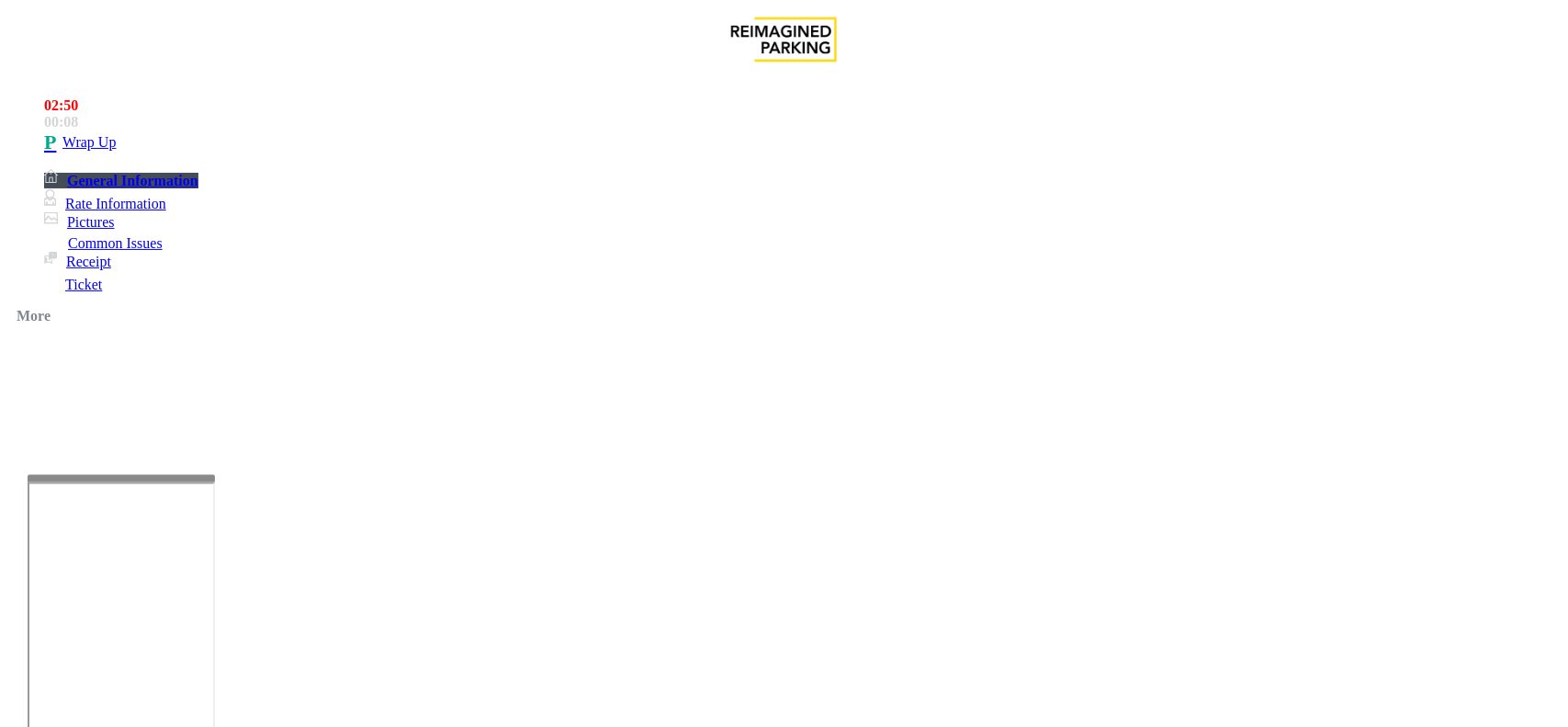 scroll, scrollTop: 0, scrollLeft: 0, axis: both 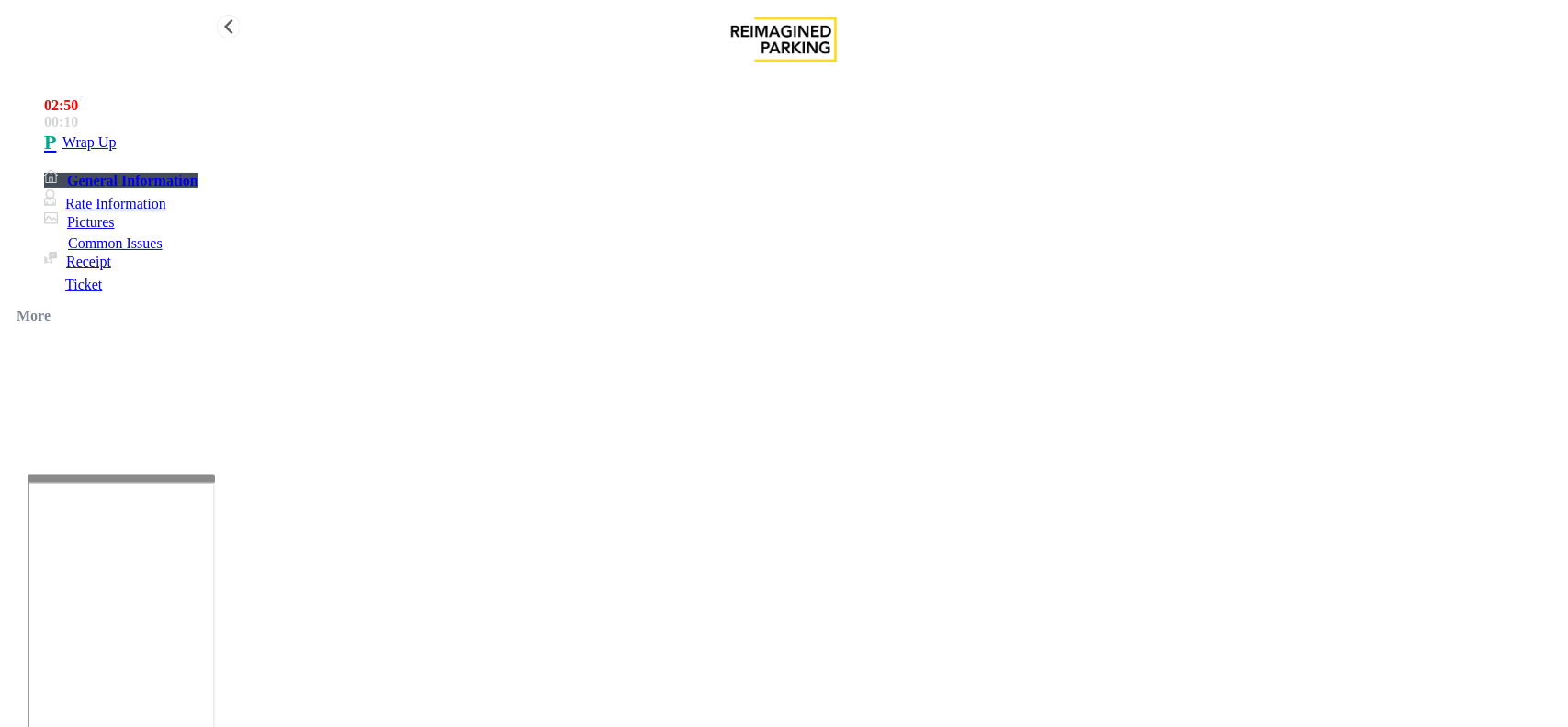 type on "**********" 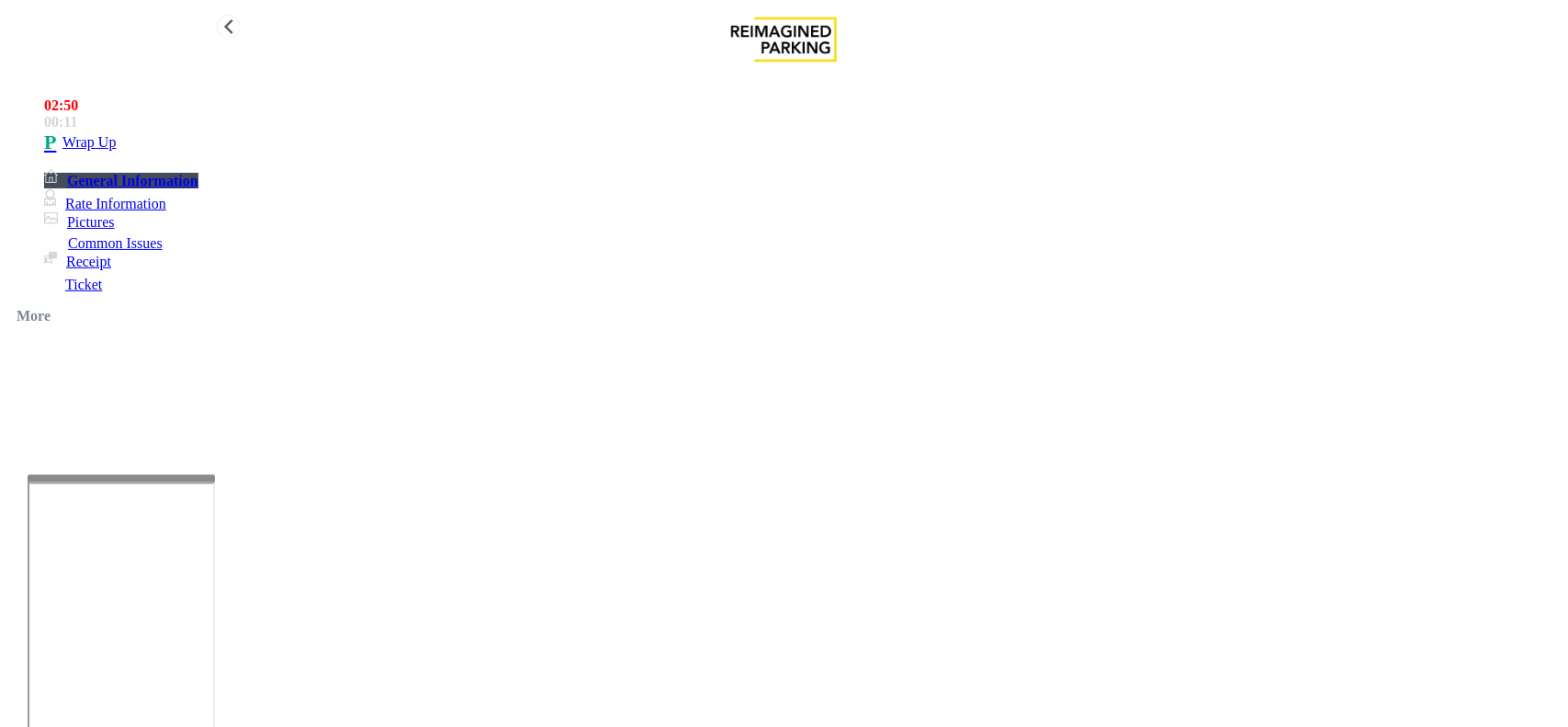 click on "Wrap Up" at bounding box center [802, 142] 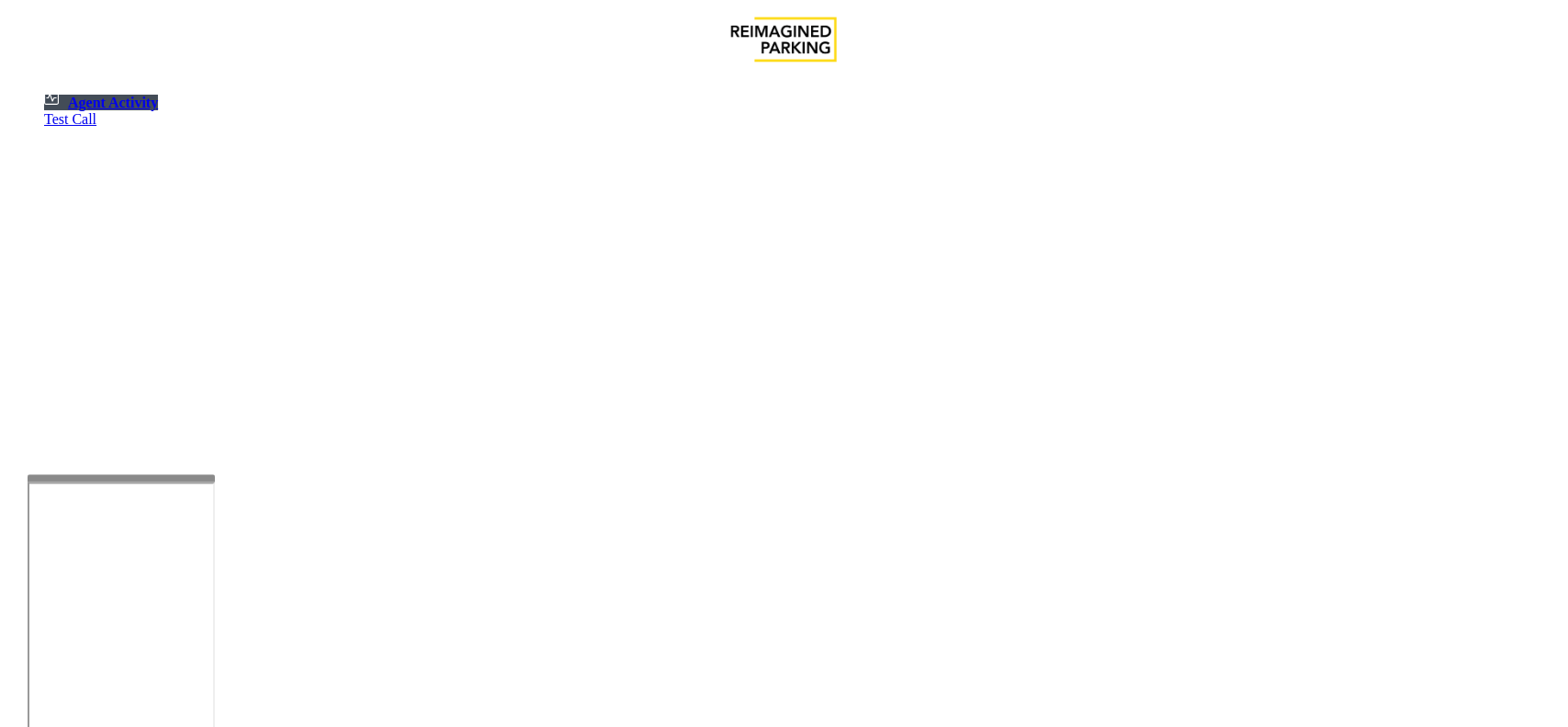 click on "Online Reservations" at bounding box center (51, 1517) 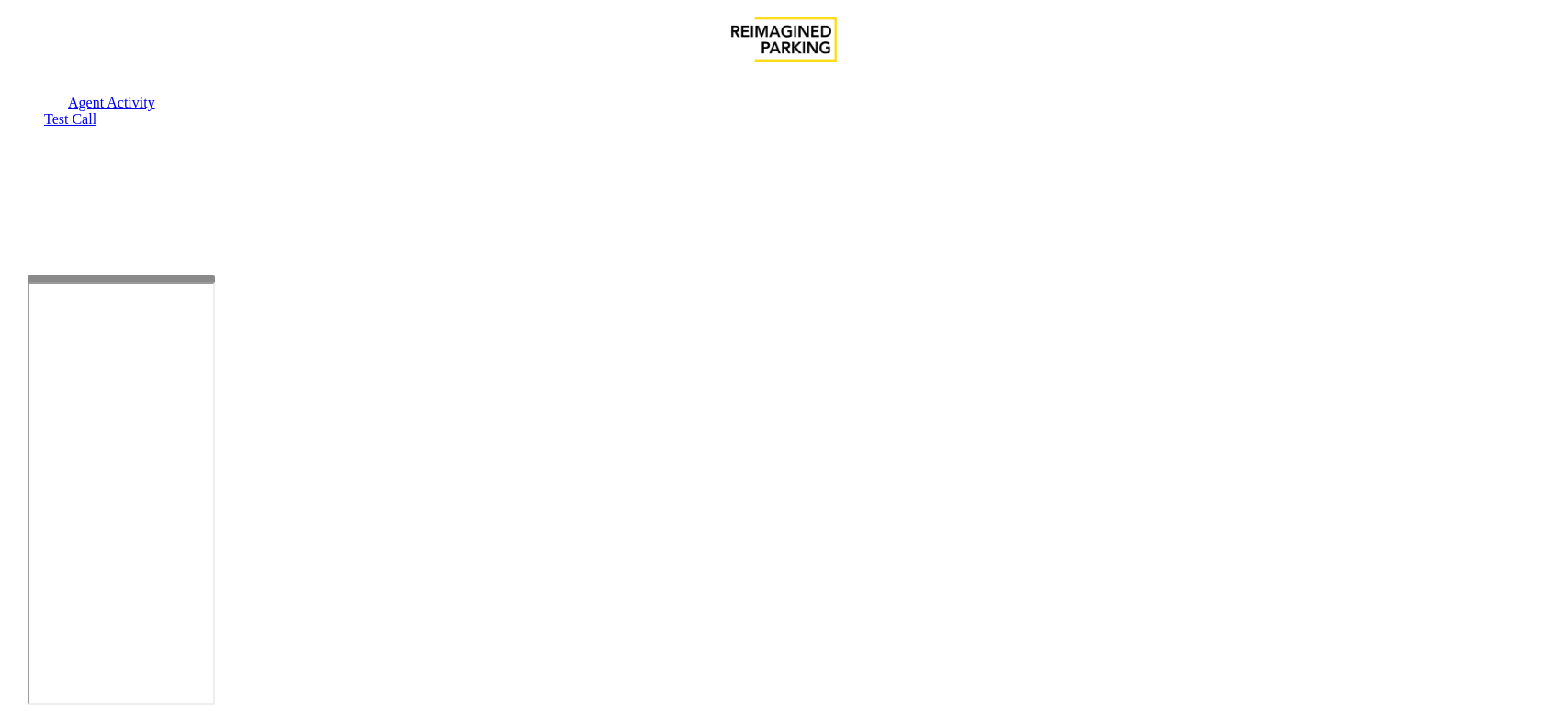 scroll, scrollTop: 0, scrollLeft: 0, axis: both 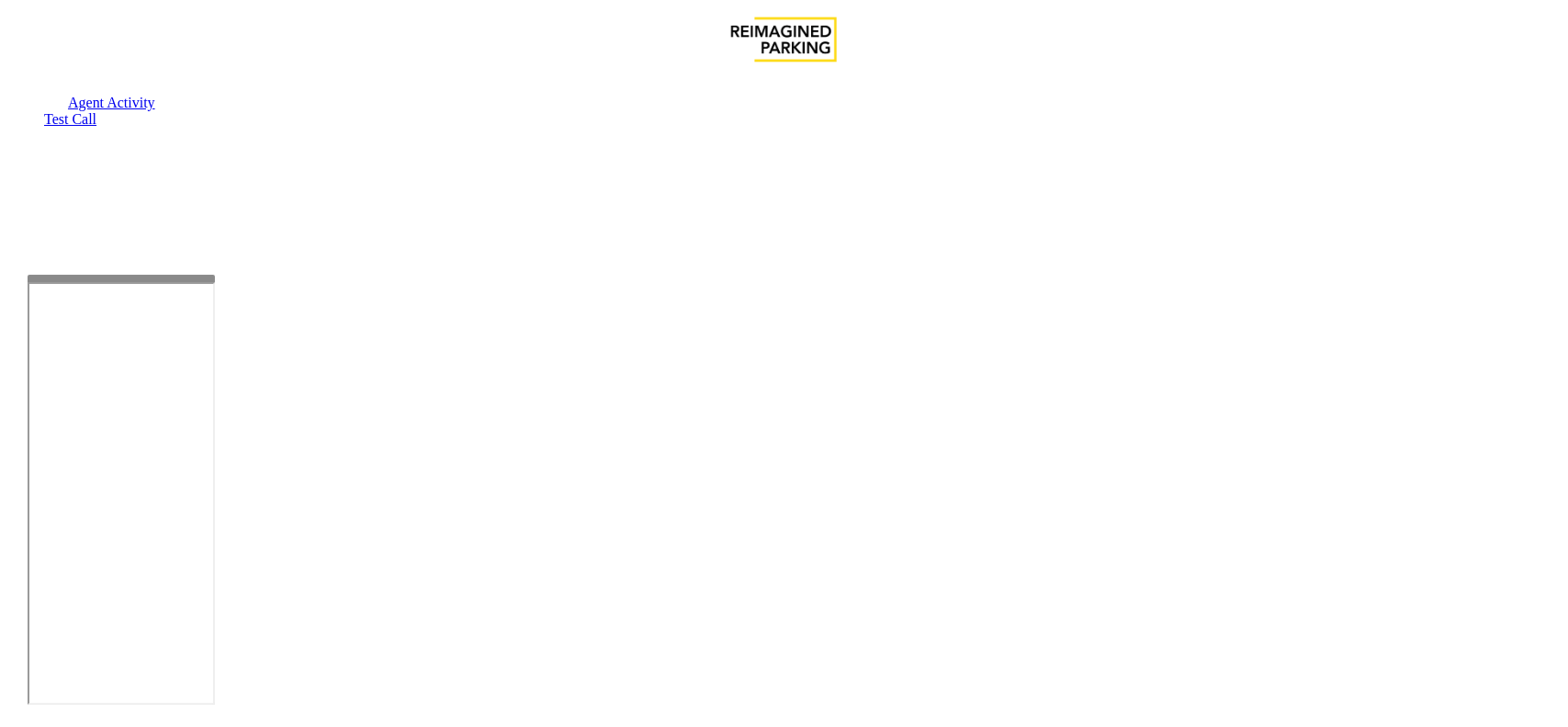 click on "issue- Online Reservations
Resolution-took details and vend the gate
rental id-770592484
amount 22$" at bounding box center (716, 1433) 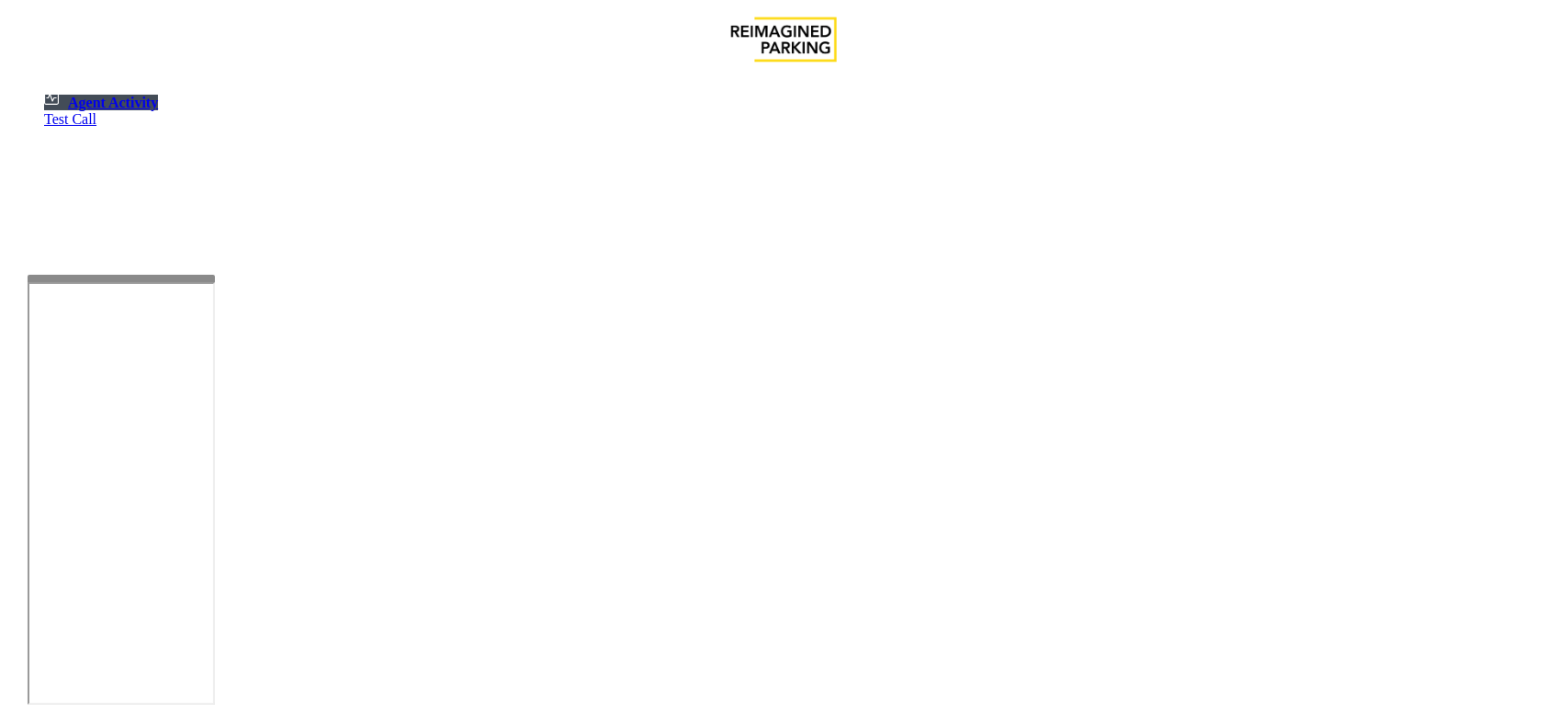 scroll, scrollTop: 0, scrollLeft: 0, axis: both 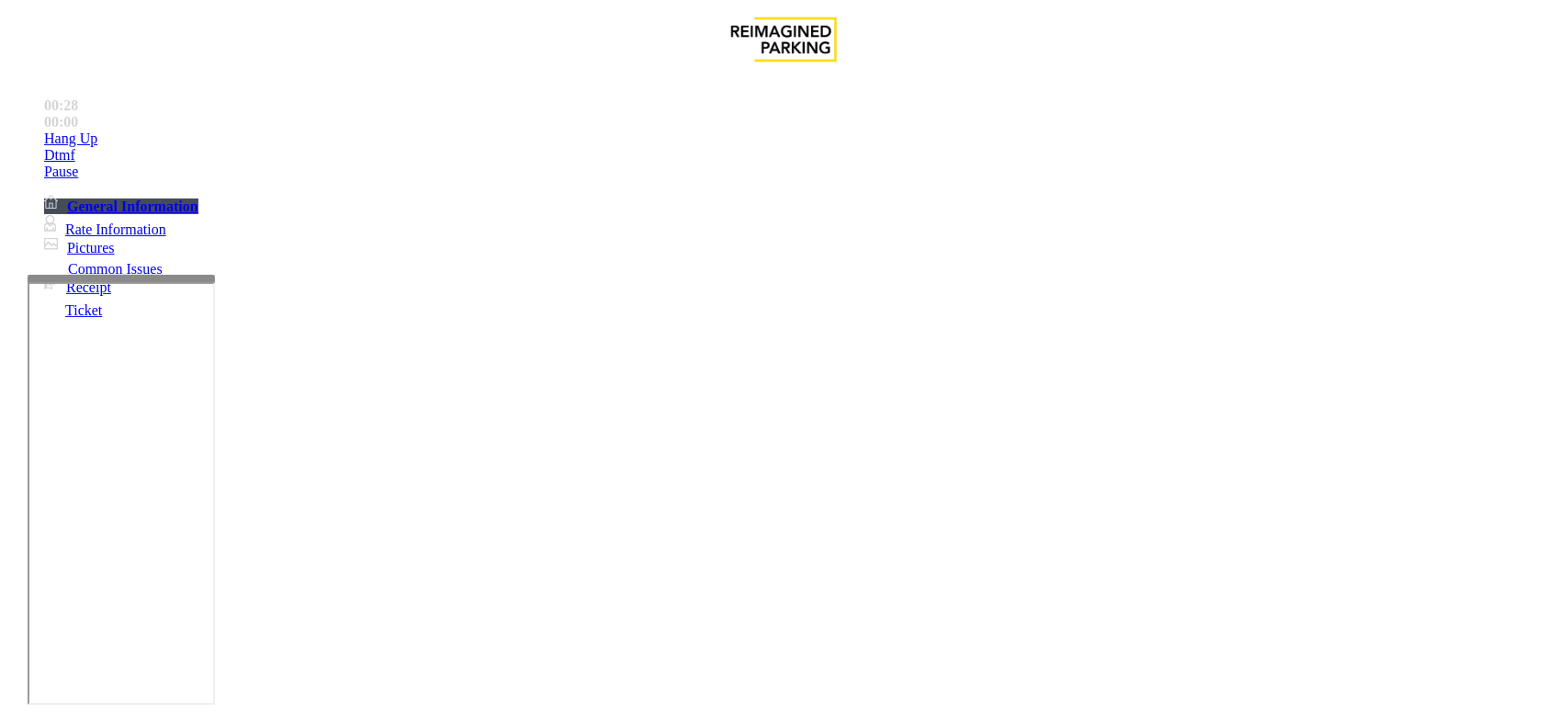 click on "Ticket Issue" at bounding box center [65, 1327] 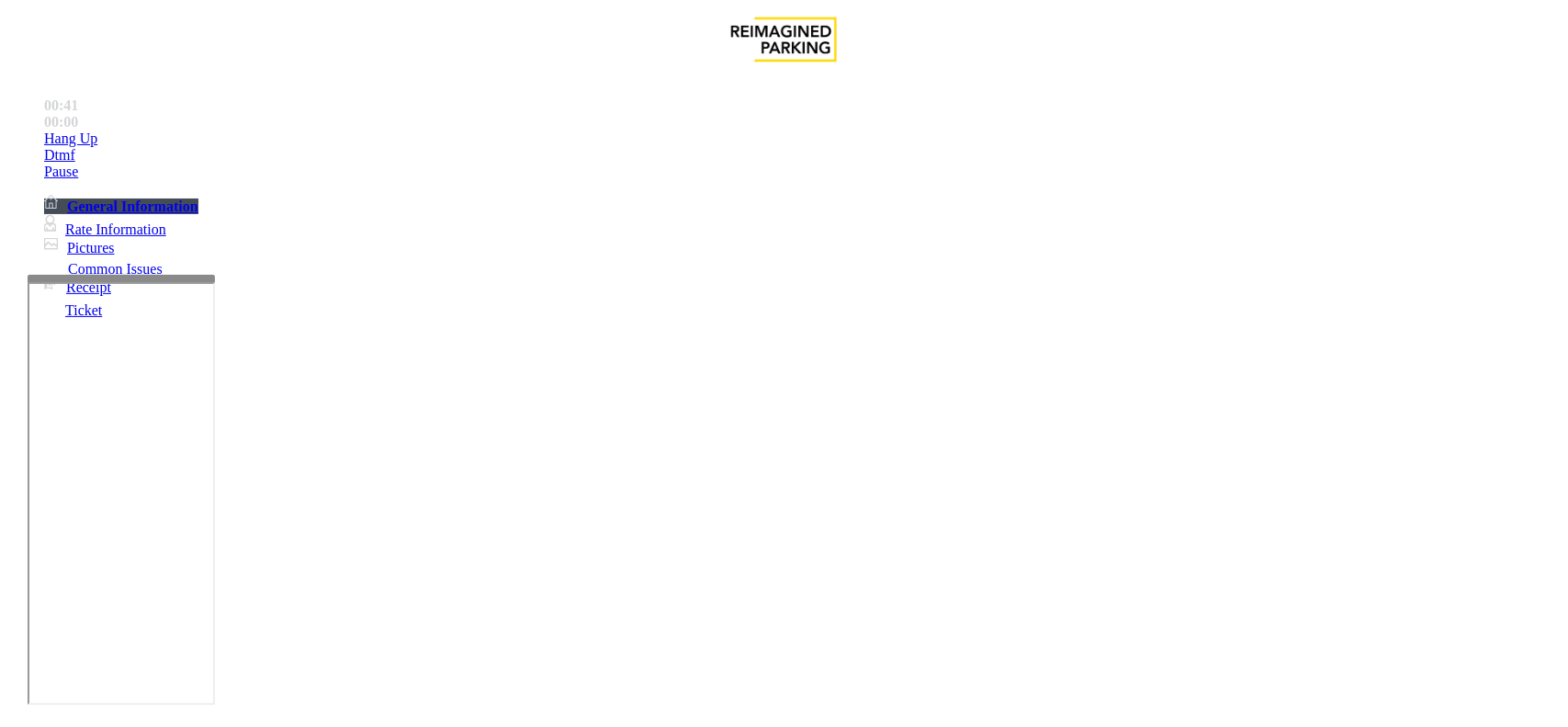 click on "Ticket Unreadable" at bounding box center [276, 1327] 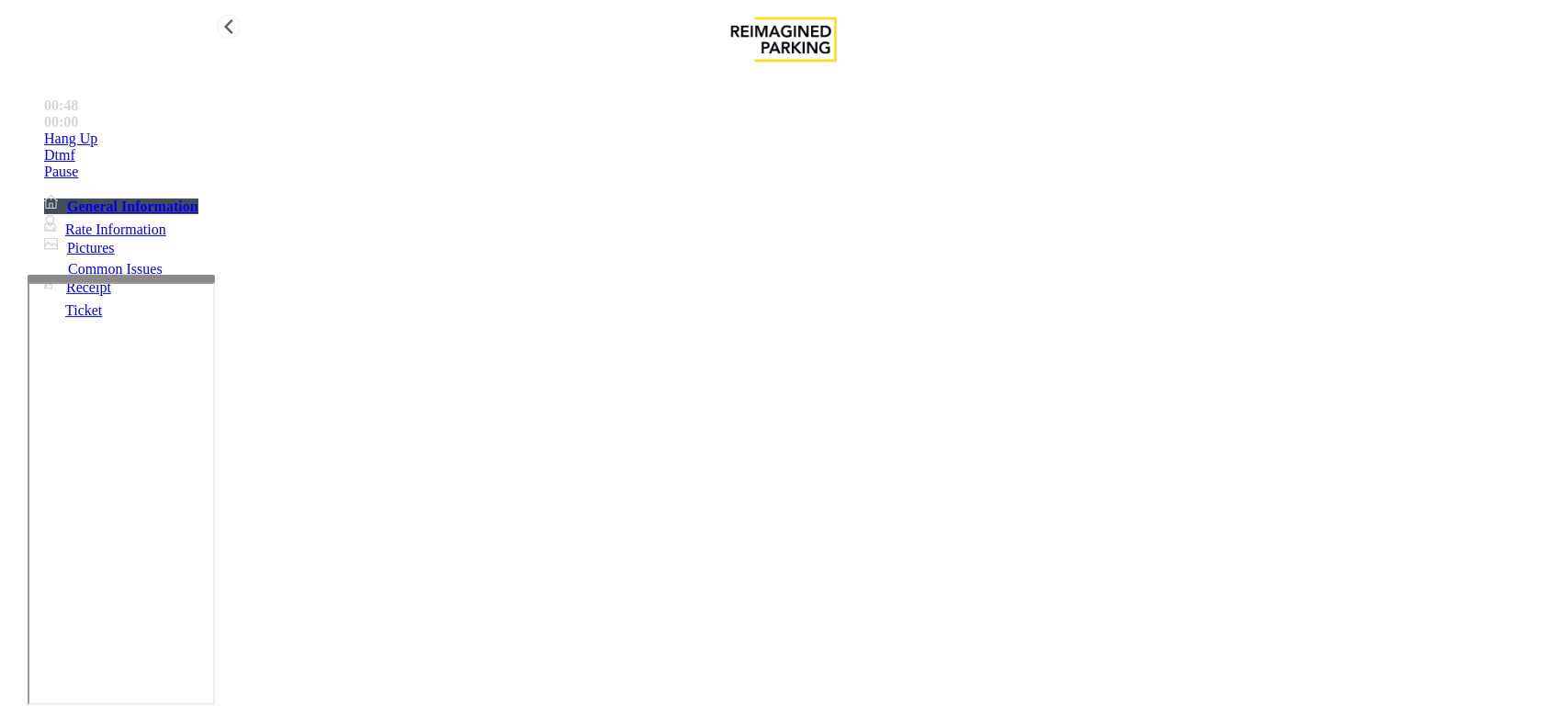 click on "Hang Up" at bounding box center (802, 139) 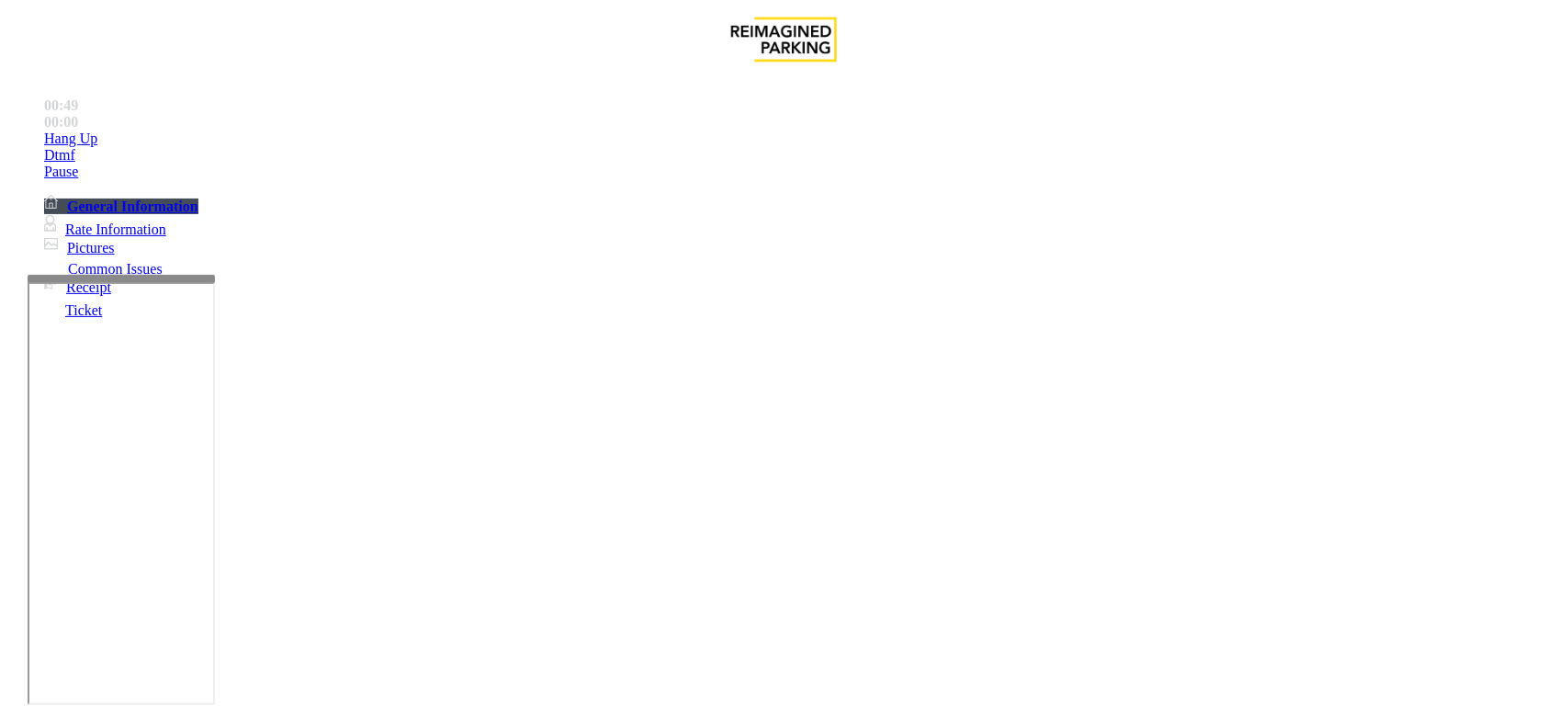 click at bounding box center (88, 1397) 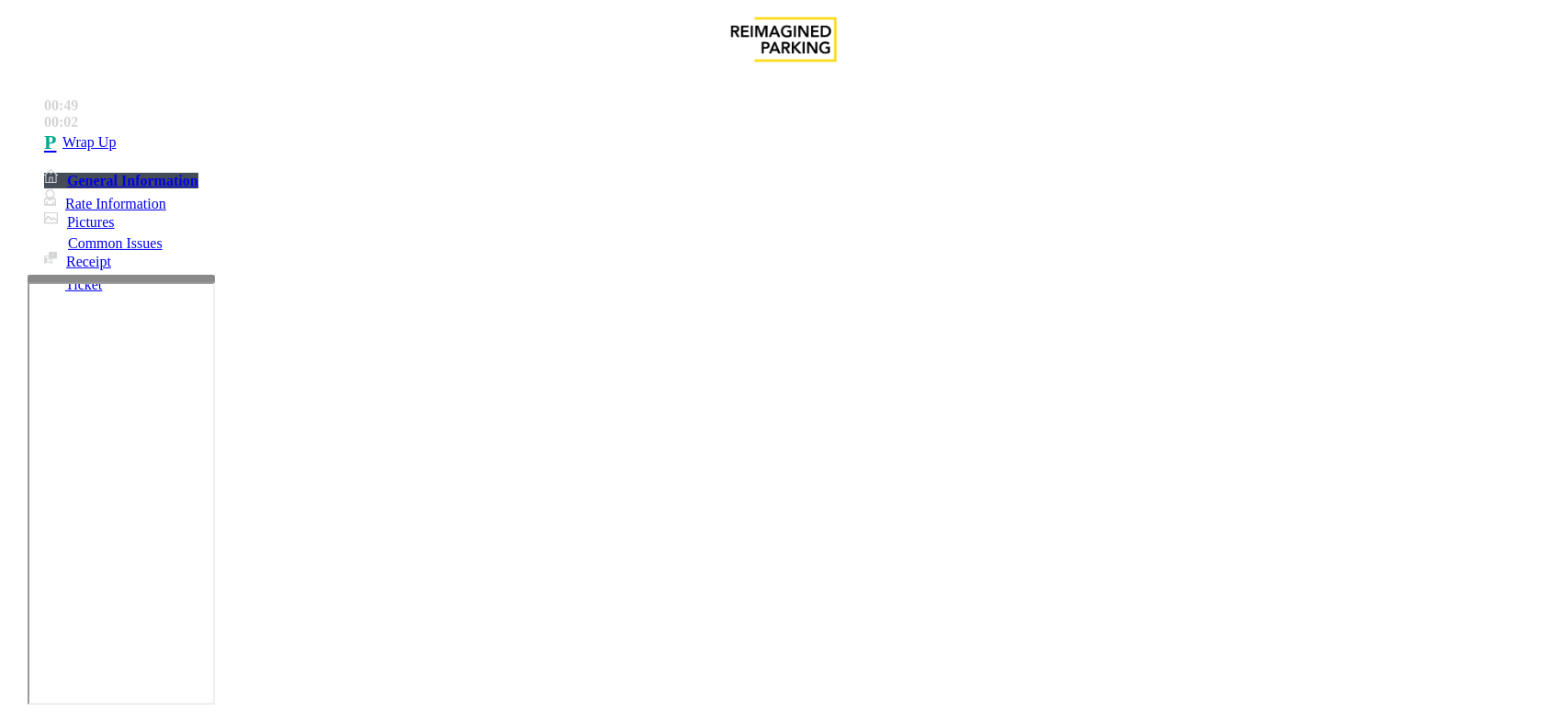 type on "**" 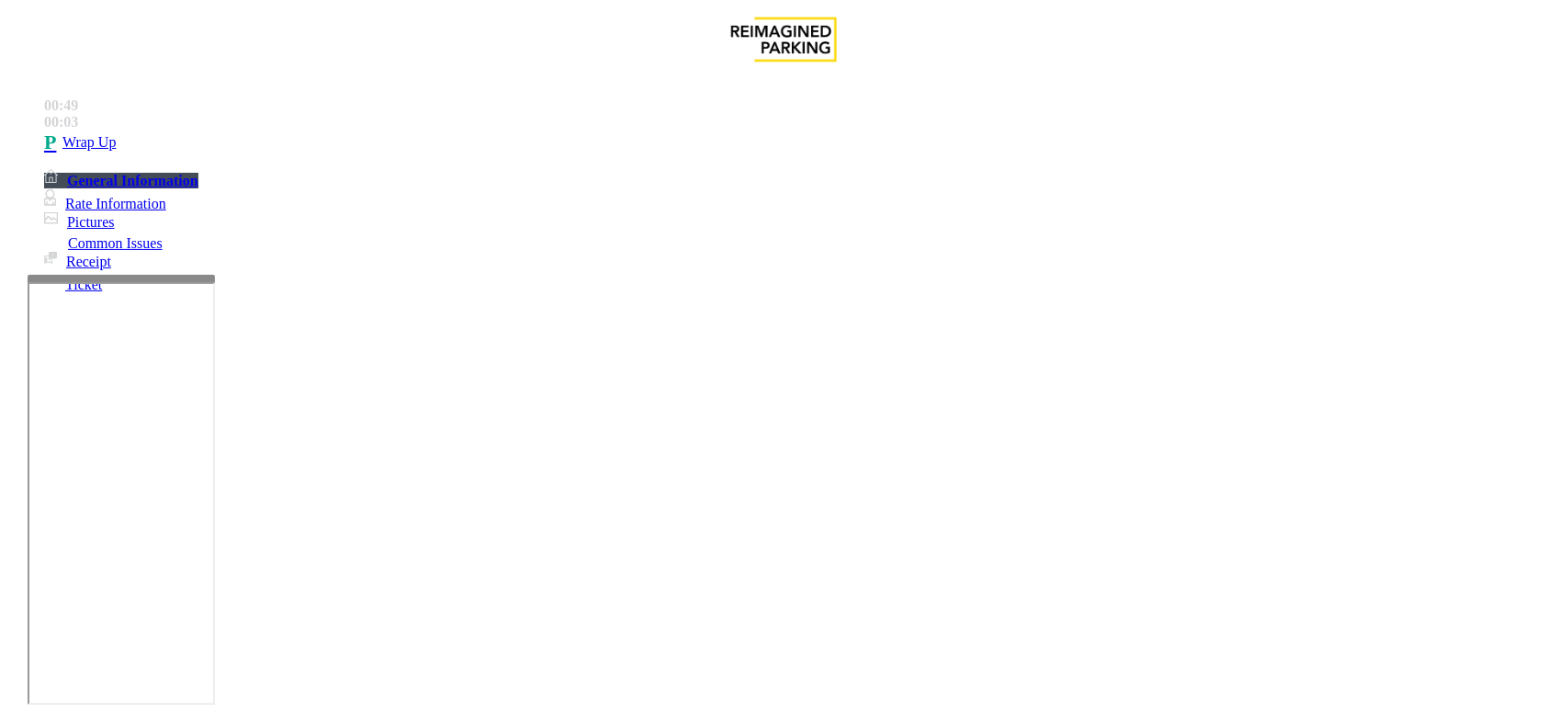 drag, startPoint x: 336, startPoint y: 165, endPoint x: 253, endPoint y: 142, distance: 86.127812 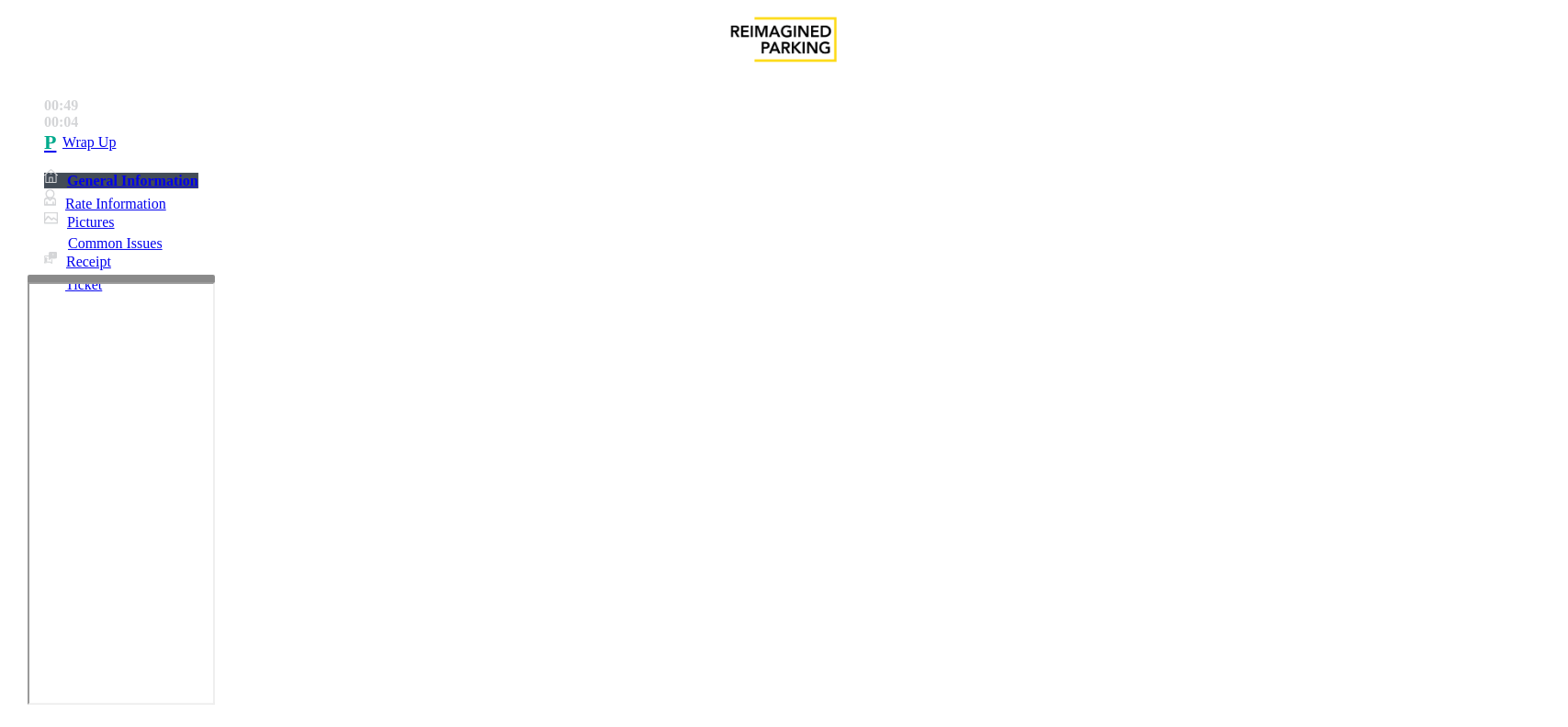 paste on "**********" 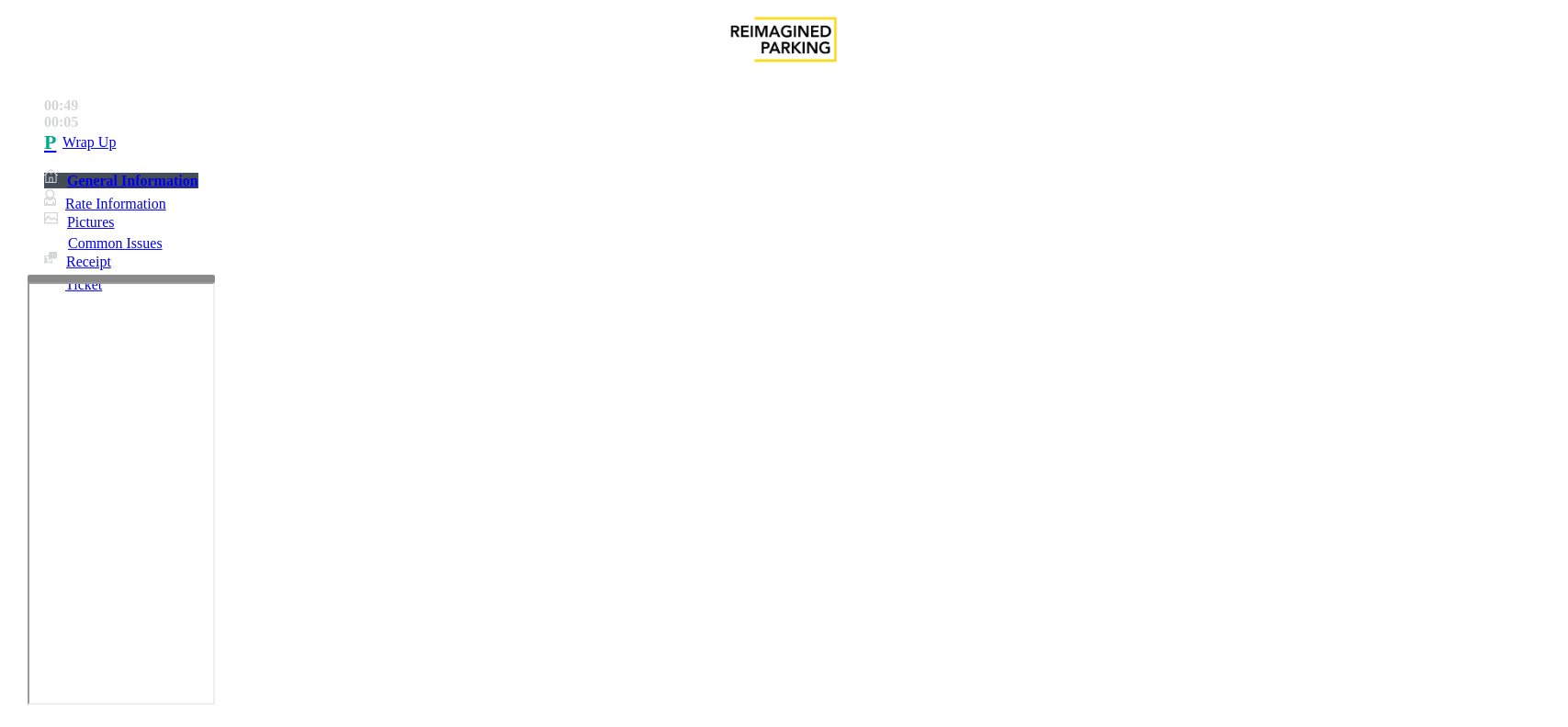 drag, startPoint x: 379, startPoint y: 563, endPoint x: 297, endPoint y: 563, distance: 82 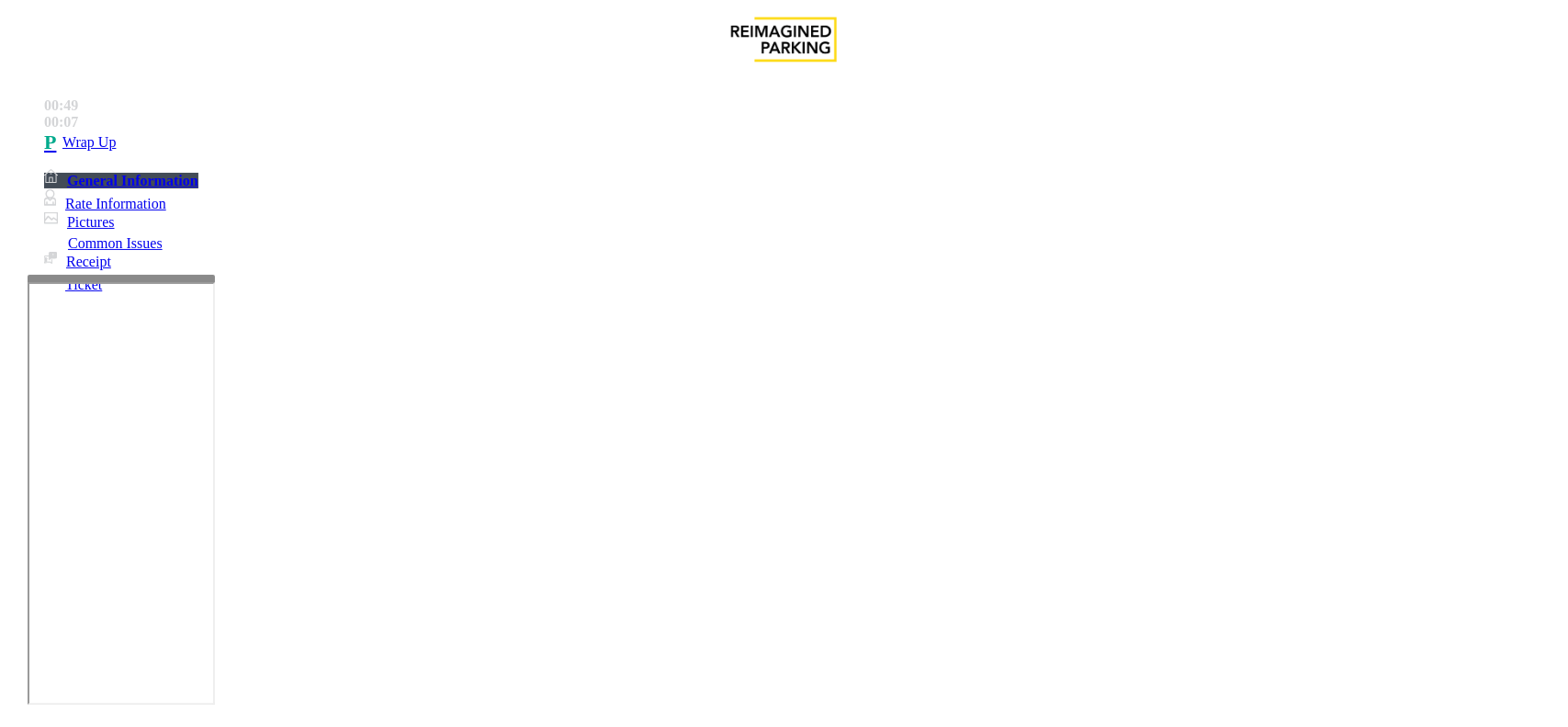 click on "**********" at bounding box center (784, 1614) 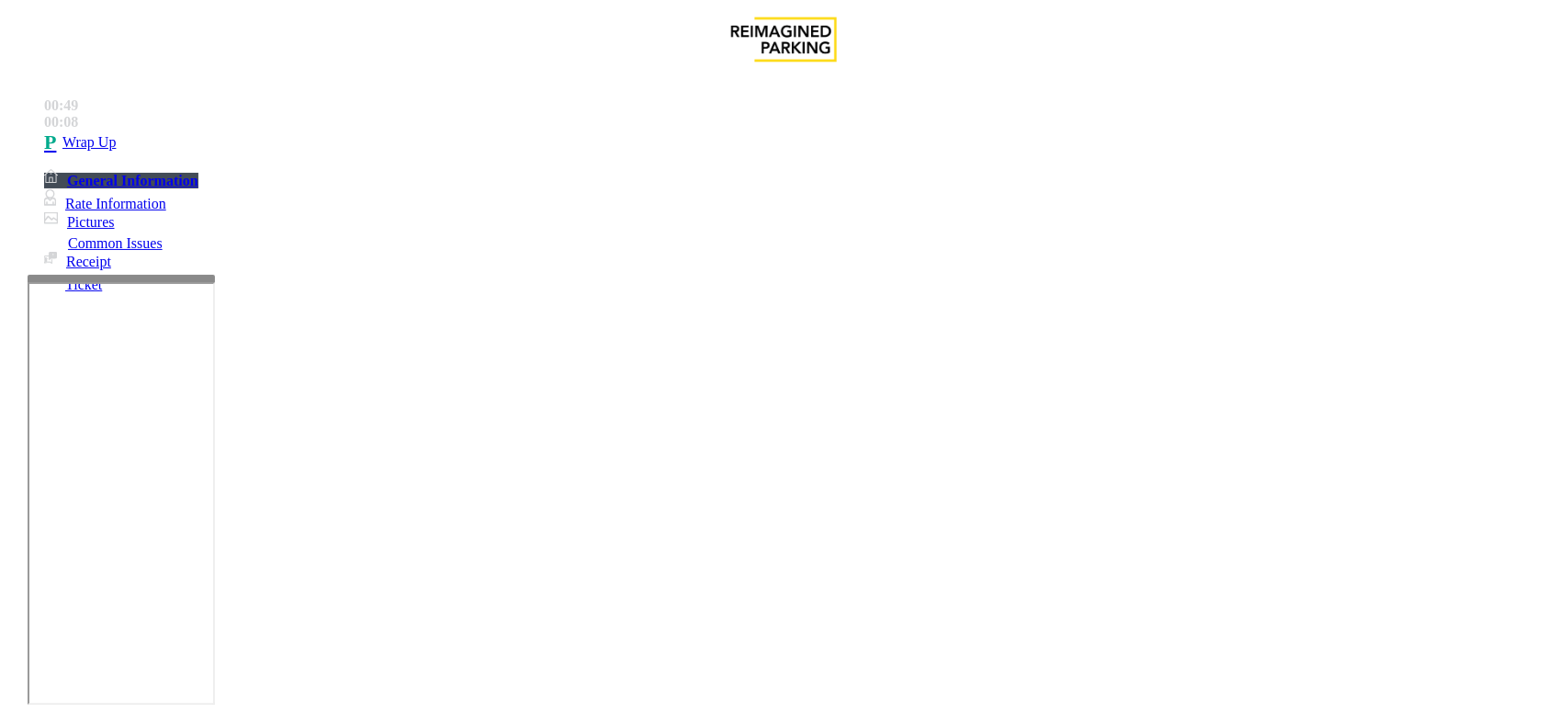 click at bounding box center (254, 1663) 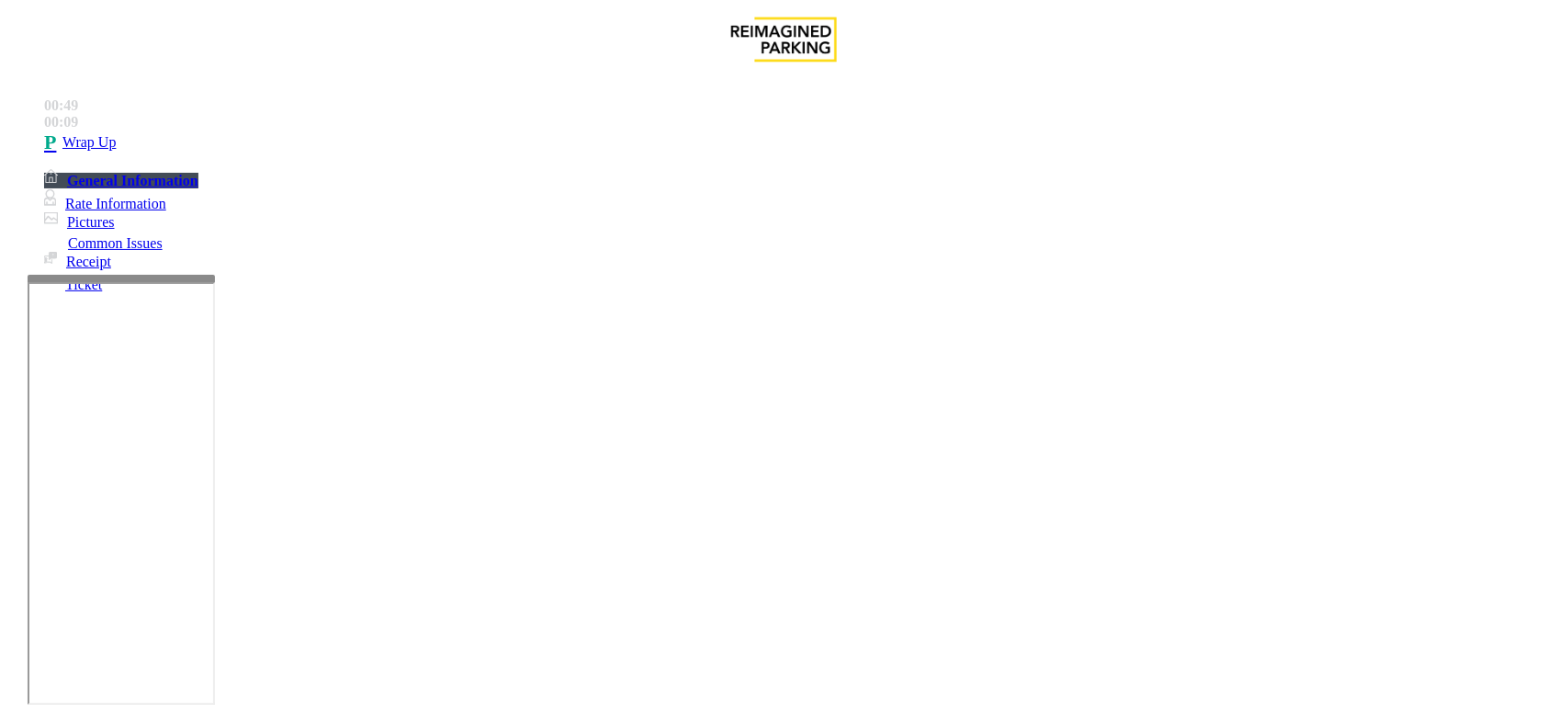 click at bounding box center (254, 1663) 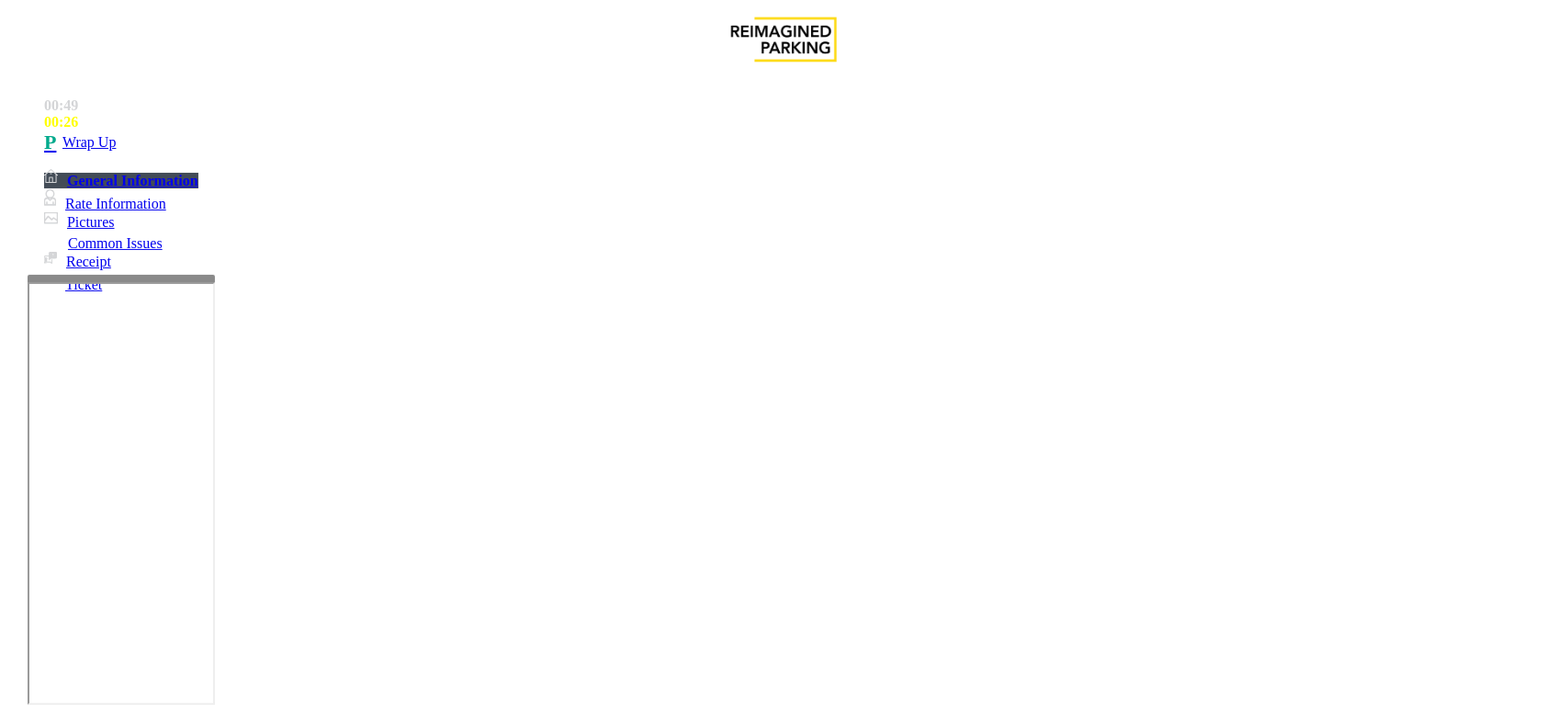 click at bounding box center [254, 1663] 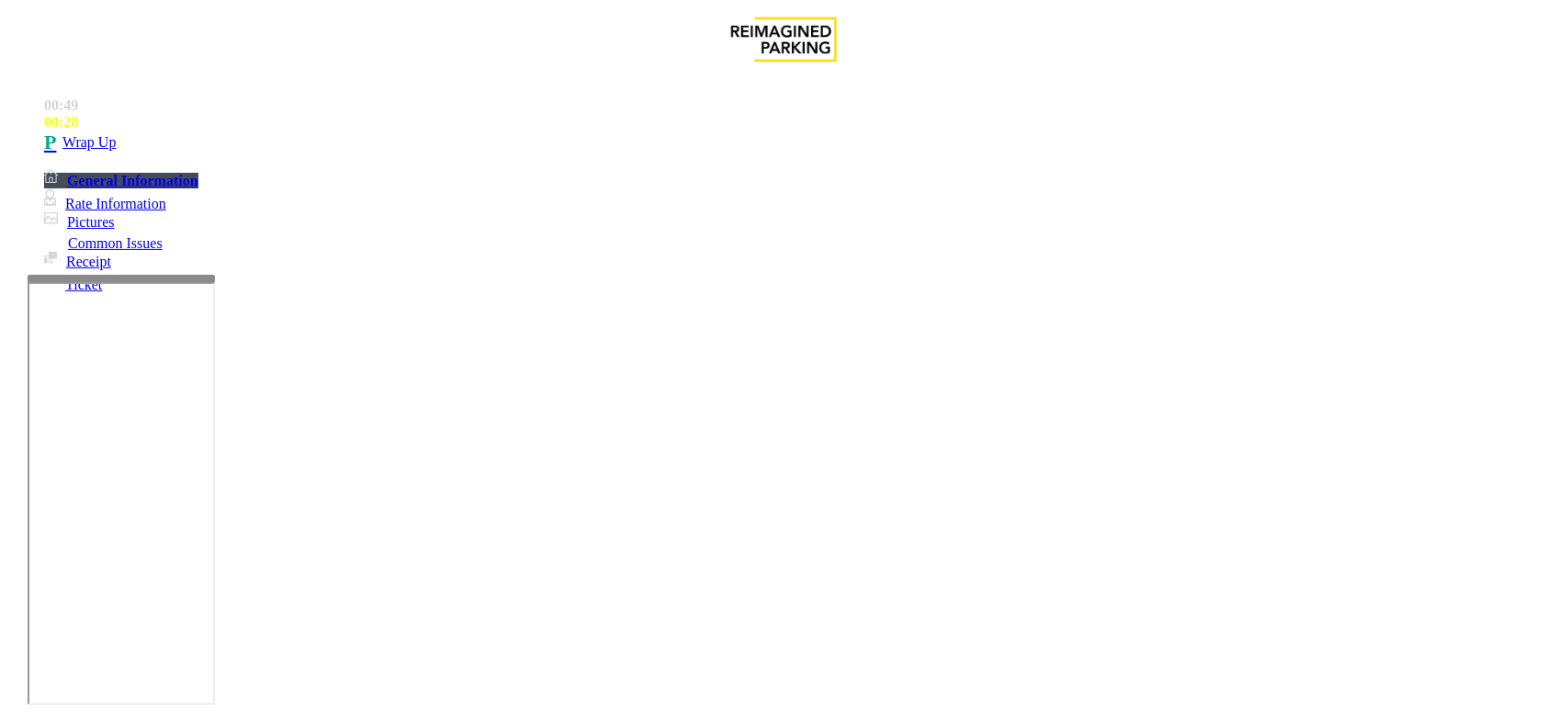 click at bounding box center [254, 1663] 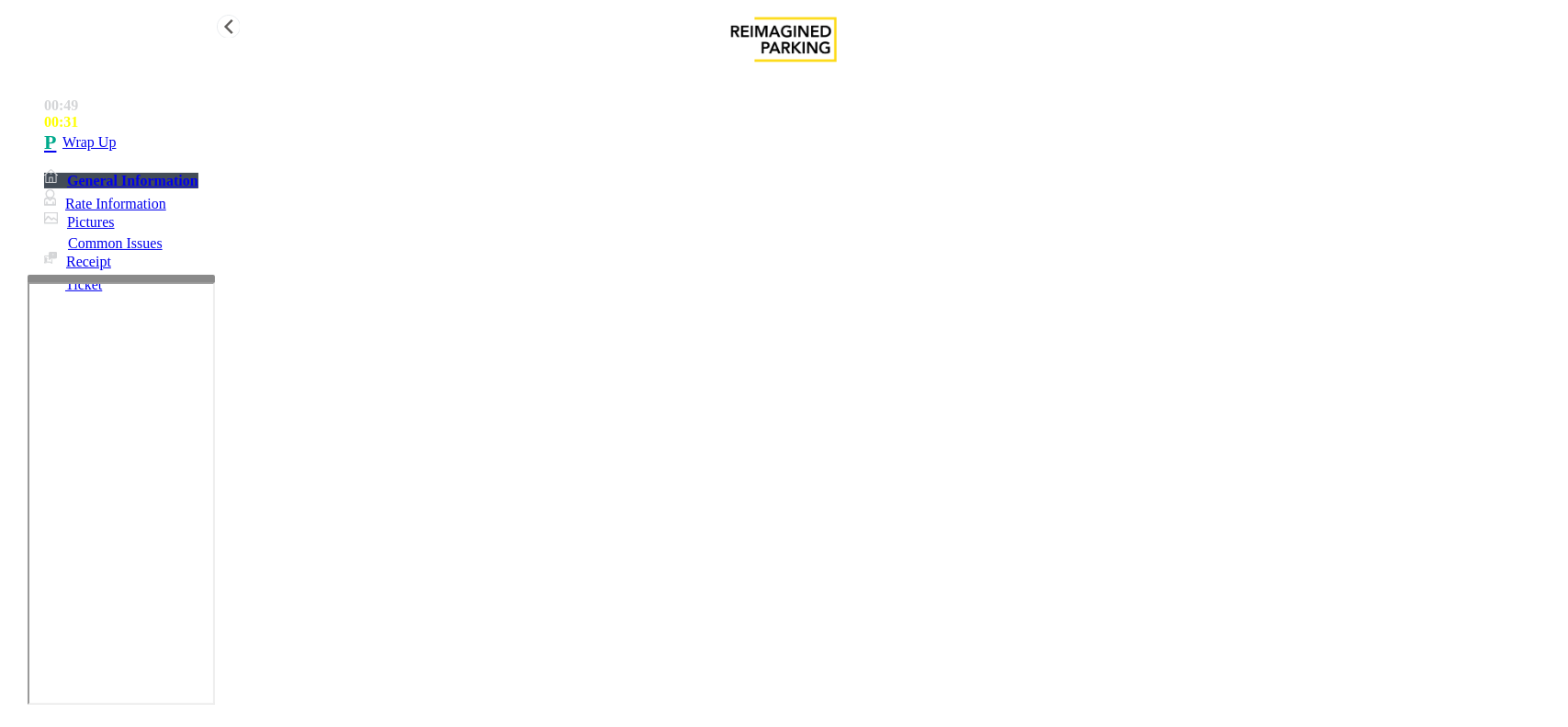 type on "**********" 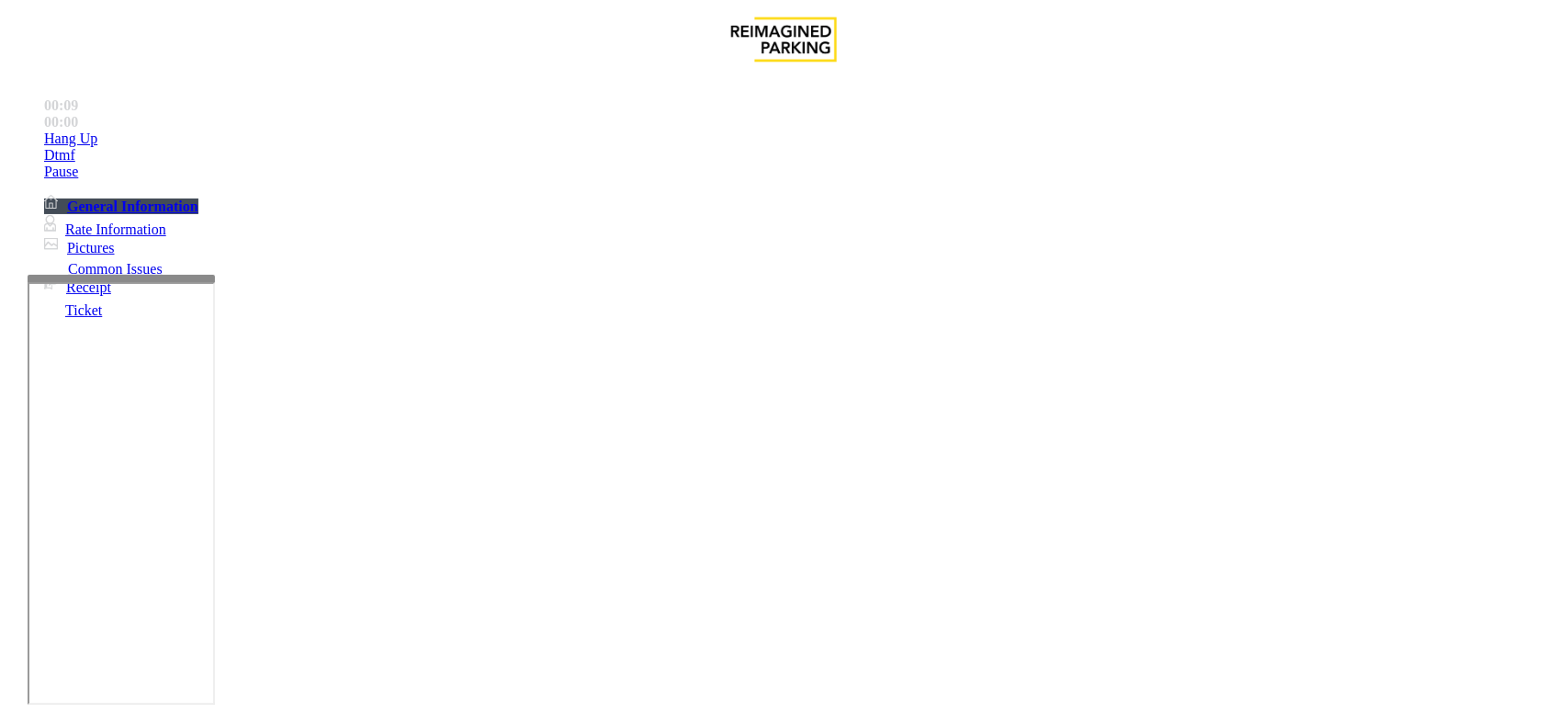 scroll, scrollTop: 460, scrollLeft: 0, axis: vertical 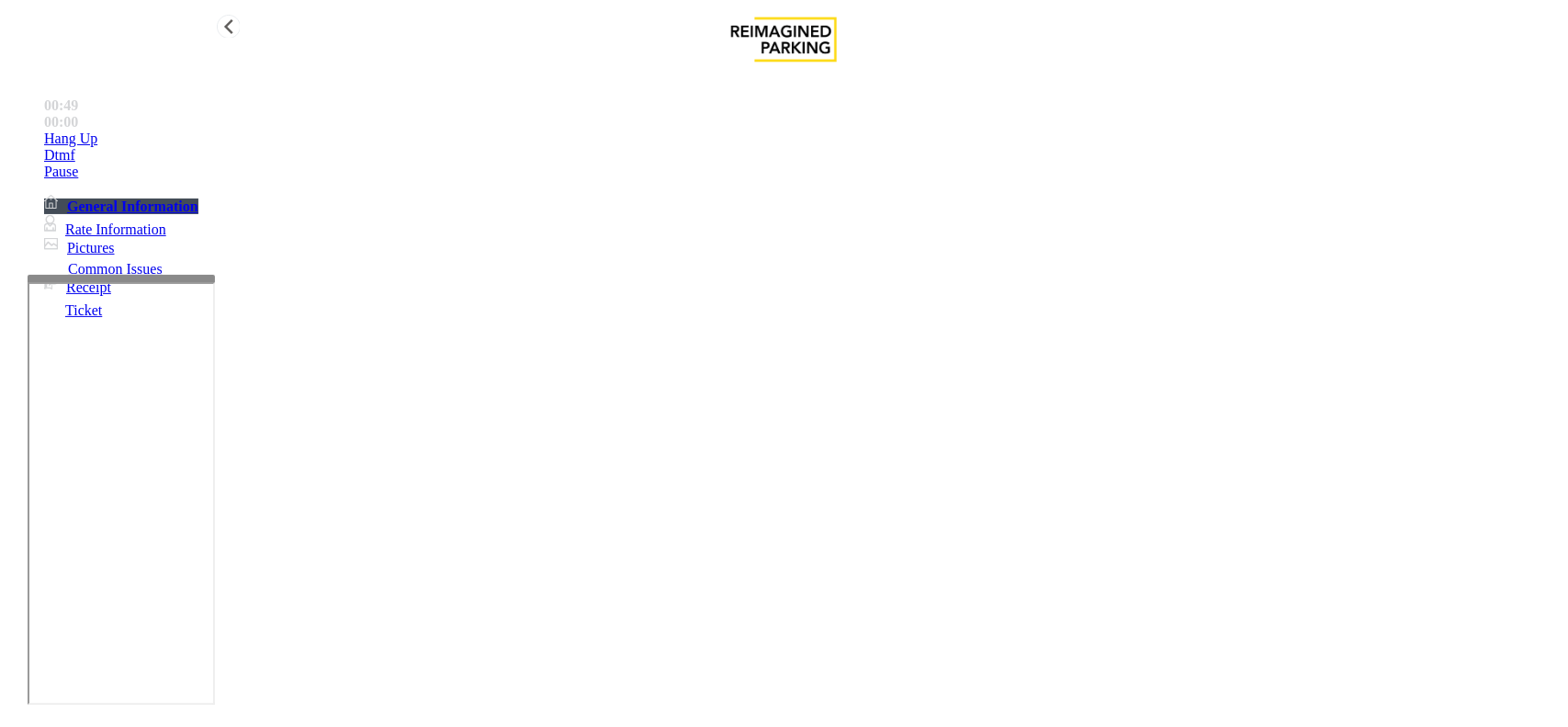 click on "Hang Up" at bounding box center [802, 139] 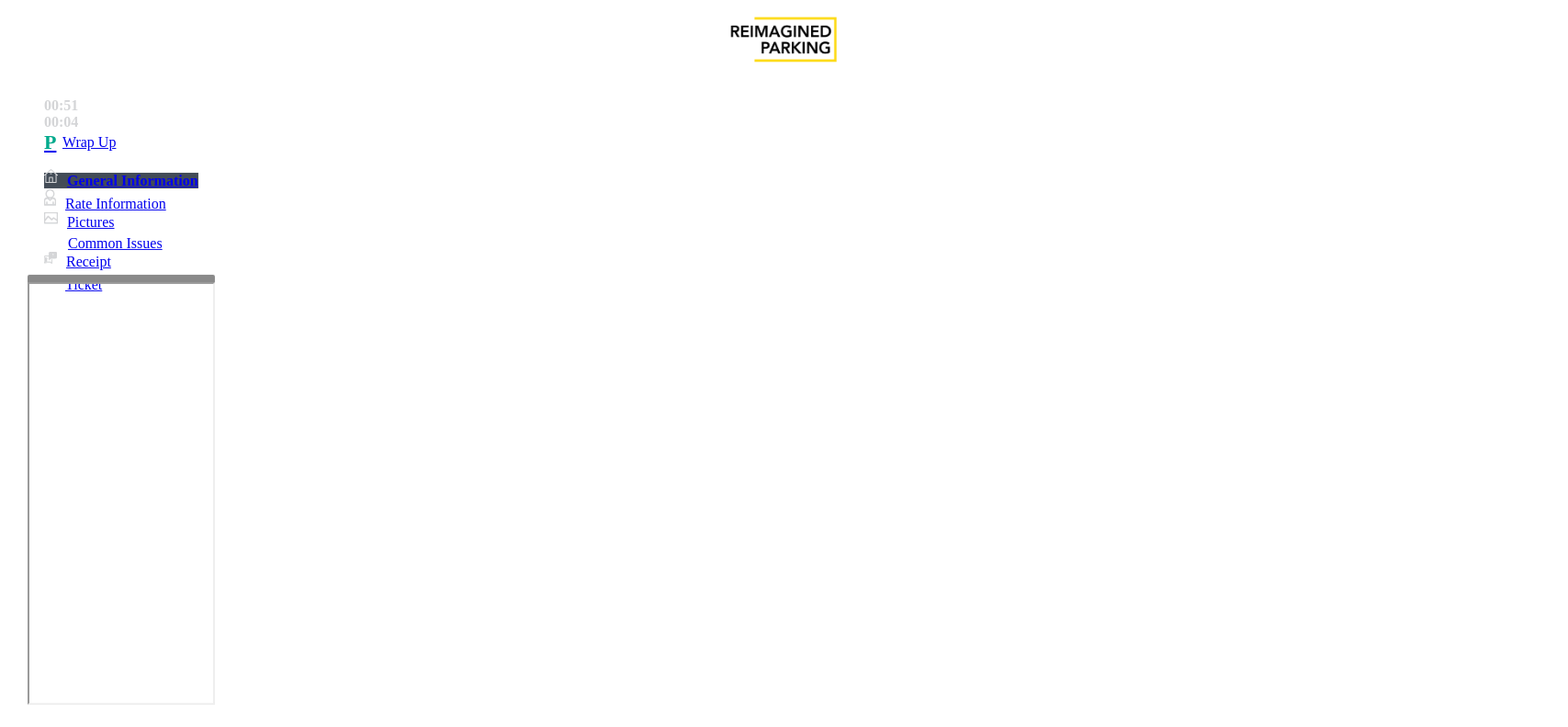 drag, startPoint x: 462, startPoint y: 520, endPoint x: 460, endPoint y: 590, distance: 70.02857 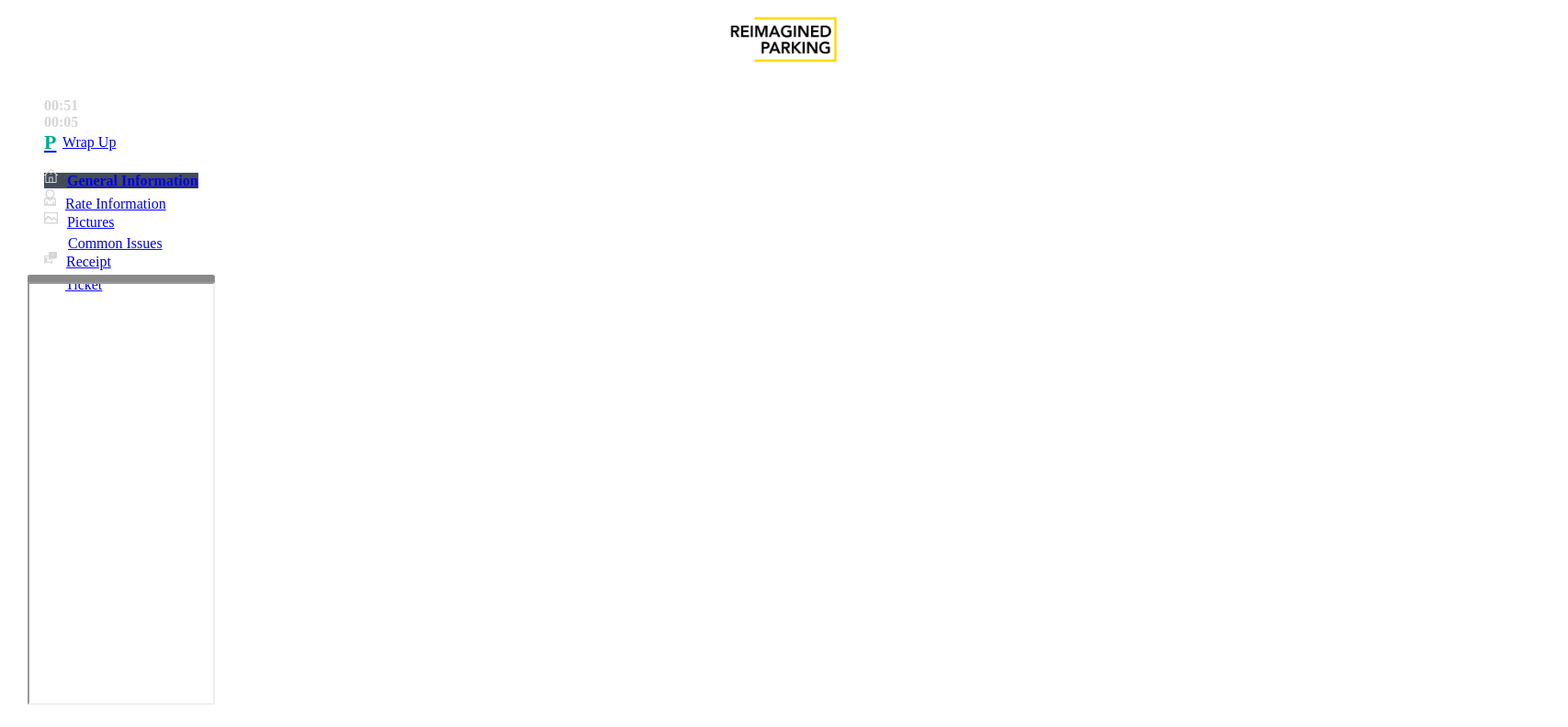 click on "Equipment Issue" at bounding box center [444, 1327] 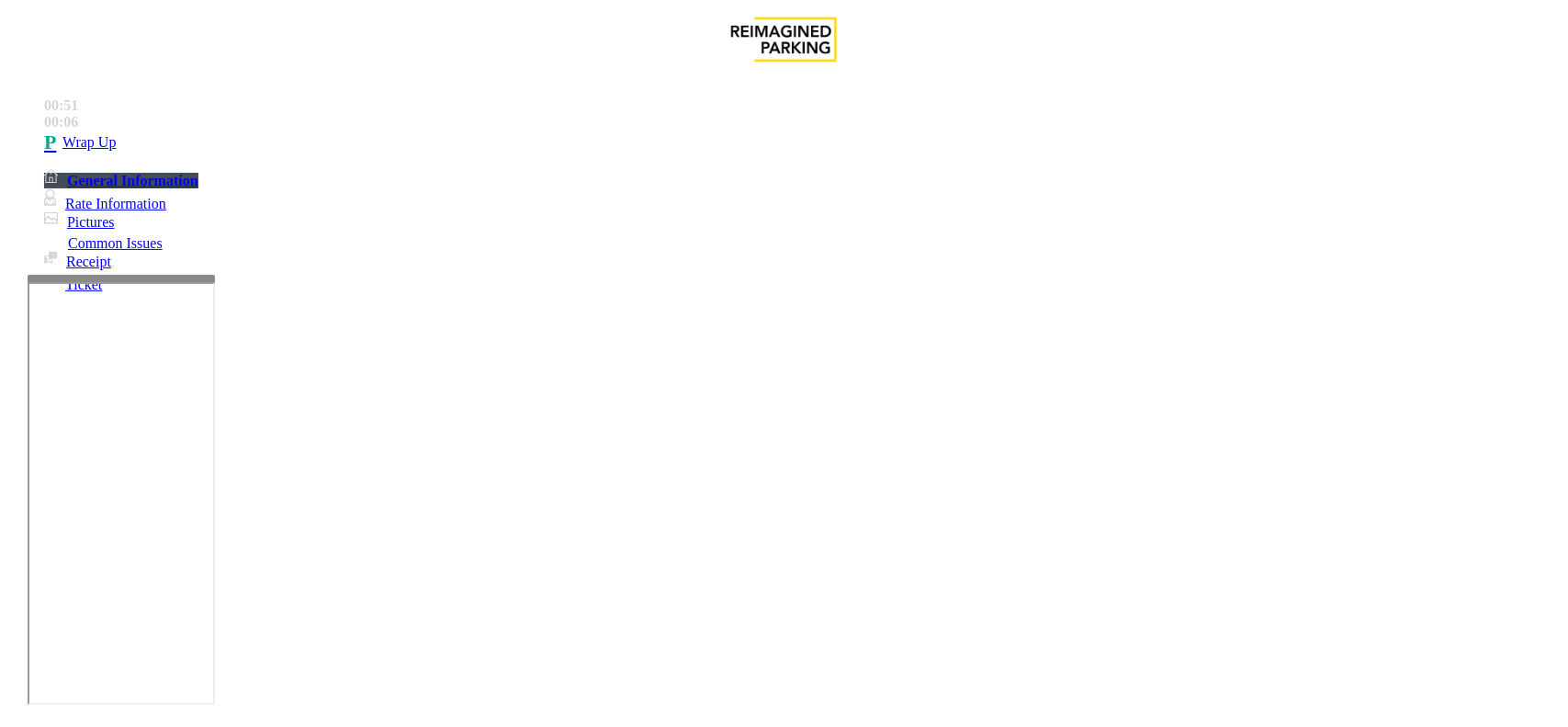 click on "Gate / Door Won't Open" at bounding box center (528, 1327) 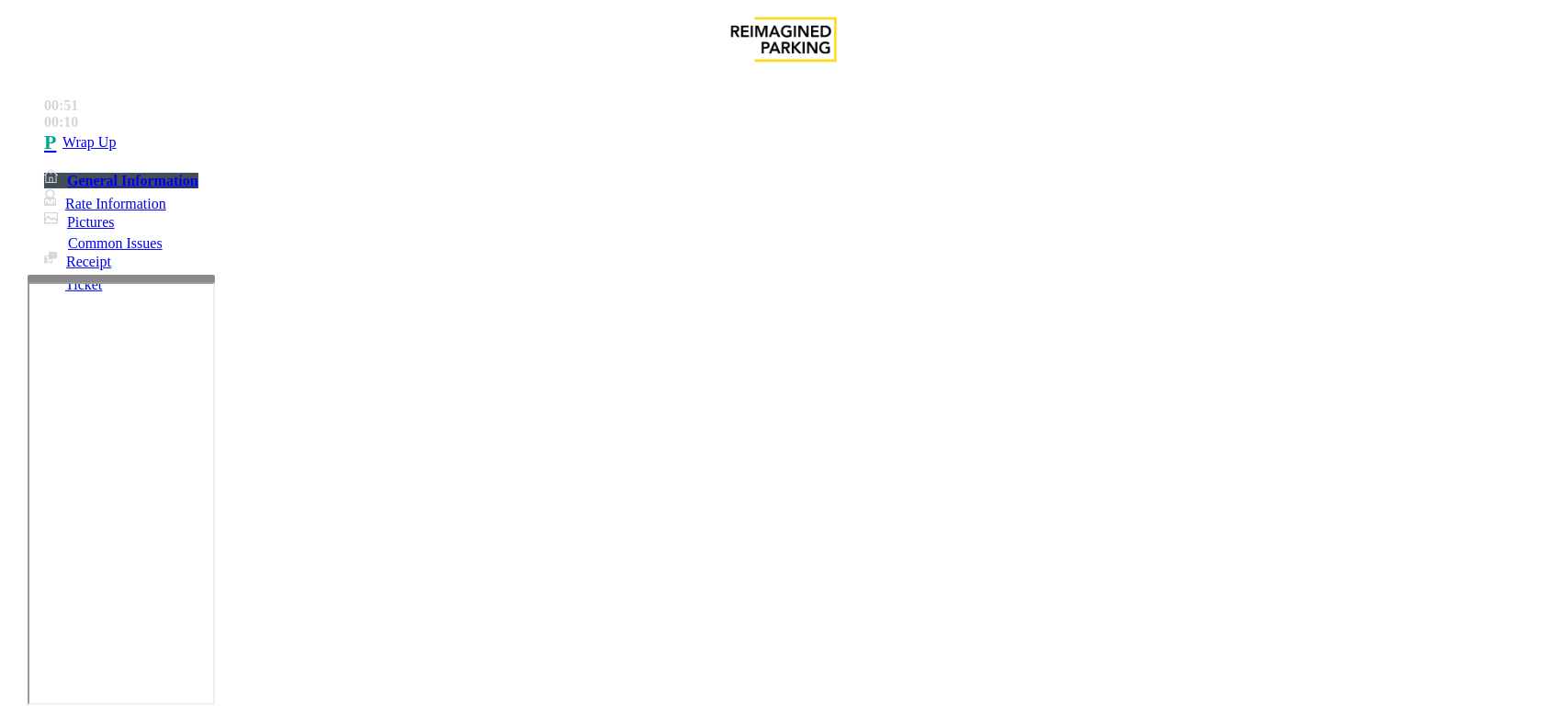 drag, startPoint x: 456, startPoint y: 163, endPoint x: 248, endPoint y: 145, distance: 208.77739 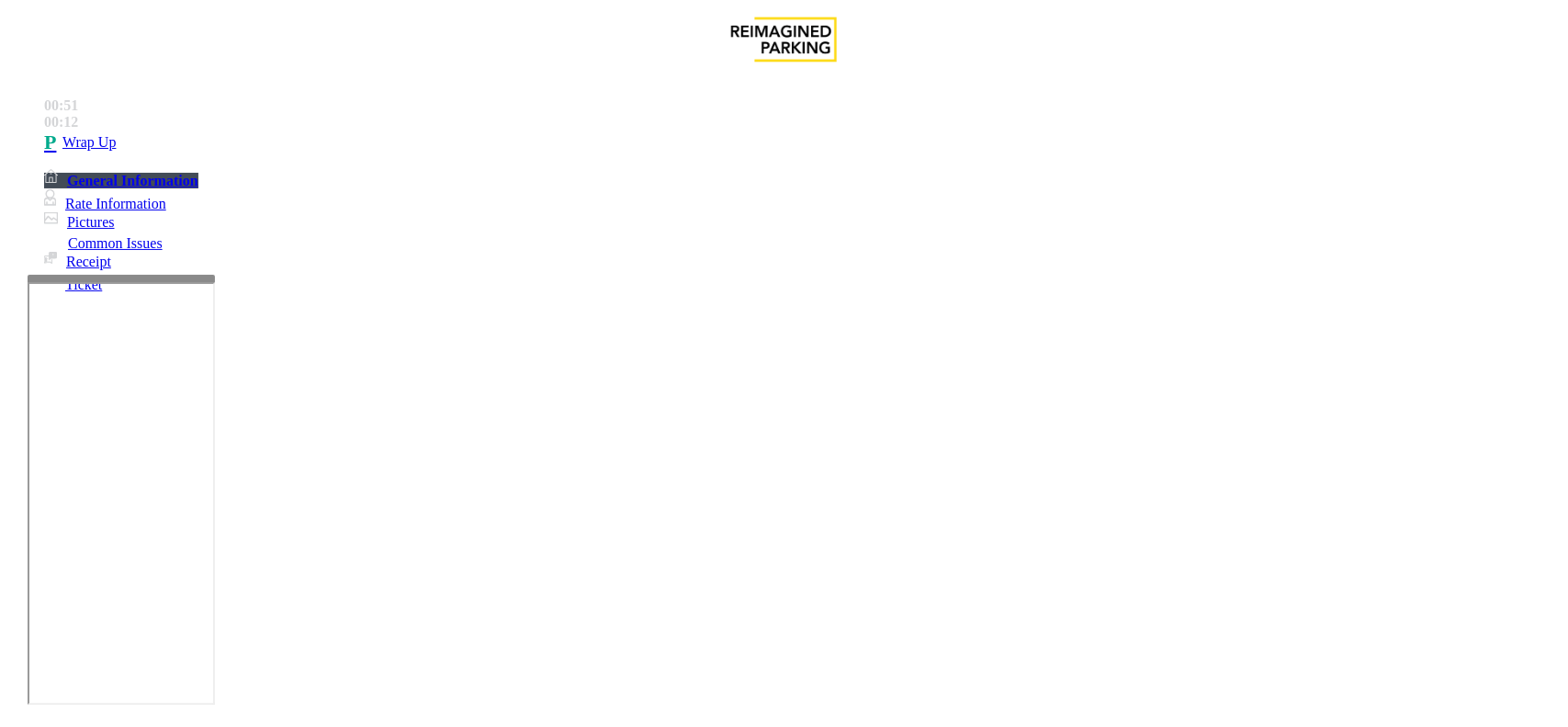 click at bounding box center [254, 1654] 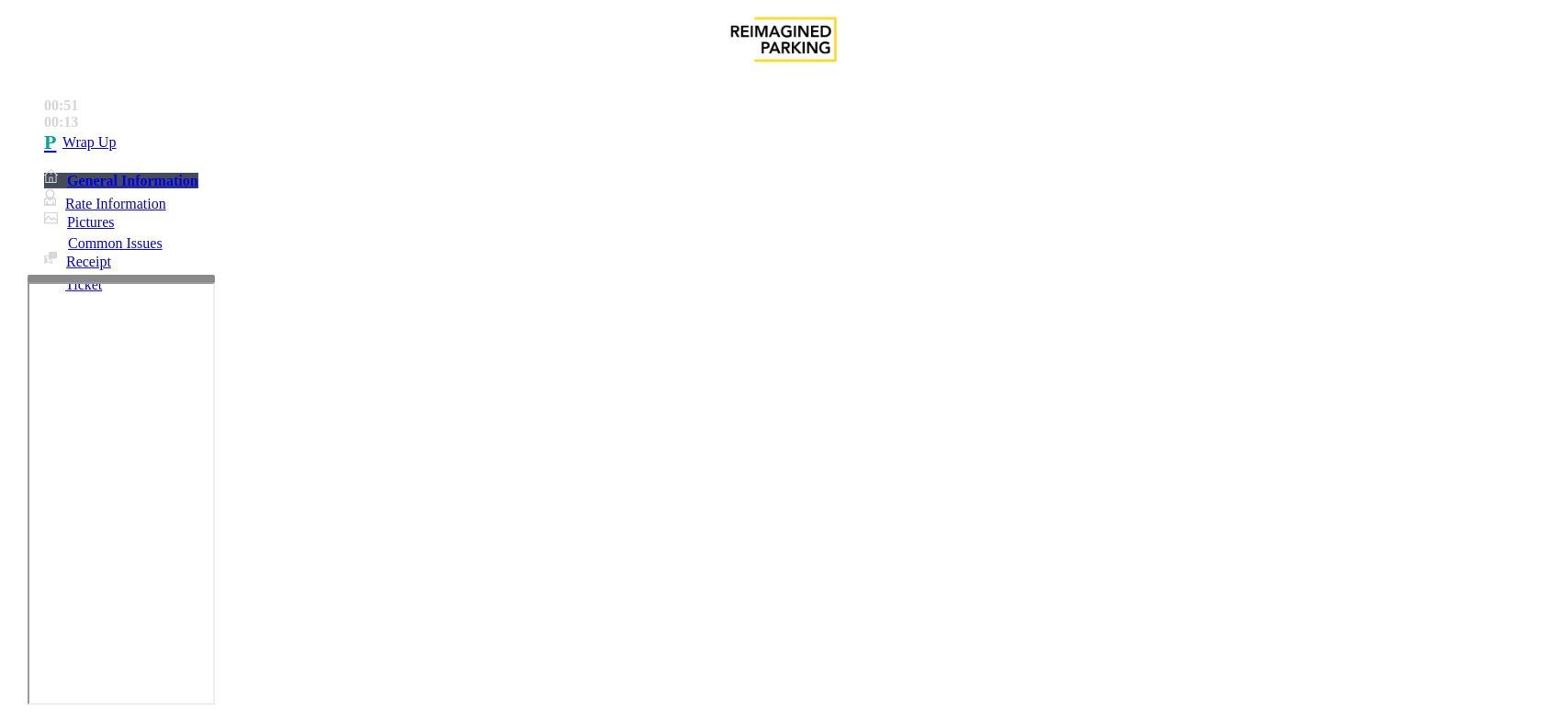 drag, startPoint x: 366, startPoint y: 603, endPoint x: 299, endPoint y: 596, distance: 67.364679 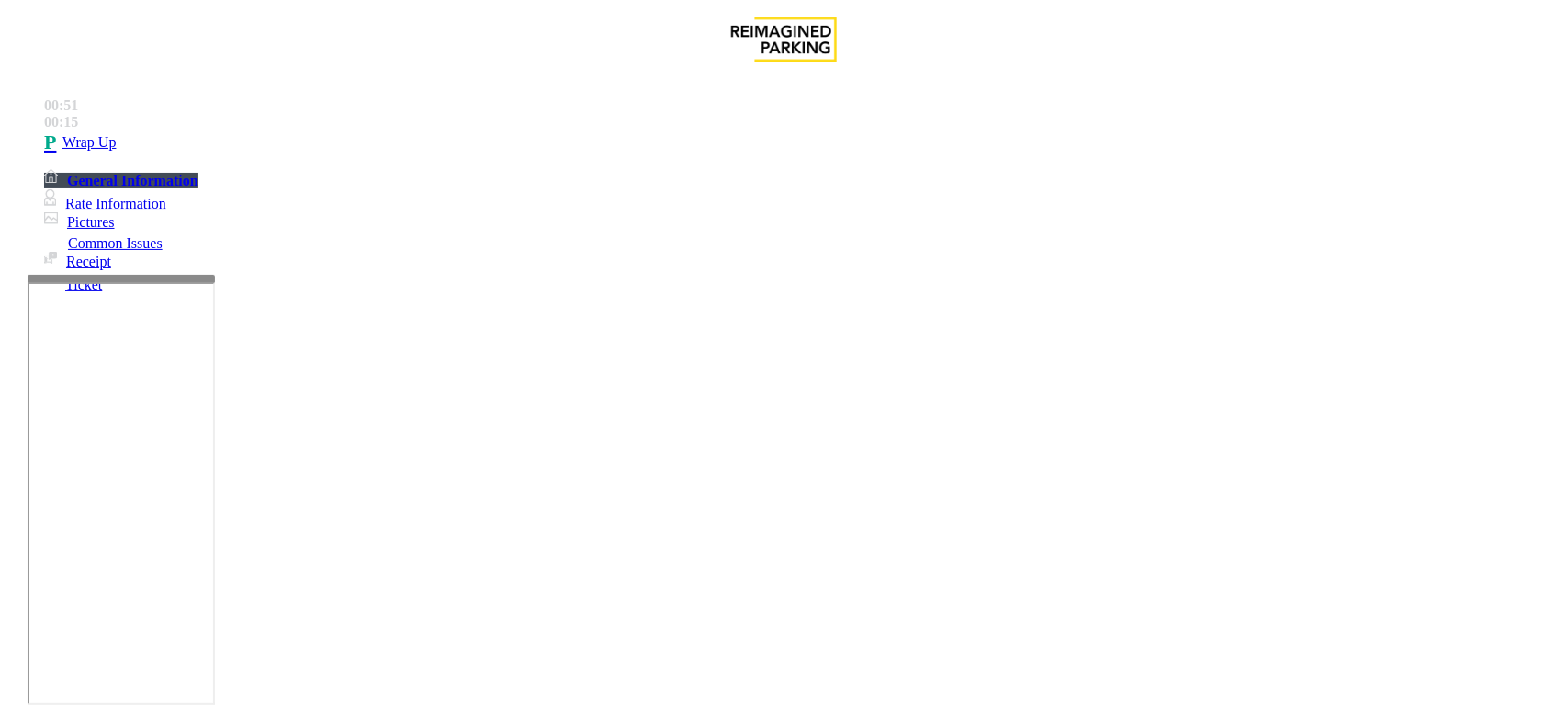 click at bounding box center [254, 1654] 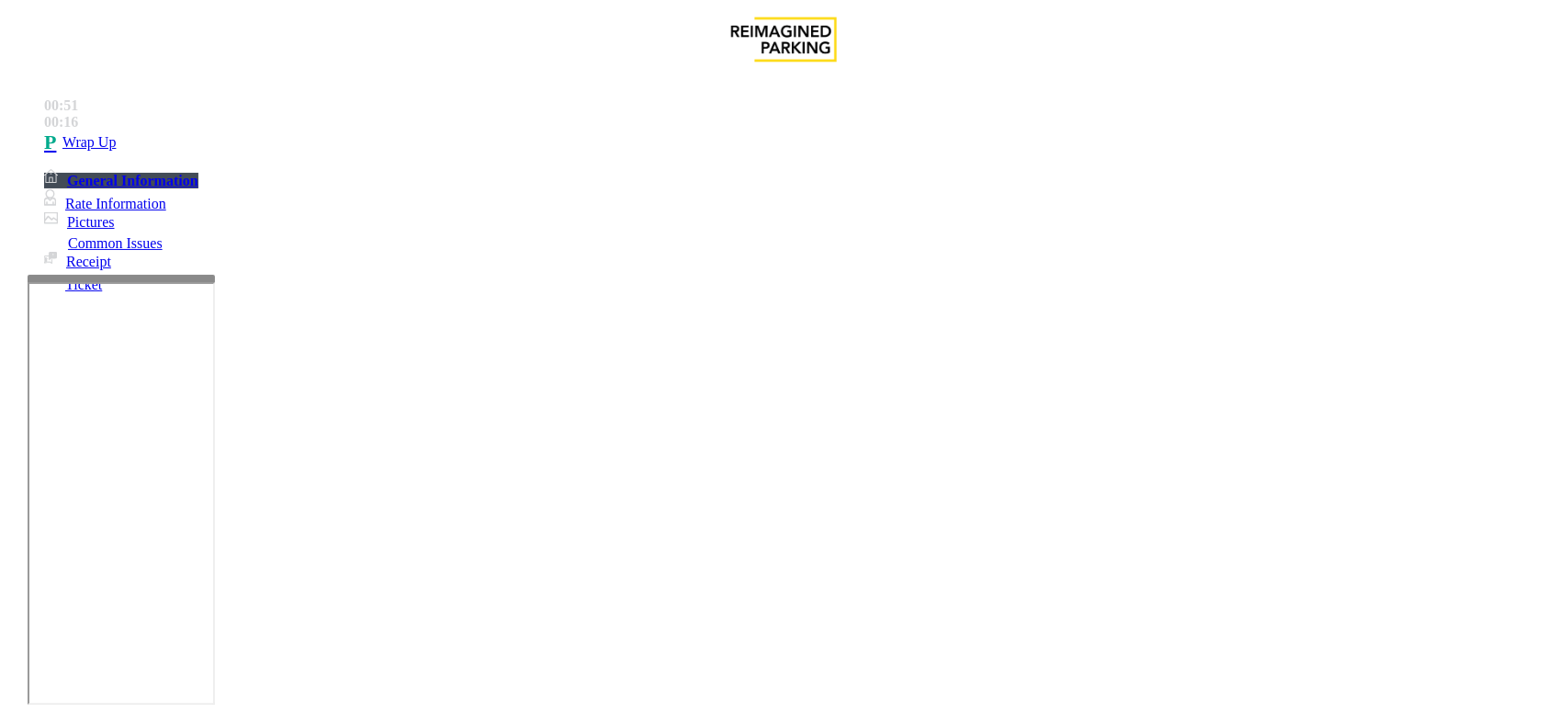click at bounding box center [254, 1654] 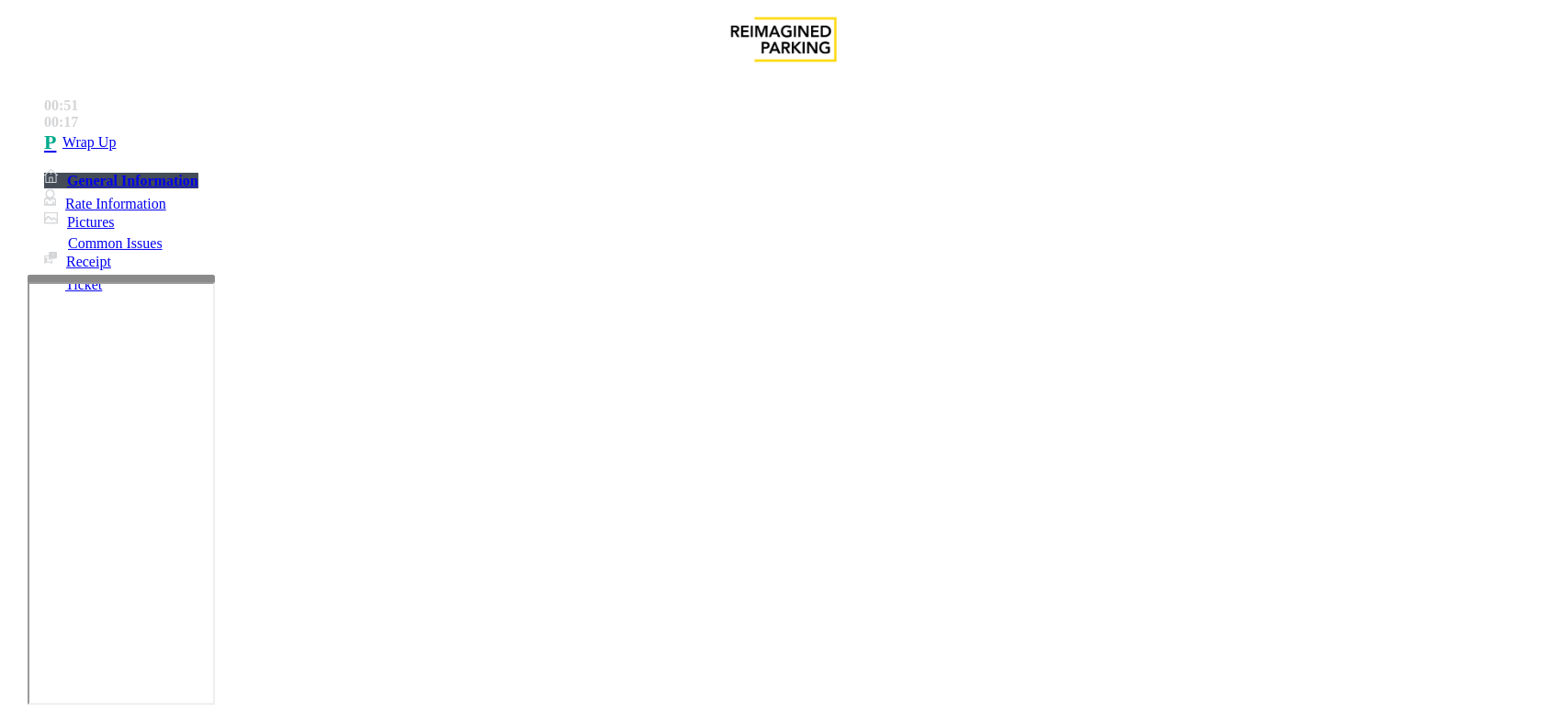 click at bounding box center [254, 1654] 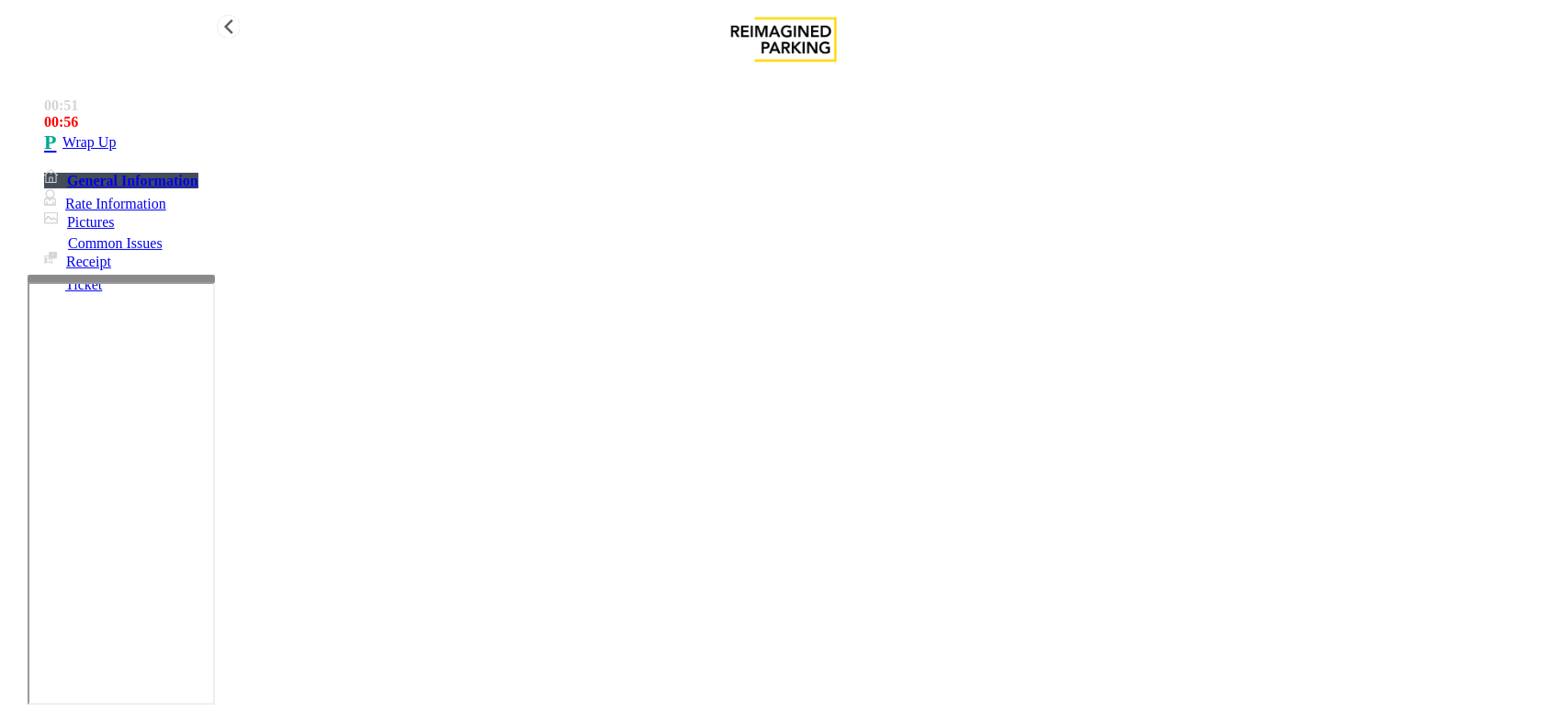 type on "**********" 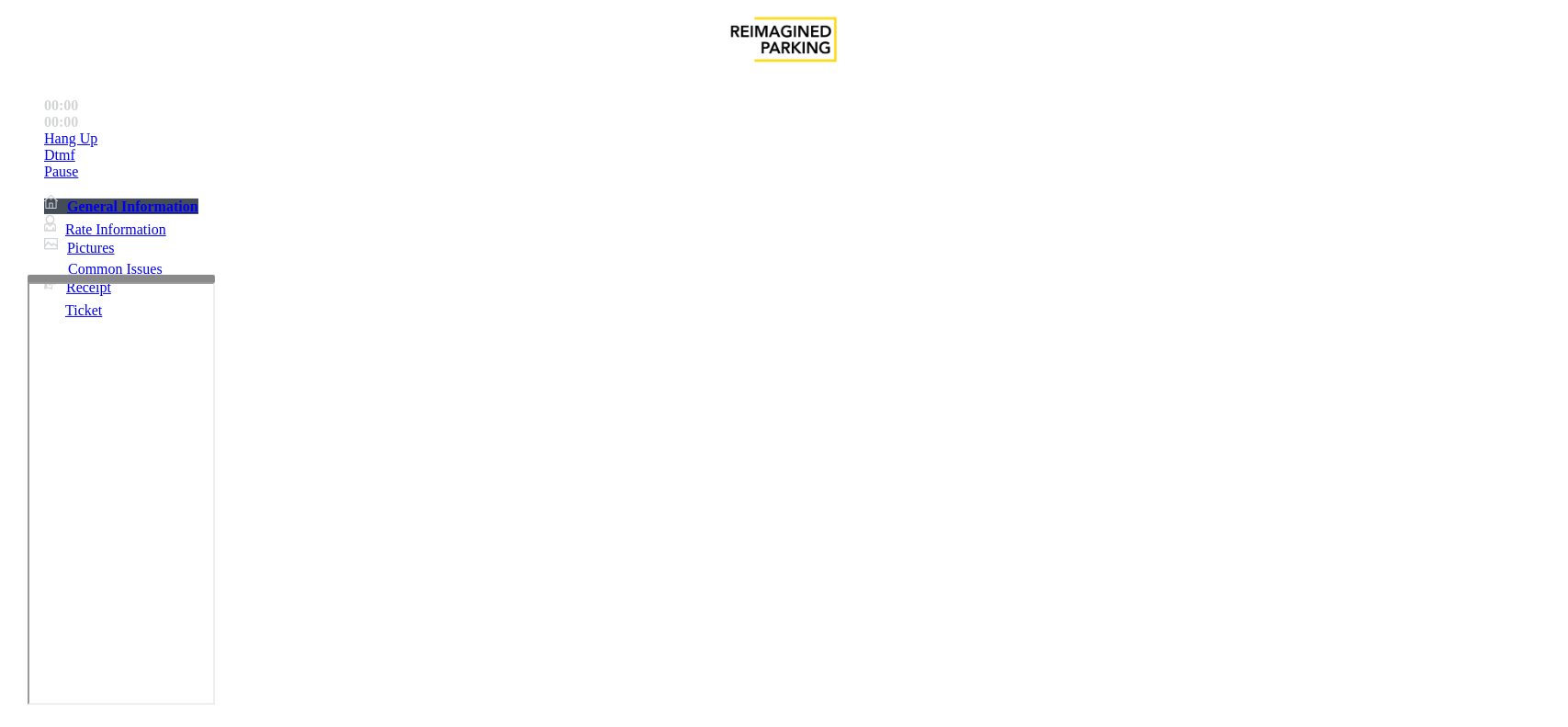 scroll, scrollTop: 115, scrollLeft: 0, axis: vertical 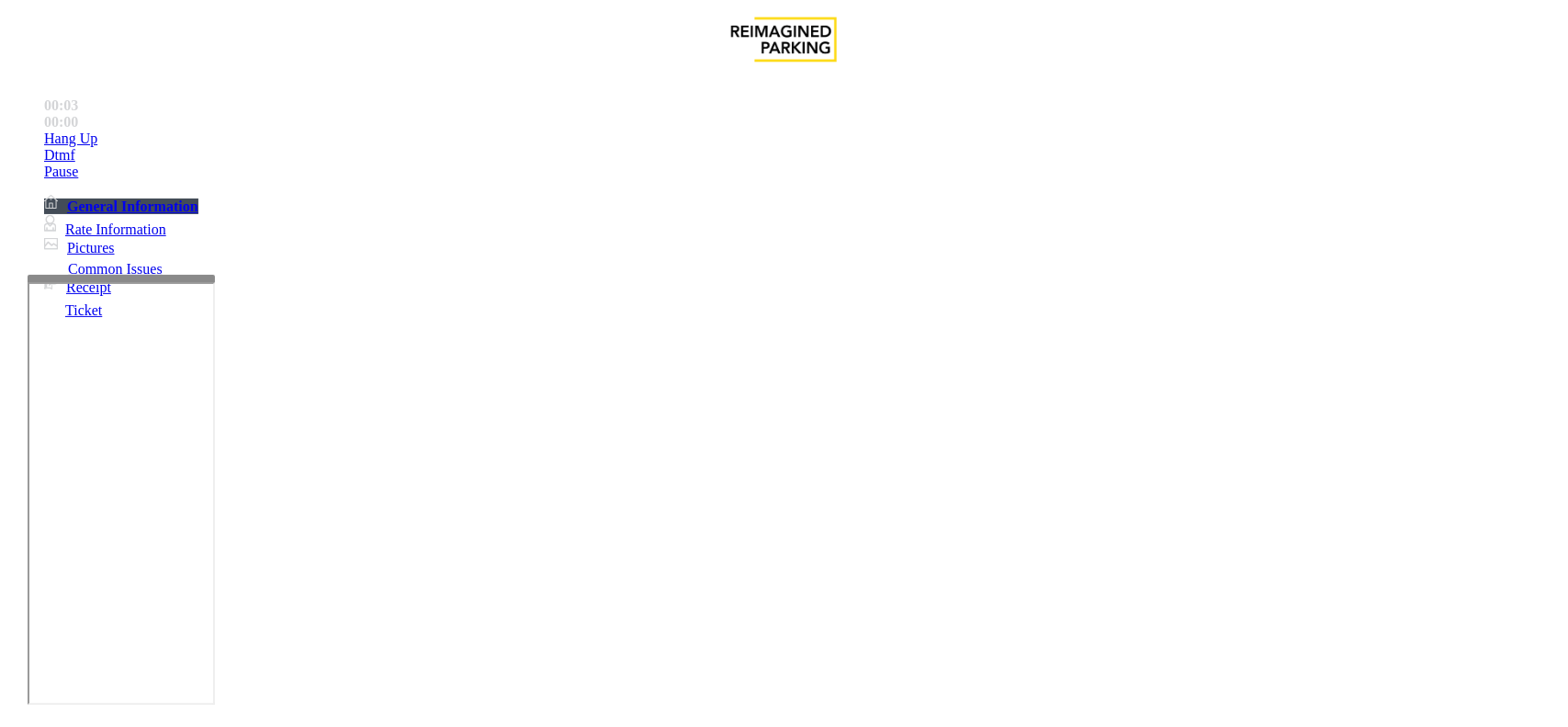 drag, startPoint x: 1392, startPoint y: 687, endPoint x: 686, endPoint y: 559, distance: 717.5096 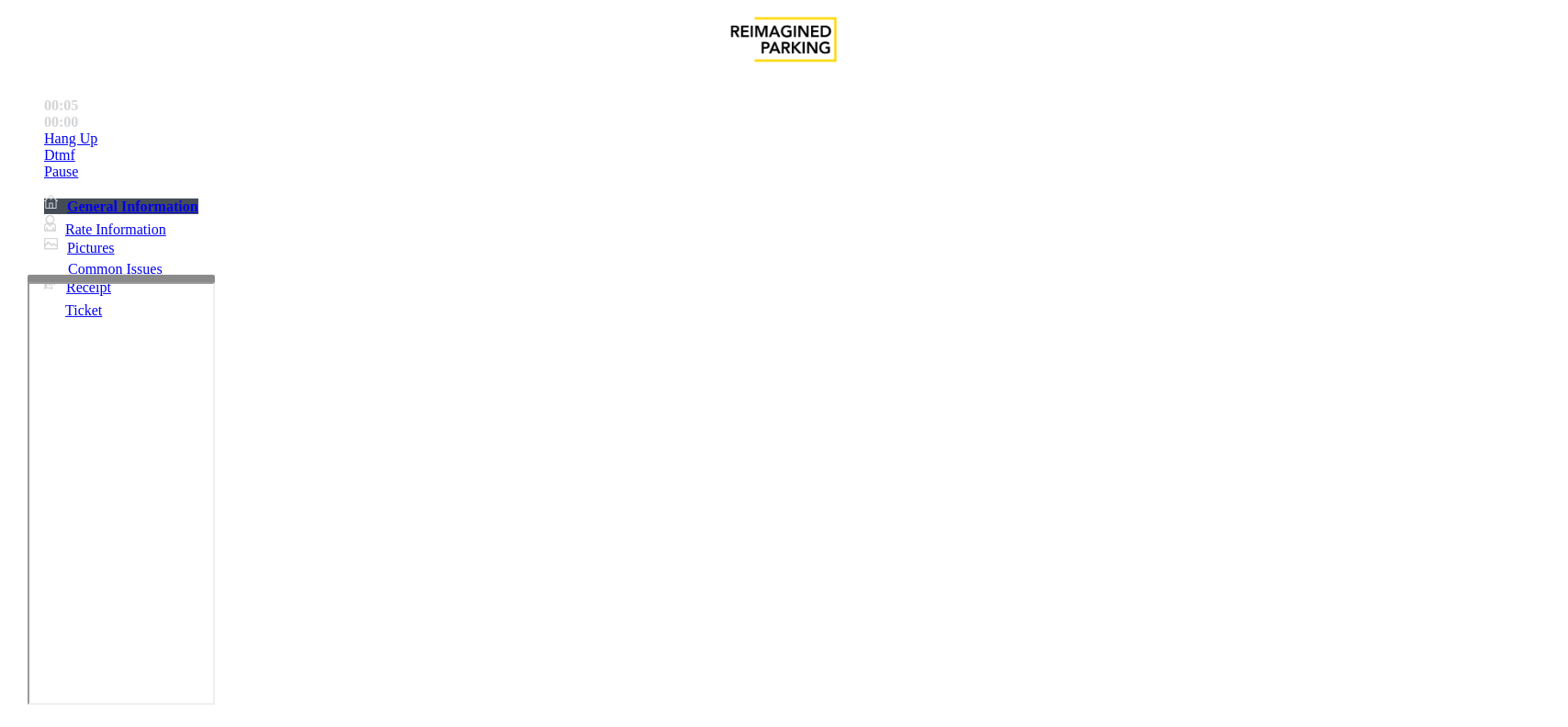 click on "Services" at bounding box center (631, 1327) 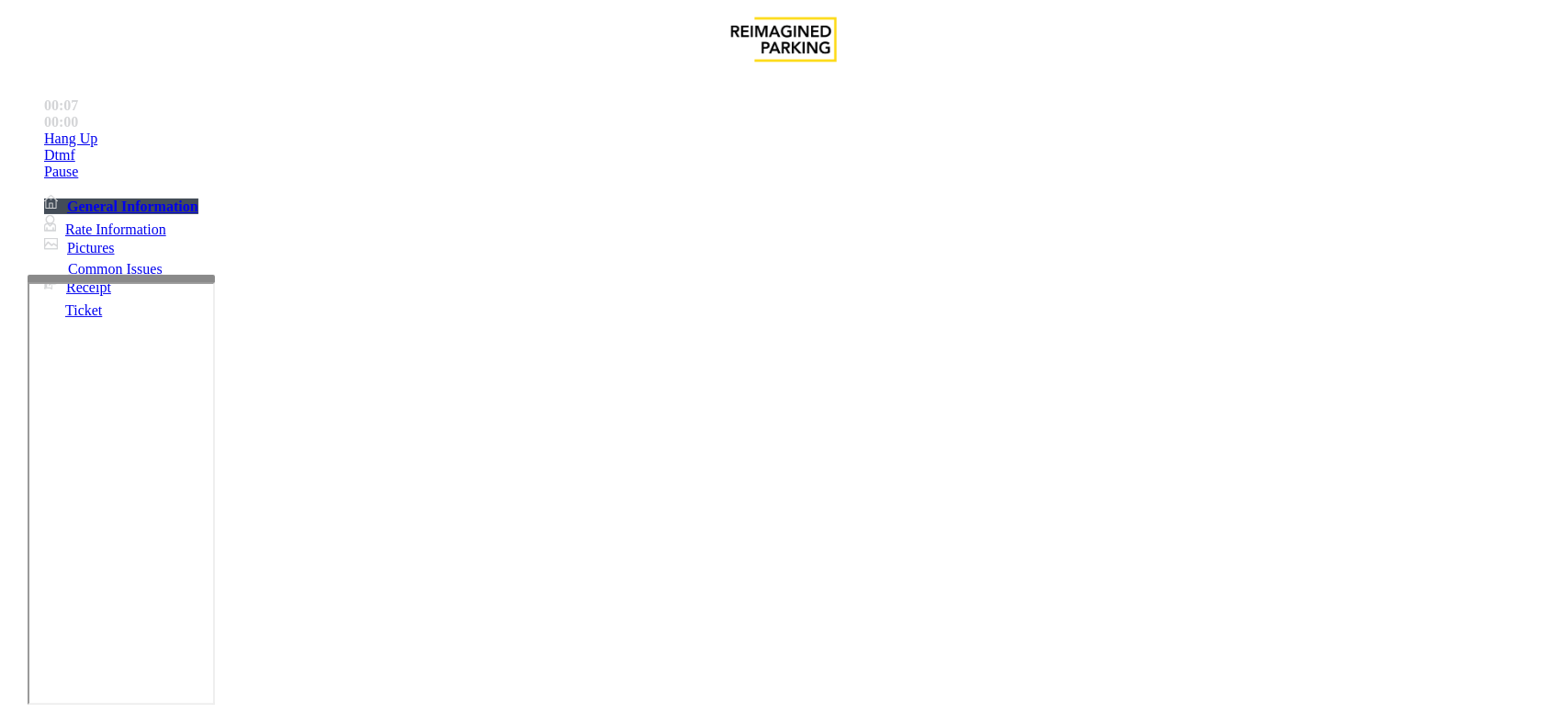 click on "Vendor" at bounding box center [297, 1327] 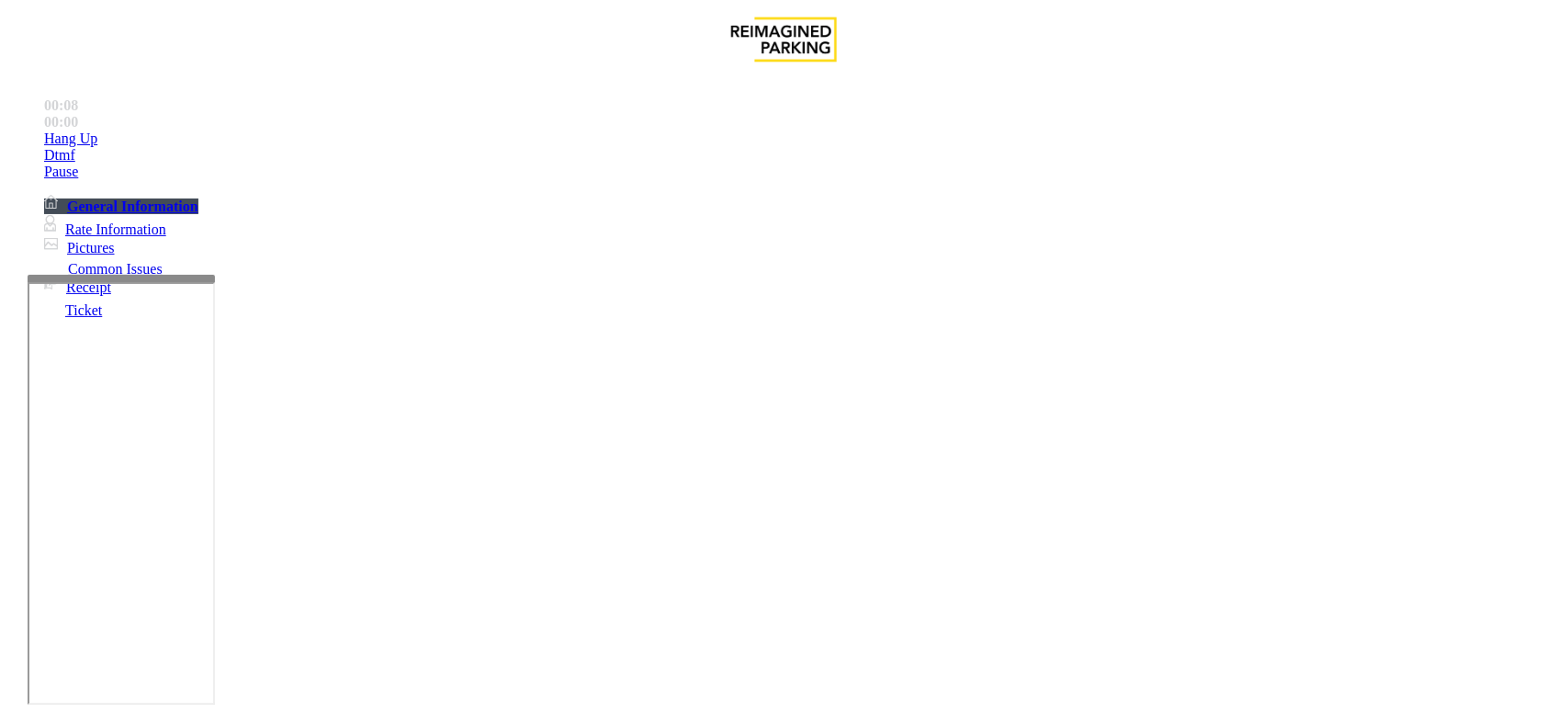 click at bounding box center [254, 1605] 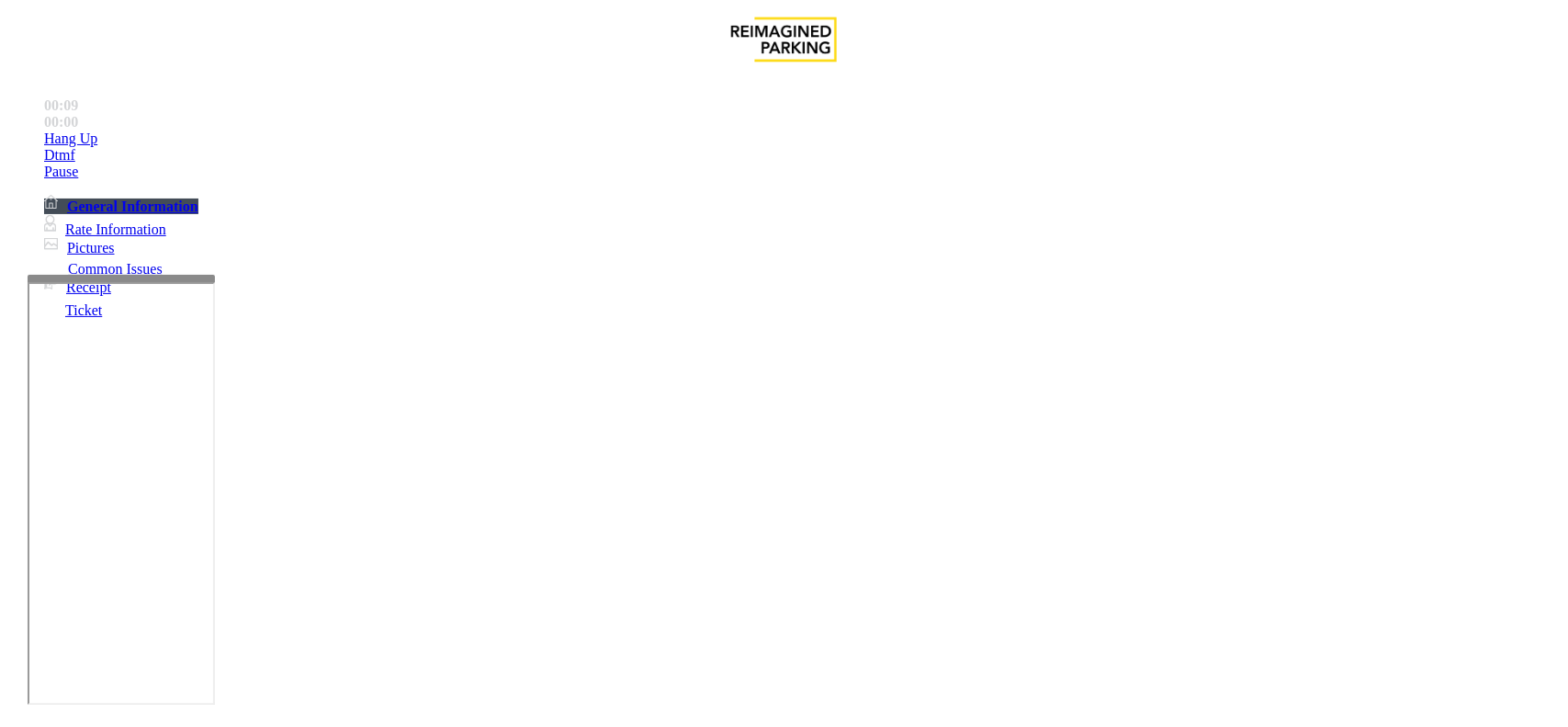 type on "**********" 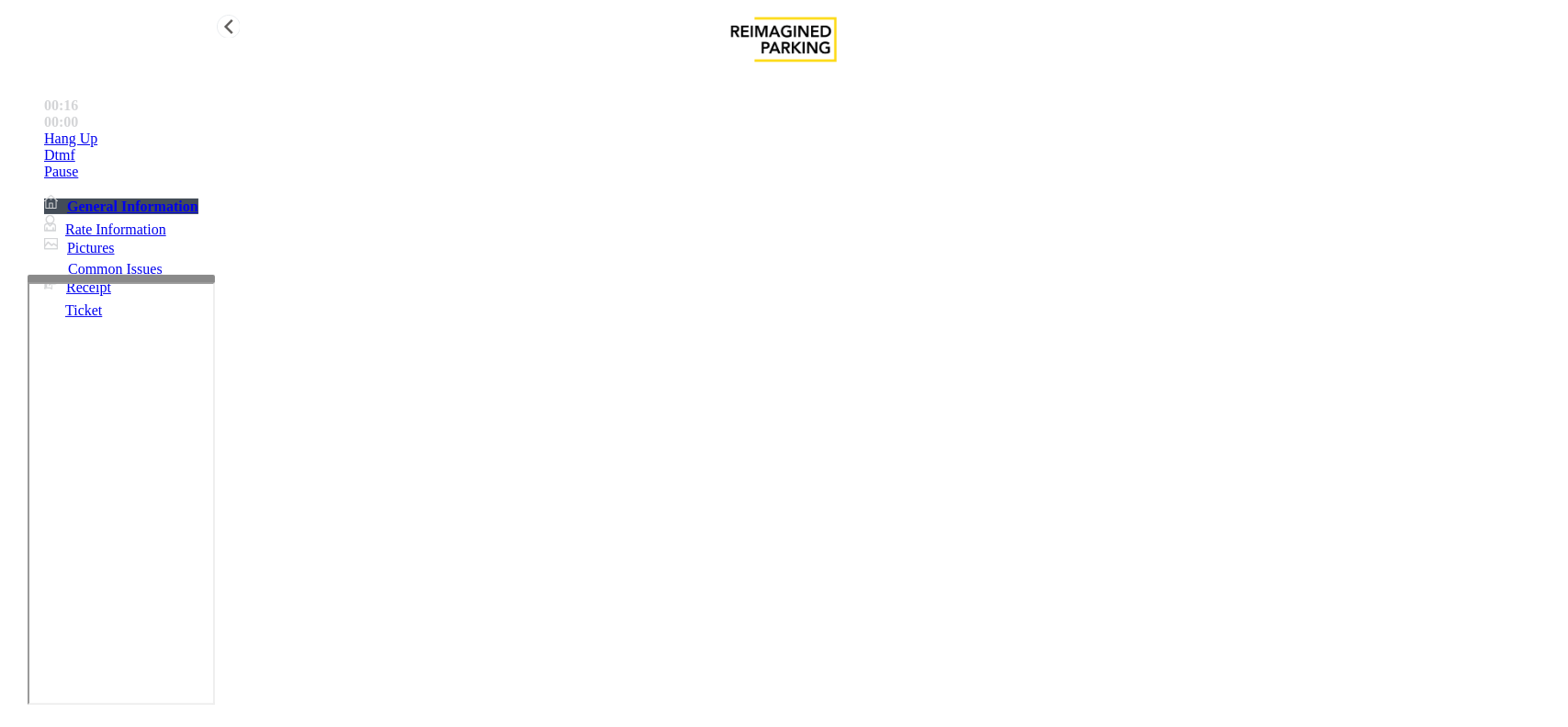 click on "Hang Up" at bounding box center [802, 139] 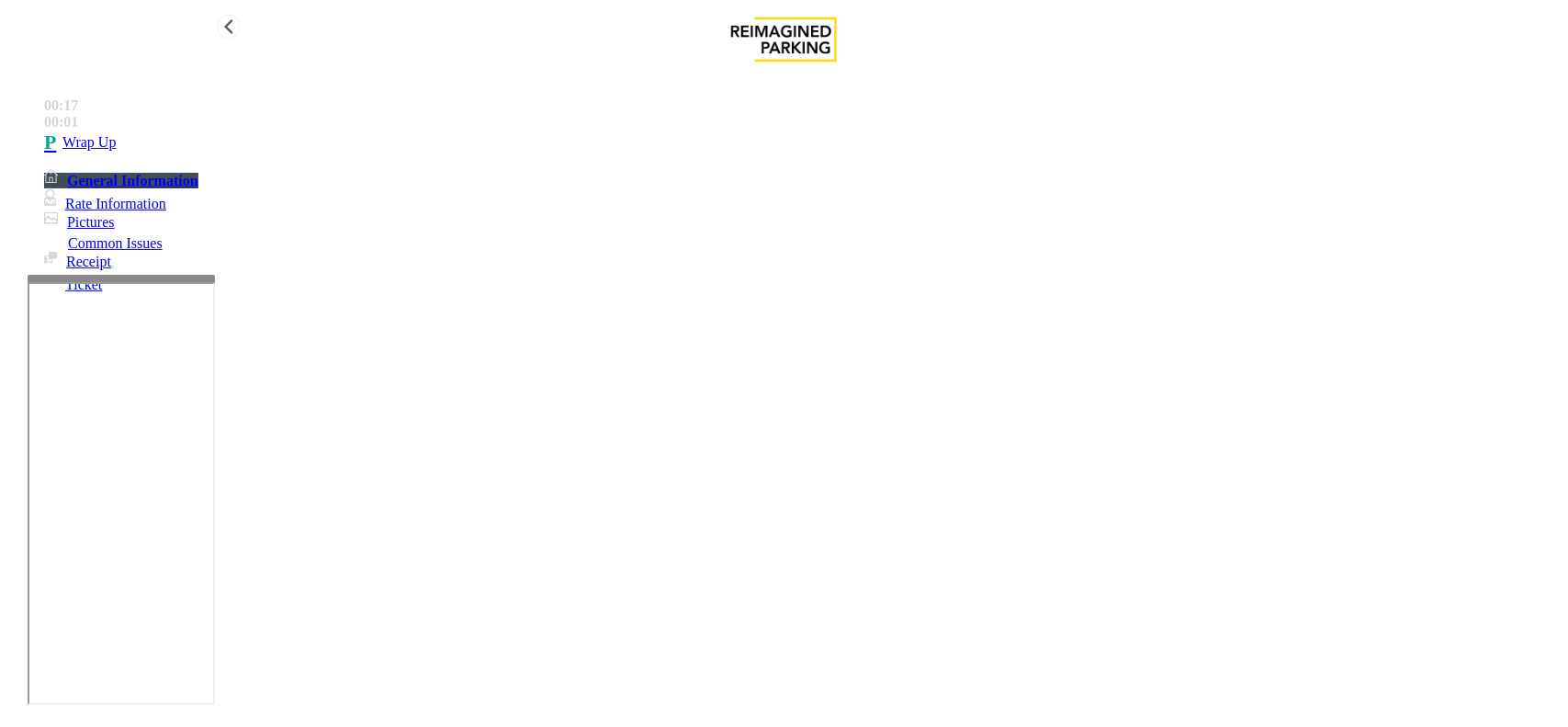 click on "Wrap Up" at bounding box center [802, 142] 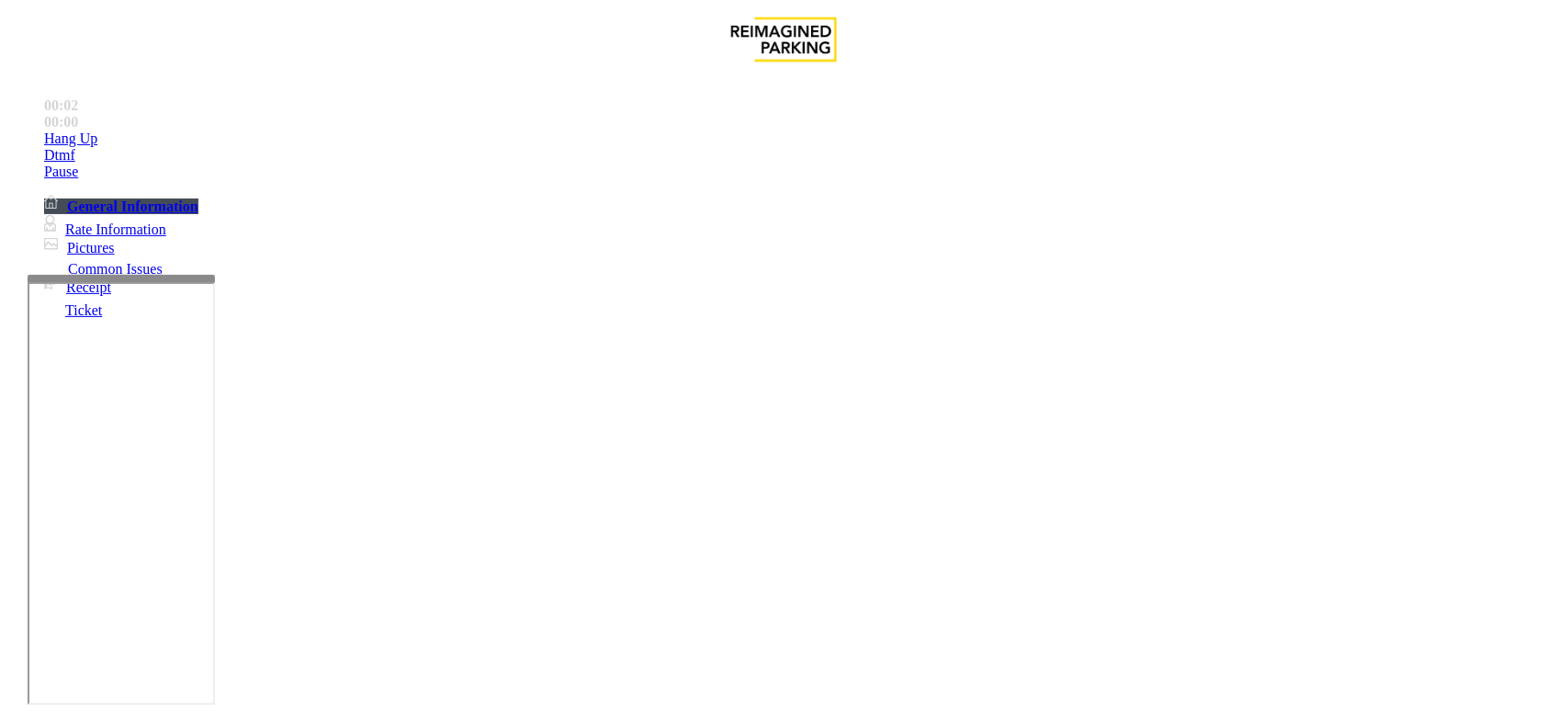 scroll, scrollTop: 574, scrollLeft: 0, axis: vertical 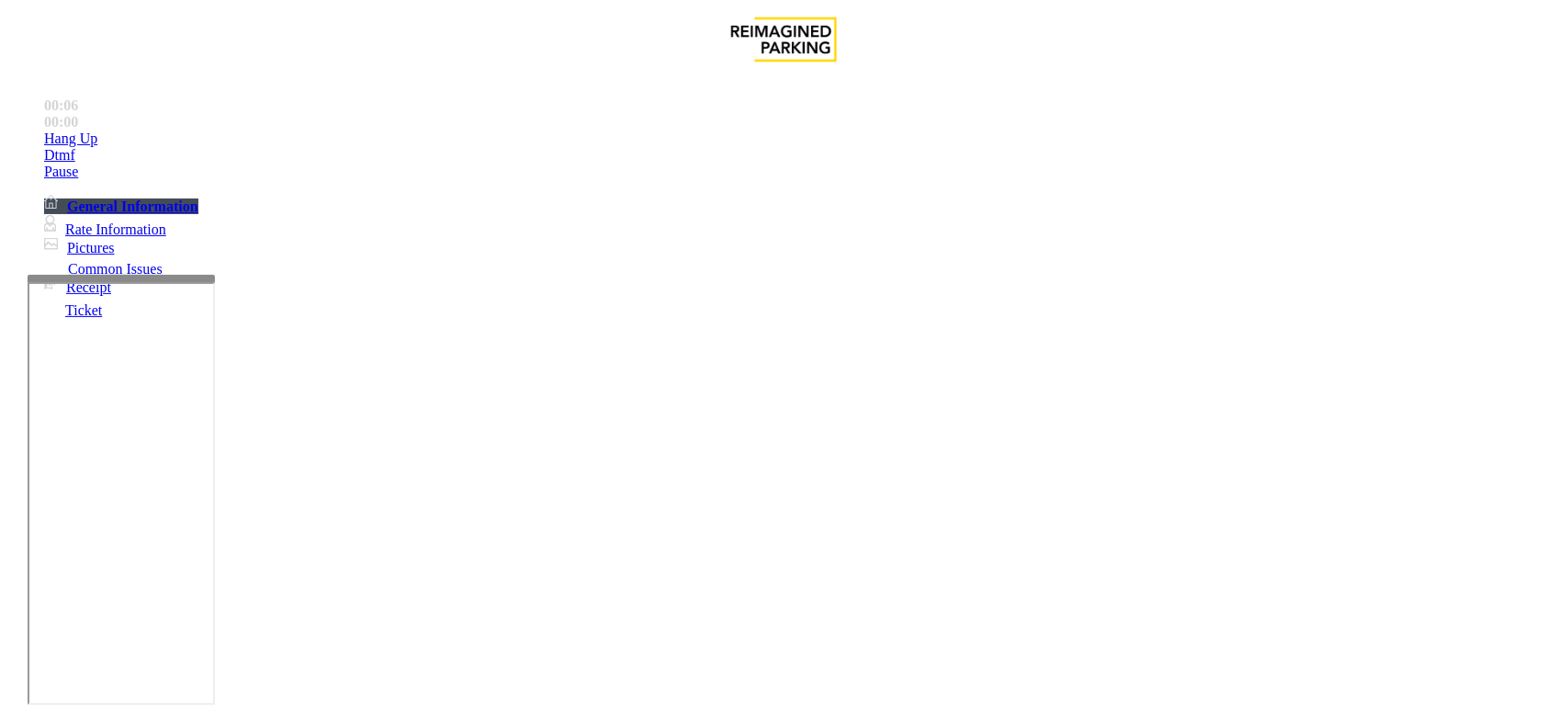 click on "Ticket Issue" at bounding box center (65, 1327) 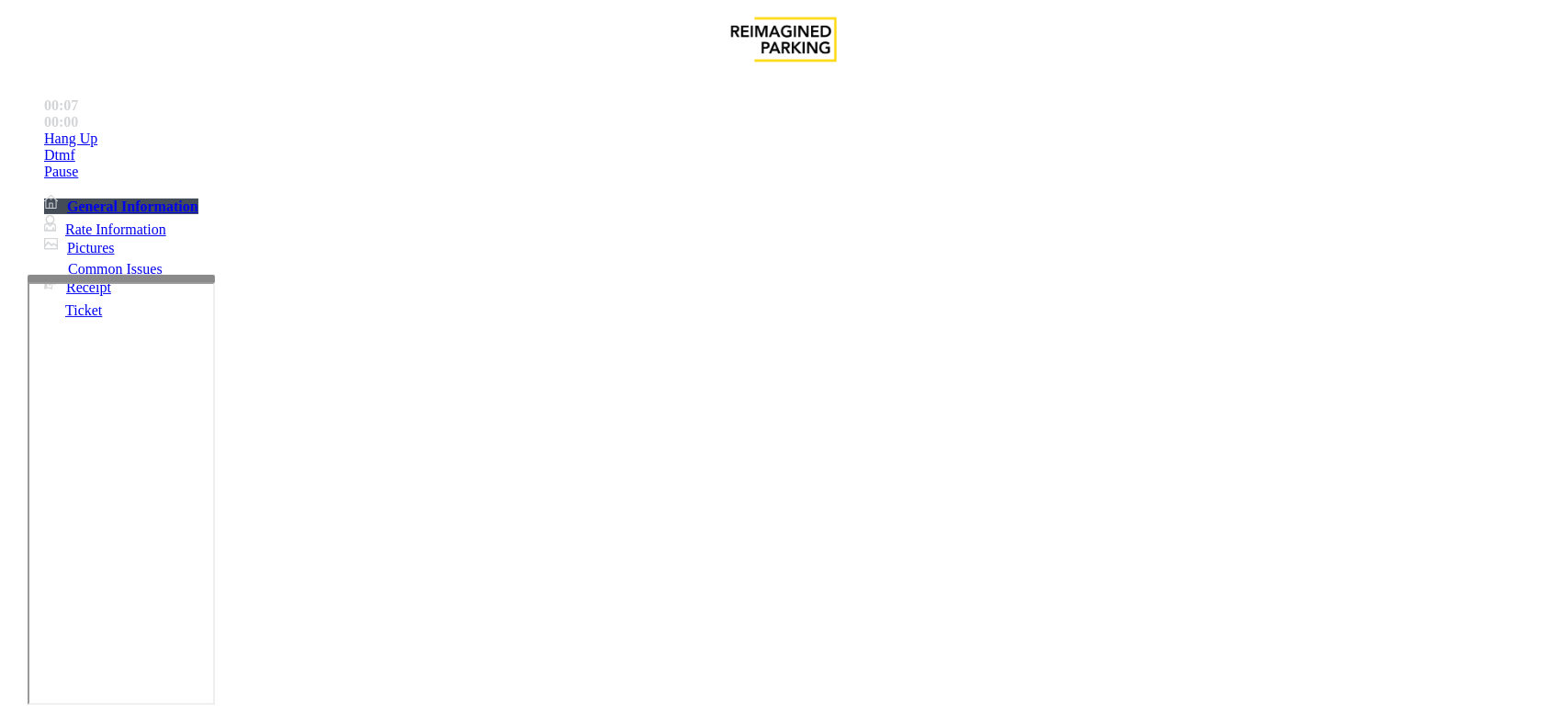 click on "Ticket Unreadable" at bounding box center [276, 1327] 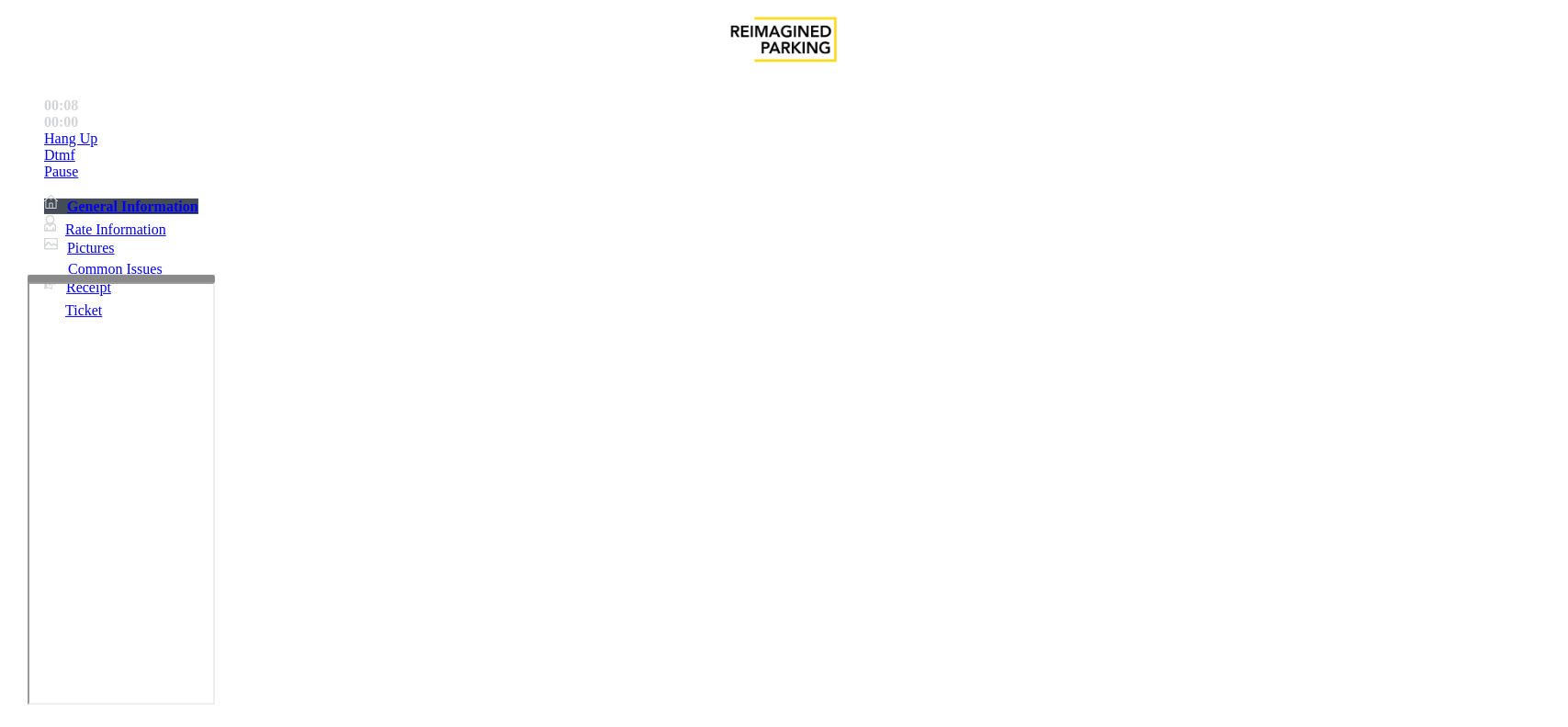 click at bounding box center (88, 1397) 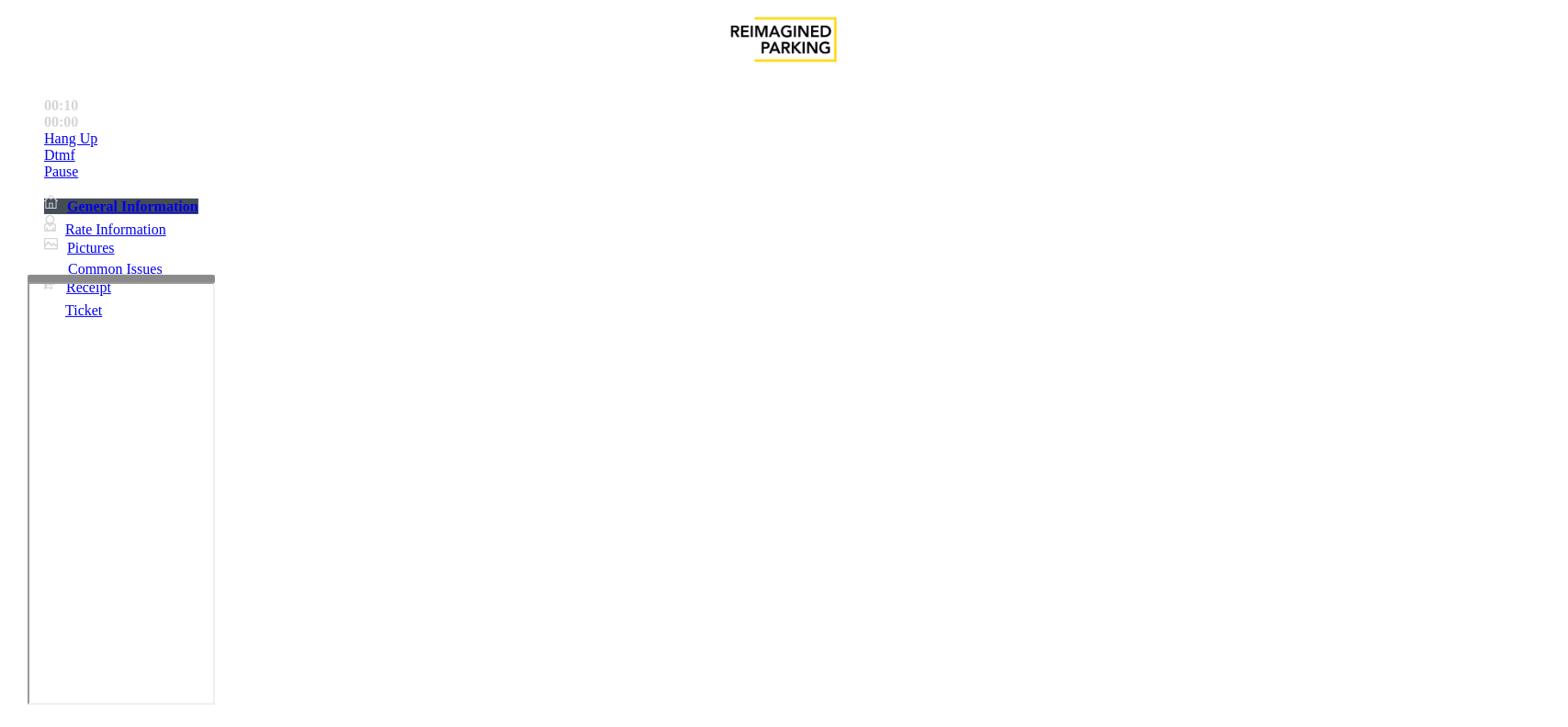 click at bounding box center (88, 1397) 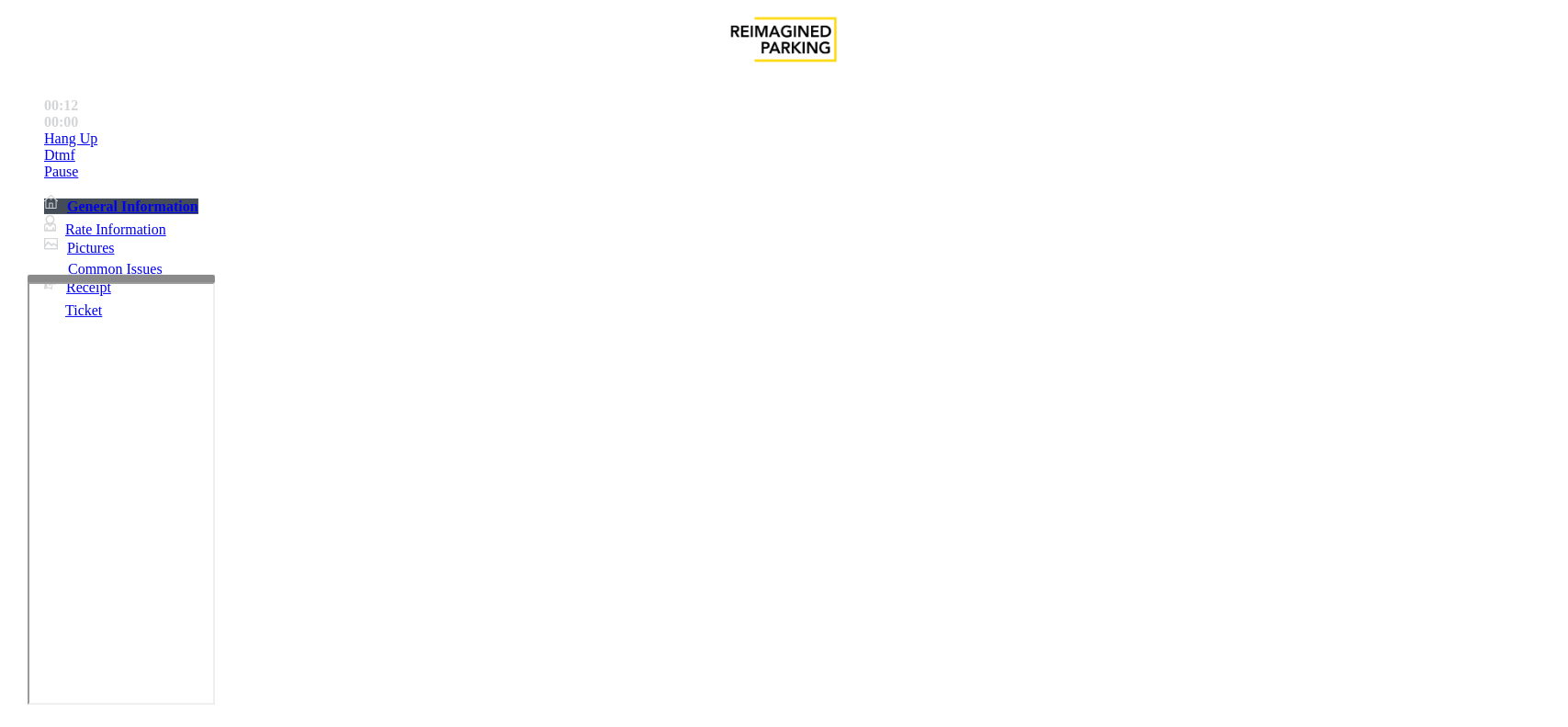 click at bounding box center (88, 1397) 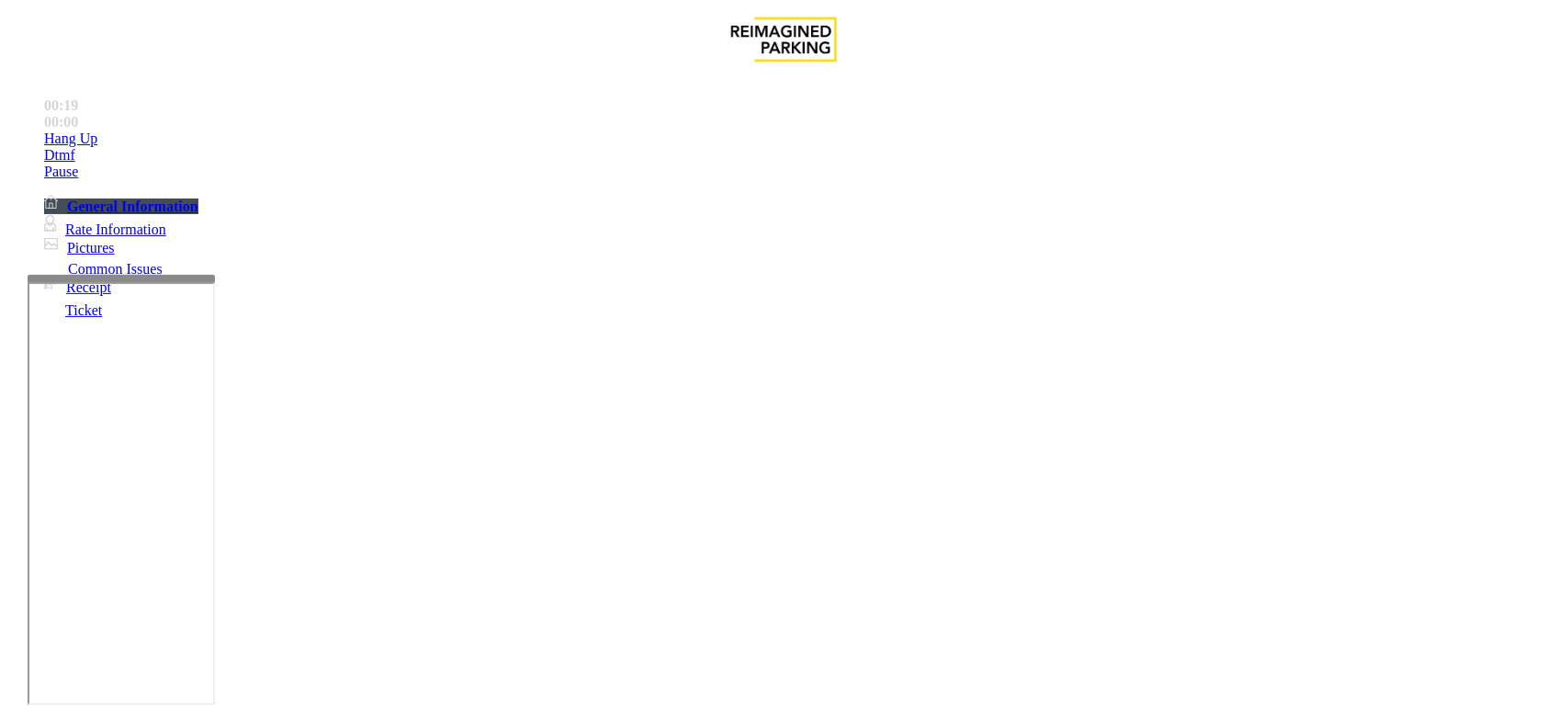 click at bounding box center (88, 1397) 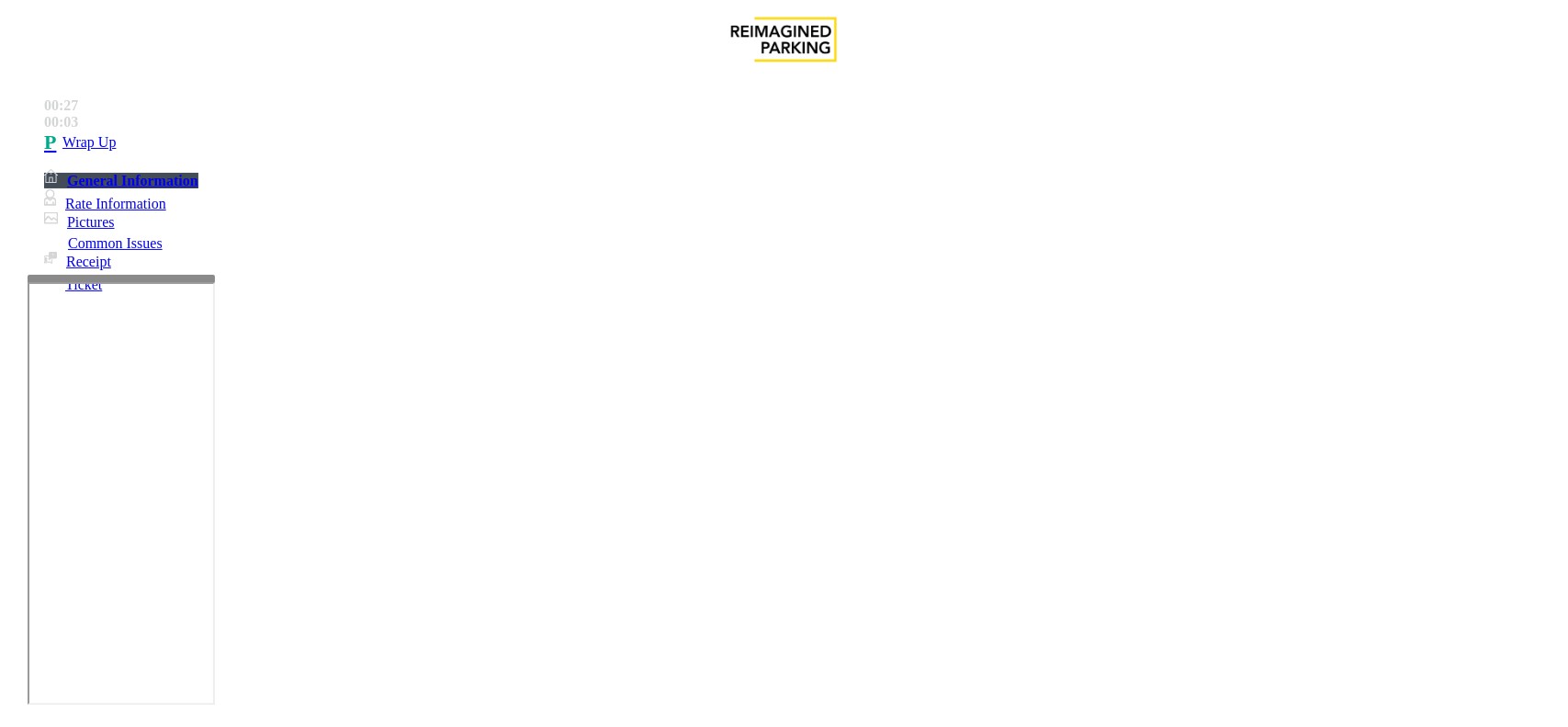 click at bounding box center [88, 1397] 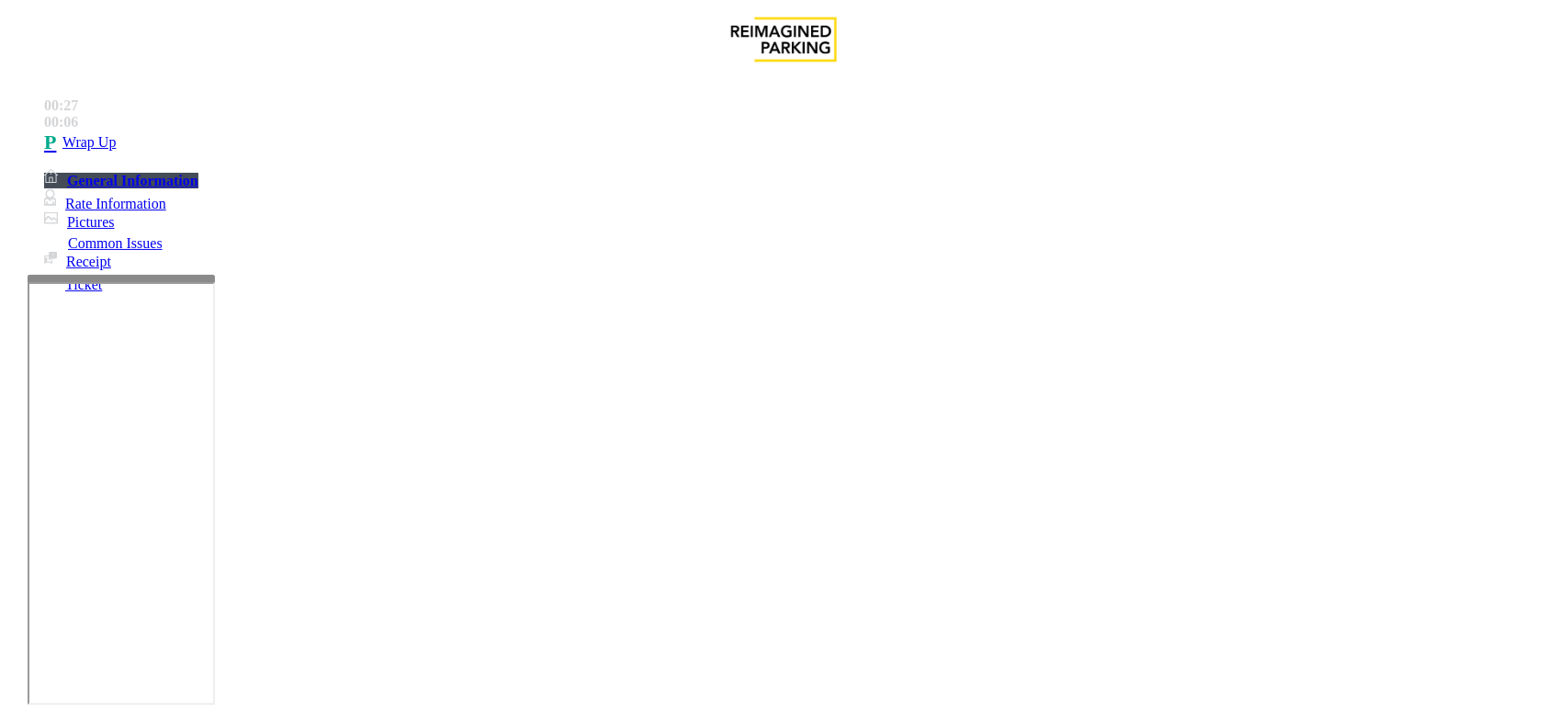 type on "**" 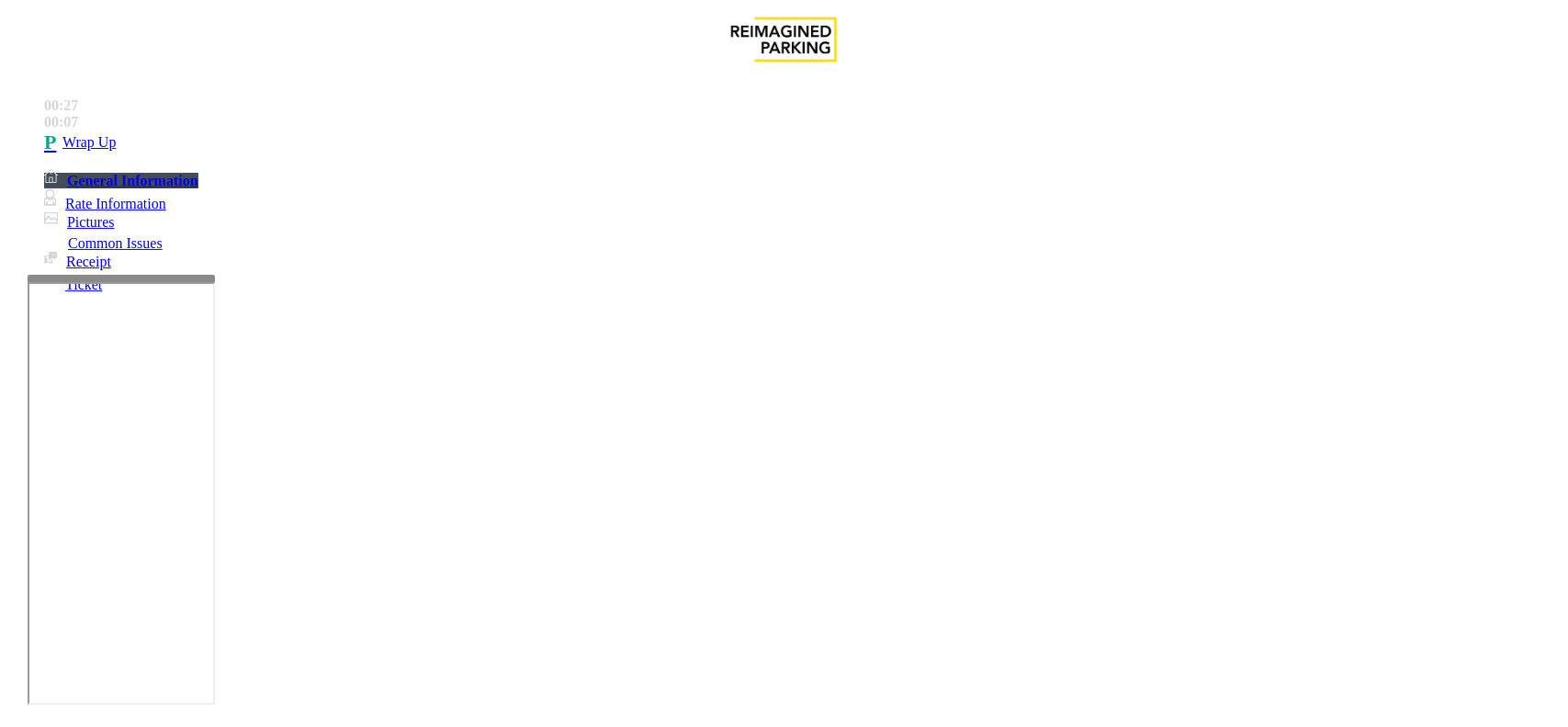 drag, startPoint x: 400, startPoint y: 184, endPoint x: 321, endPoint y: 166, distance: 81.02469 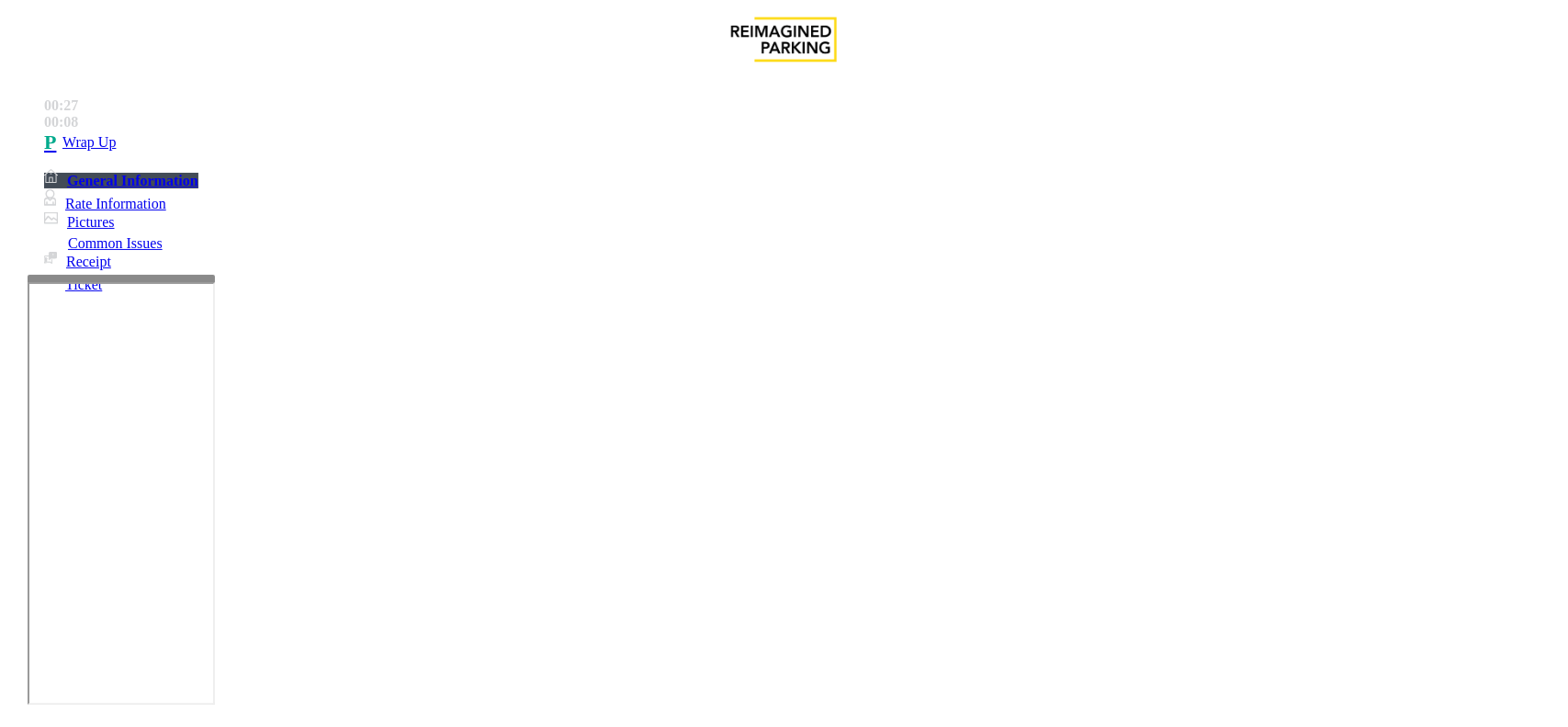 click on "Ticket Unreadable" at bounding box center [784, 1313] 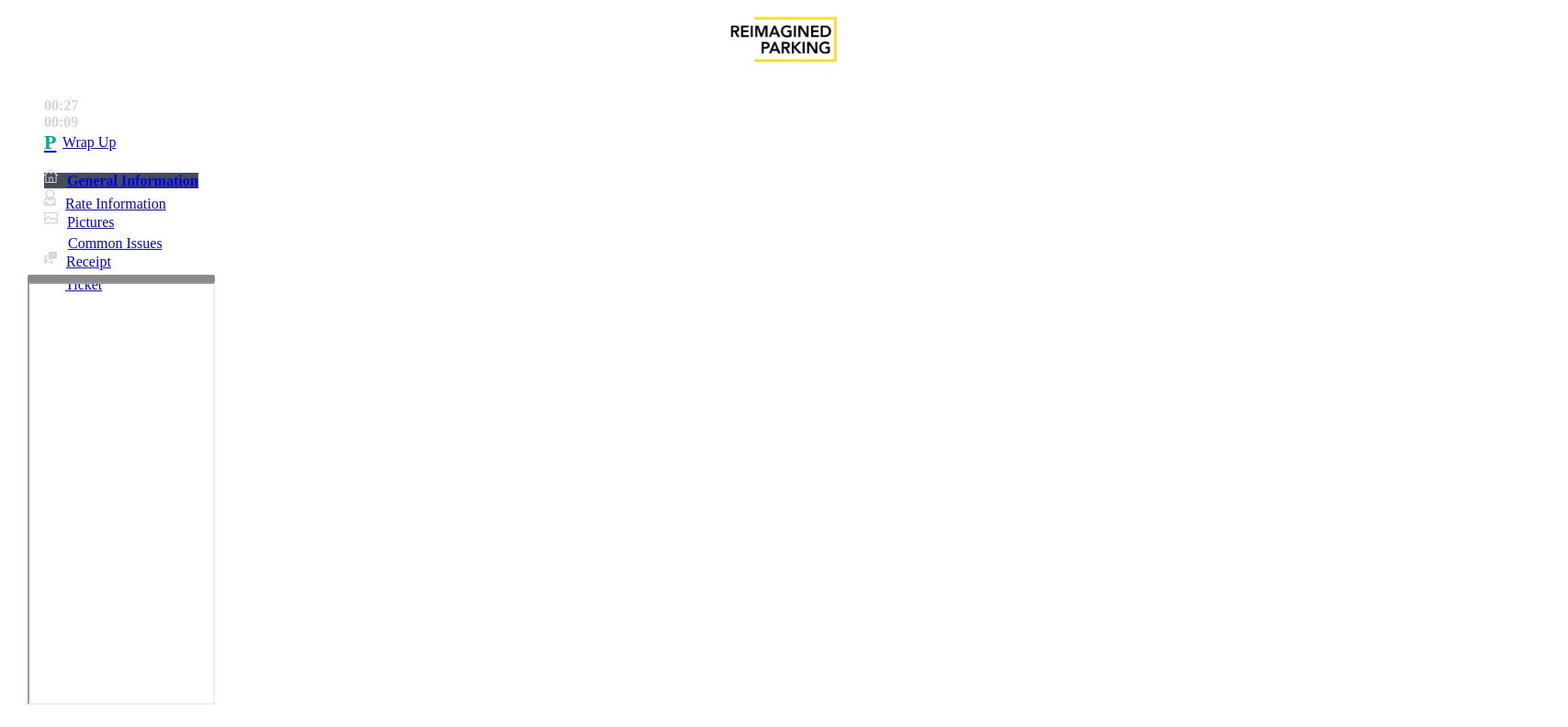 drag, startPoint x: 402, startPoint y: 161, endPoint x: 245, endPoint y: 147, distance: 157.62297 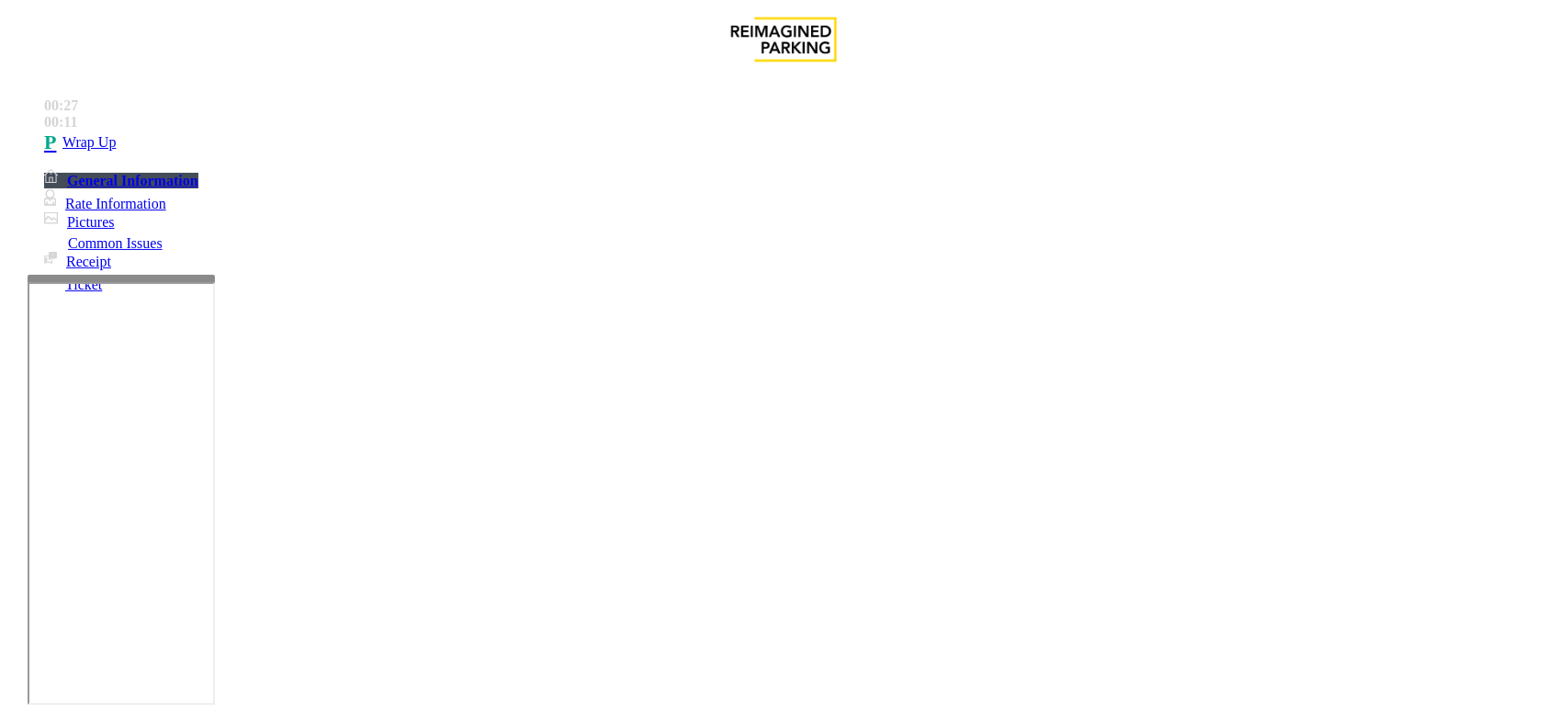 drag, startPoint x: 377, startPoint y: 496, endPoint x: 296, endPoint y: 483, distance: 82.036577 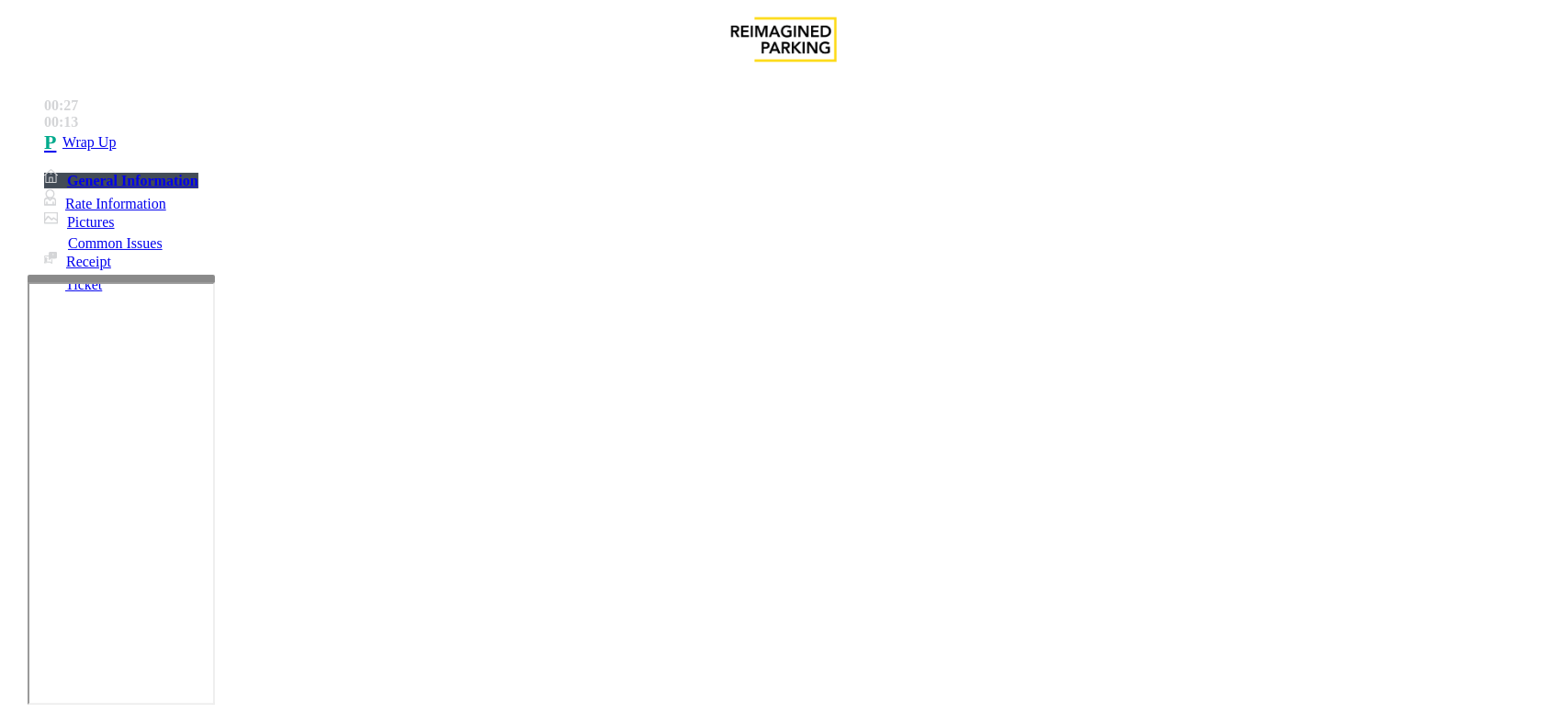 click at bounding box center [254, 1597] 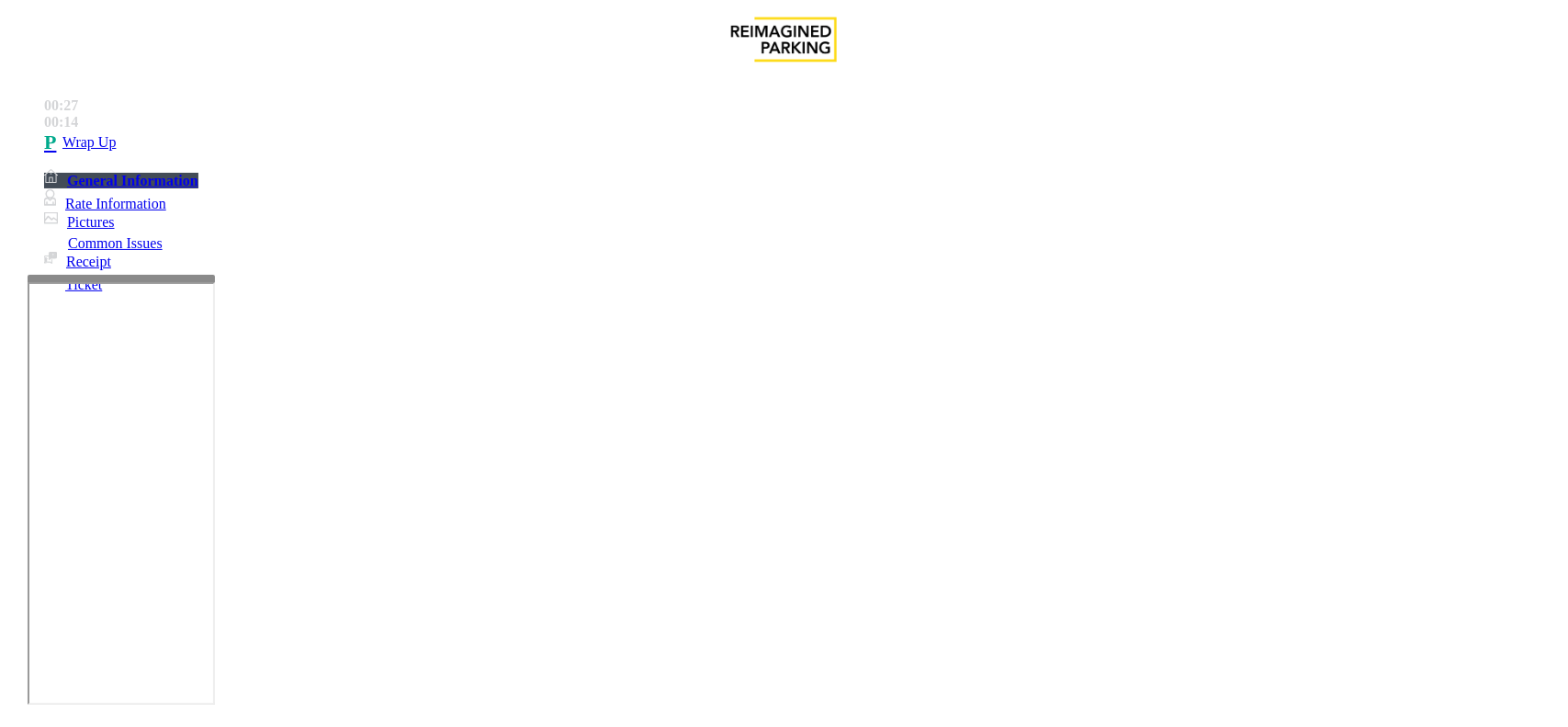 click at bounding box center (254, 1597) 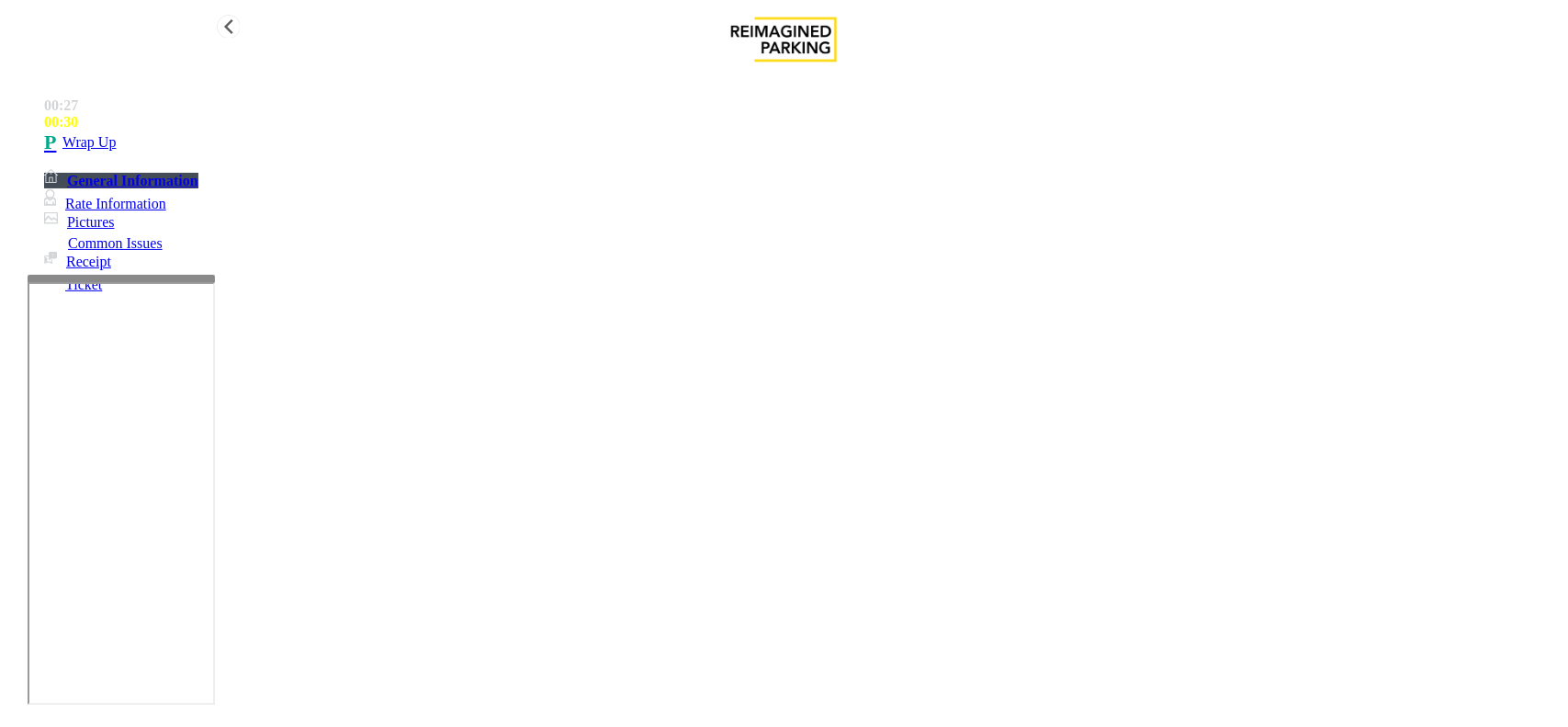 type on "**********" 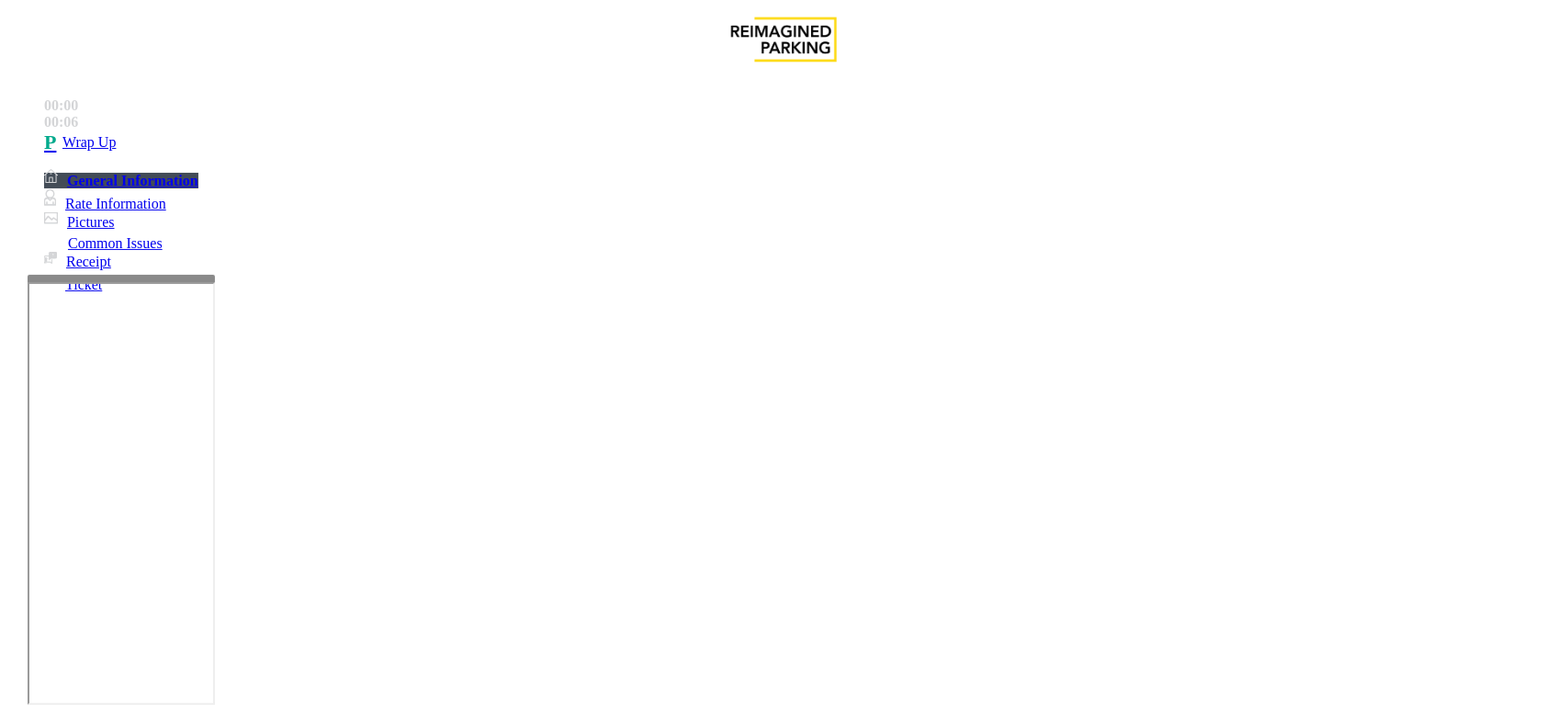 click on "Intercom Issue/No Response" at bounding box center (691, 1327) 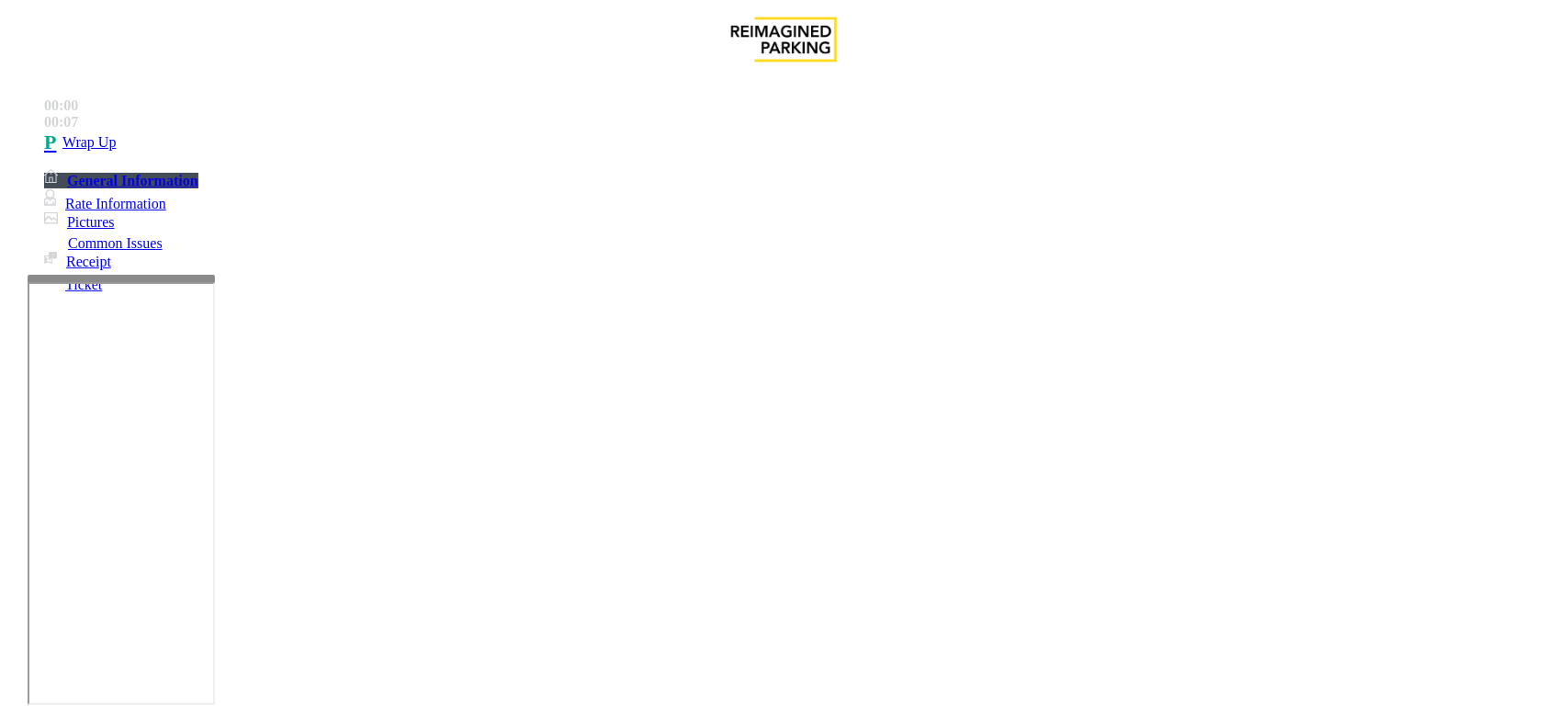 click on "Call dropped" at bounding box center [502, 1327] 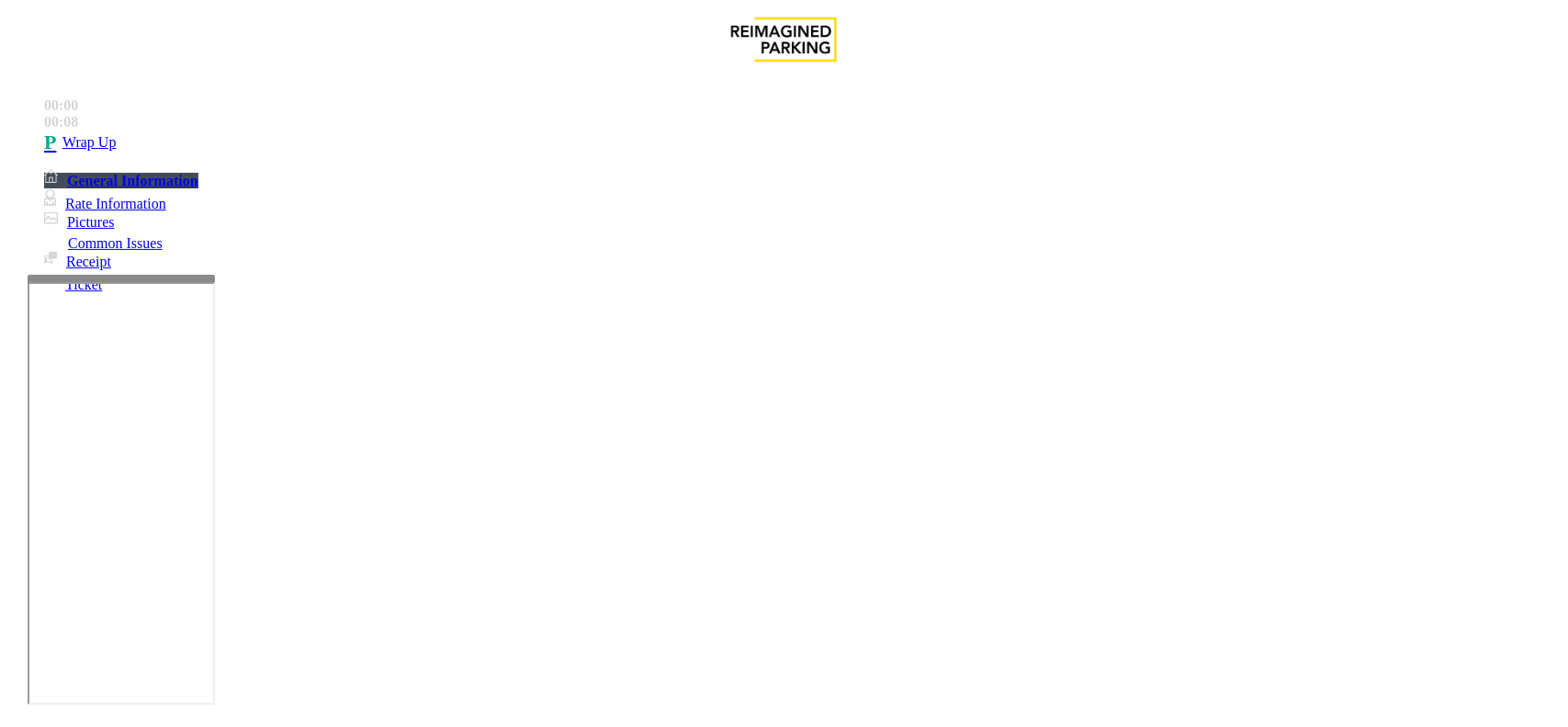 click on "Call dropped" at bounding box center [784, 1313] 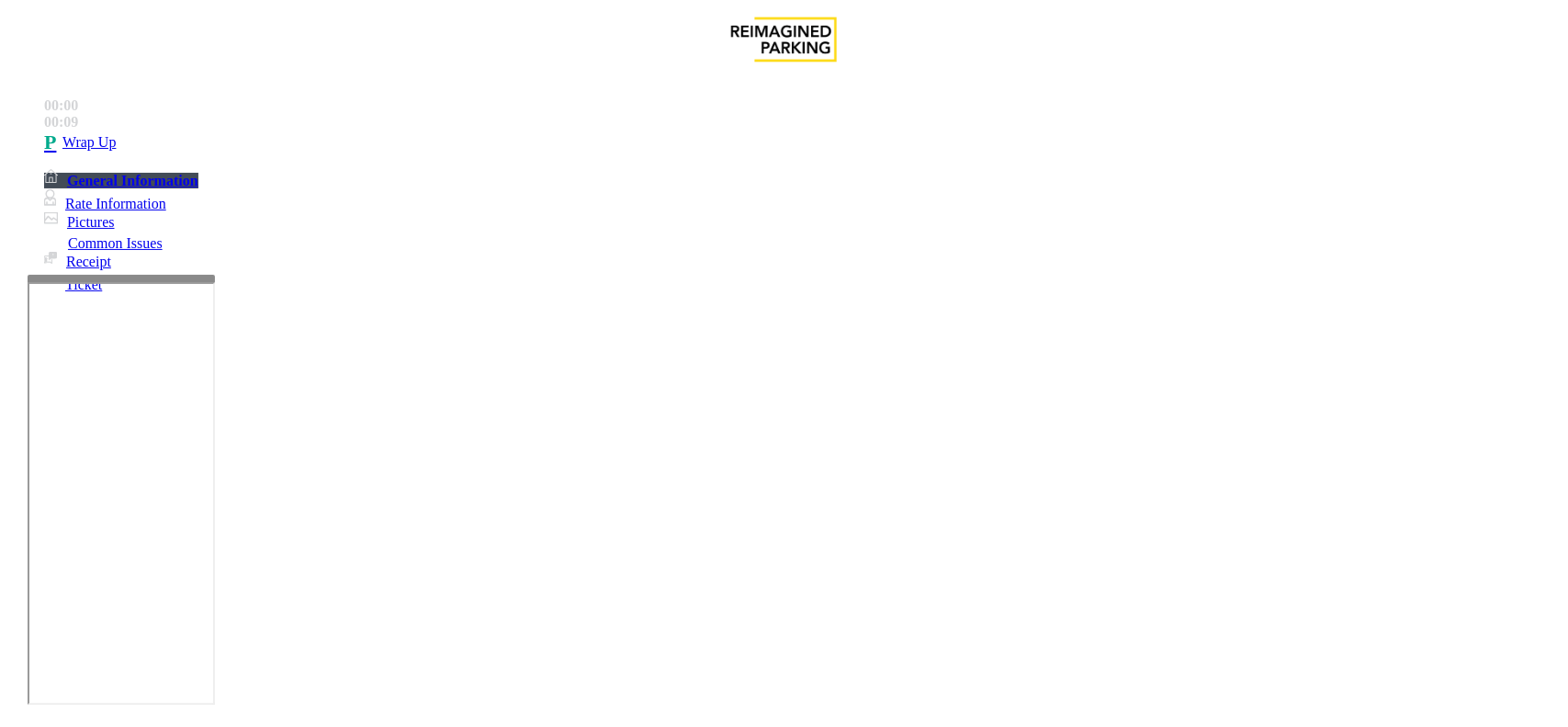 click on "Call dropped" at bounding box center (784, 1313) 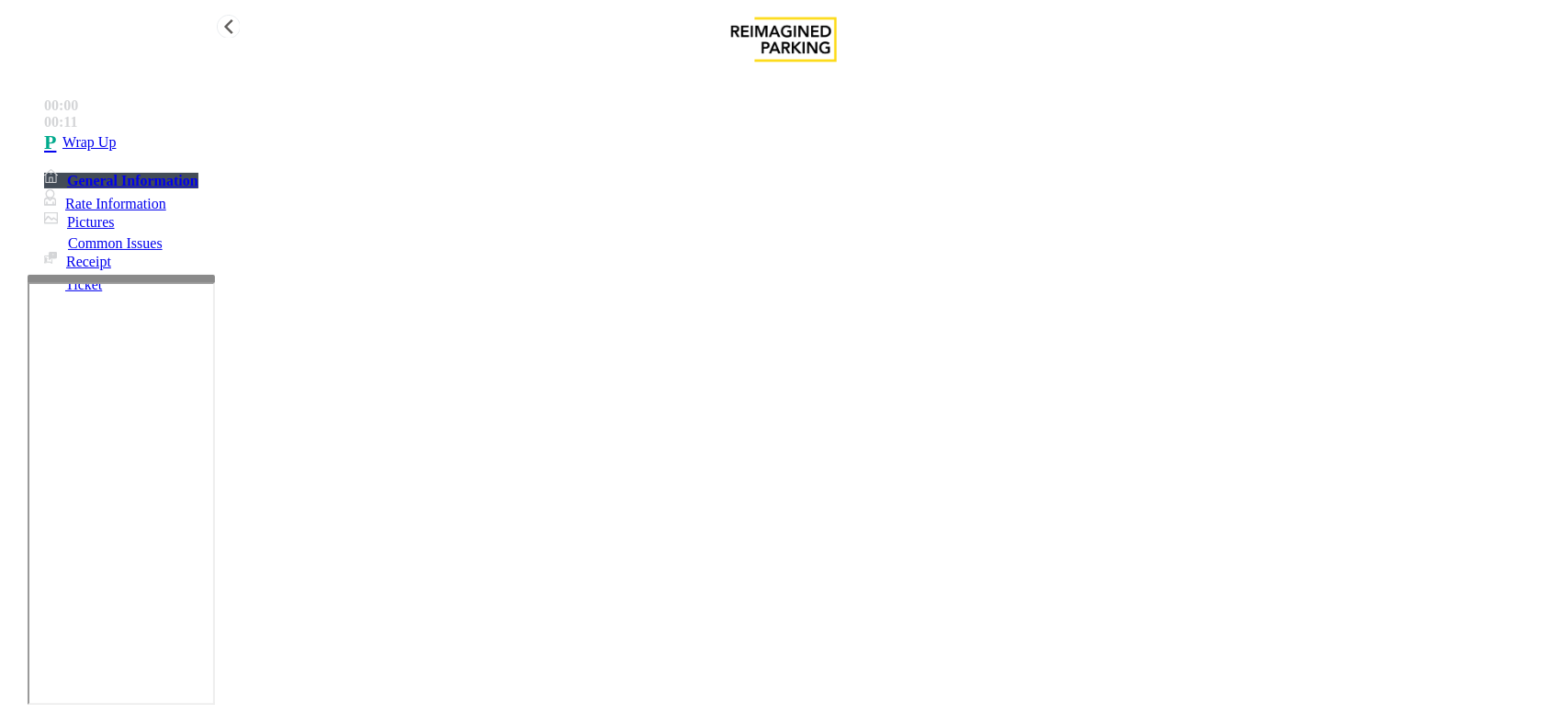 type on "**********" 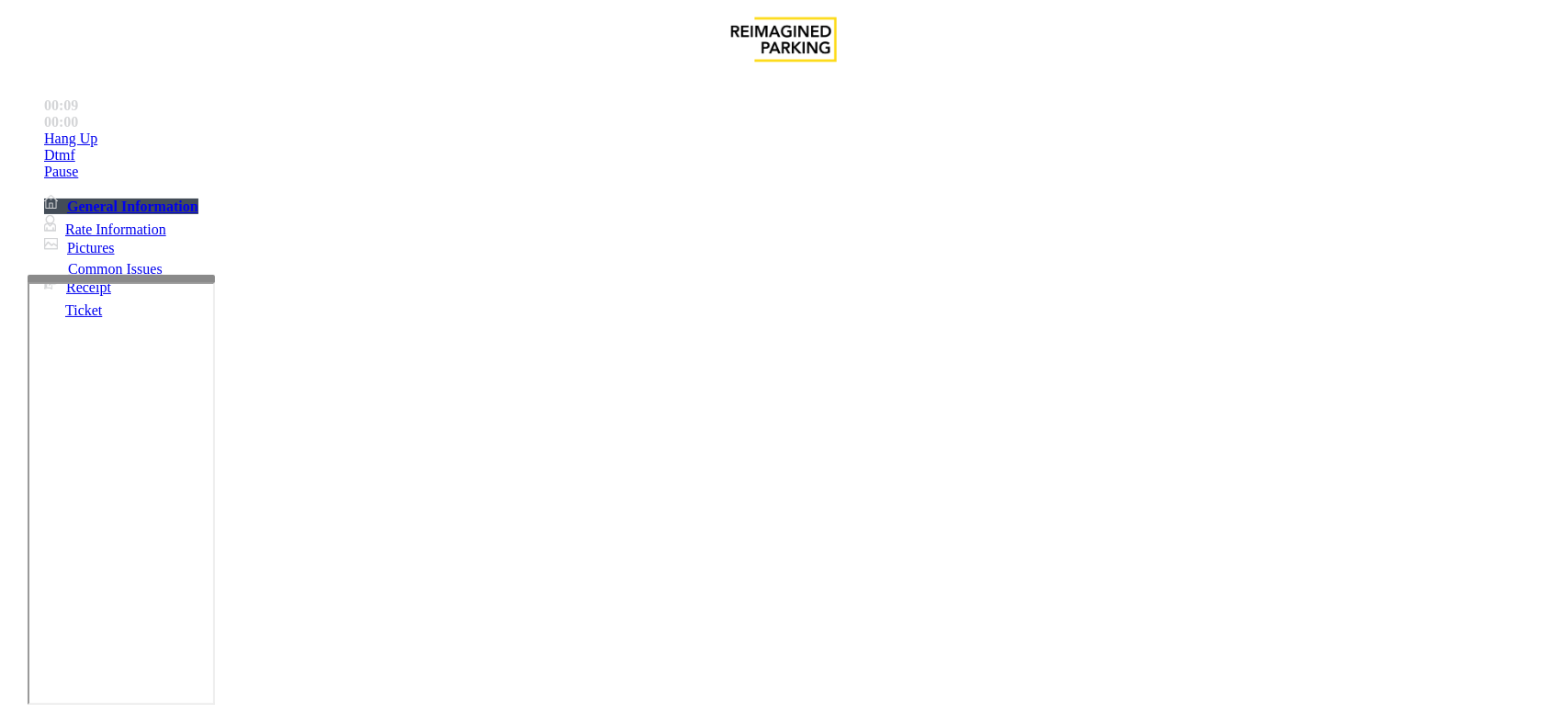 scroll, scrollTop: 689, scrollLeft: 0, axis: vertical 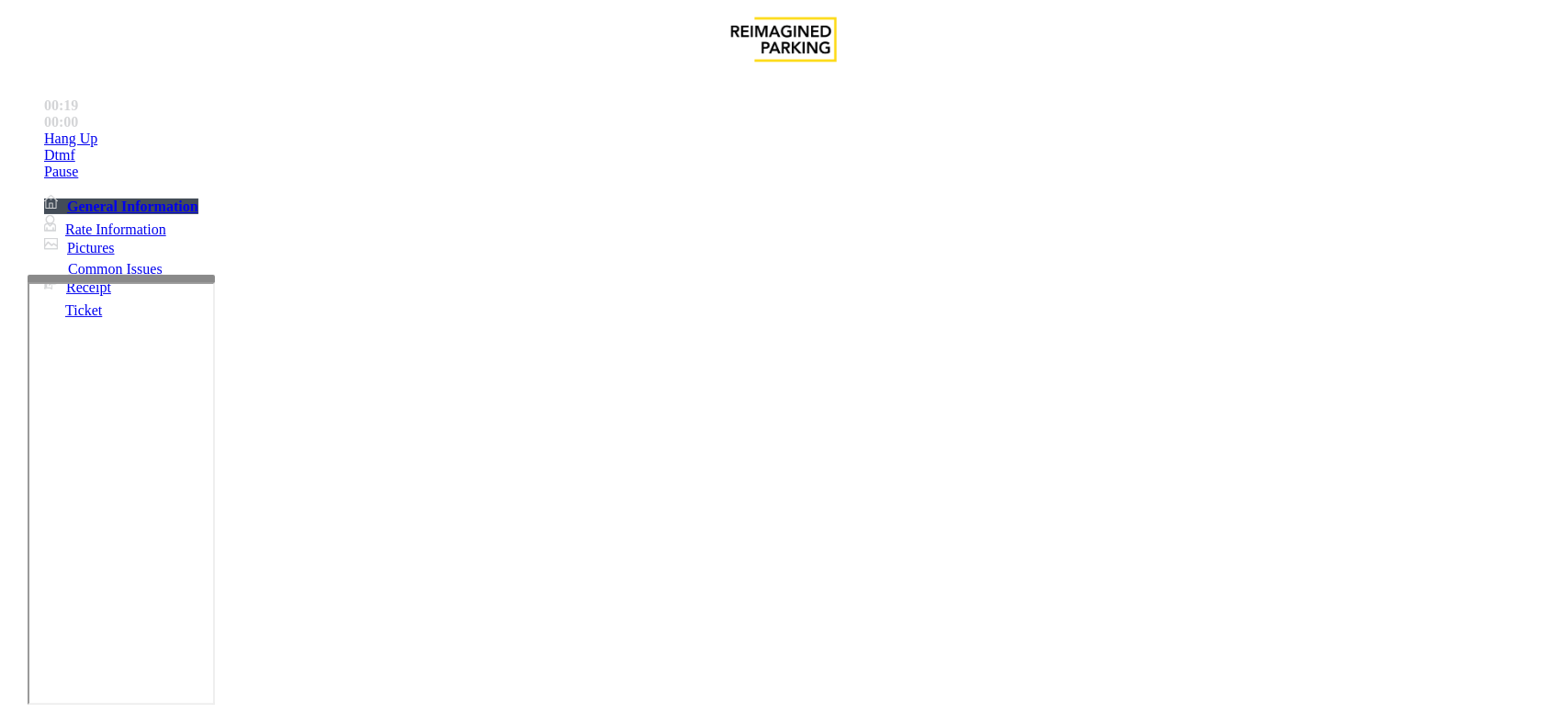 click on "Services" at bounding box center (573, 1327) 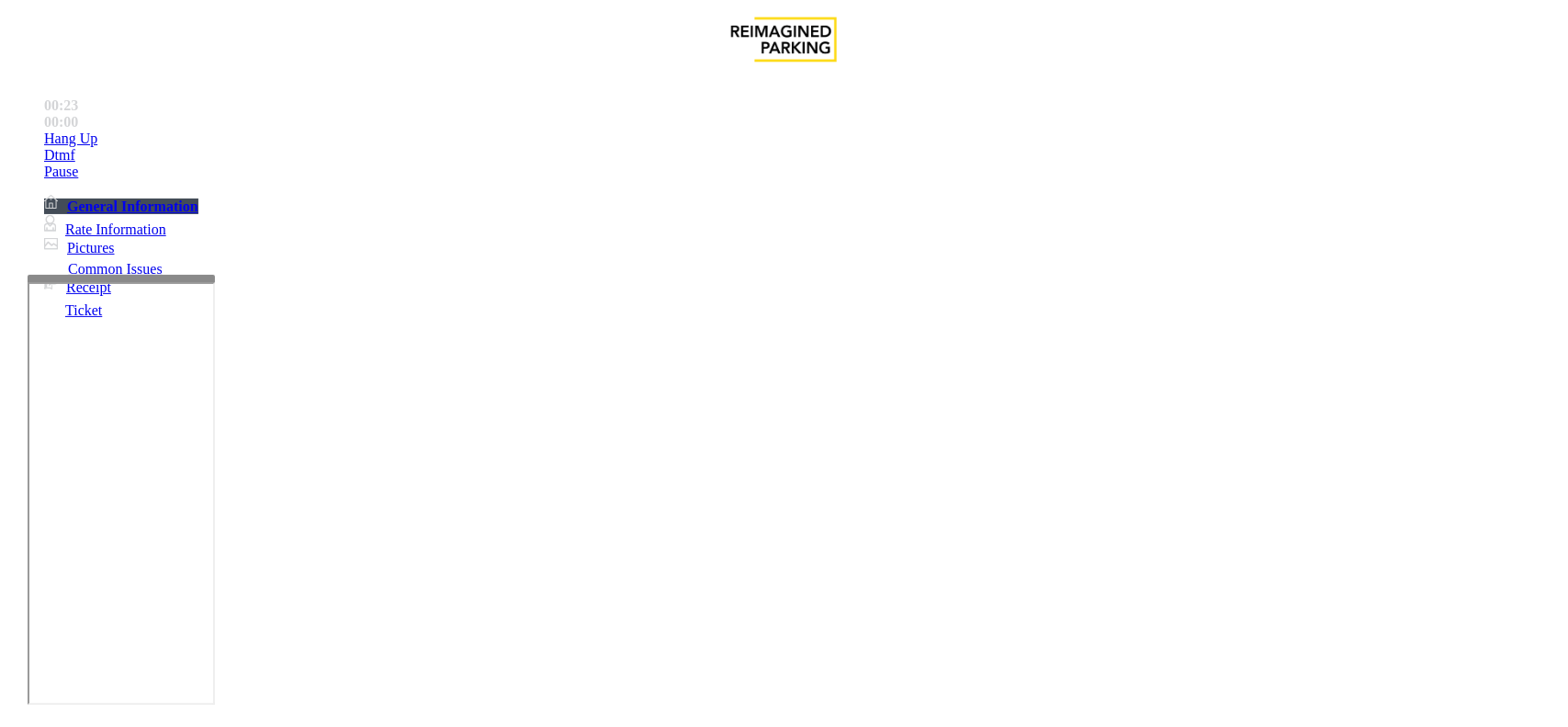 click on "Vendor" at bounding box center [297, 1327] 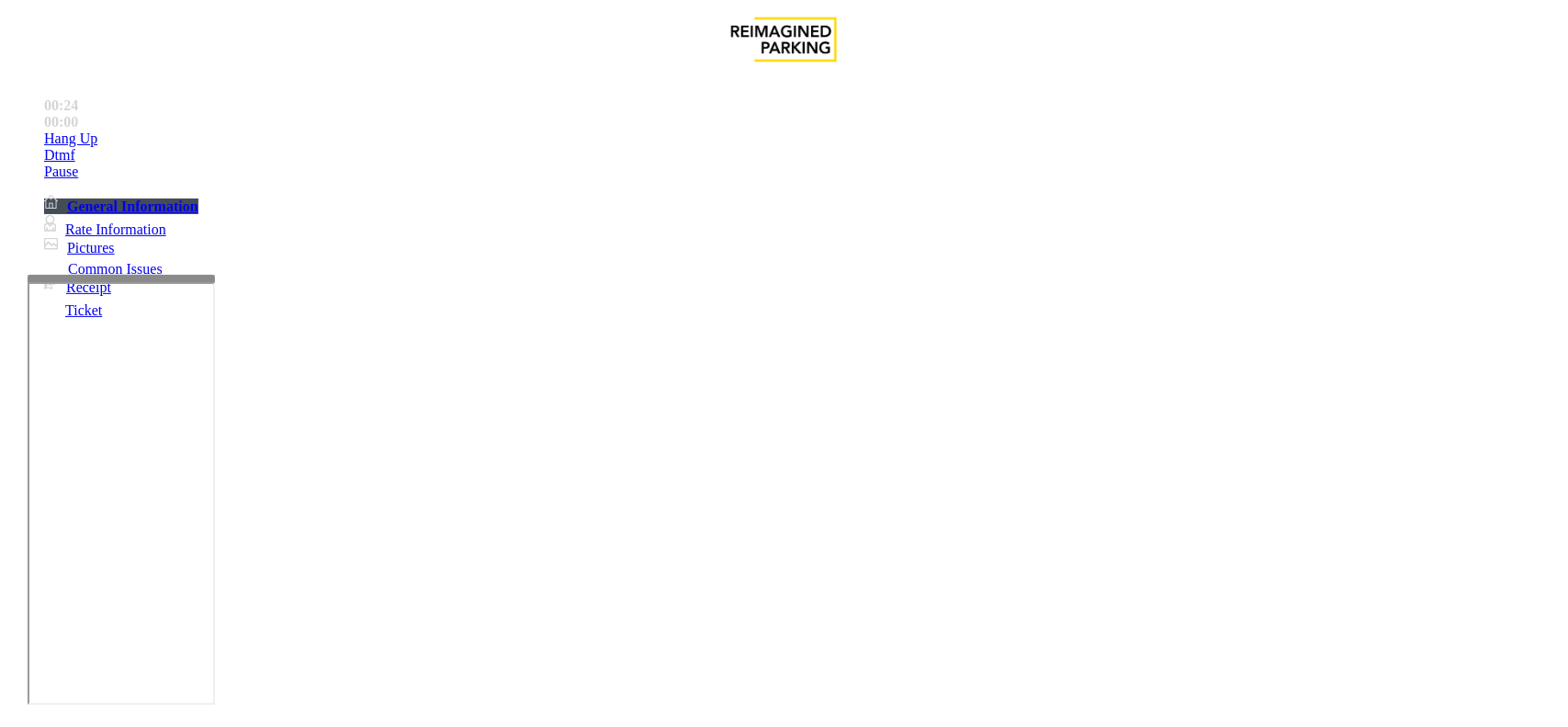 click on "Vend Gate" at bounding box center (63, 1690) 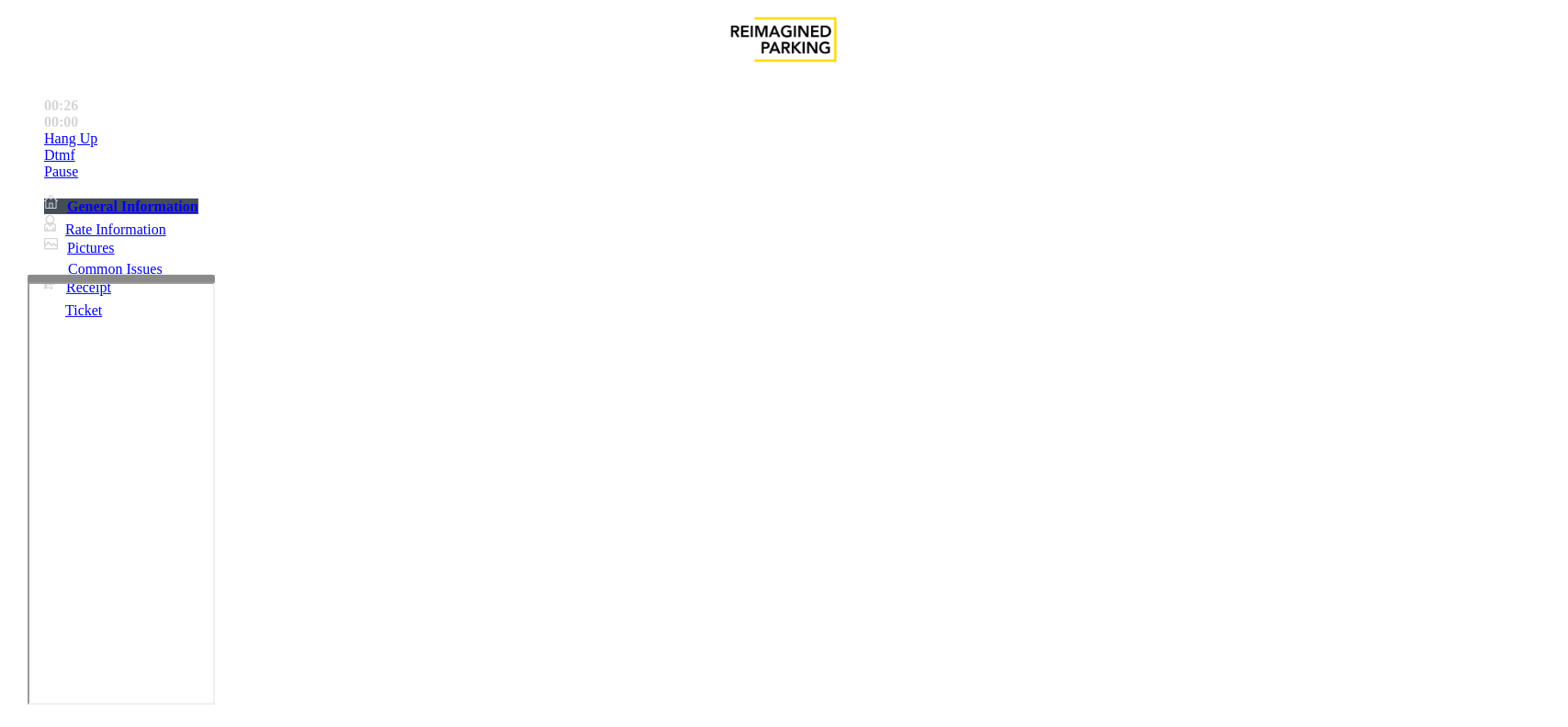 scroll, scrollTop: 0, scrollLeft: 0, axis: both 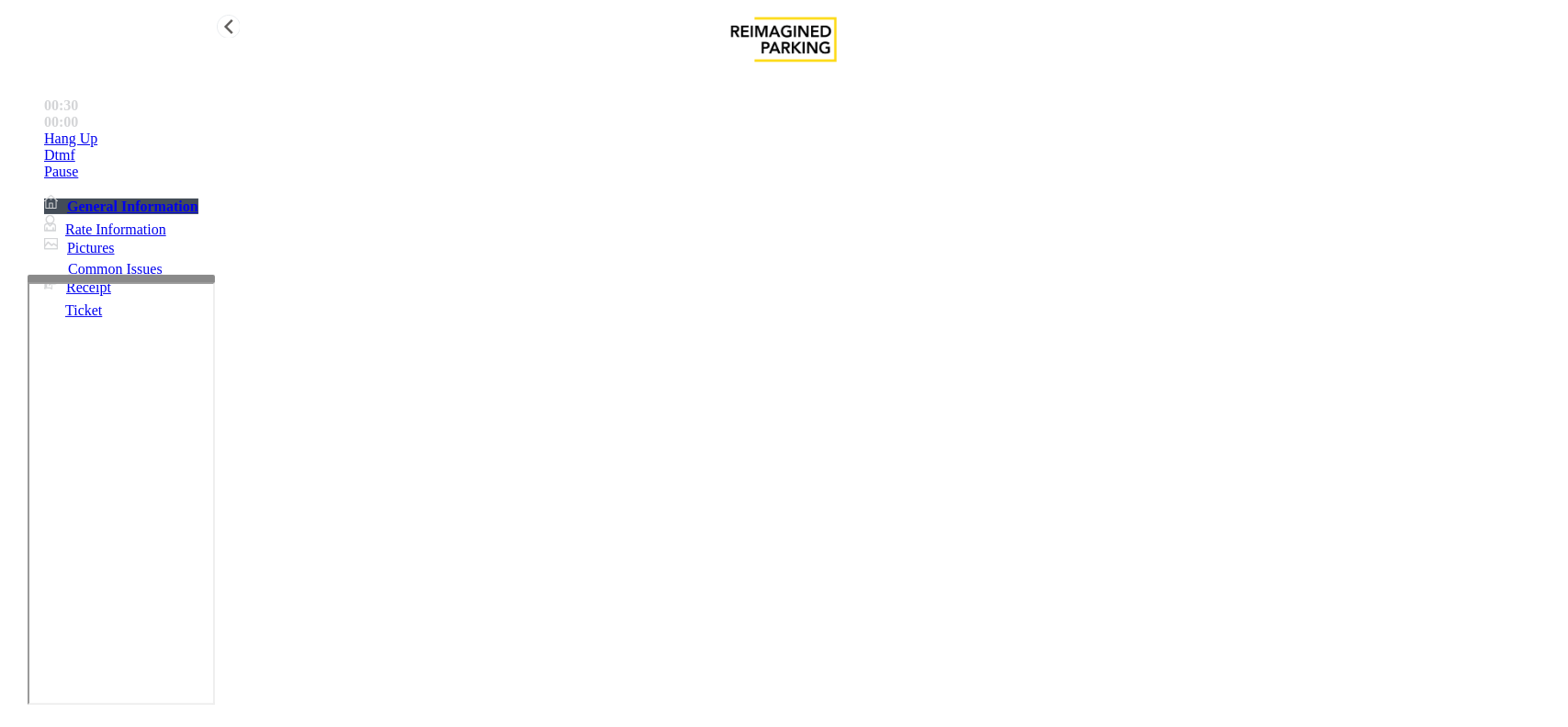 click on "Hang Up" at bounding box center [802, 139] 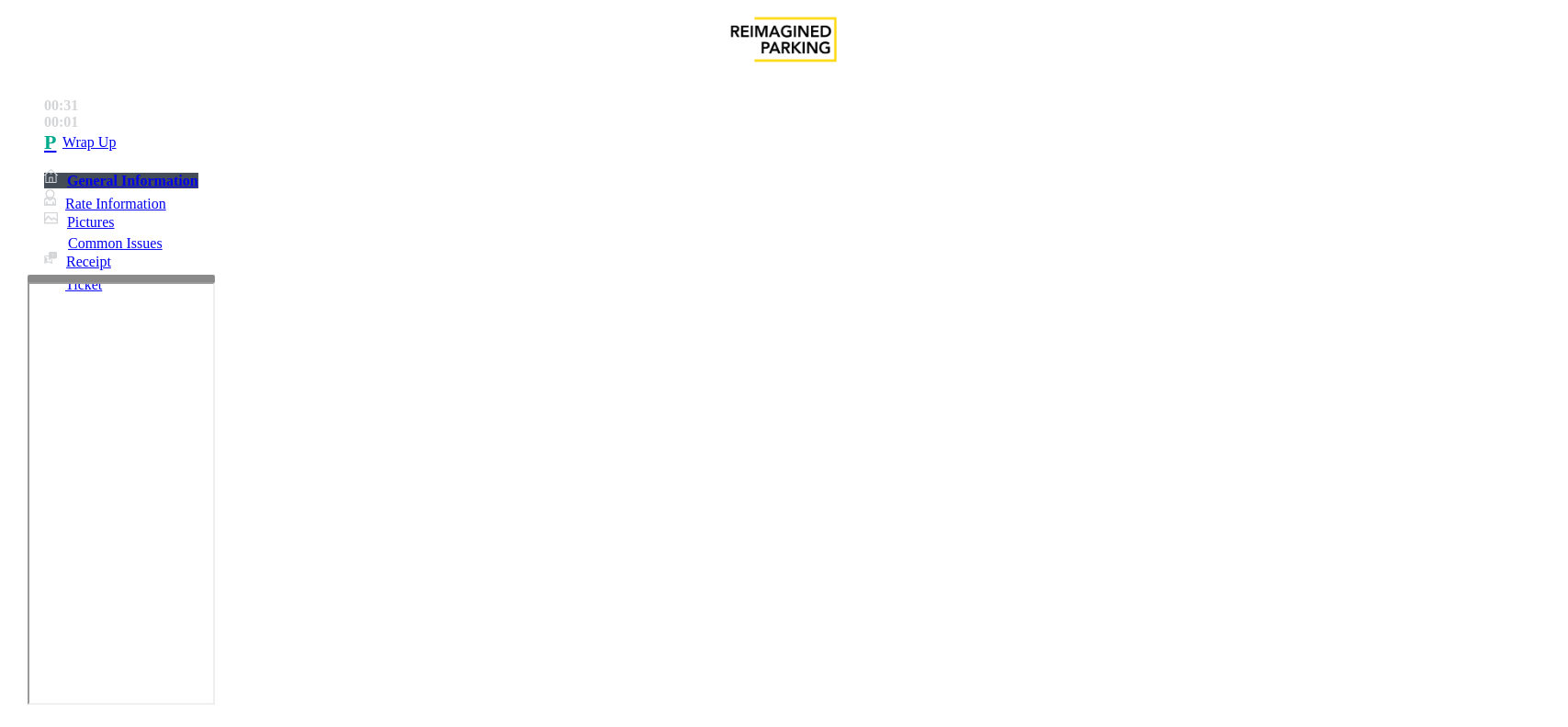 drag, startPoint x: 313, startPoint y: 168, endPoint x: 246, endPoint y: 149, distance: 69.64194 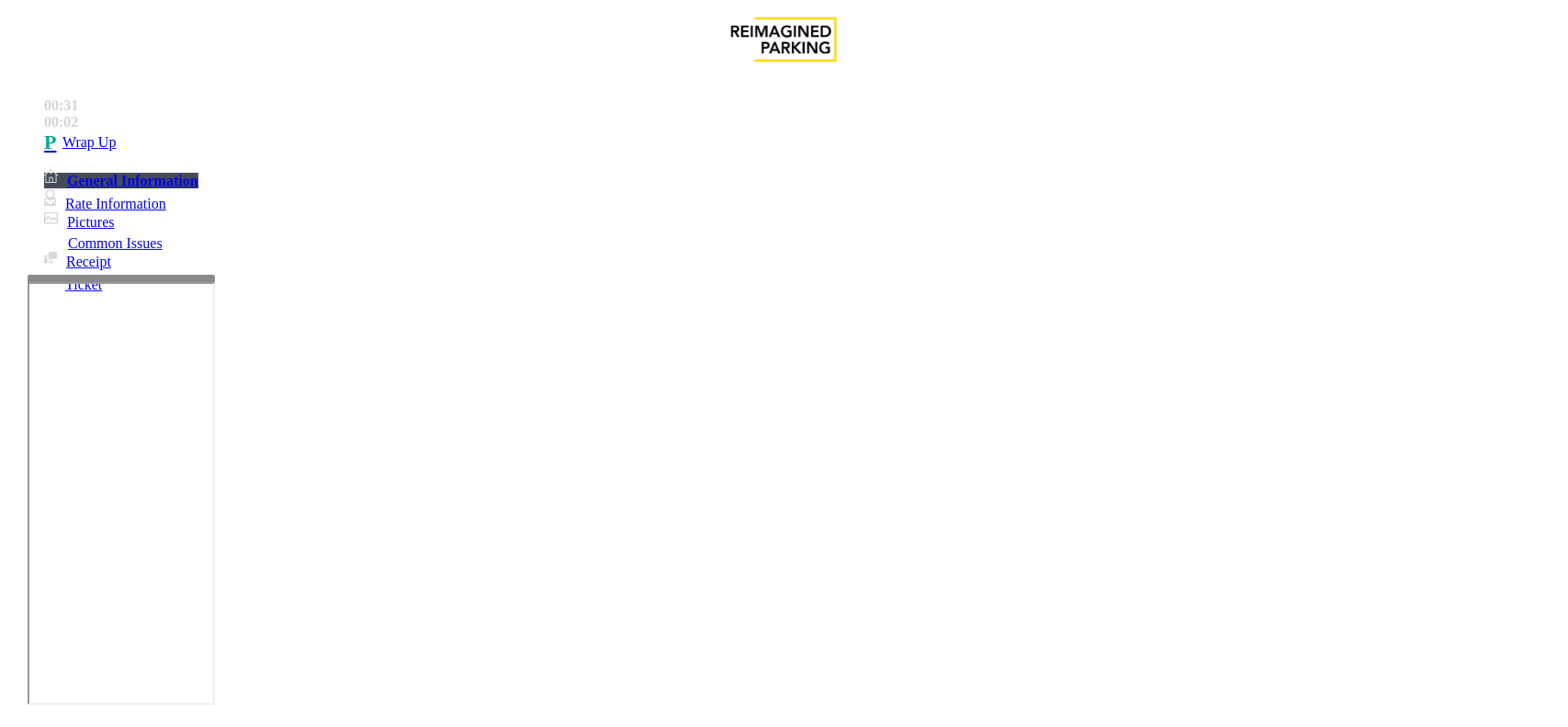 paste on "**********" 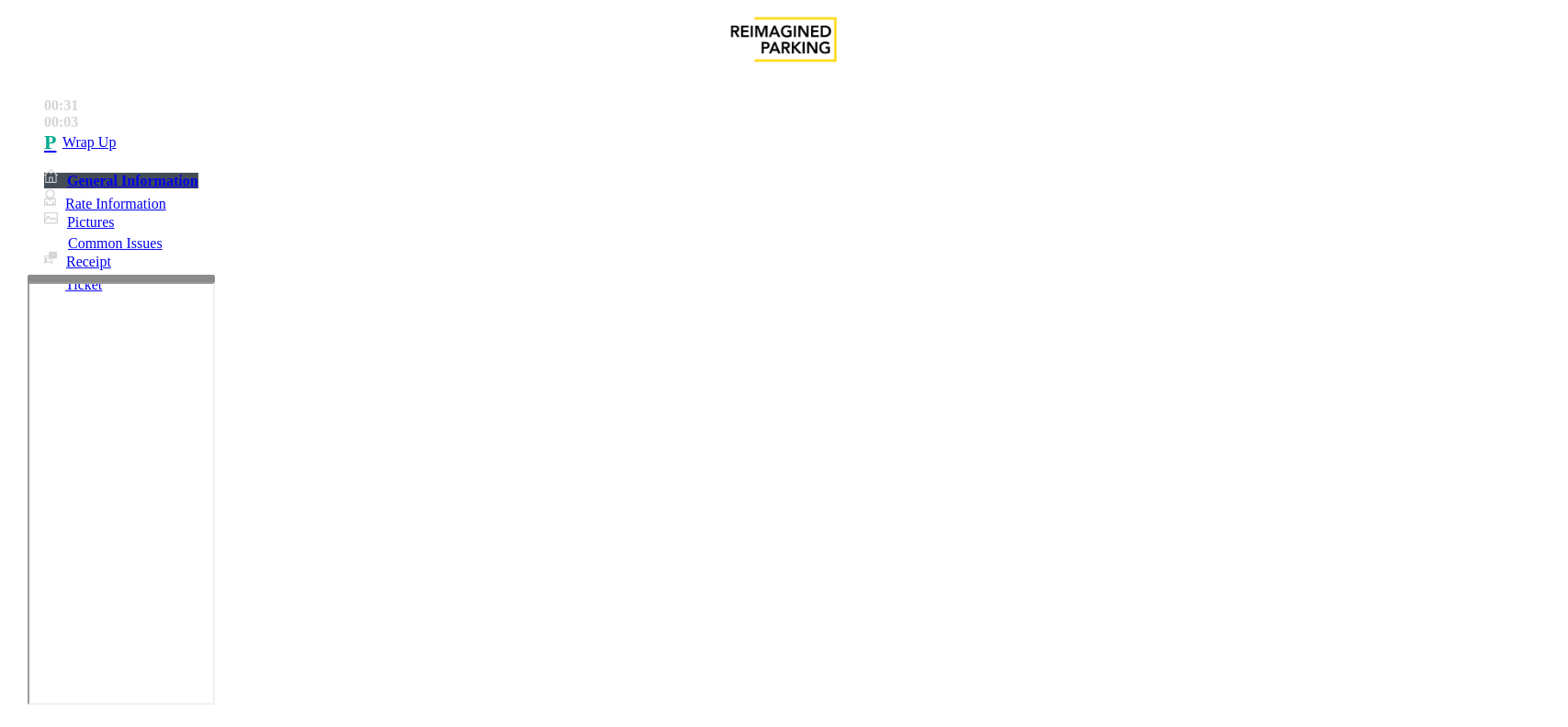 drag, startPoint x: 365, startPoint y: 521, endPoint x: 297, endPoint y: 522, distance: 68.00735 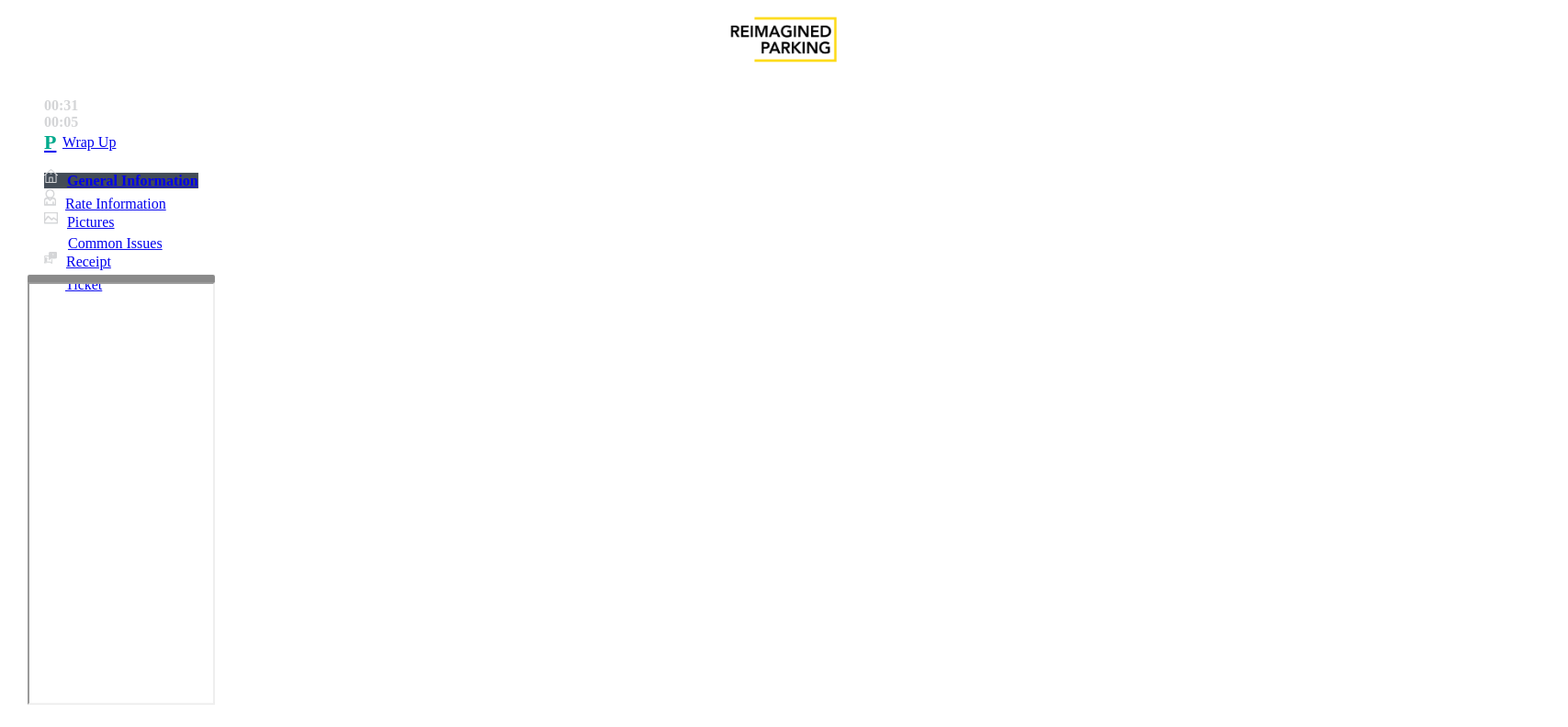 click at bounding box center [254, 1605] 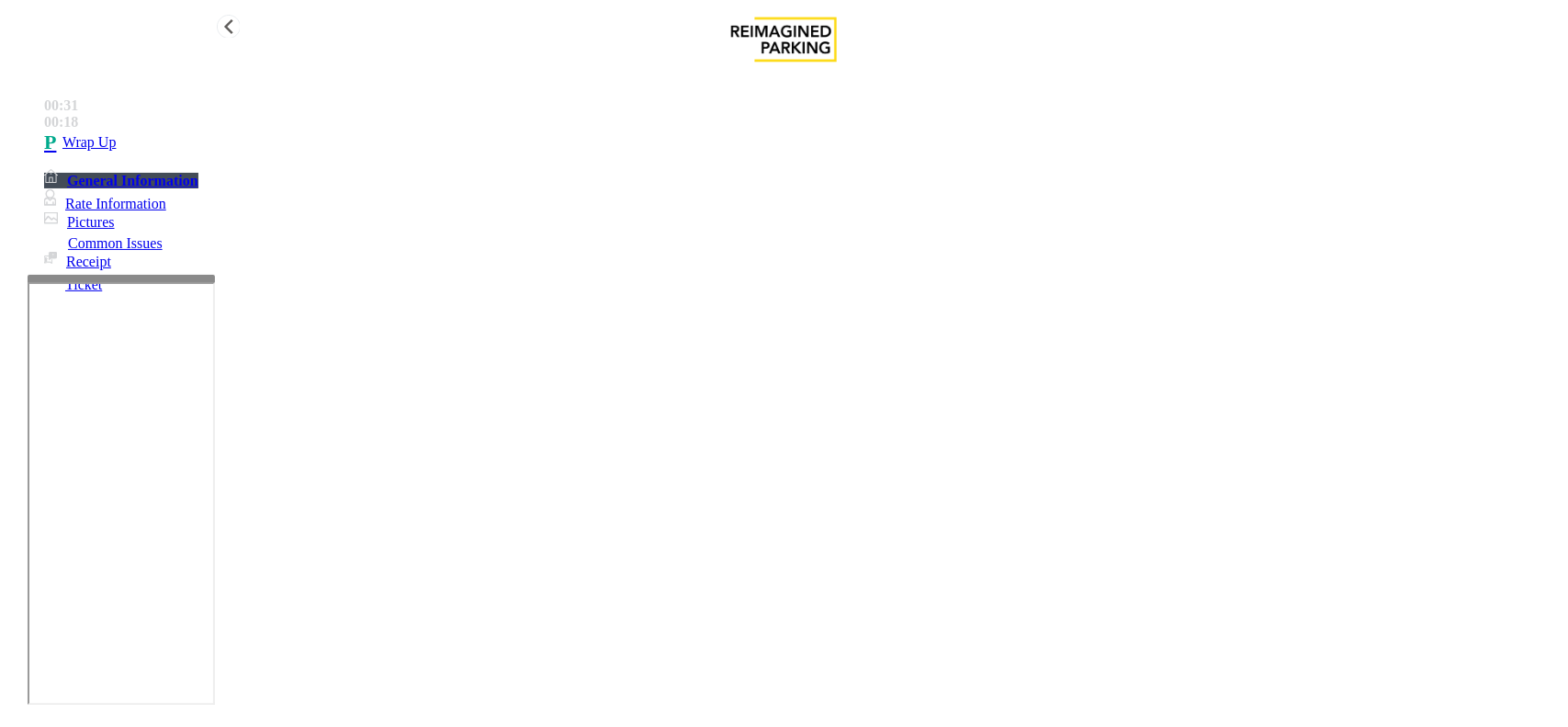 type on "**********" 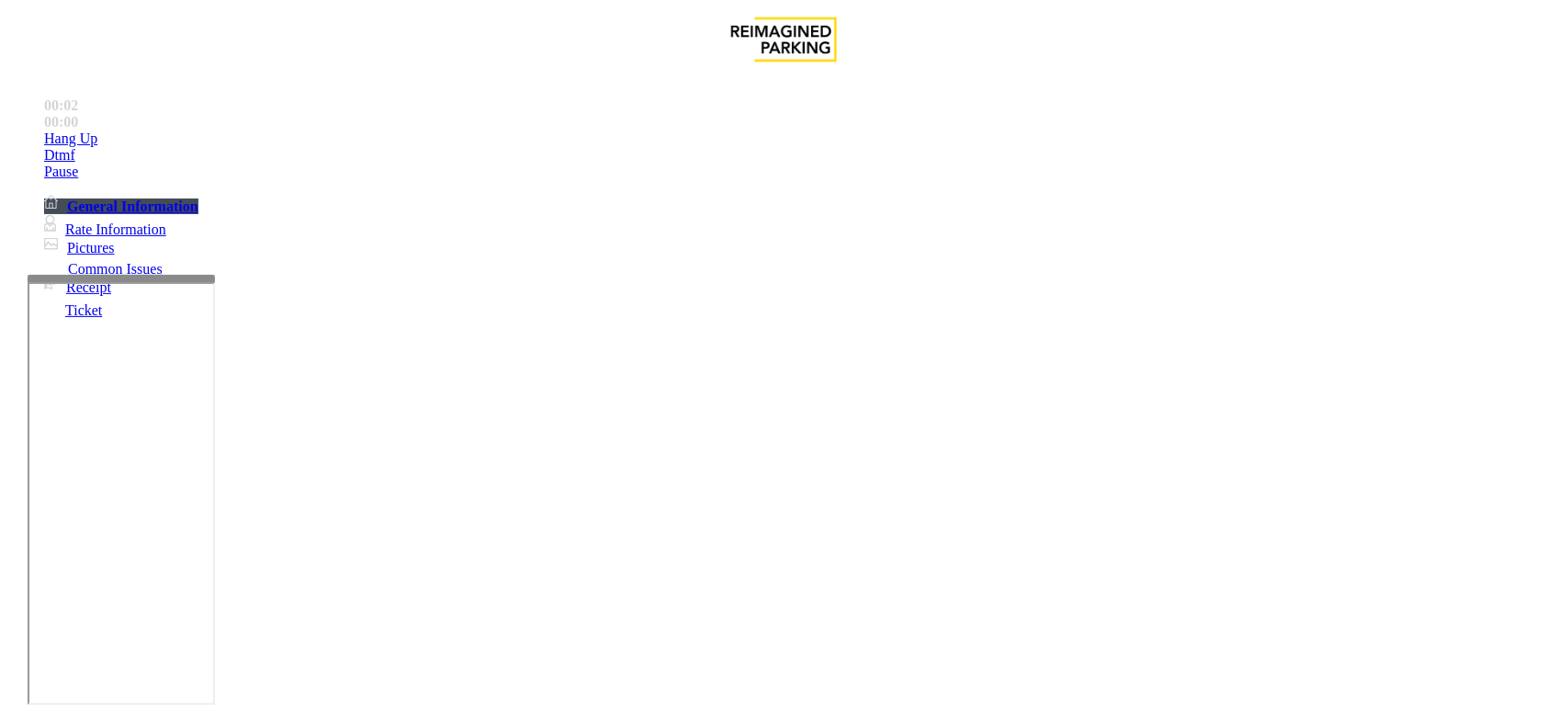 scroll, scrollTop: 345, scrollLeft: 0, axis: vertical 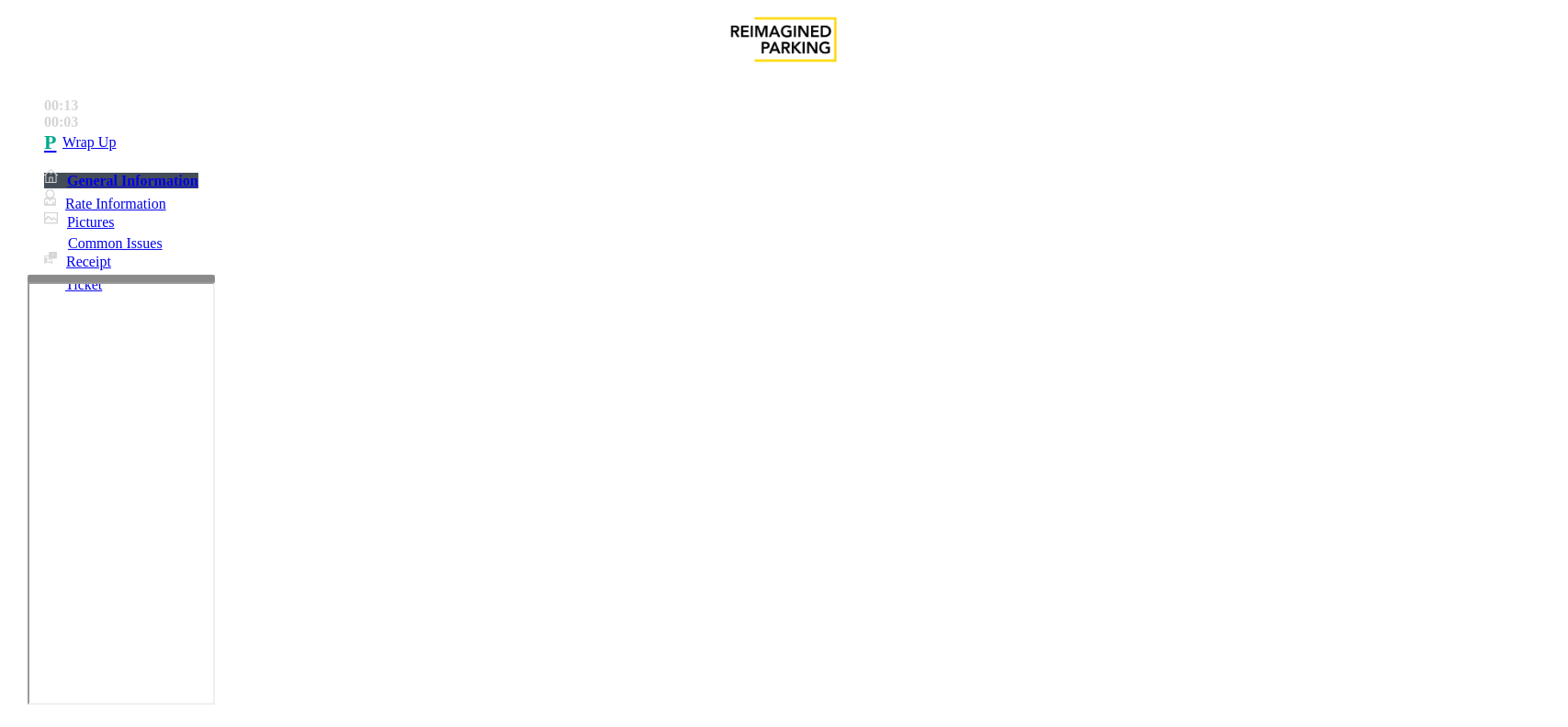 click on "Intercom Issue/No Response" at bounding box center (853, 1327) 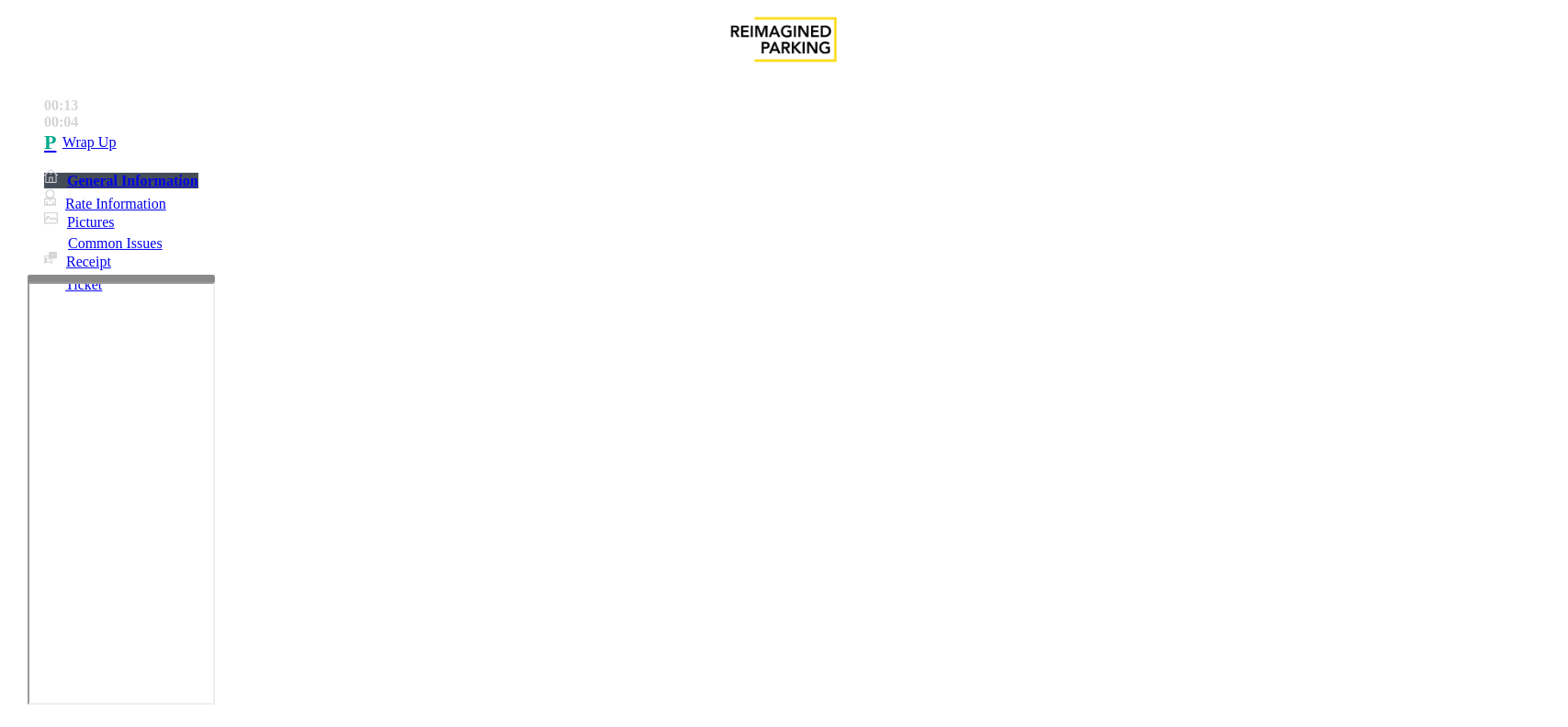 click on "No Response/Unable to hear parker" at bounding box center (130, 1327) 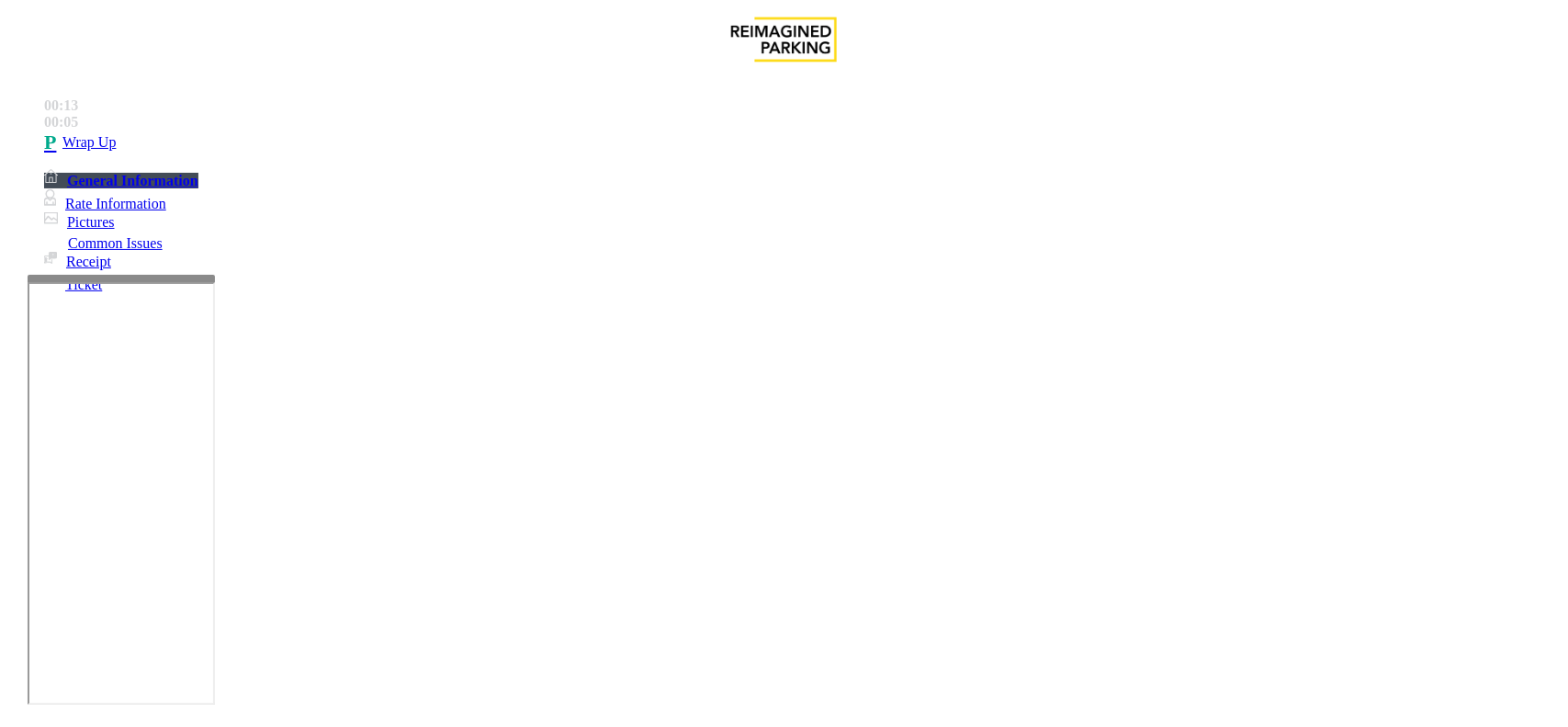 click on "No Response/Unable to hear parker" at bounding box center [784, 1313] 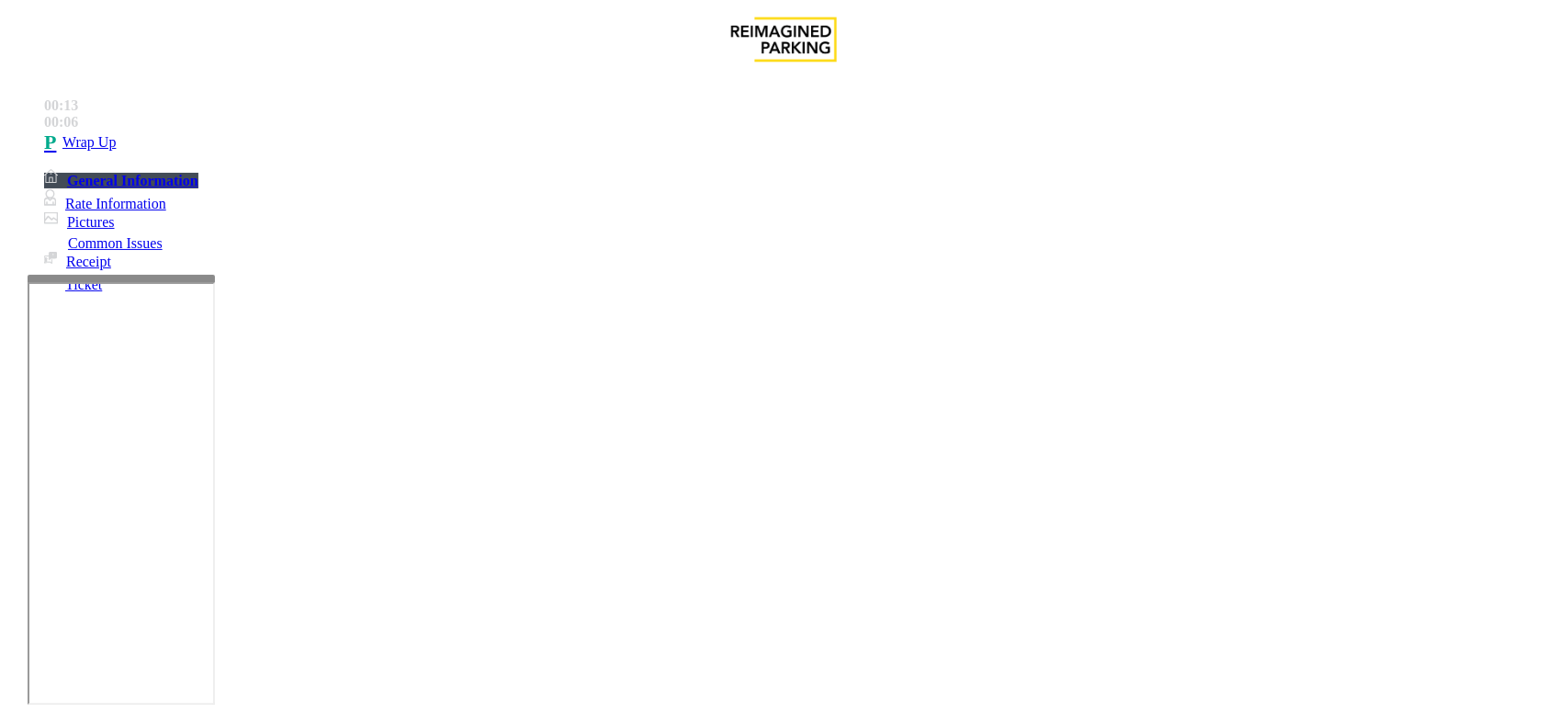 click on "No Response/Unable to hear parker" at bounding box center (784, 1313) 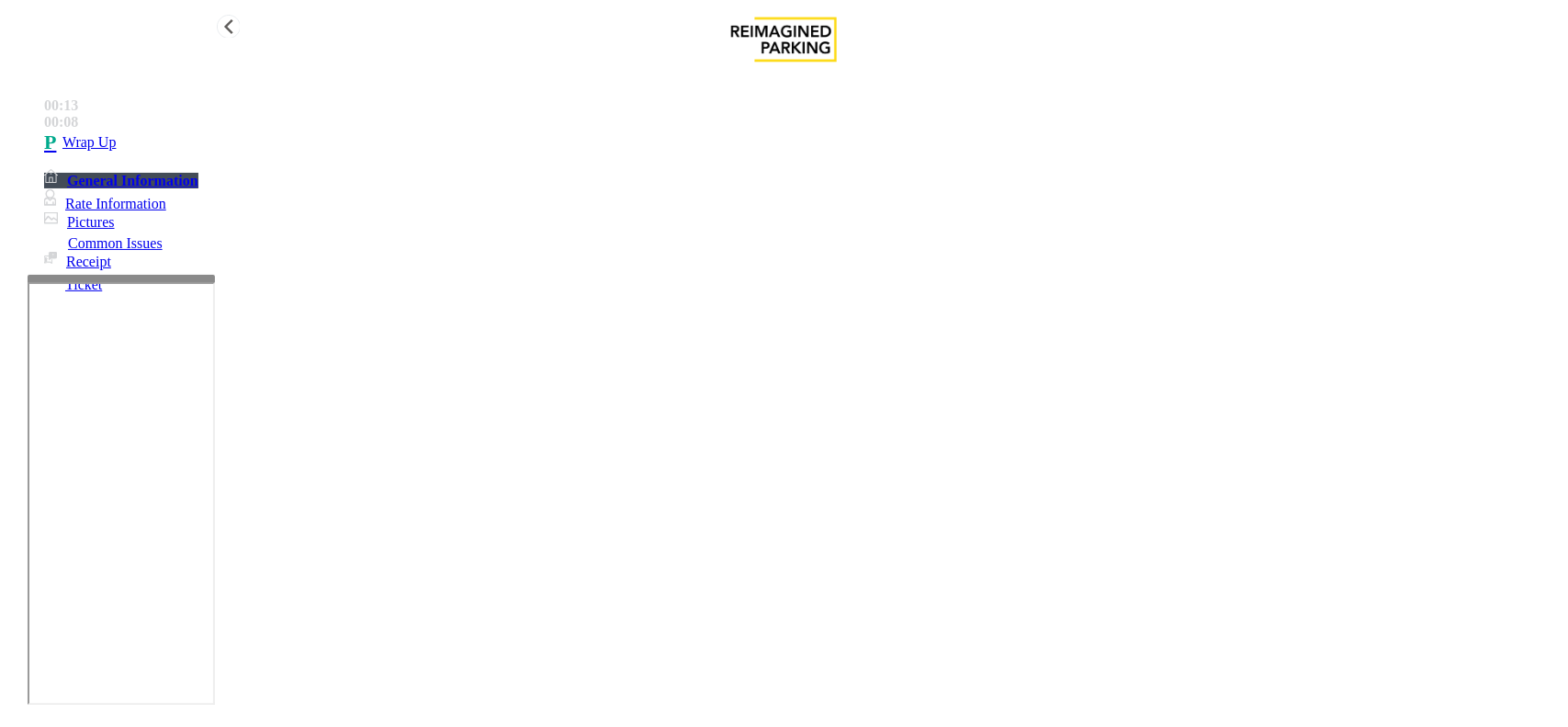 type on "**********" 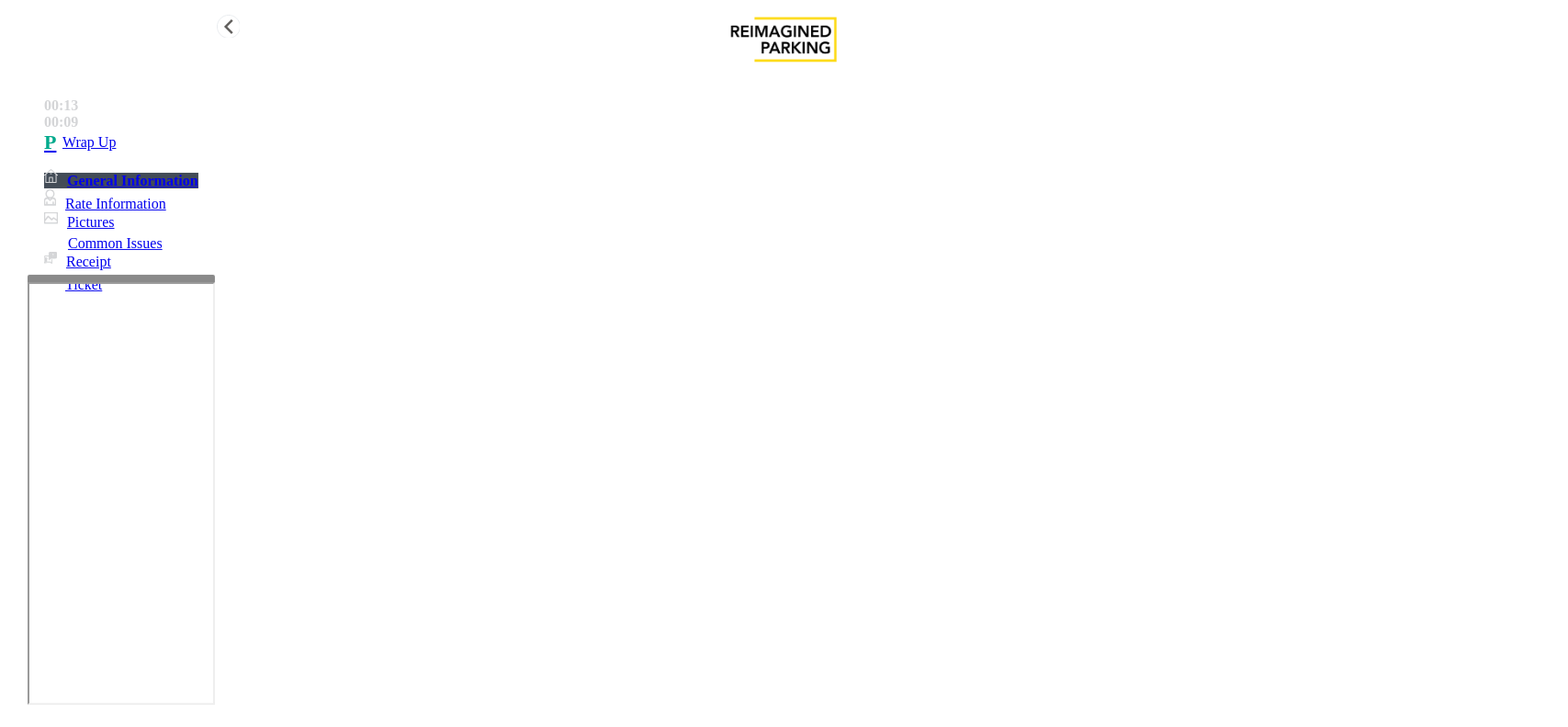click on "Wrap Up" at bounding box center (802, 142) 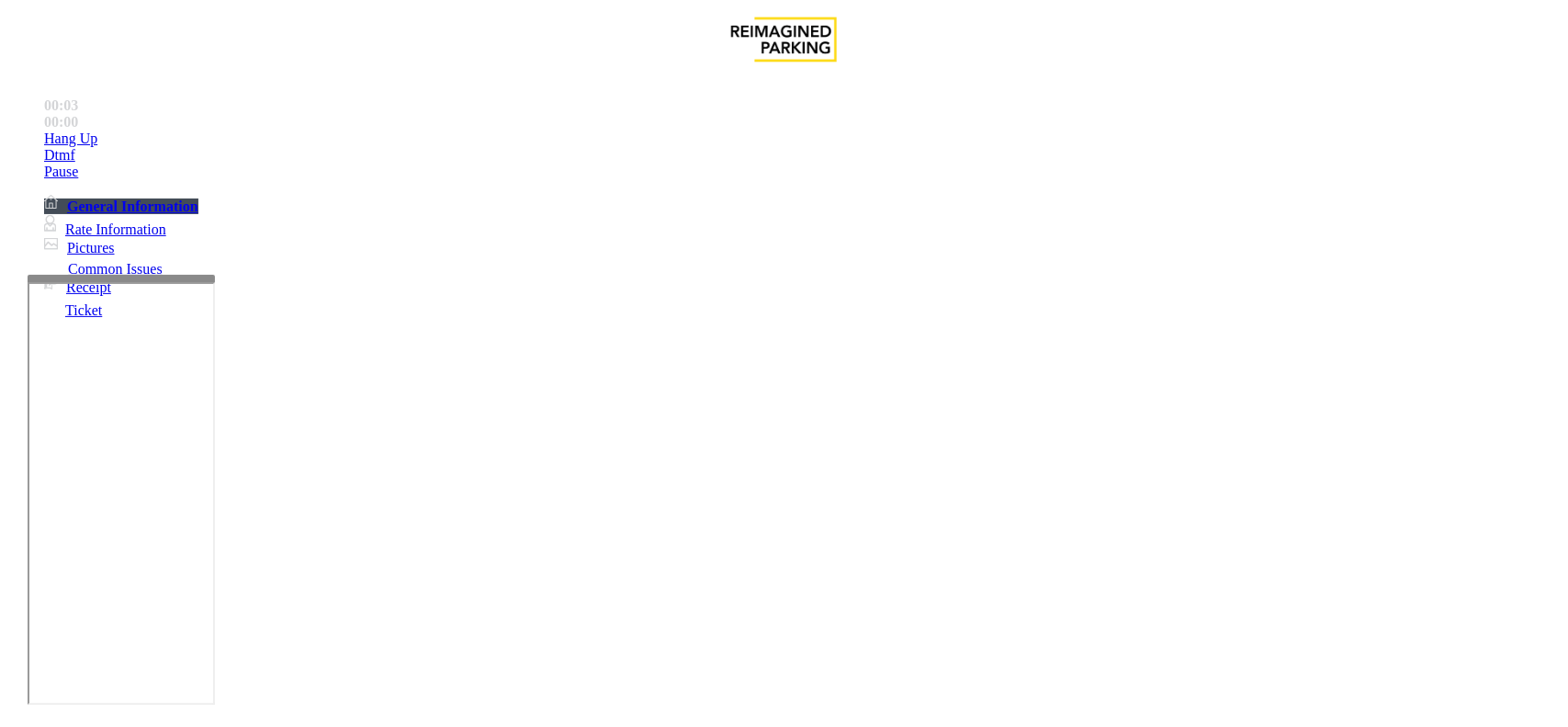 scroll, scrollTop: 230, scrollLeft: 0, axis: vertical 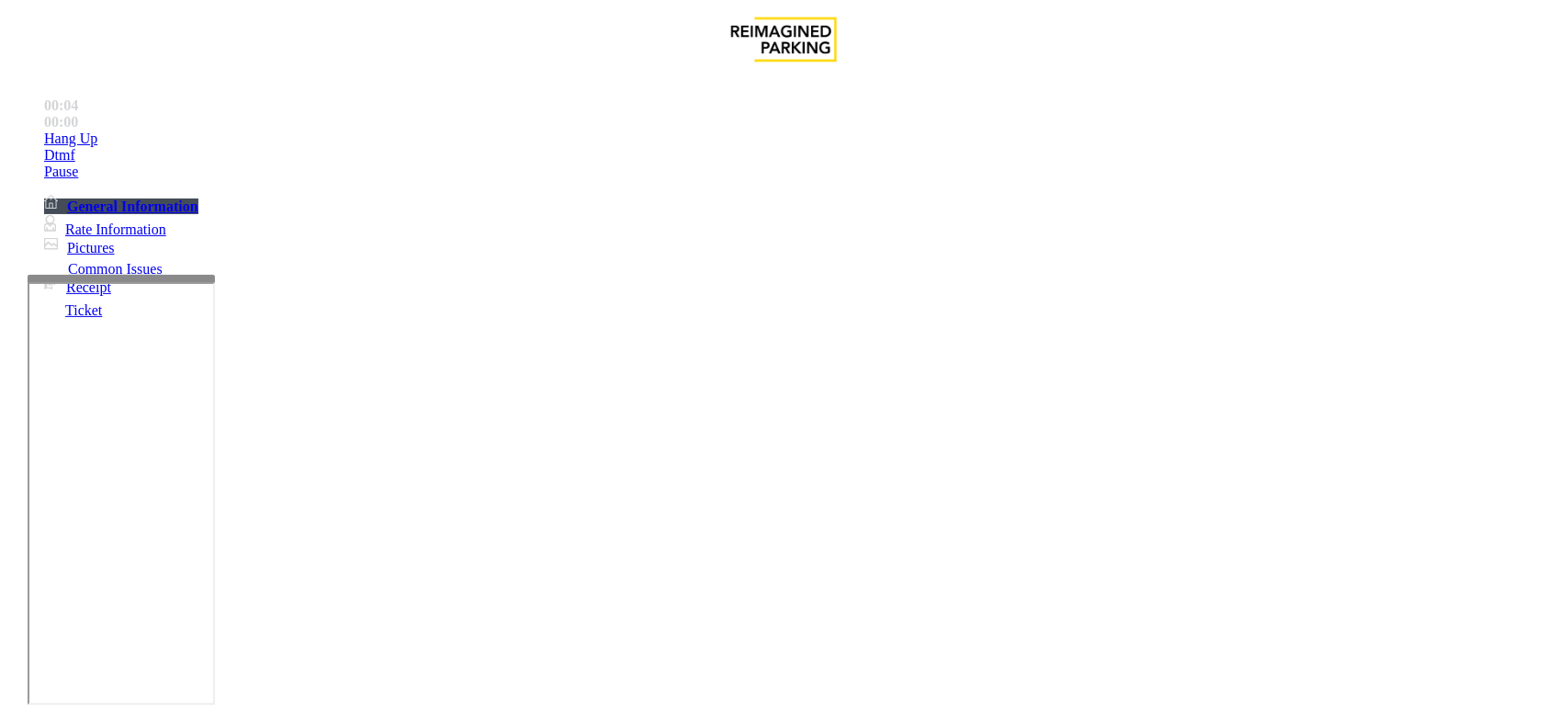 click on "Services" at bounding box center (573, 1327) 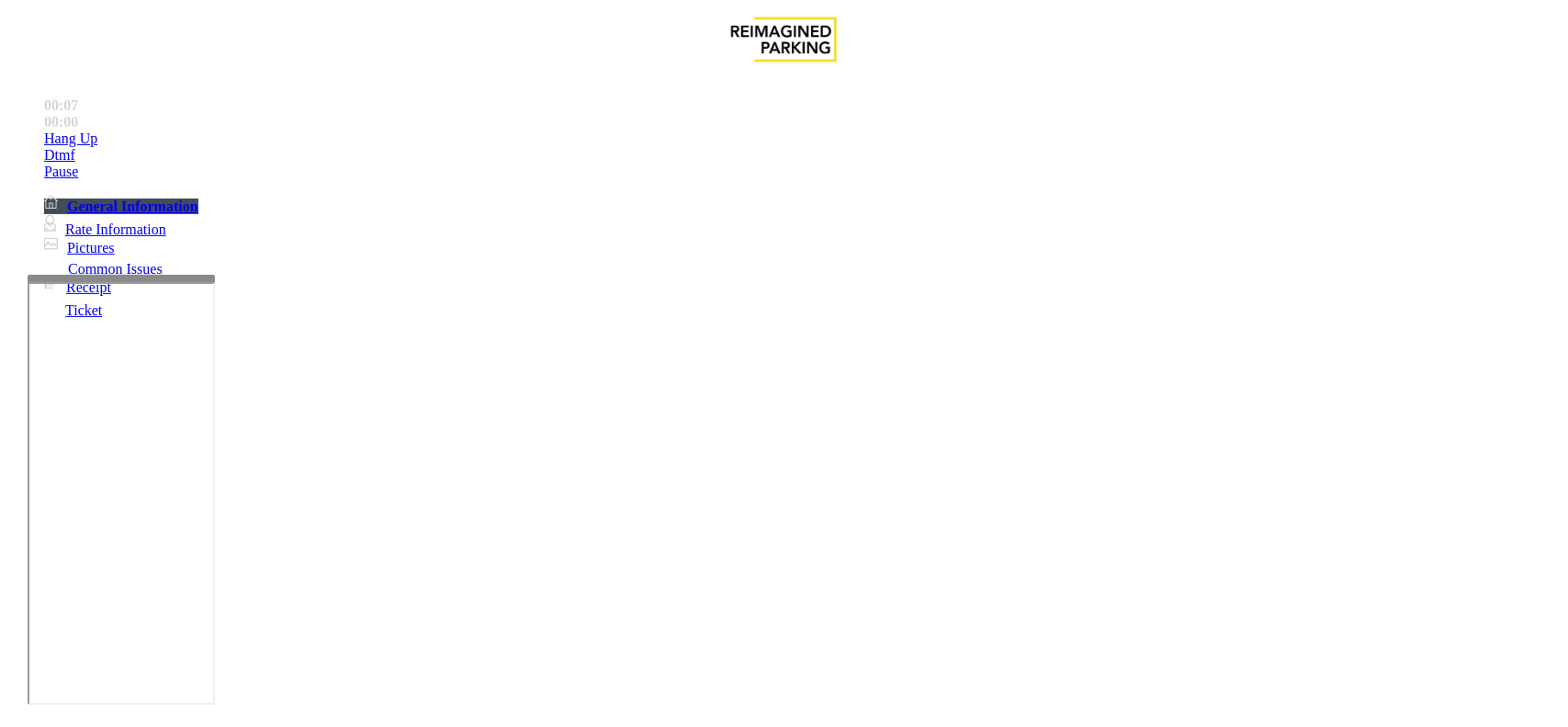 click on "Vendor" at bounding box center (297, 1327) 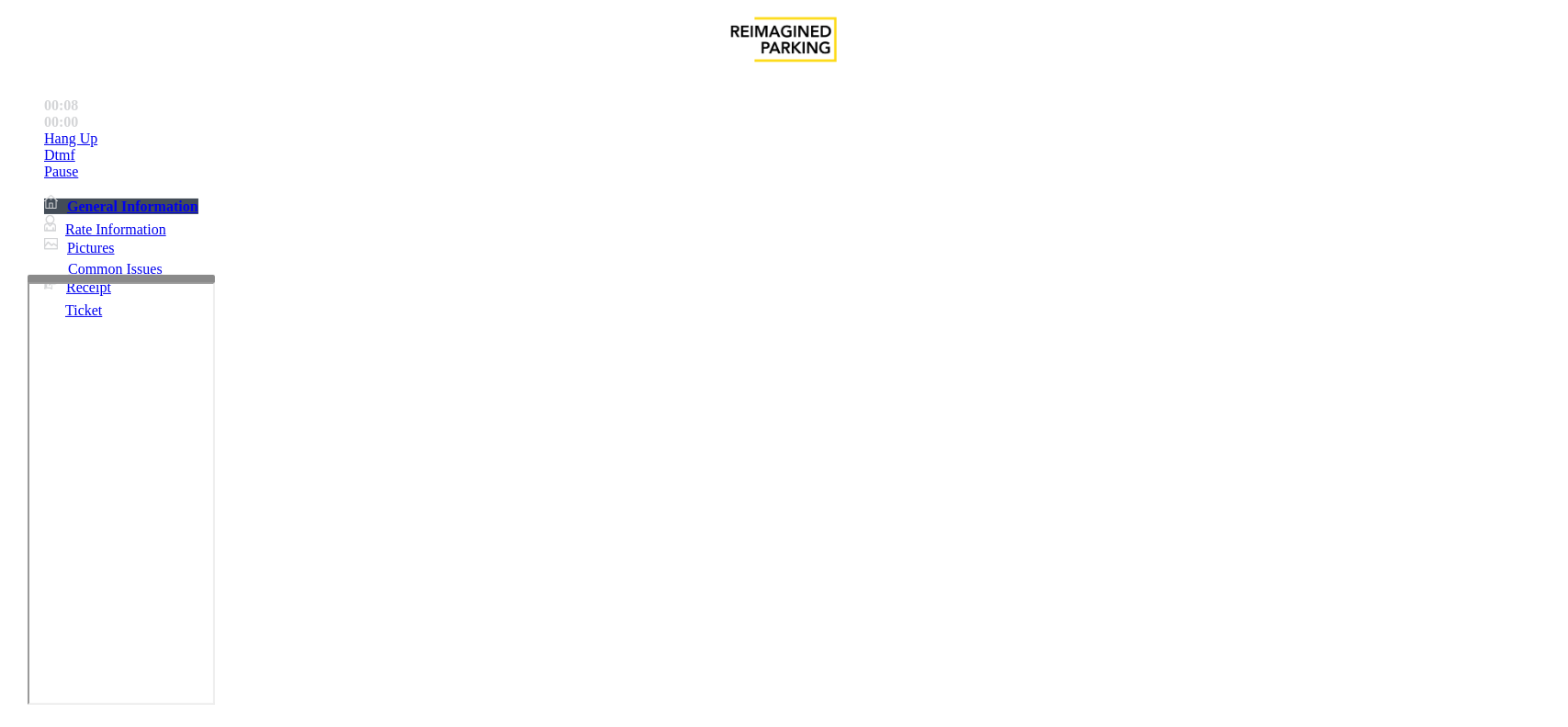 scroll, scrollTop: 0, scrollLeft: 0, axis: both 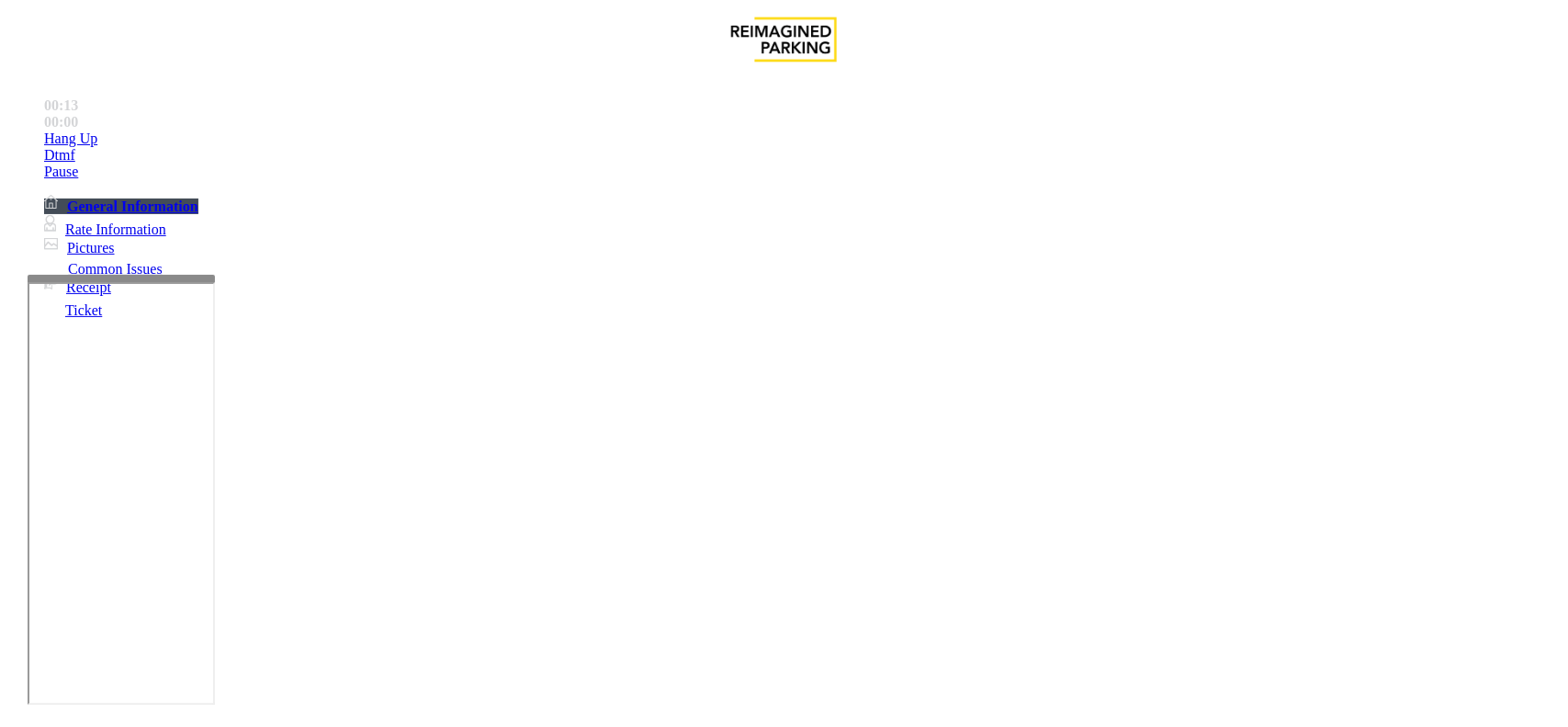 drag, startPoint x: 1493, startPoint y: 341, endPoint x: 1471, endPoint y: 352, distance: 24.596748 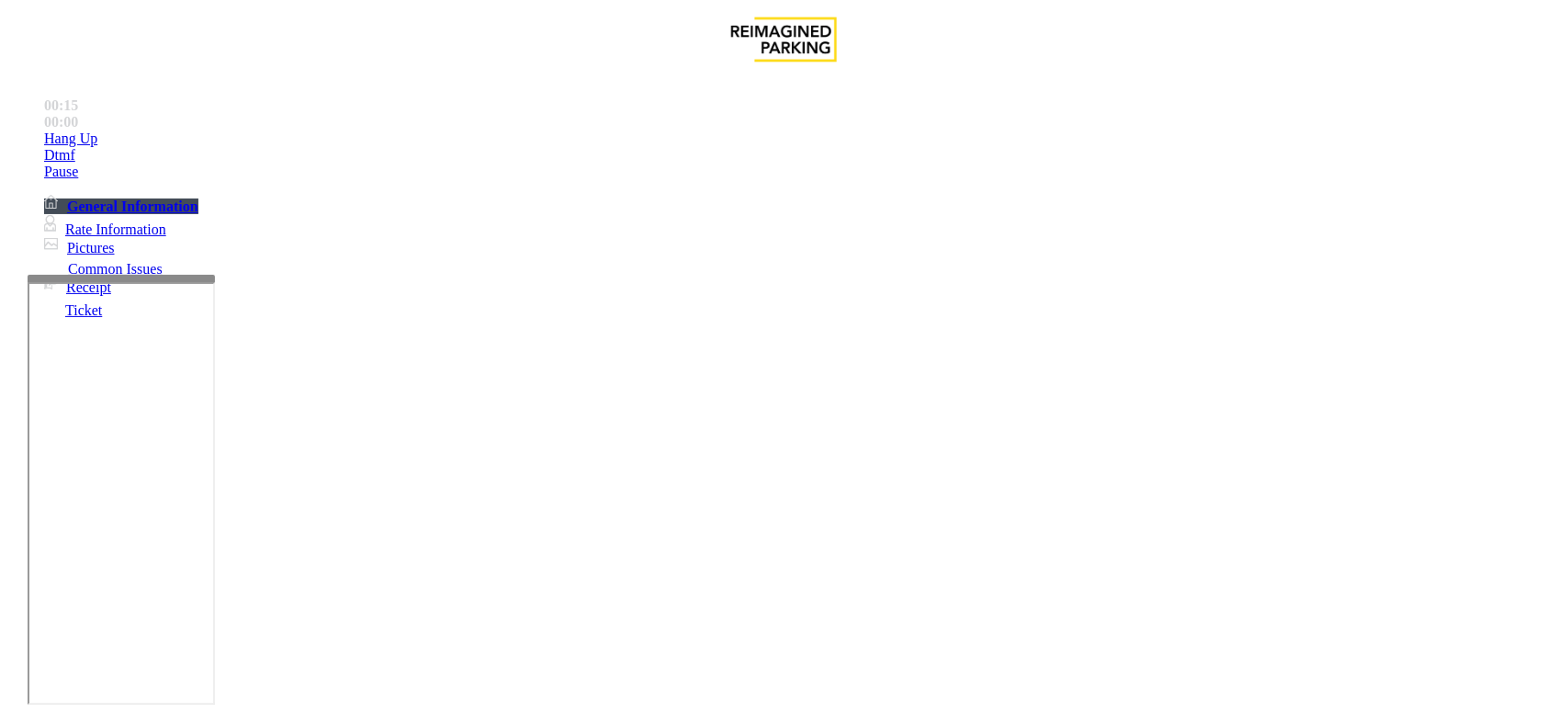 scroll, scrollTop: 804, scrollLeft: 0, axis: vertical 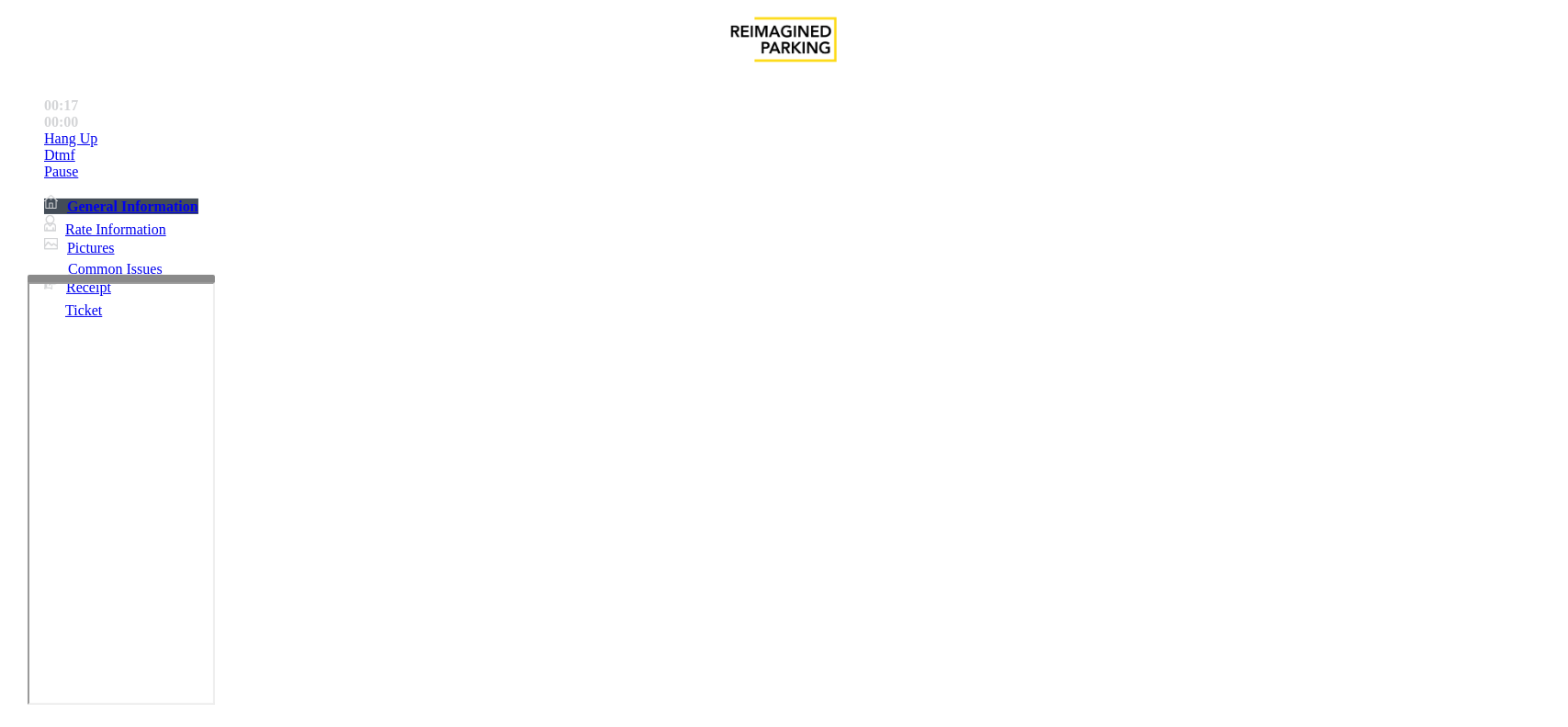 click on "Services" at bounding box center (77, 1297) 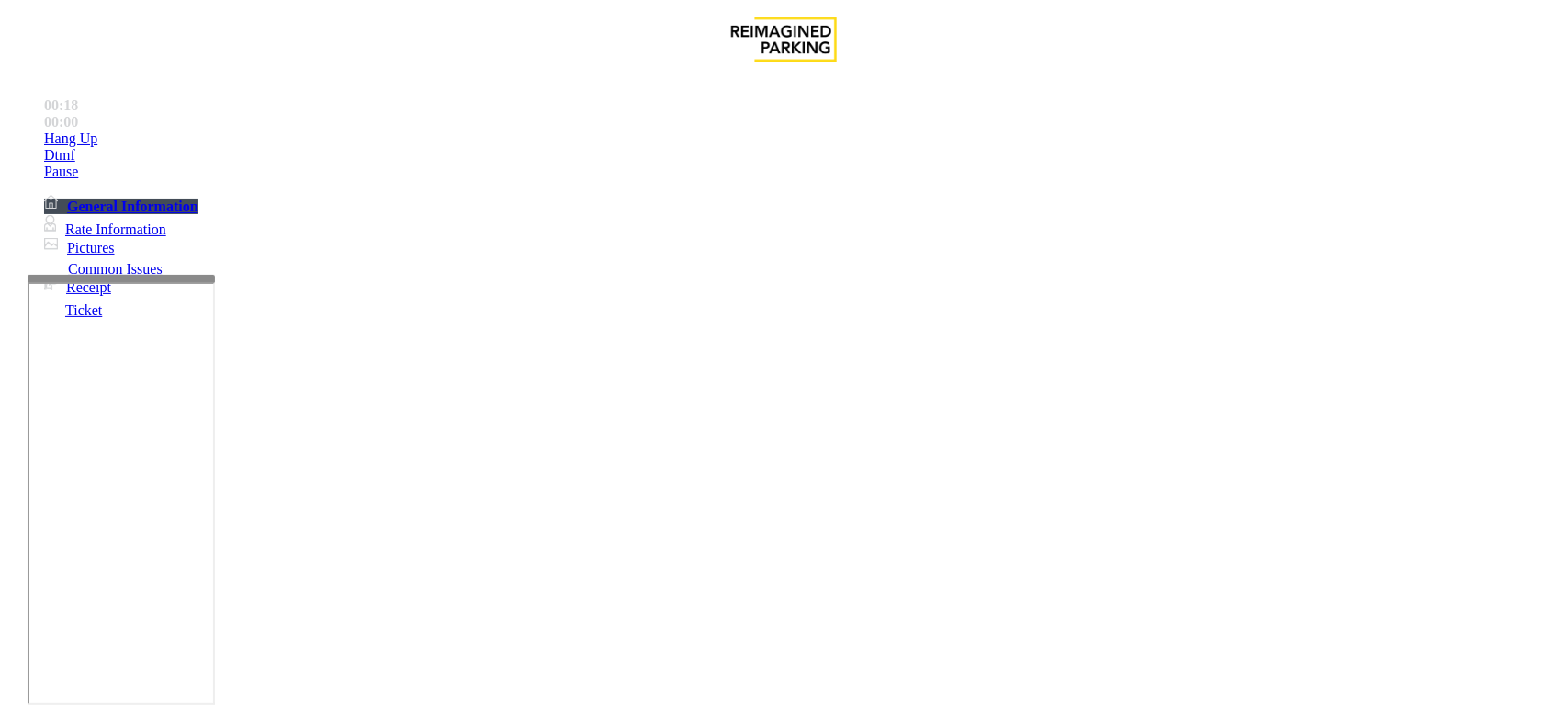 drag, startPoint x: 266, startPoint y: 144, endPoint x: 314, endPoint y: 153, distance: 48.836462 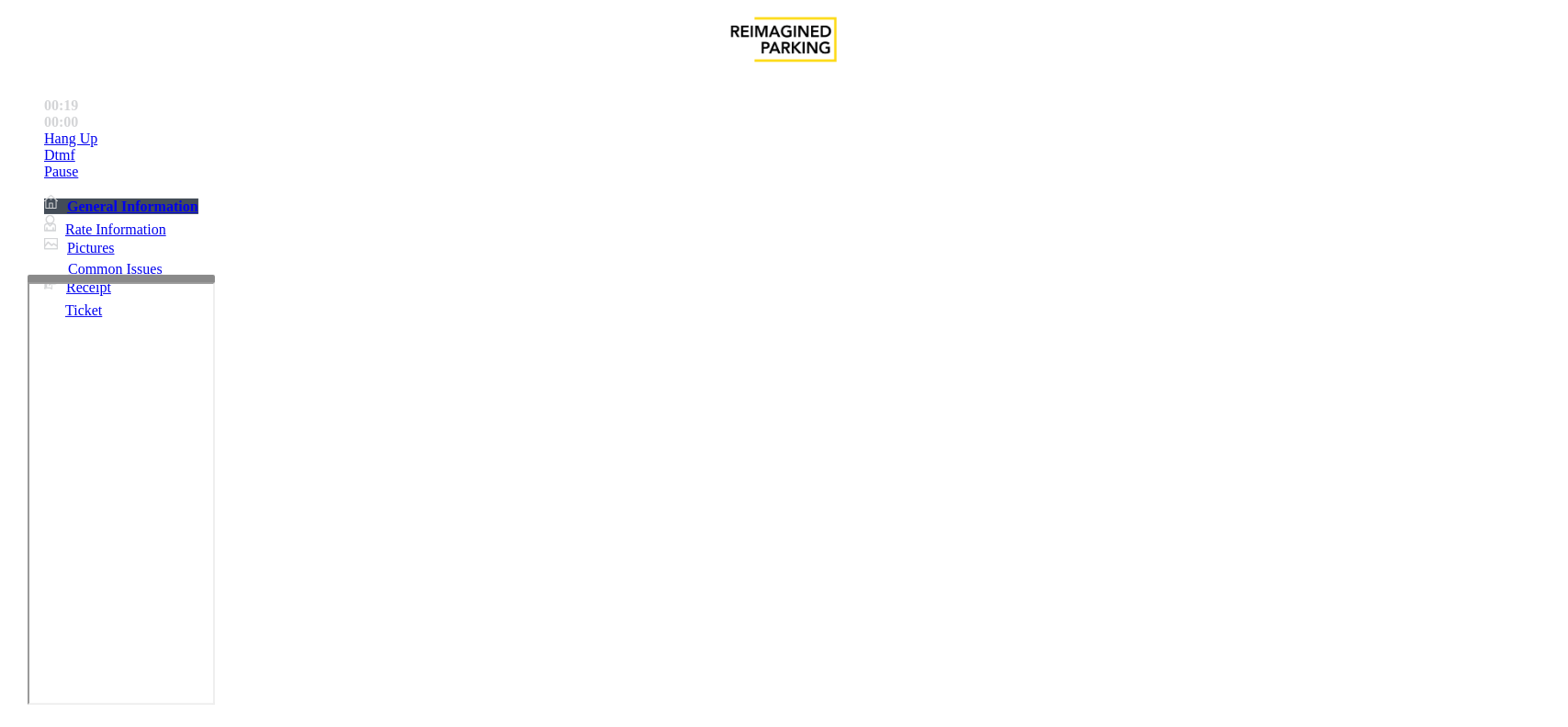 click on "Monthly Issue" at bounding box center [246, 1327] 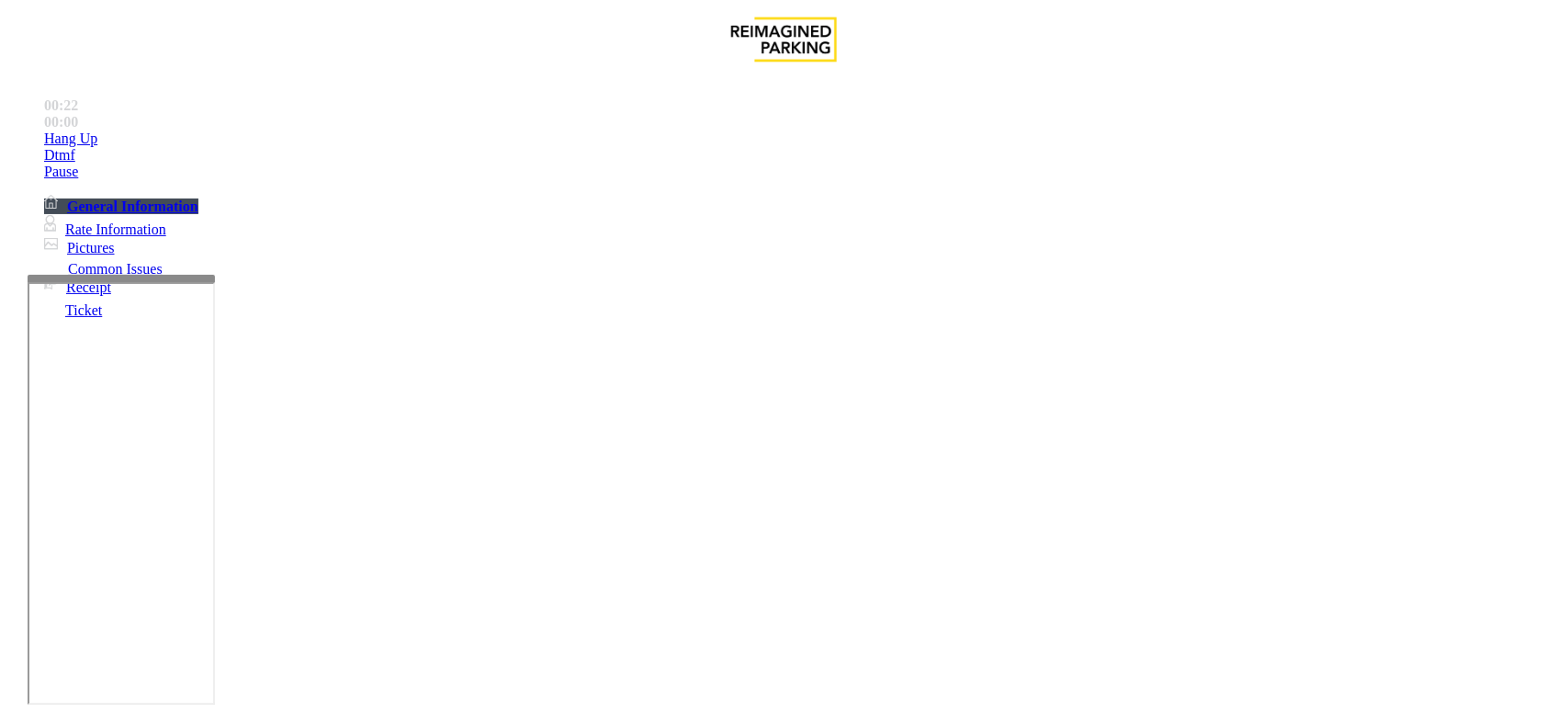 click on "Disabled Card" at bounding box center (72, 1327) 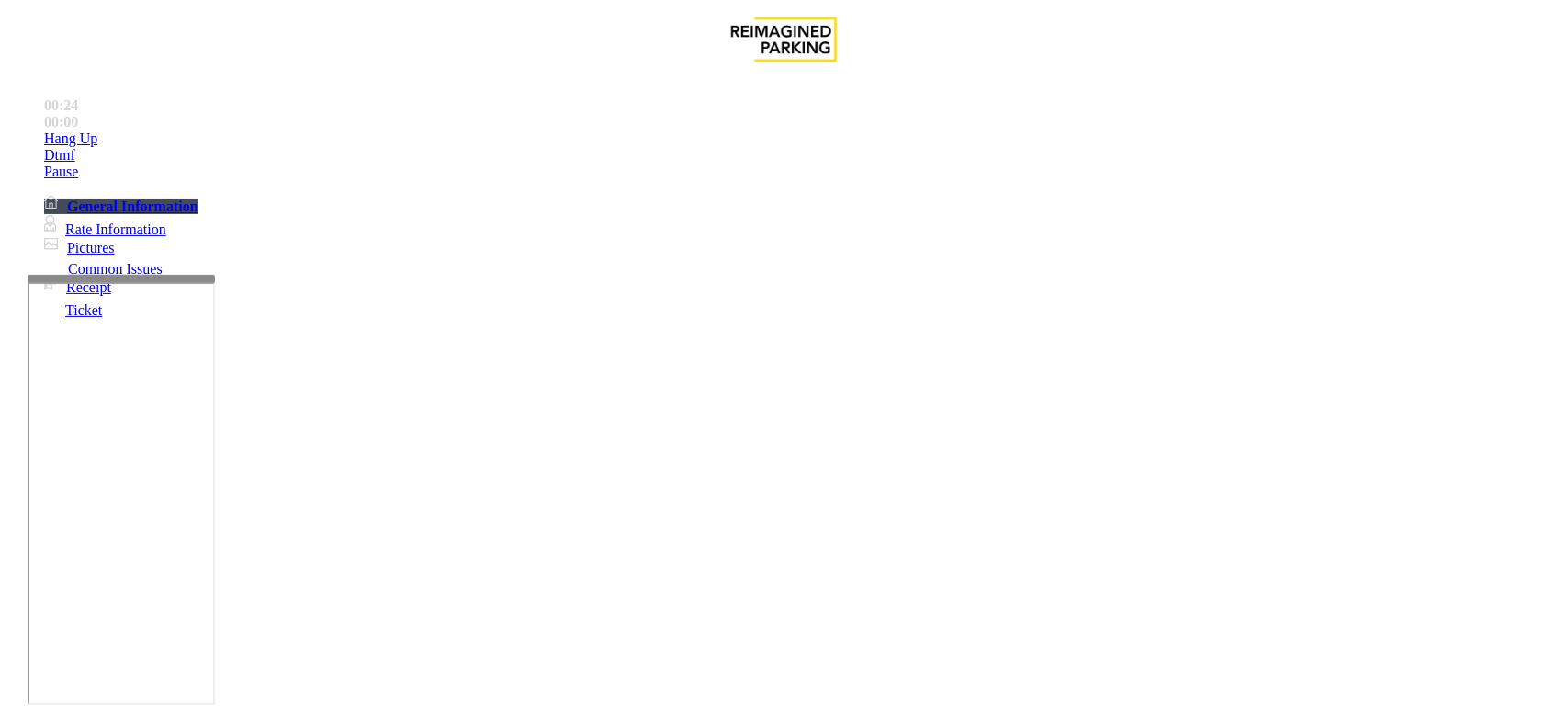 click at bounding box center [88, 1347] 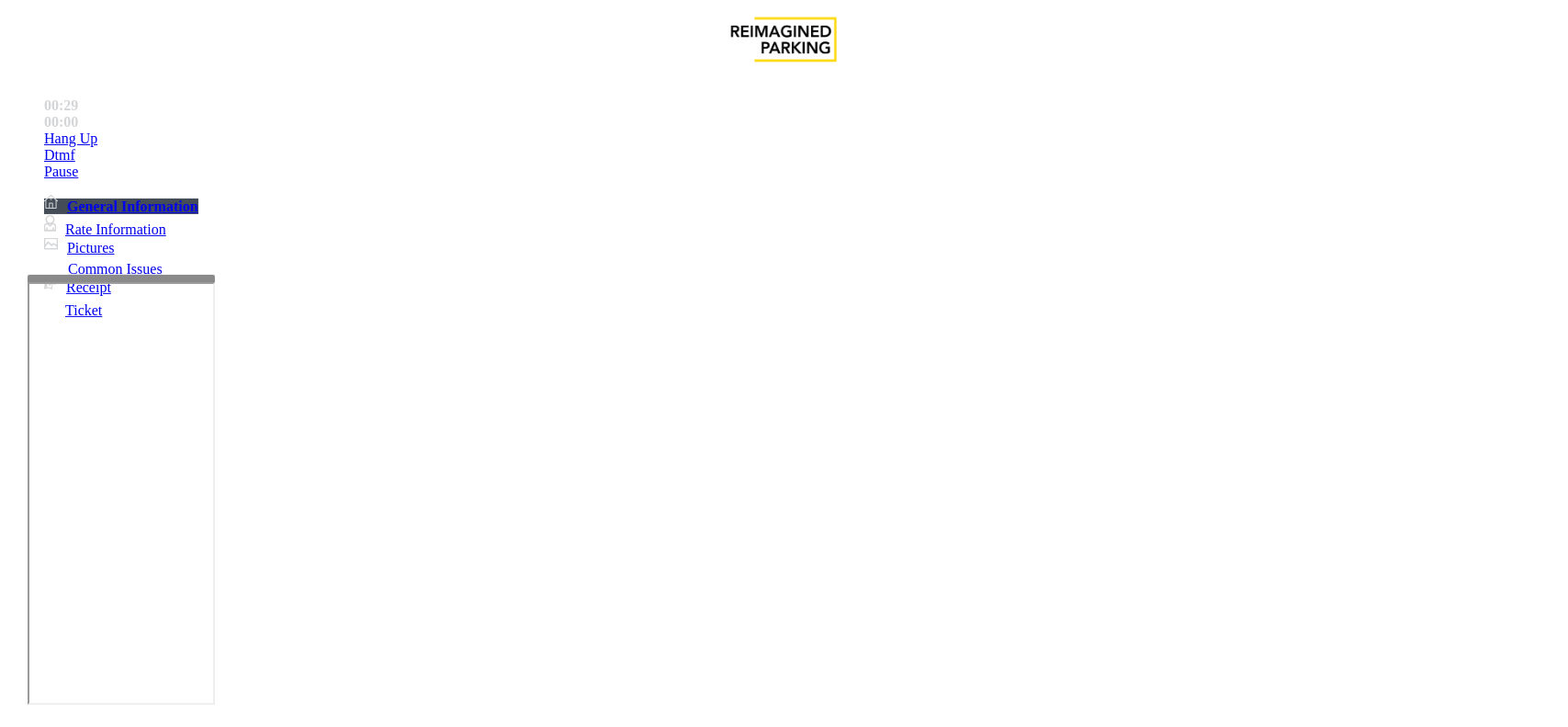 type on "******" 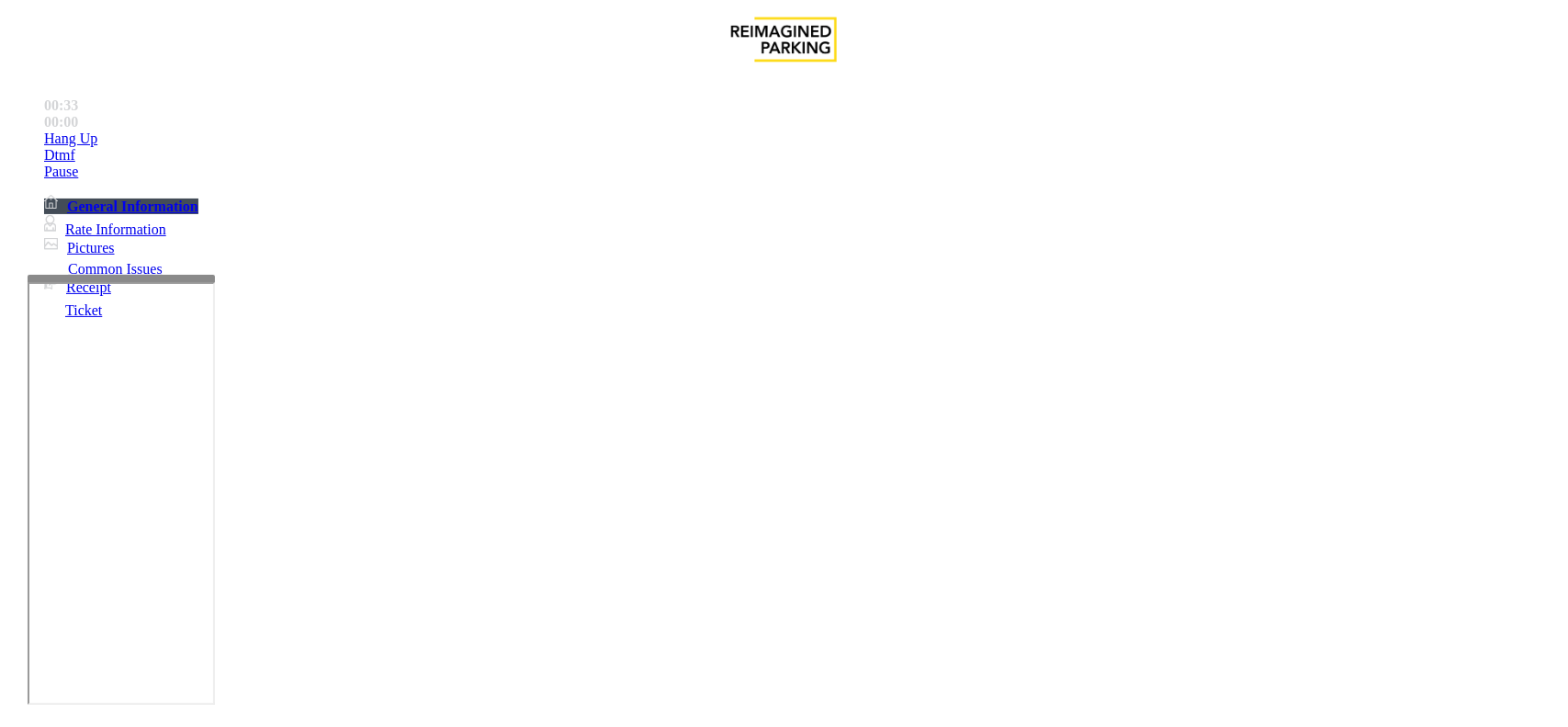 click at bounding box center [88, 1347] 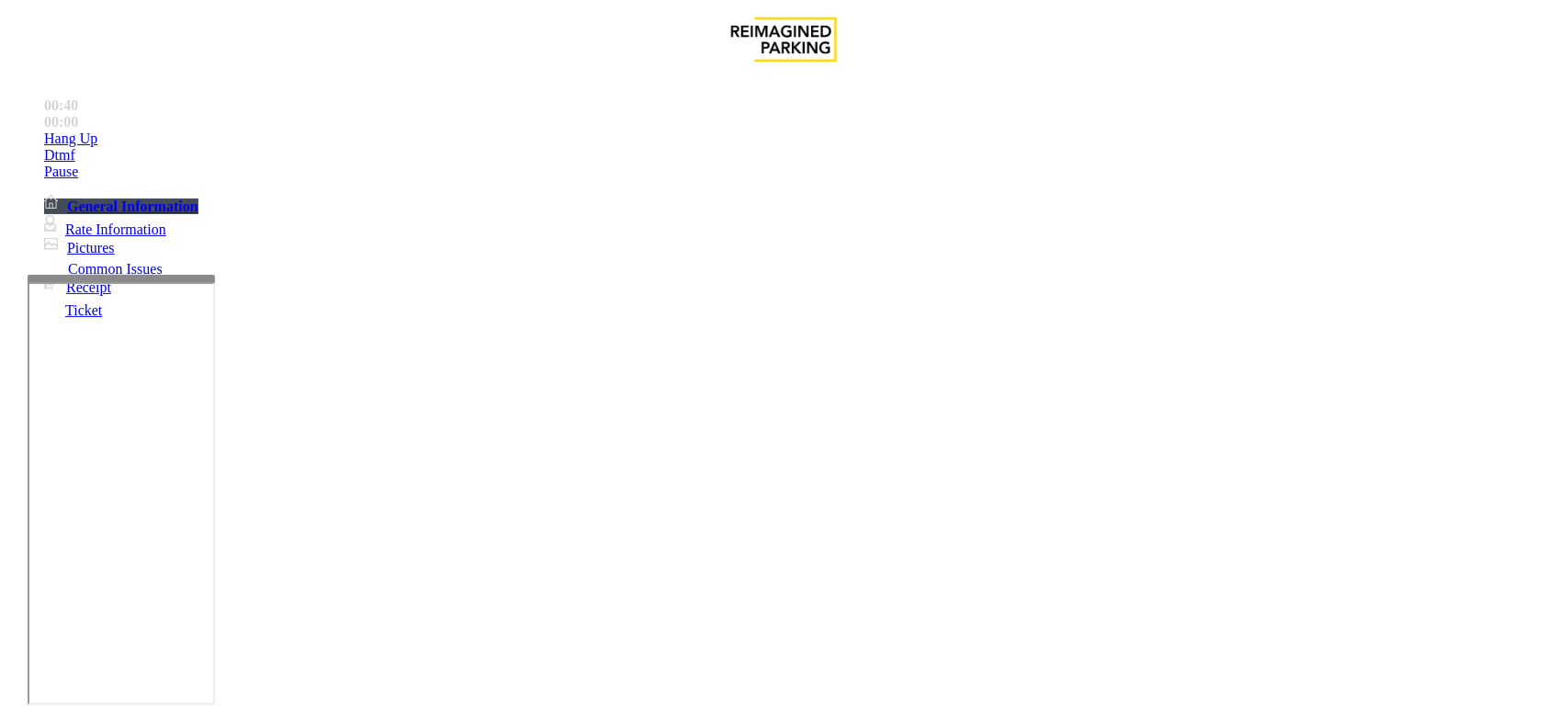 drag, startPoint x: 341, startPoint y: 159, endPoint x: 297, endPoint y: 153, distance: 44.407207 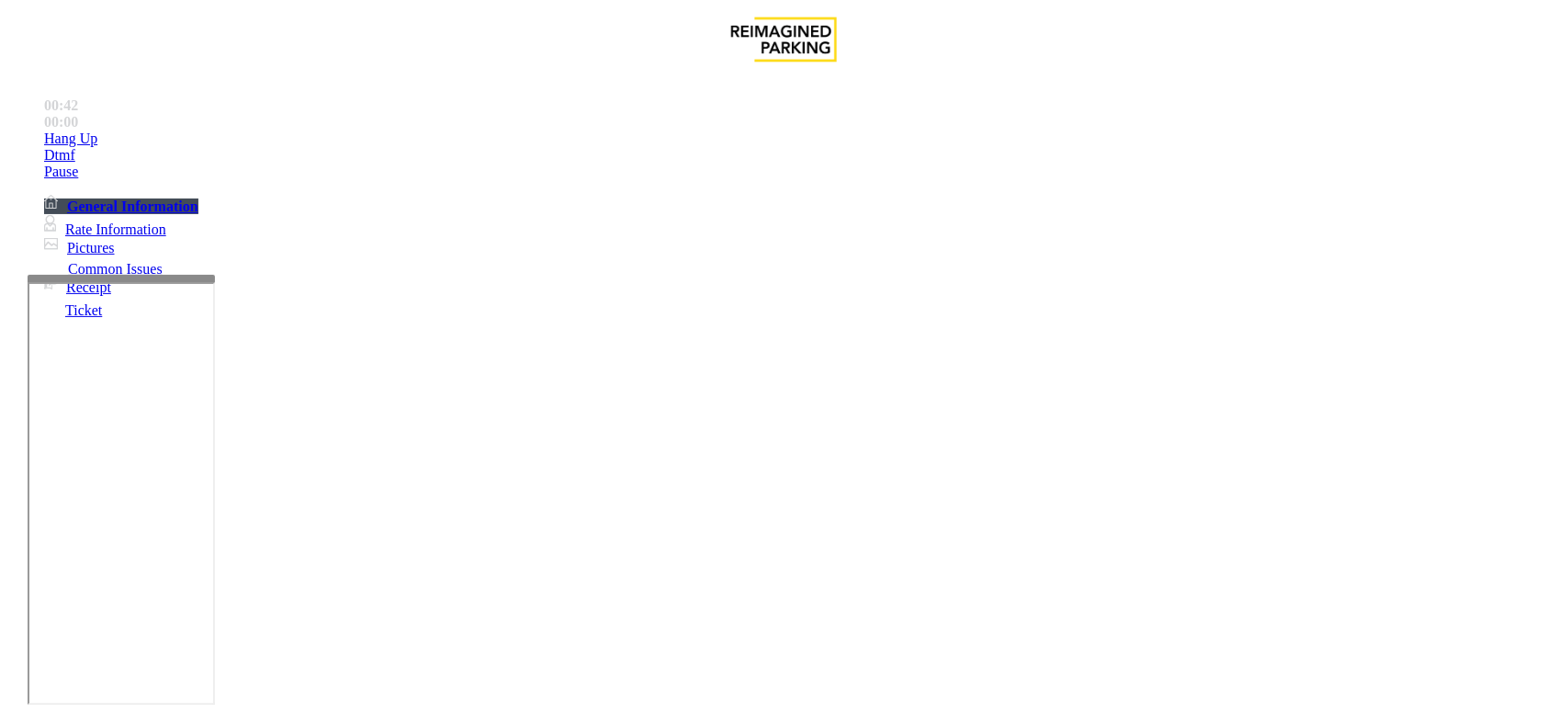 drag, startPoint x: 315, startPoint y: 210, endPoint x: 263, endPoint y: 198, distance: 53.366656 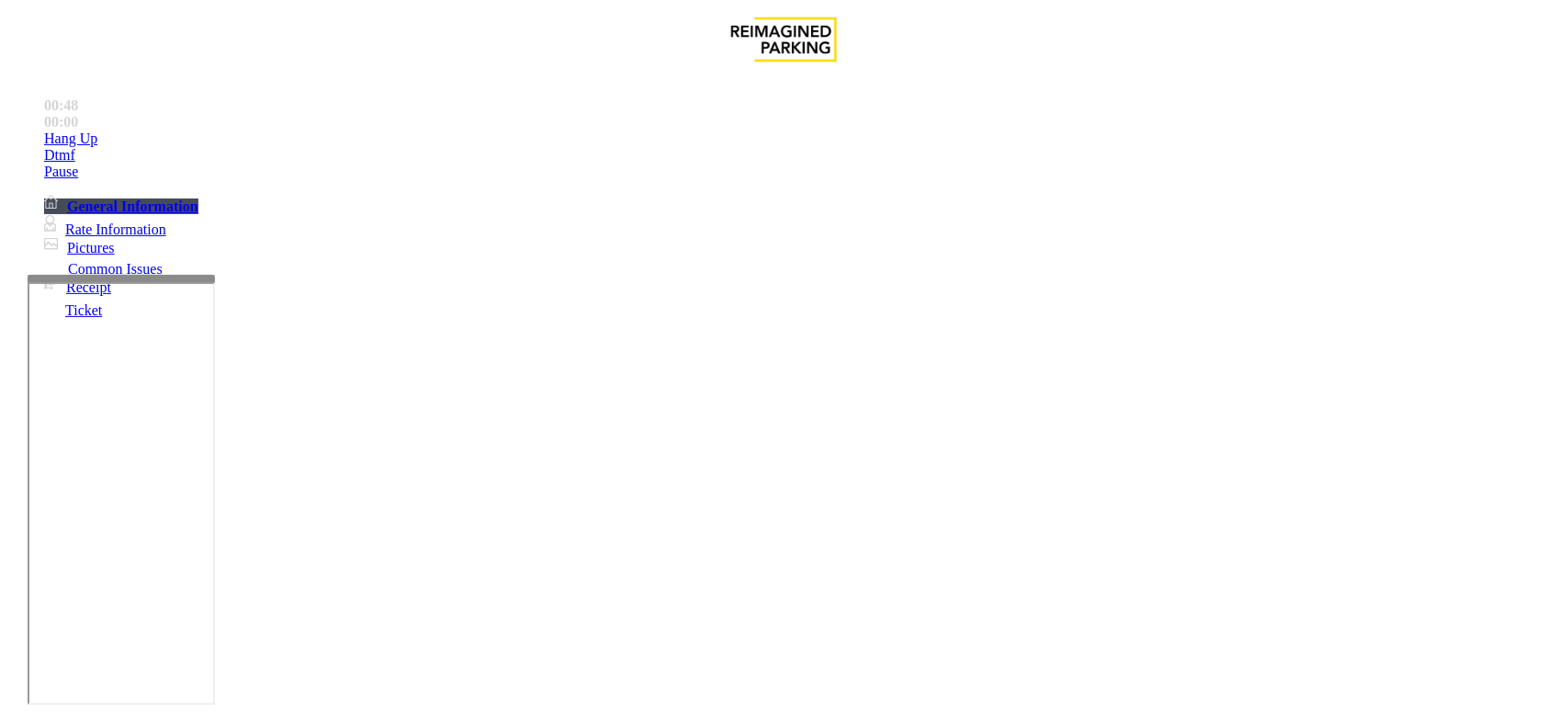 type on "******" 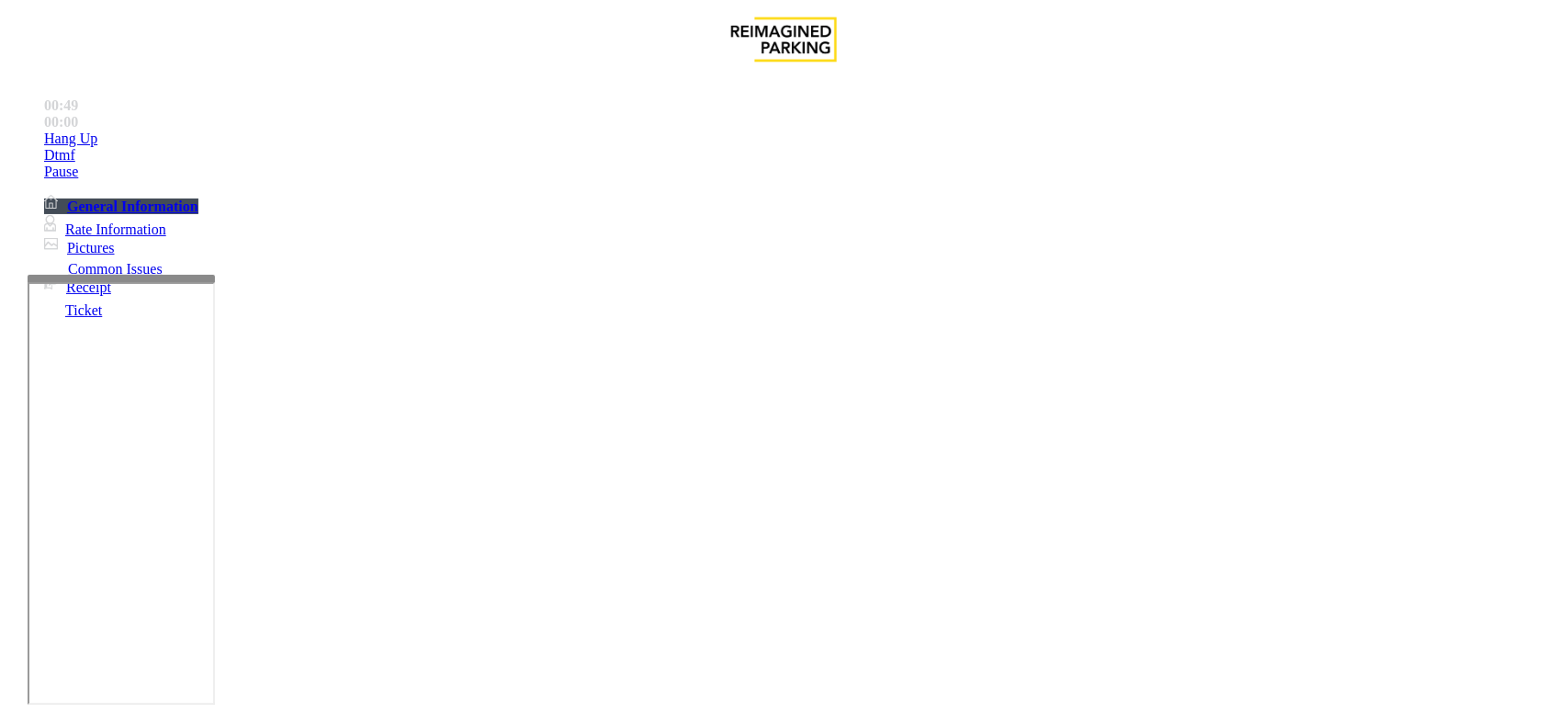 drag, startPoint x: 363, startPoint y: 154, endPoint x: 240, endPoint y: 140, distance: 123.79418 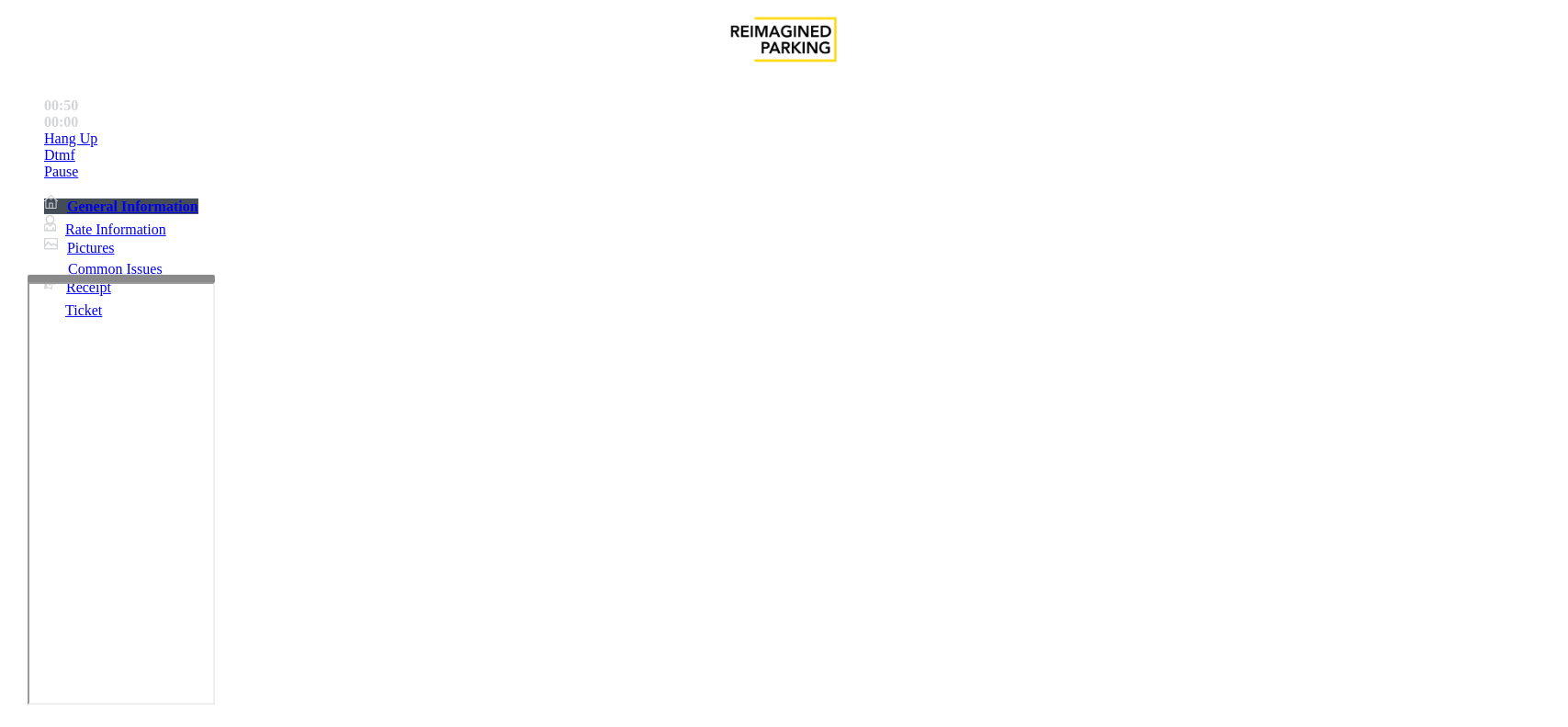 paste on "**********" 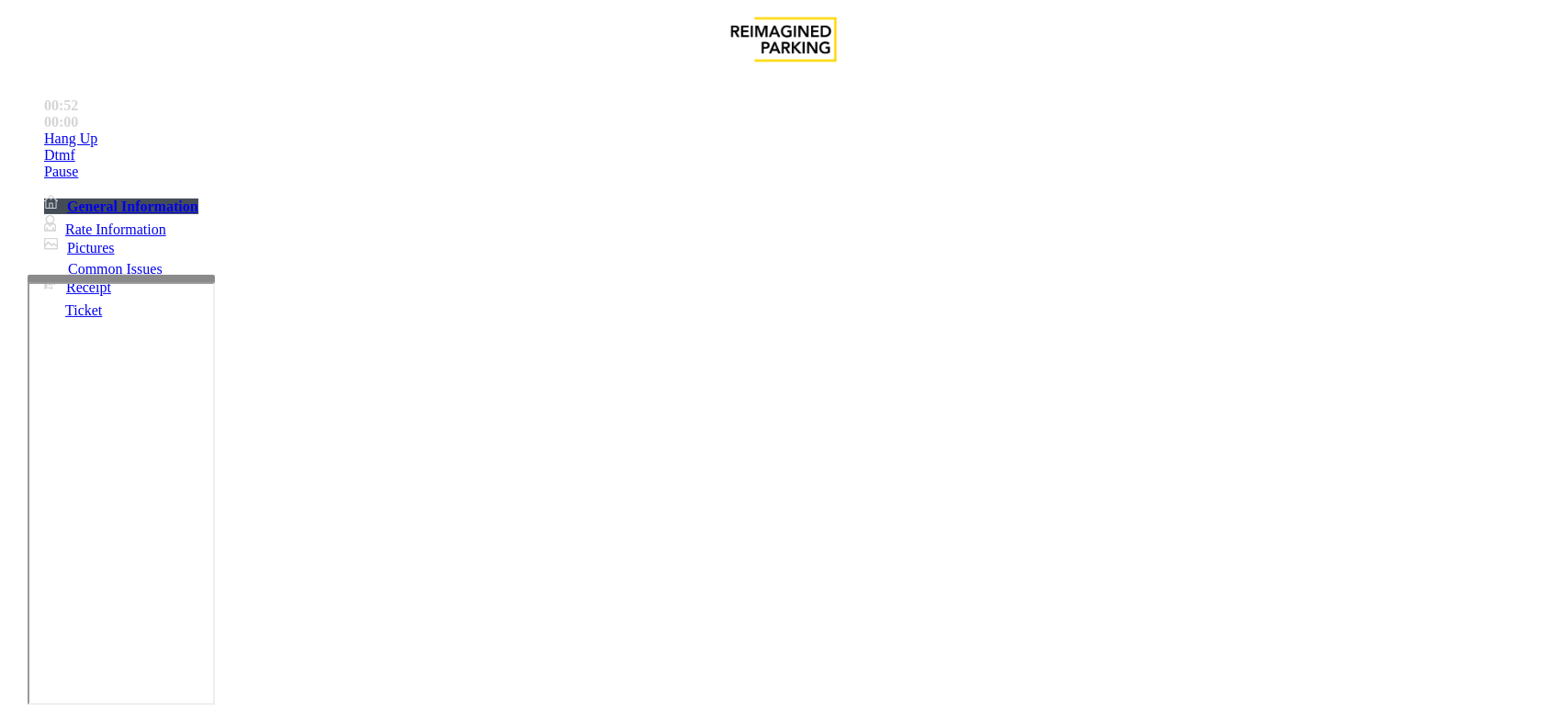drag, startPoint x: 386, startPoint y: 530, endPoint x: 296, endPoint y: 524, distance: 90.19978 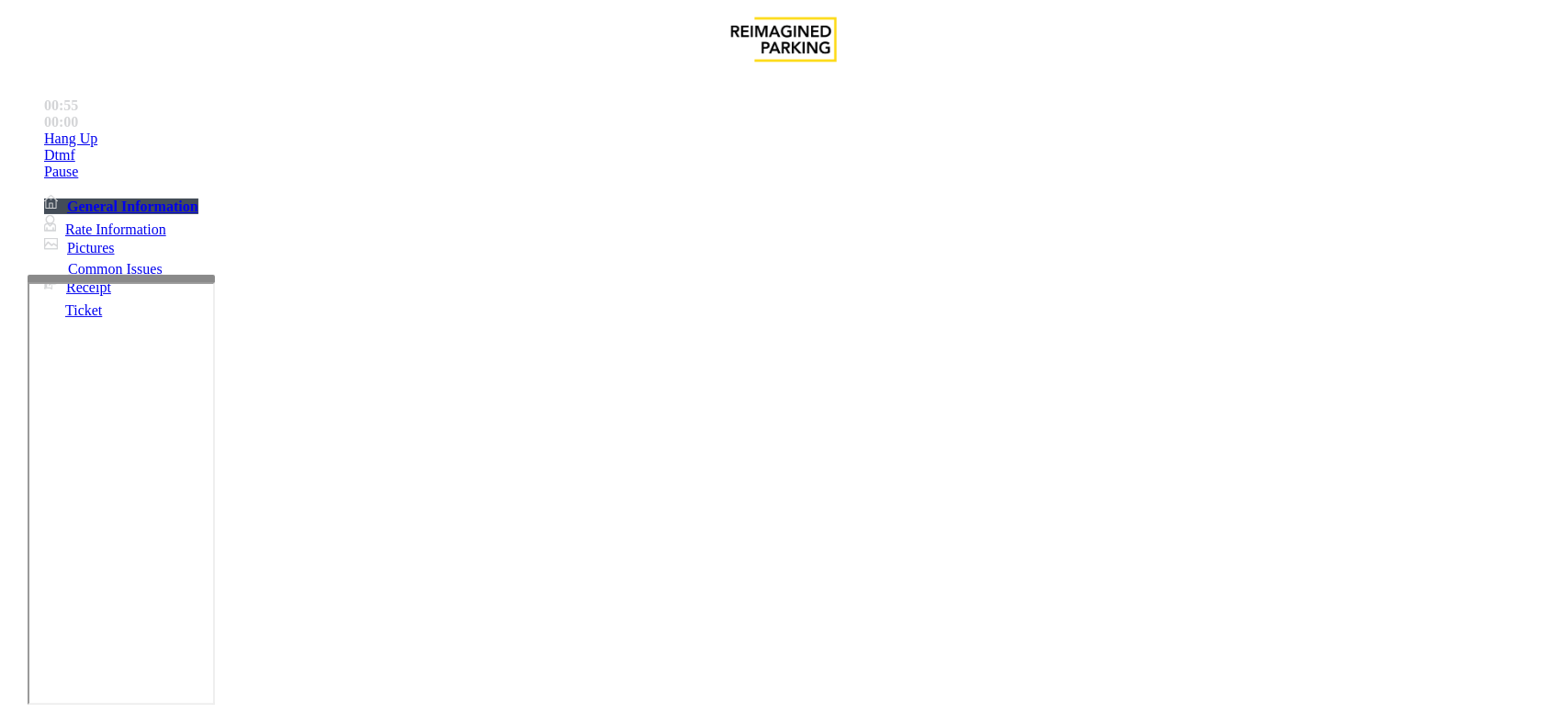 click on "Vend Gate" at bounding box center [63, 1690] 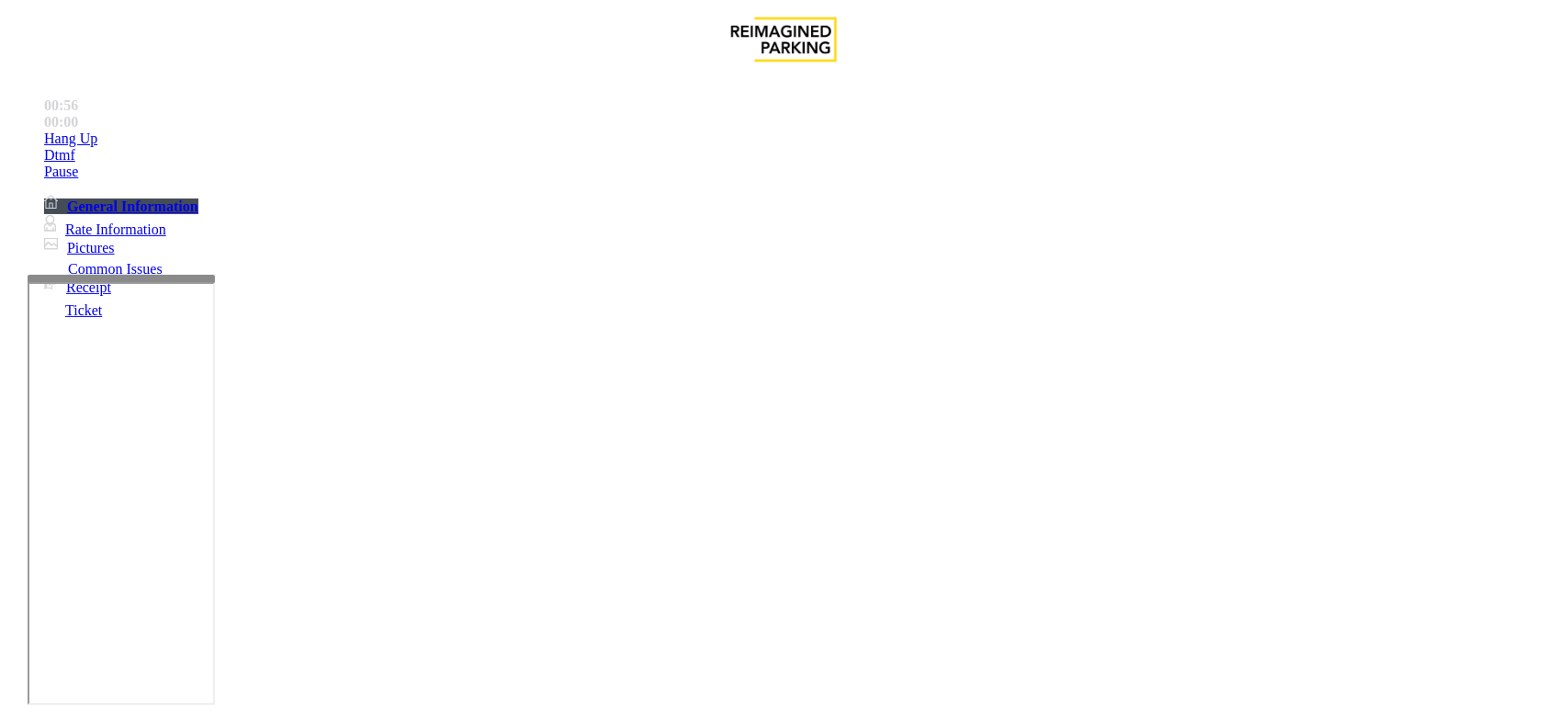 click at bounding box center (254, 1605) 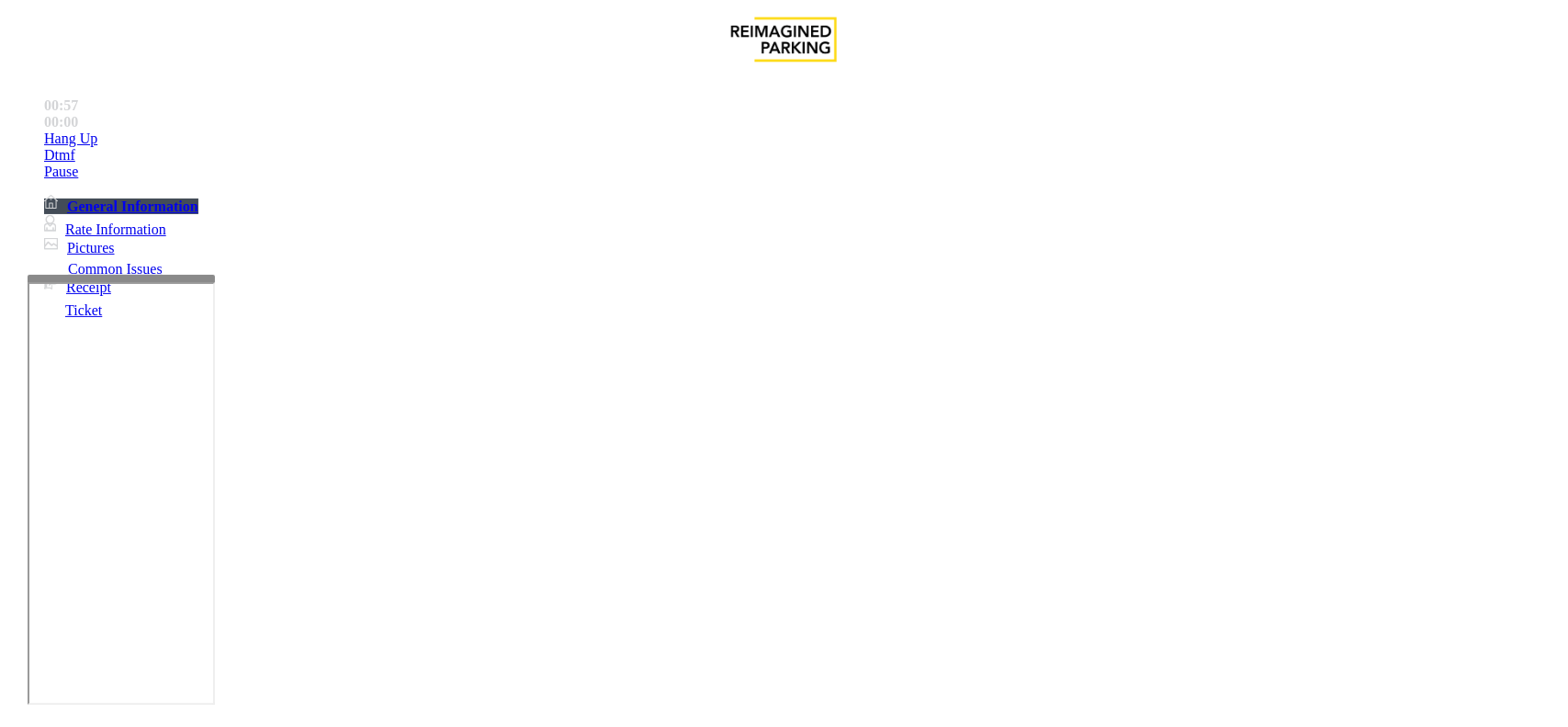 click at bounding box center (254, 1605) 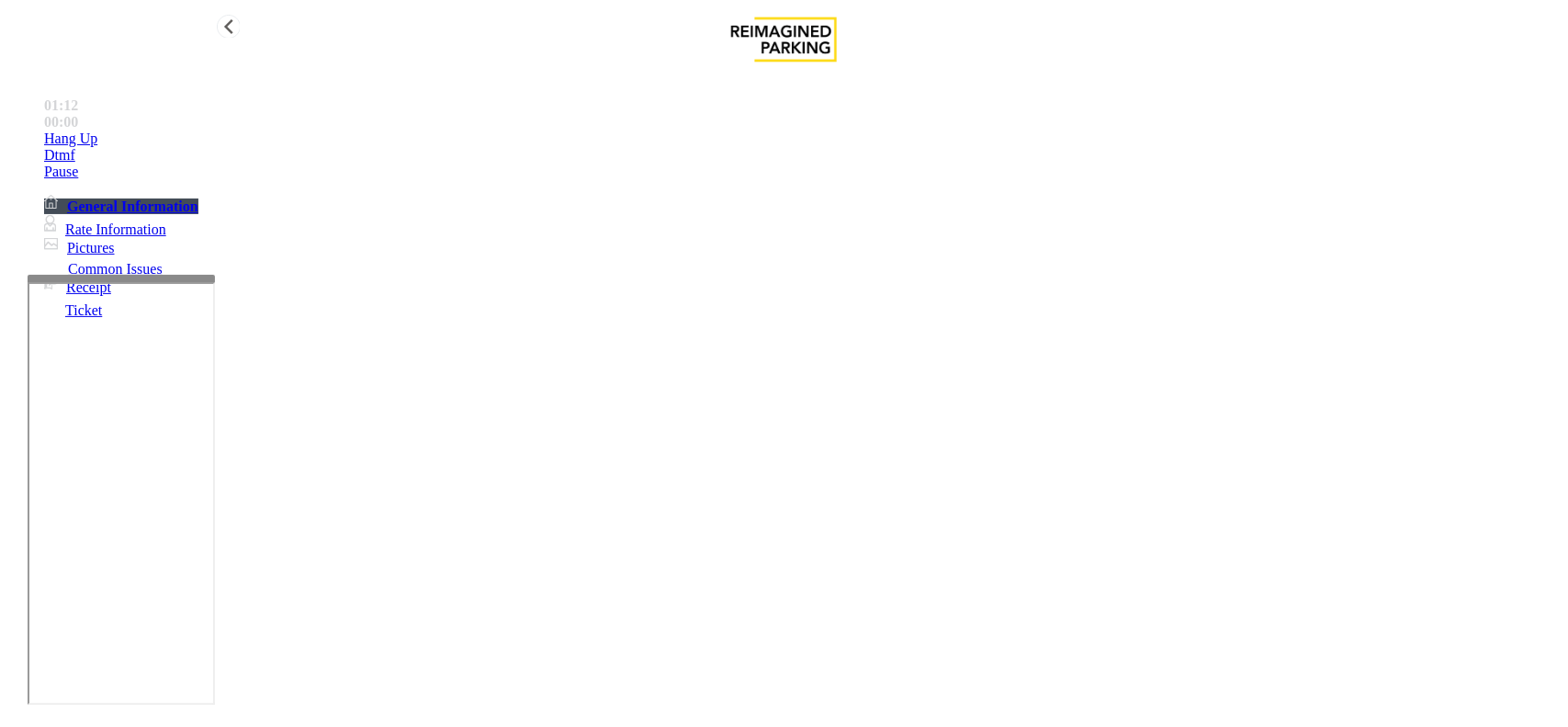 type on "**********" 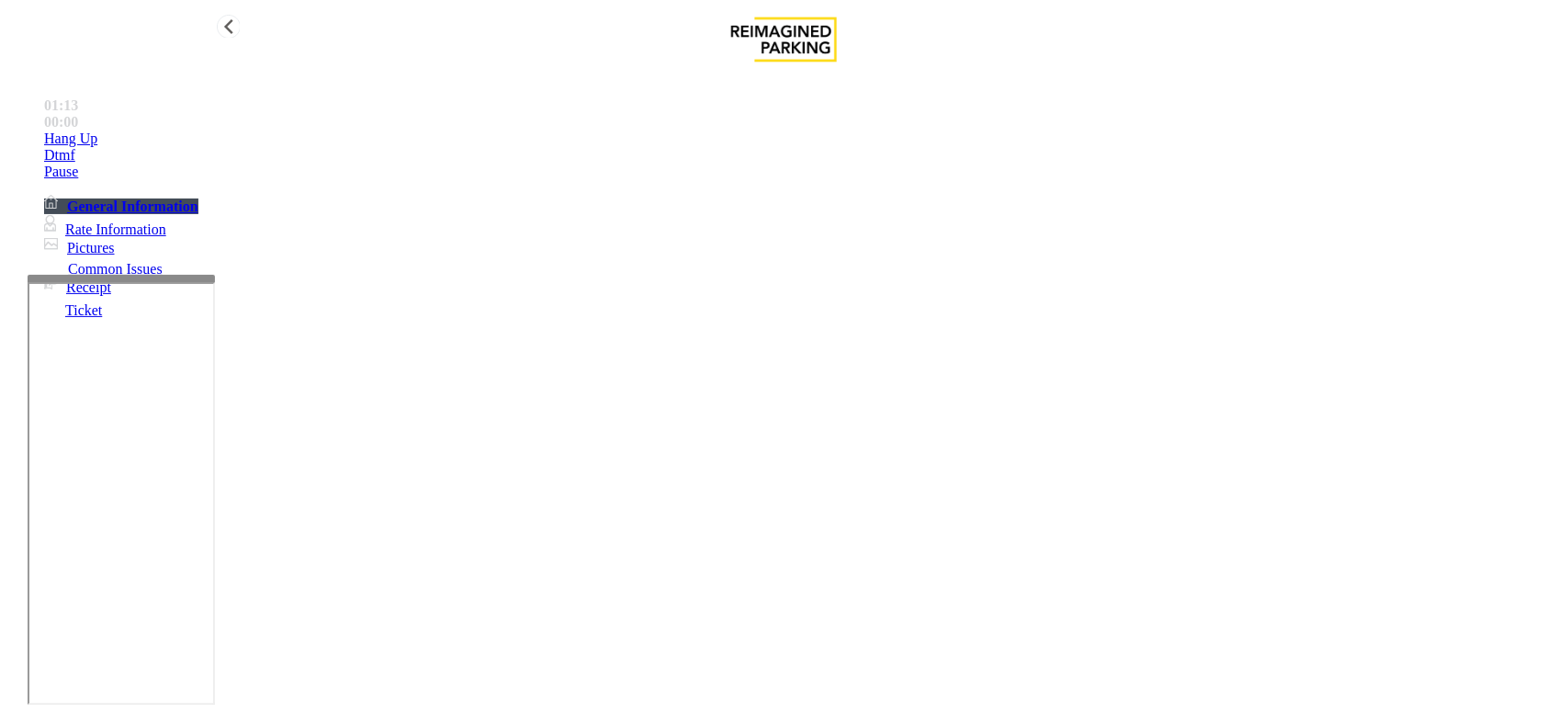 click on "Hang Up" at bounding box center (802, 139) 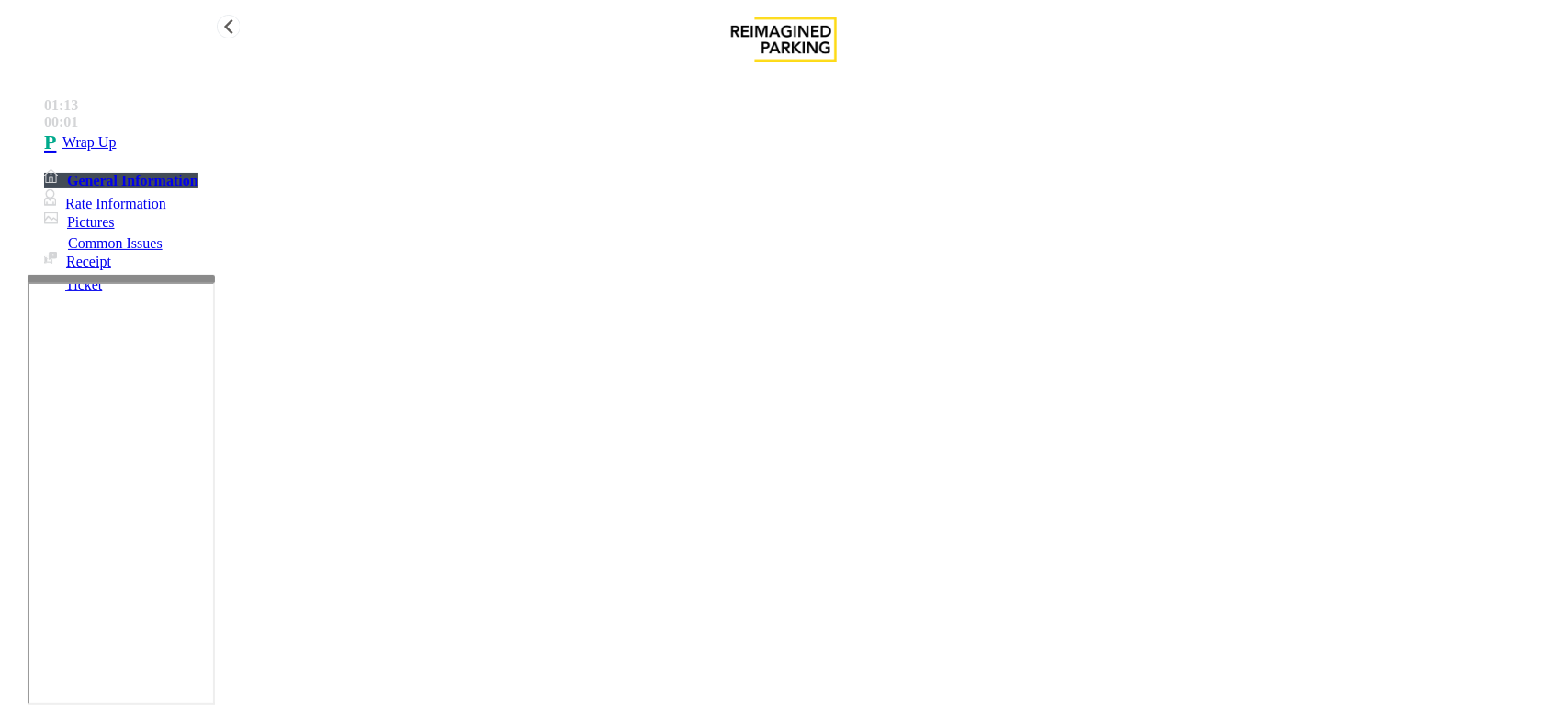 click on "Wrap Up" at bounding box center [802, 142] 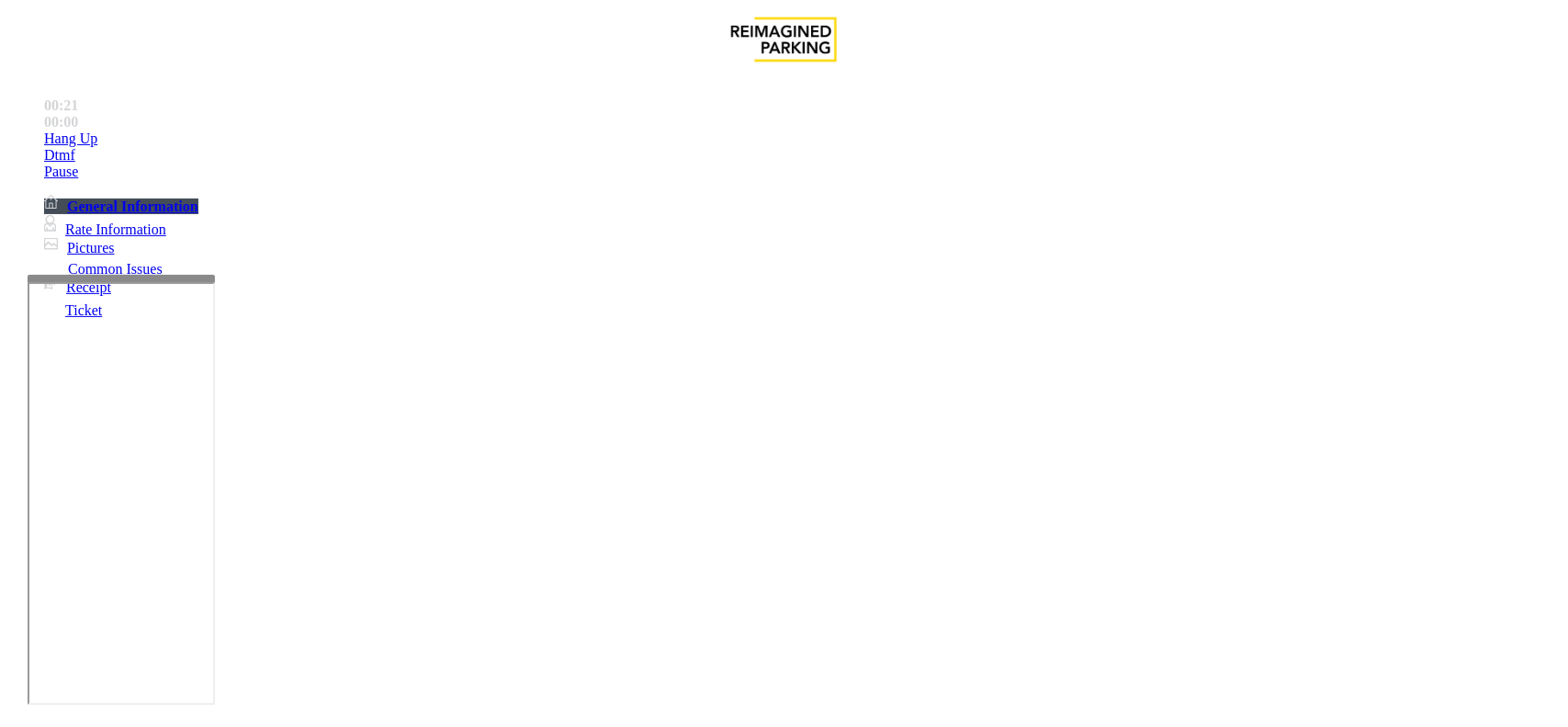 scroll, scrollTop: 622, scrollLeft: 0, axis: vertical 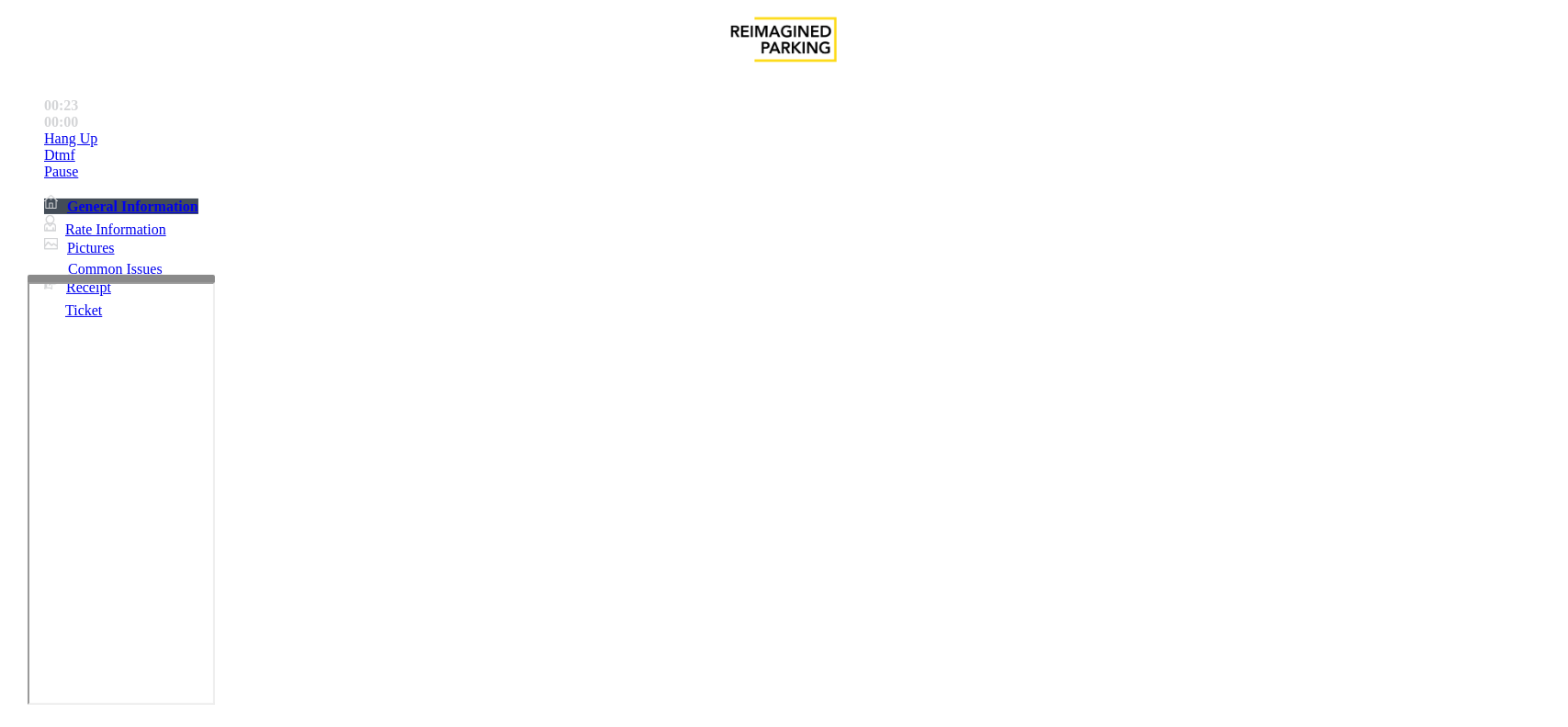 click on "Ticket Issue" at bounding box center (65, 1327) 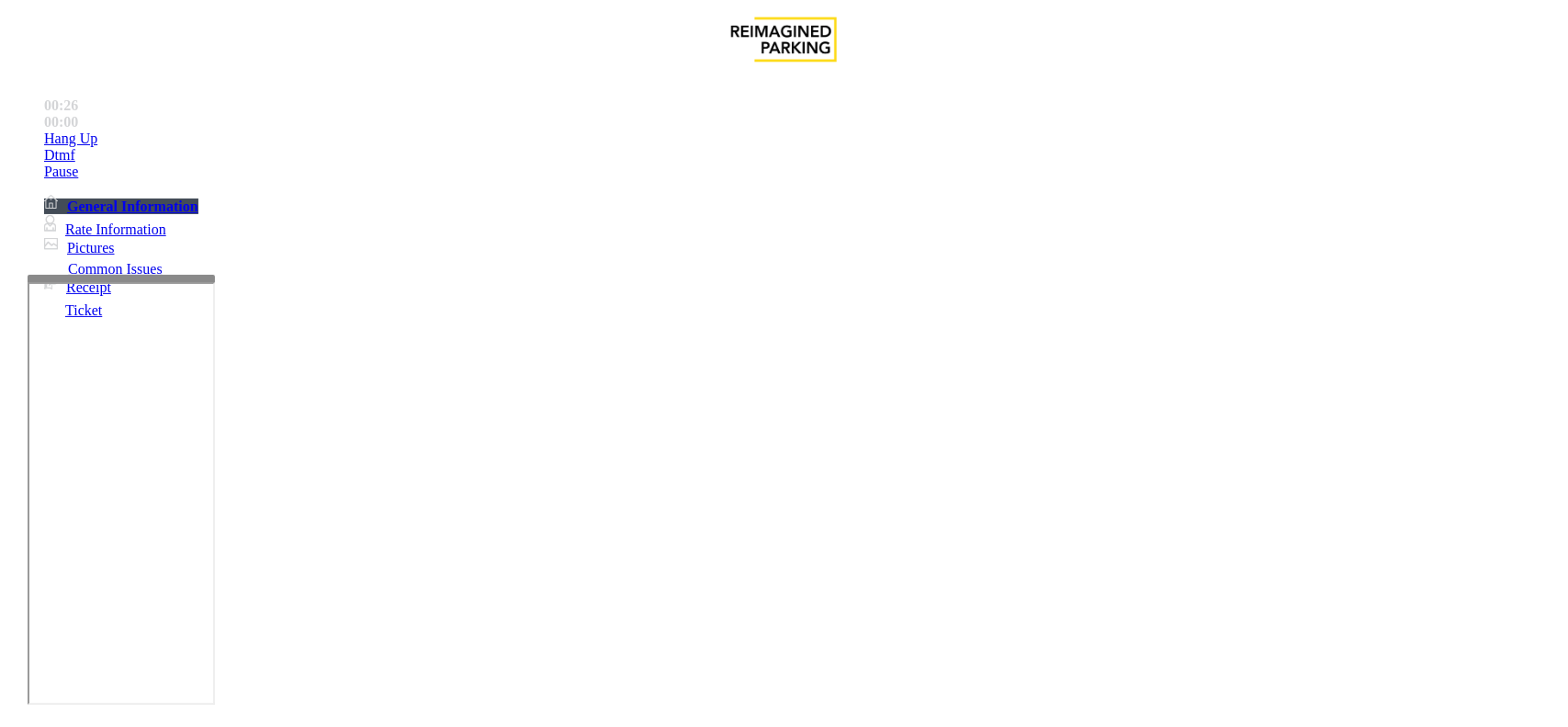 click on "Issue" at bounding box center (39, 1297) 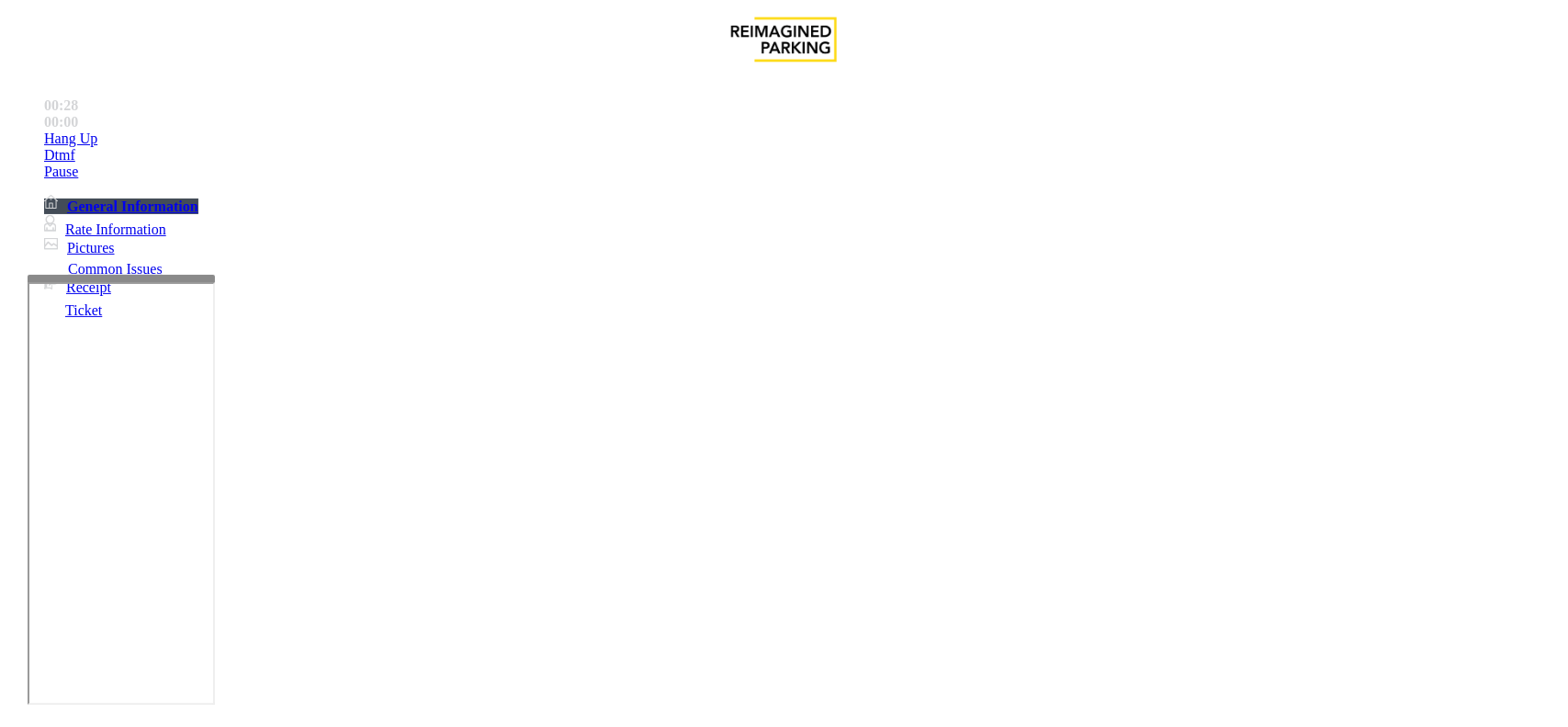 click on "Monthly Issue" at bounding box center (246, 1327) 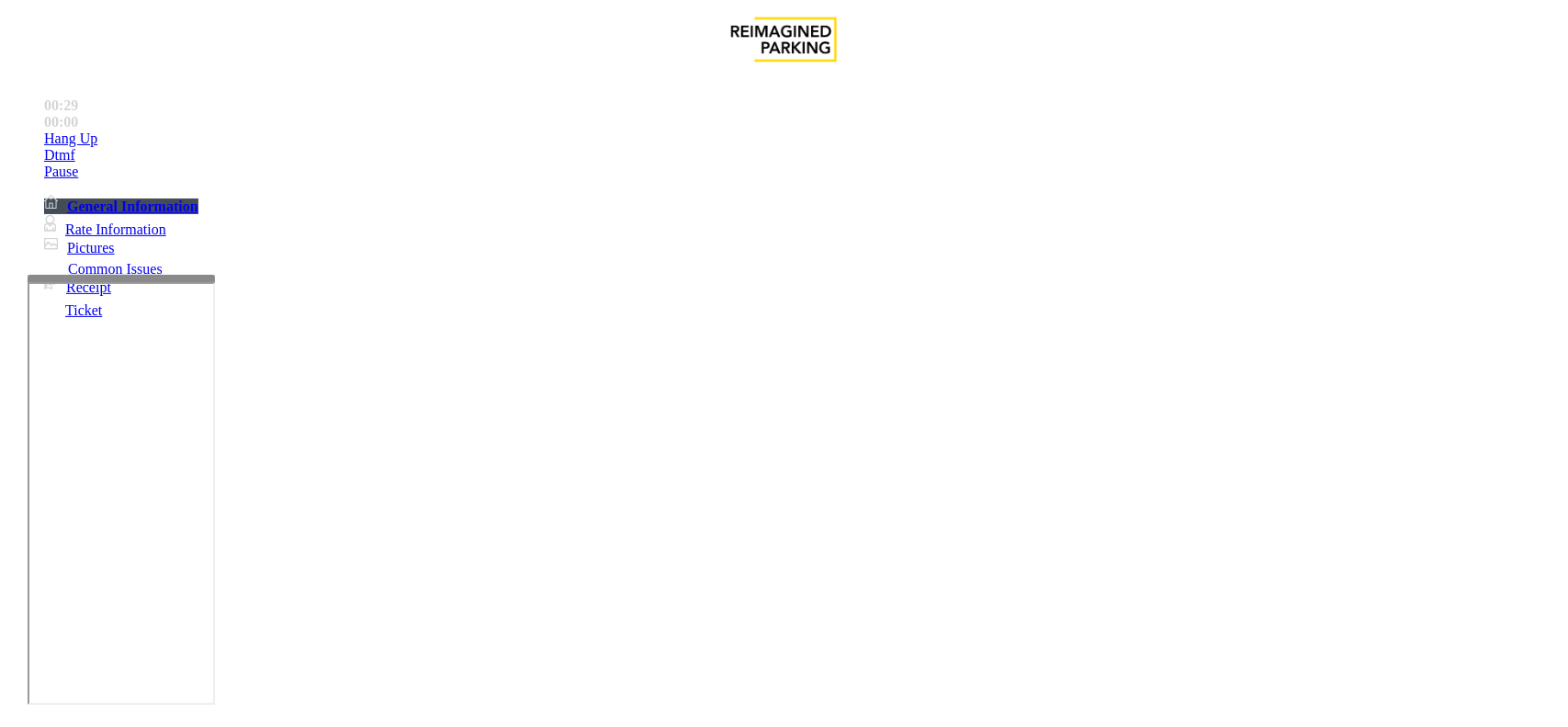 click on "Disabled Card" at bounding box center [72, 1327] 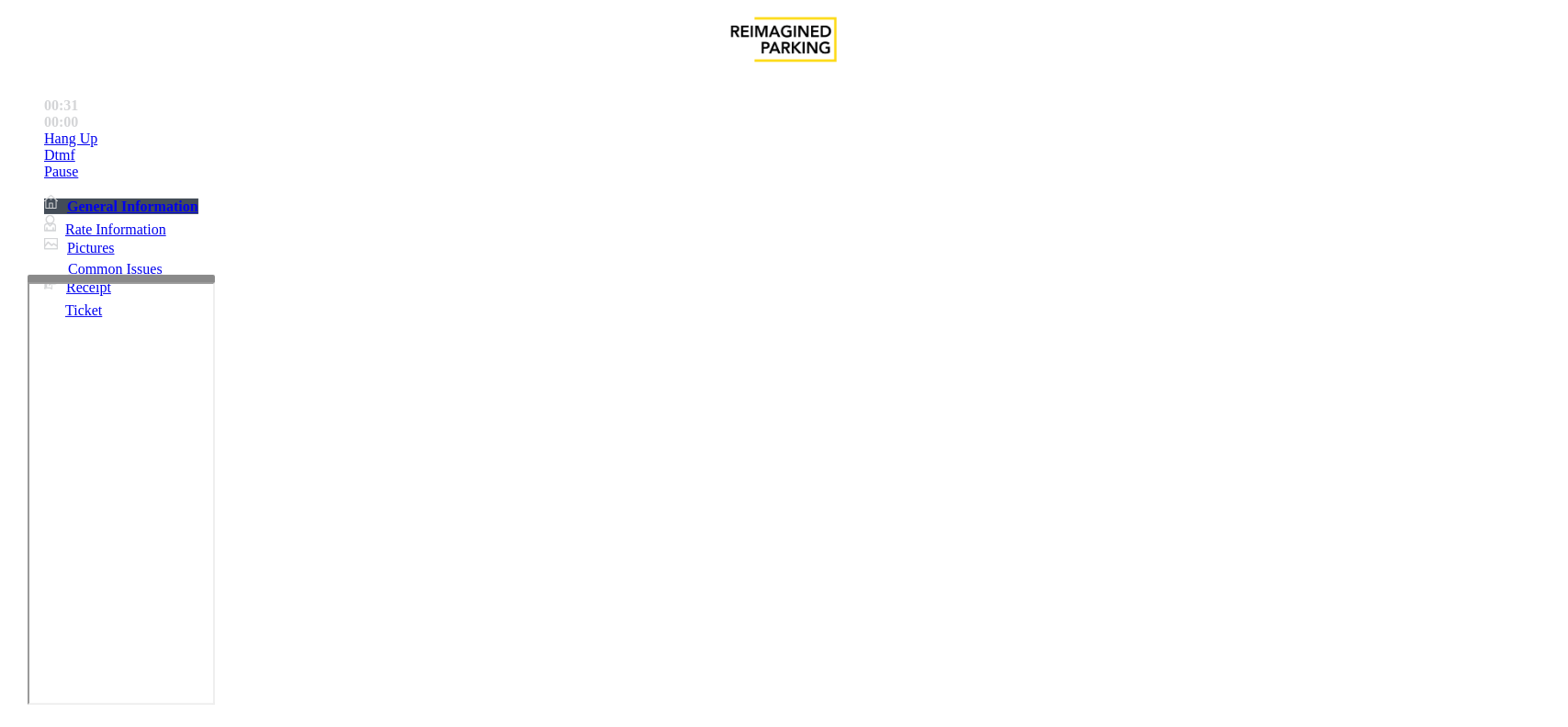 click at bounding box center (88, 1347) 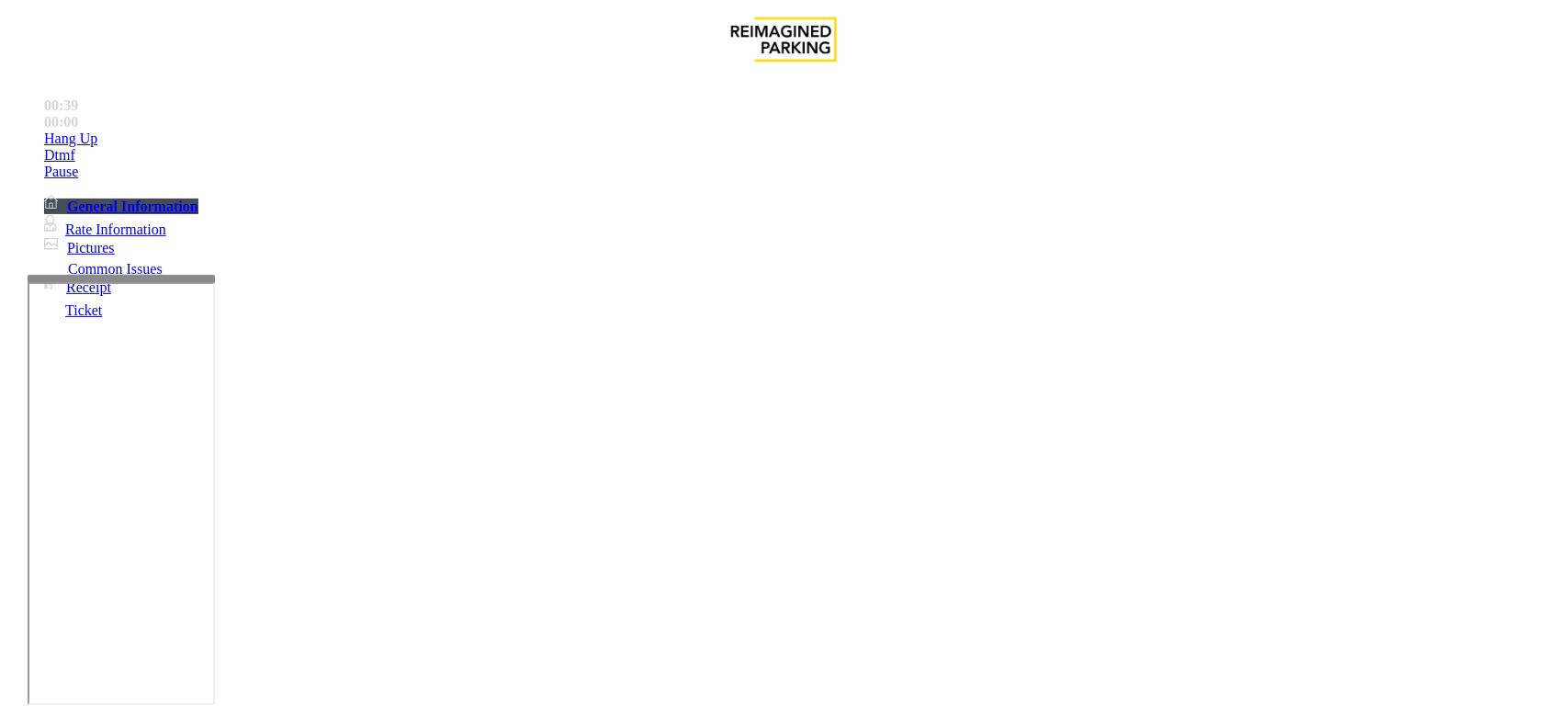 scroll, scrollTop: 507, scrollLeft: 0, axis: vertical 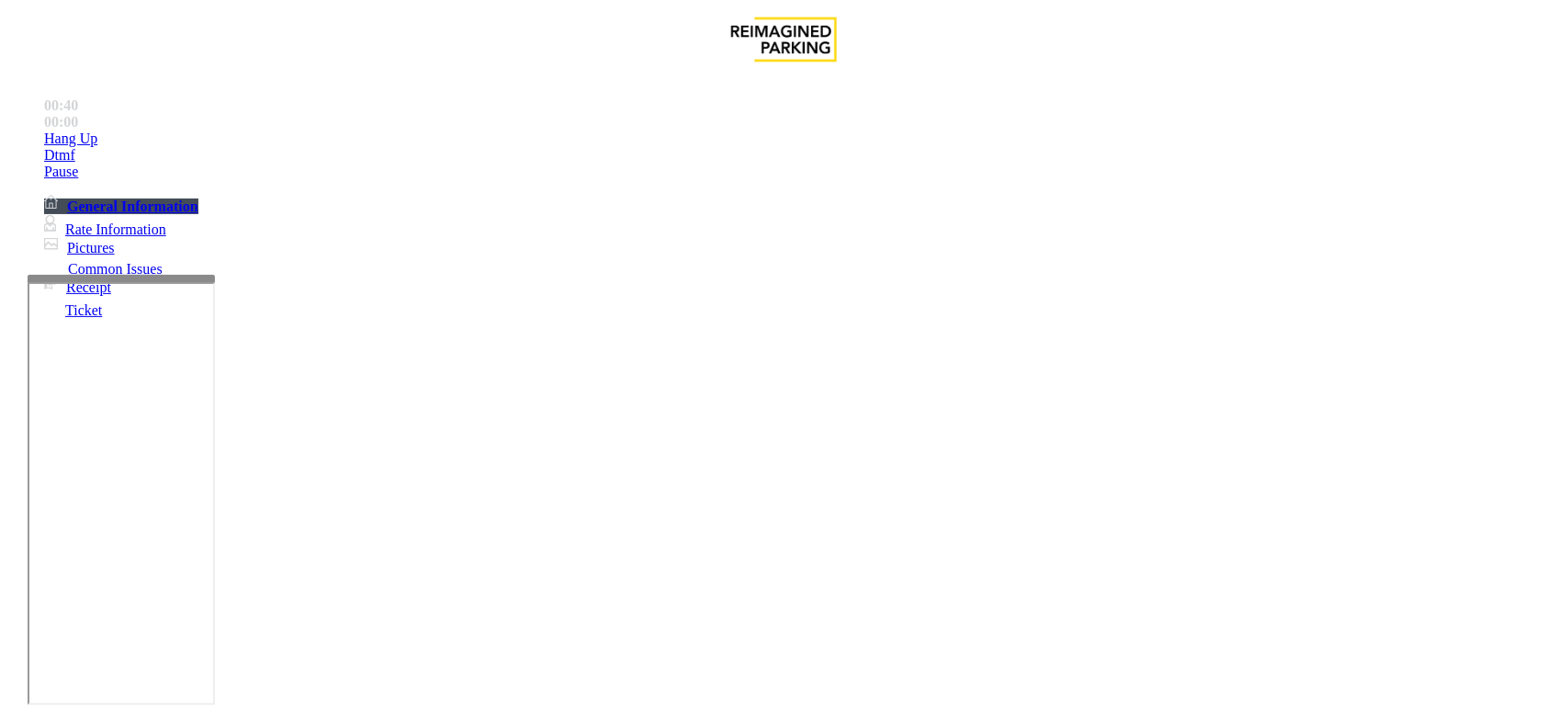 type on "***" 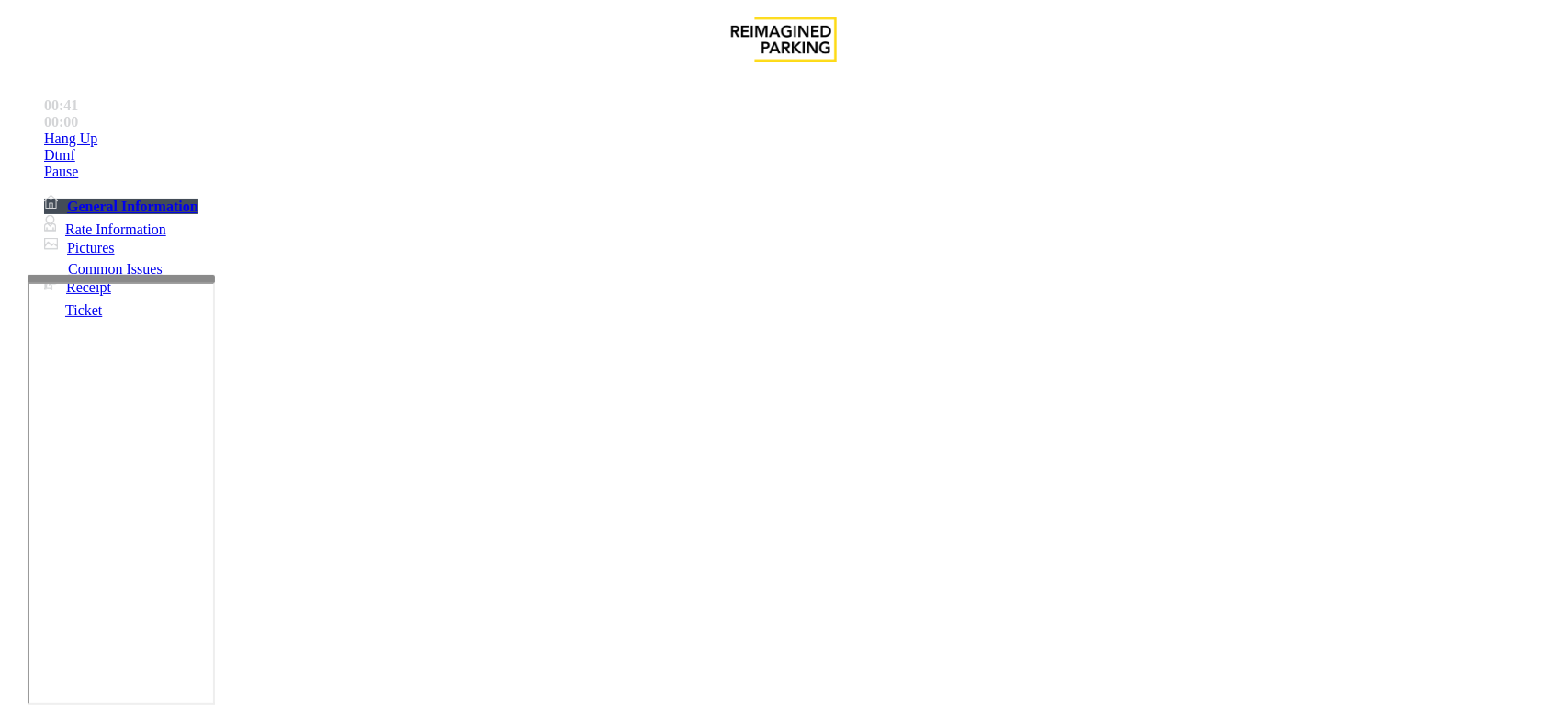 click at bounding box center [88, 1347] 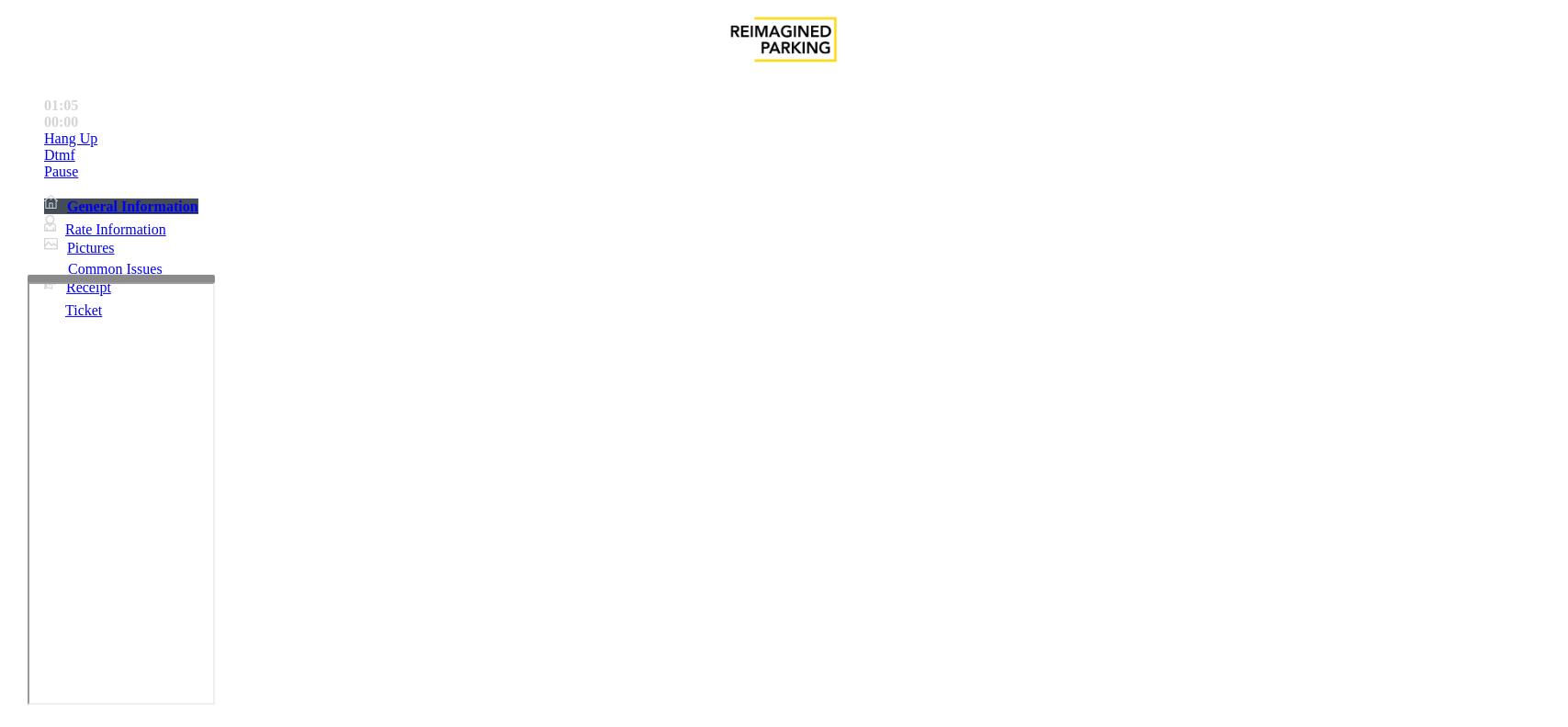 scroll, scrollTop: 395, scrollLeft: 0, axis: vertical 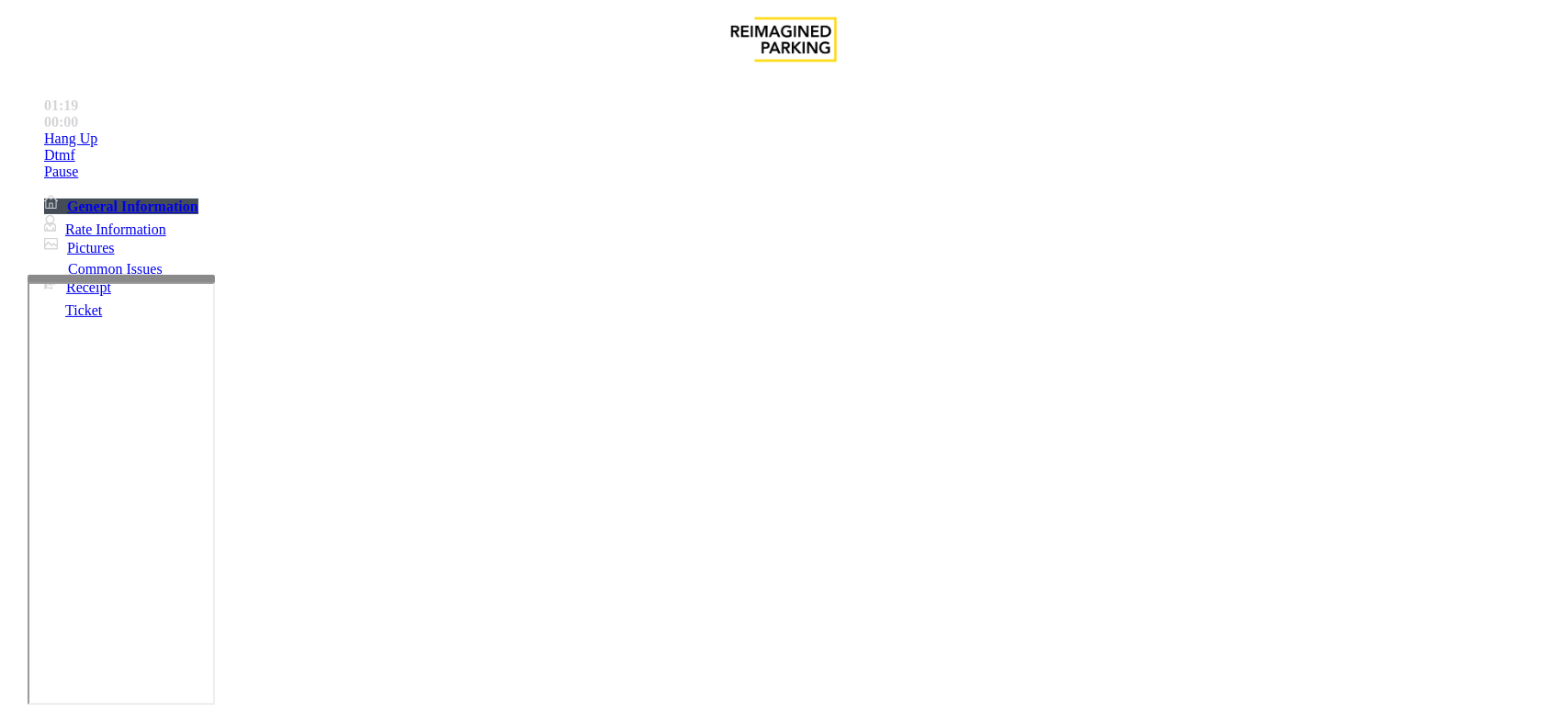 type on "*******" 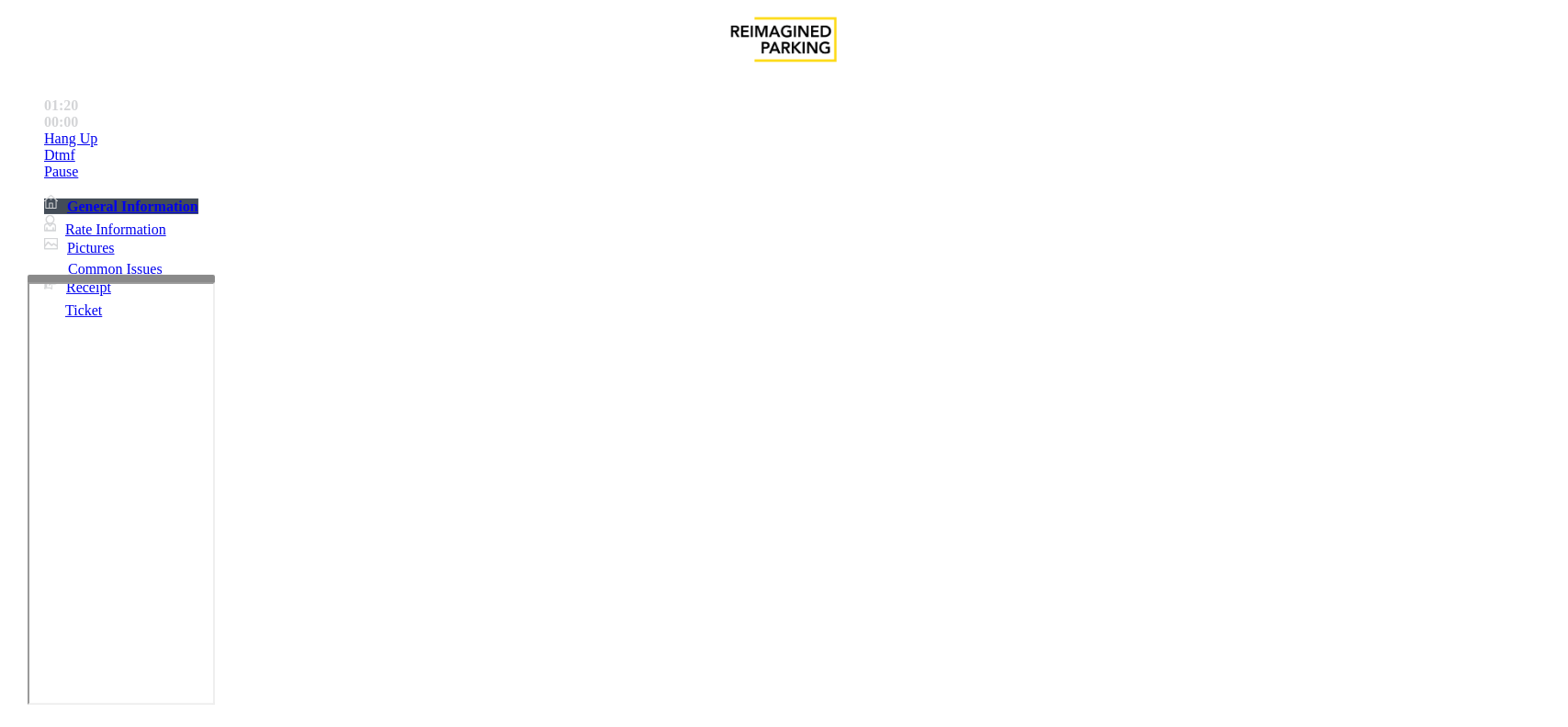 click on "Vend Gate" at bounding box center (63, 1690) 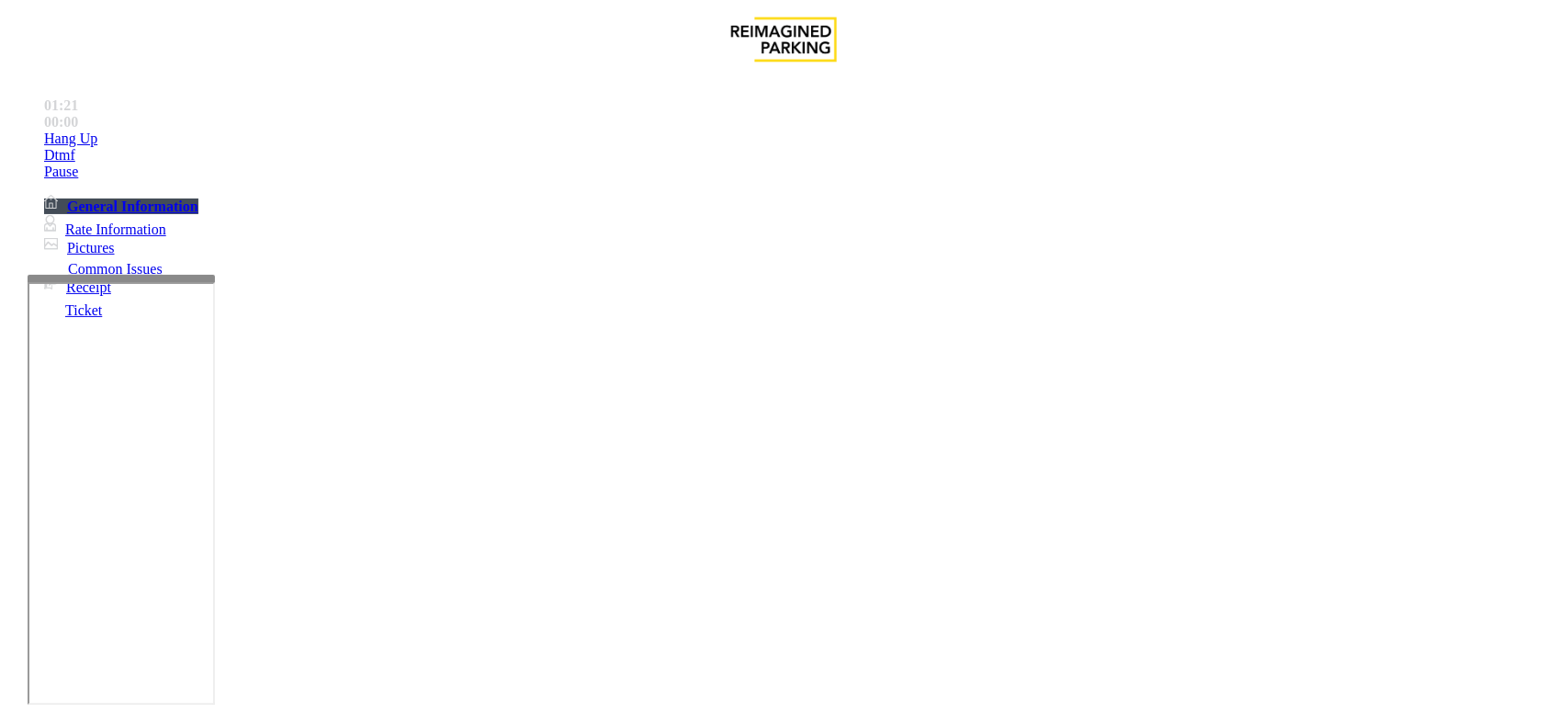 drag, startPoint x: 382, startPoint y: 159, endPoint x: 251, endPoint y: 138, distance: 132.67253 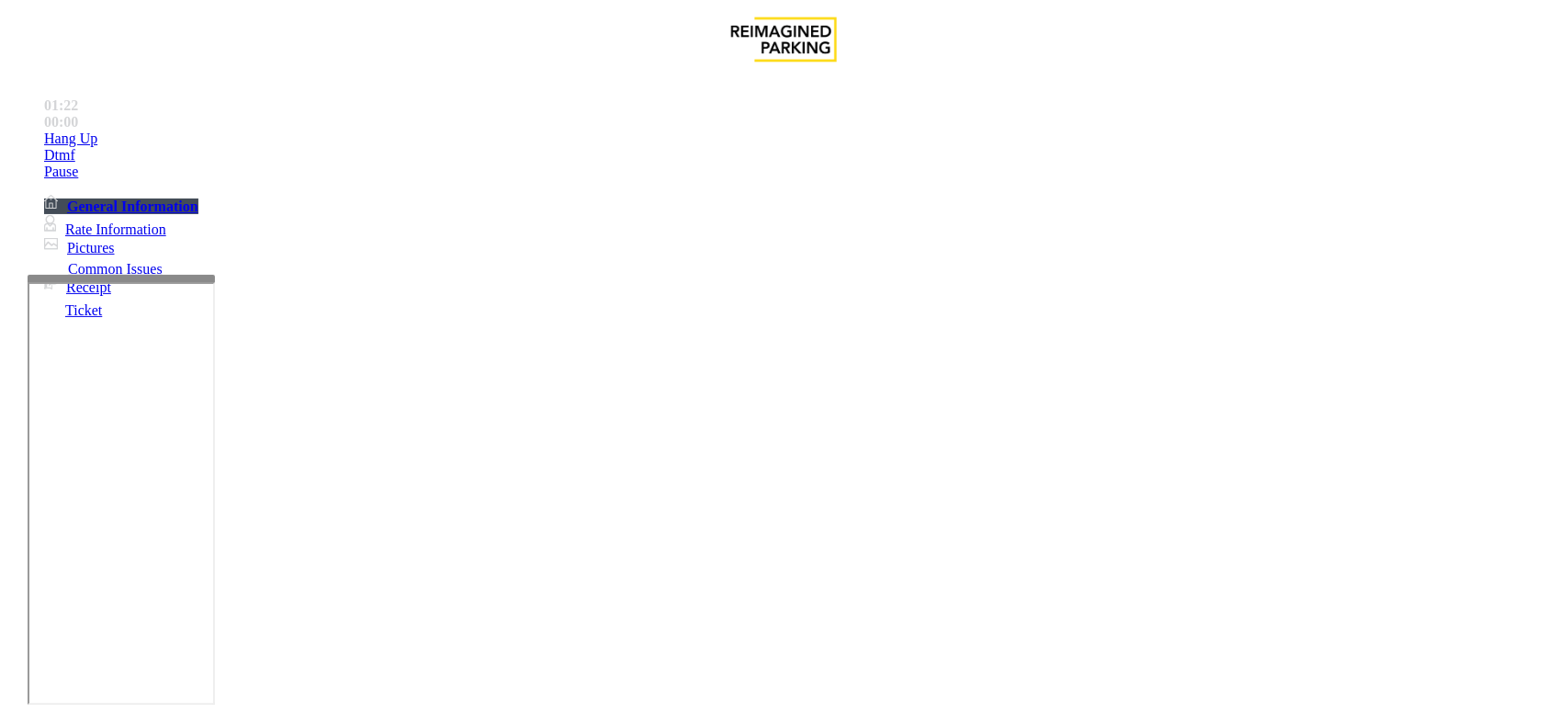 copy on "Issue  -  Monthly Issue Disabled Card" 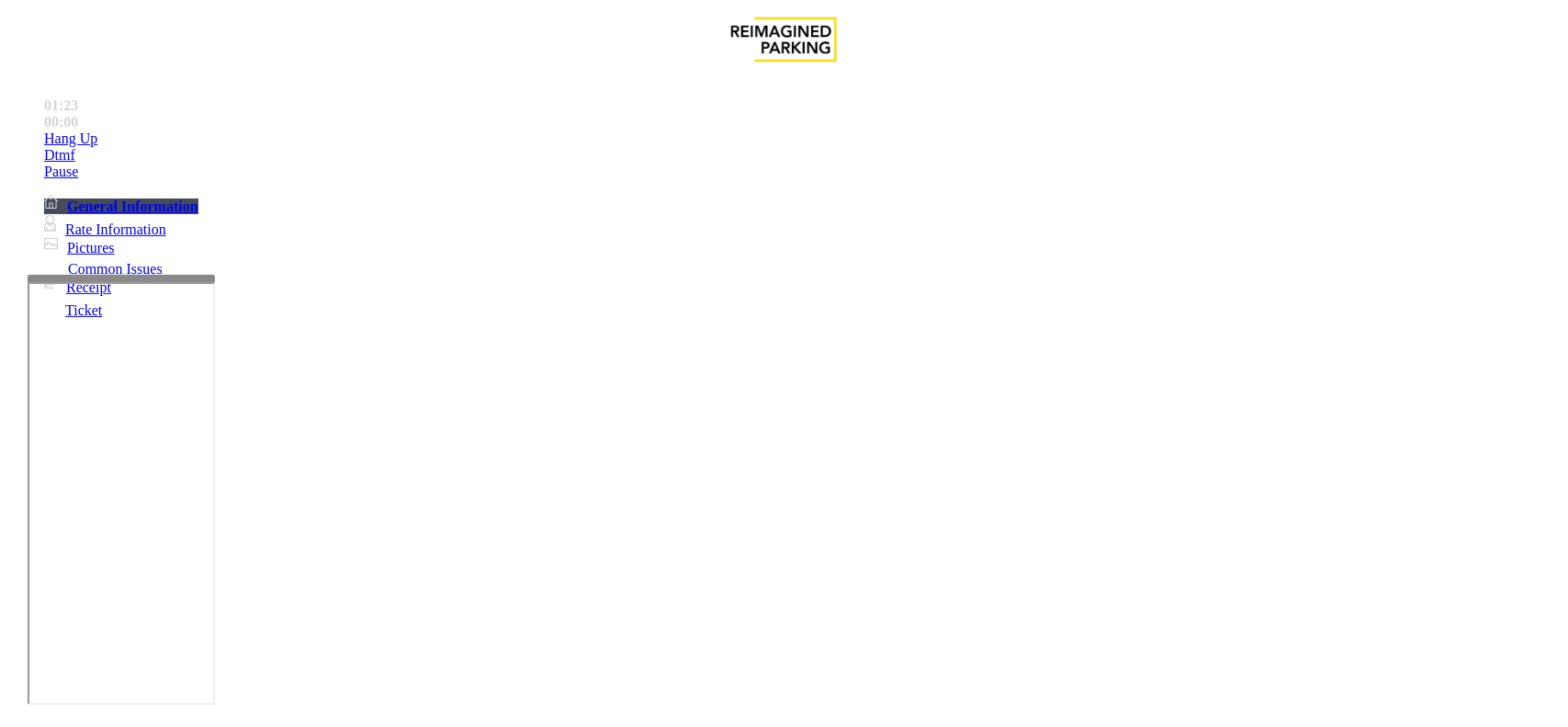 paste on "**********" 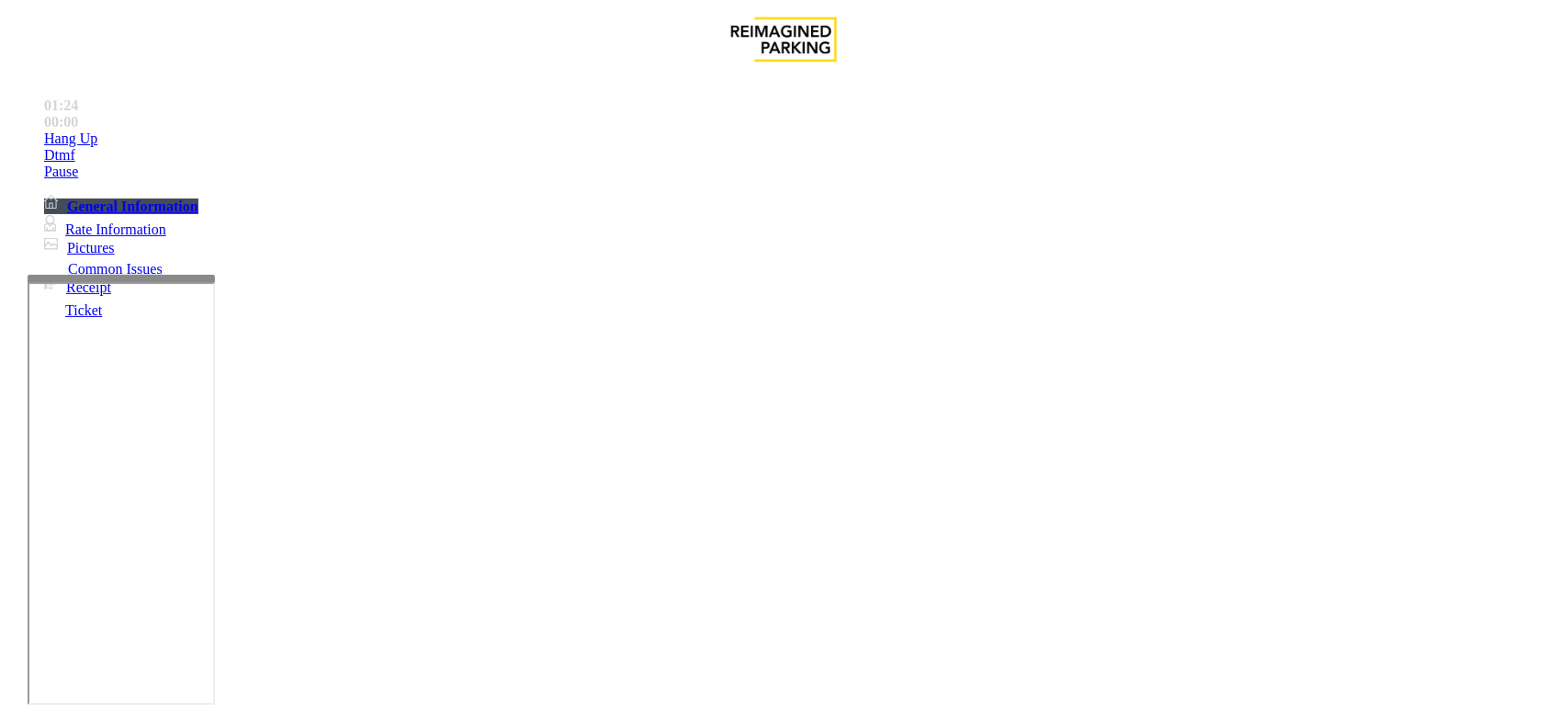 drag, startPoint x: 390, startPoint y: 520, endPoint x: 299, endPoint y: 525, distance: 91.13726 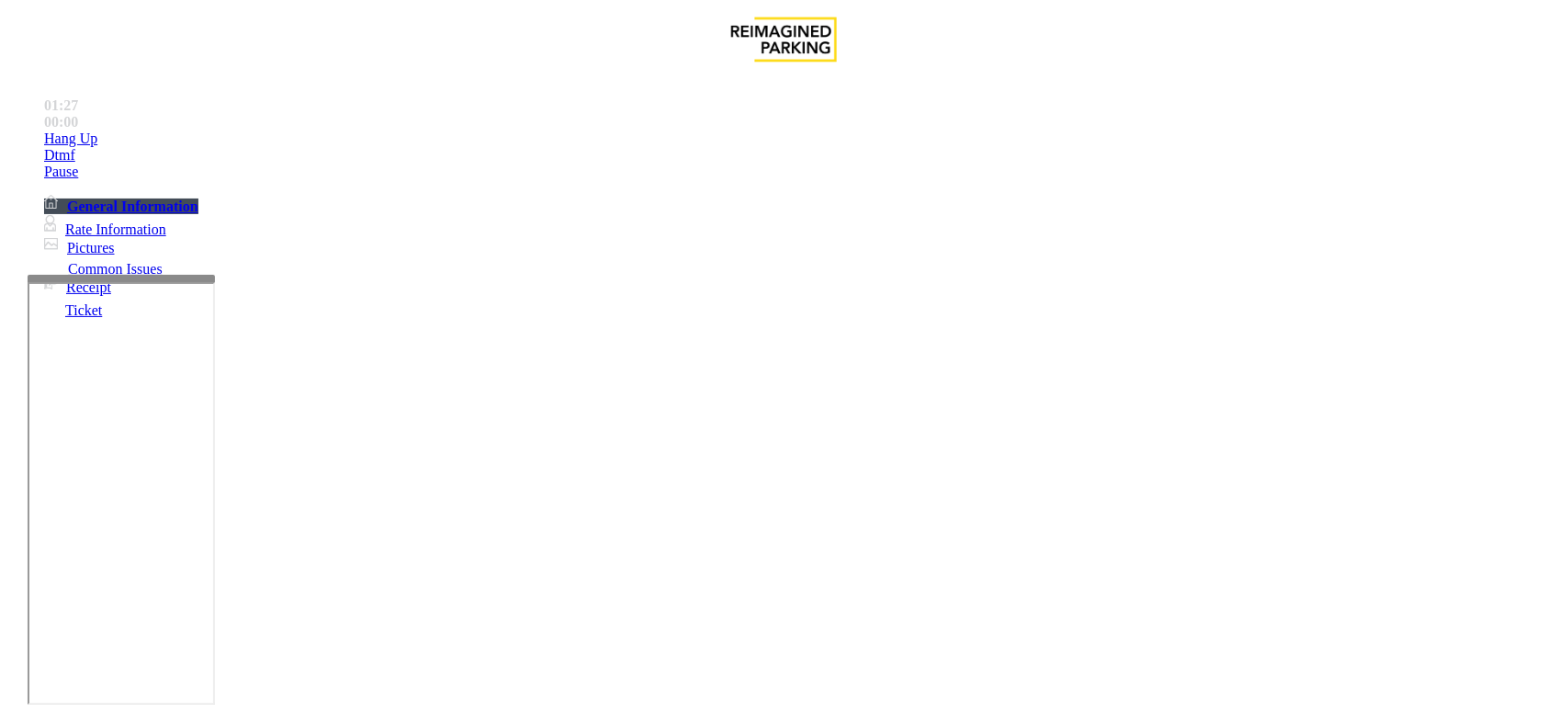 click at bounding box center [254, 1605] 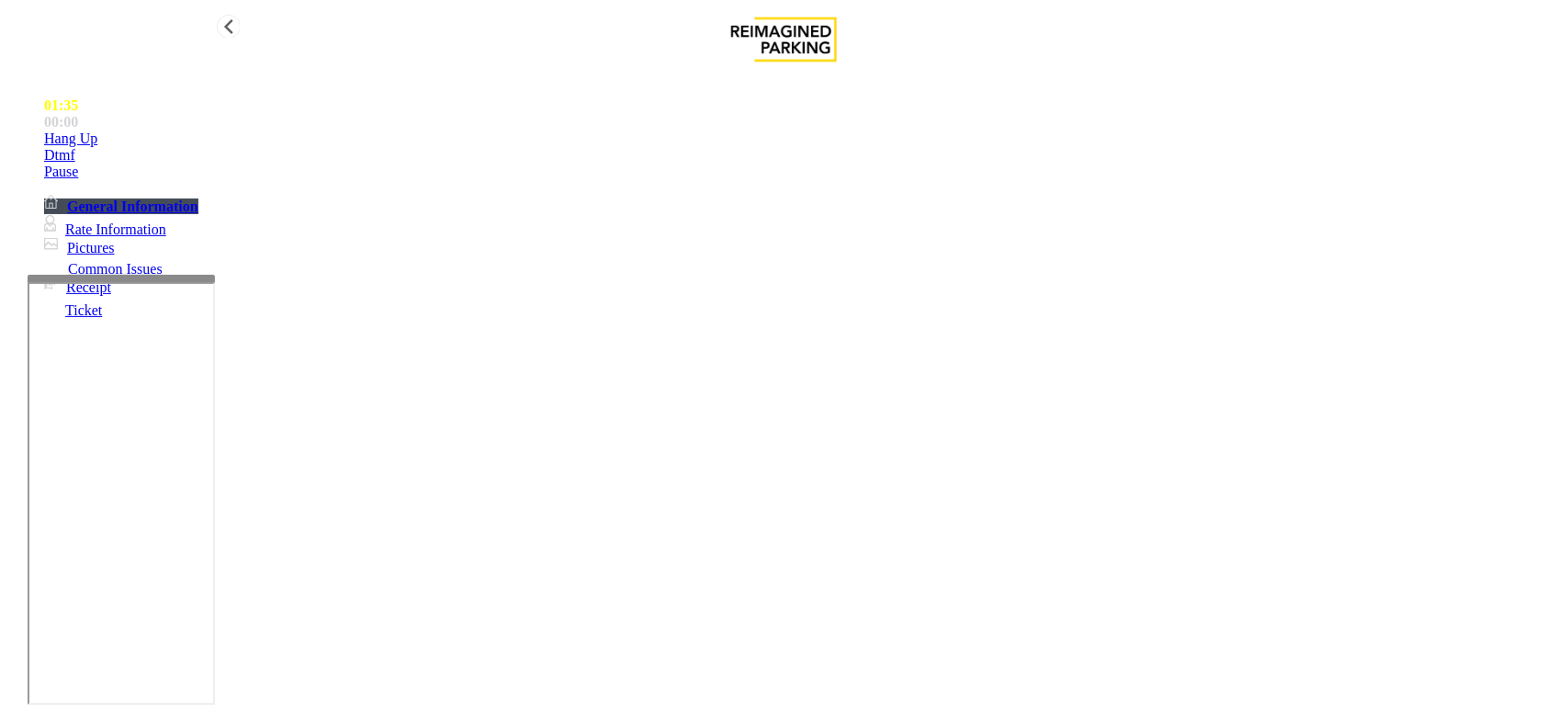 click on "Hang Up" at bounding box center (802, 139) 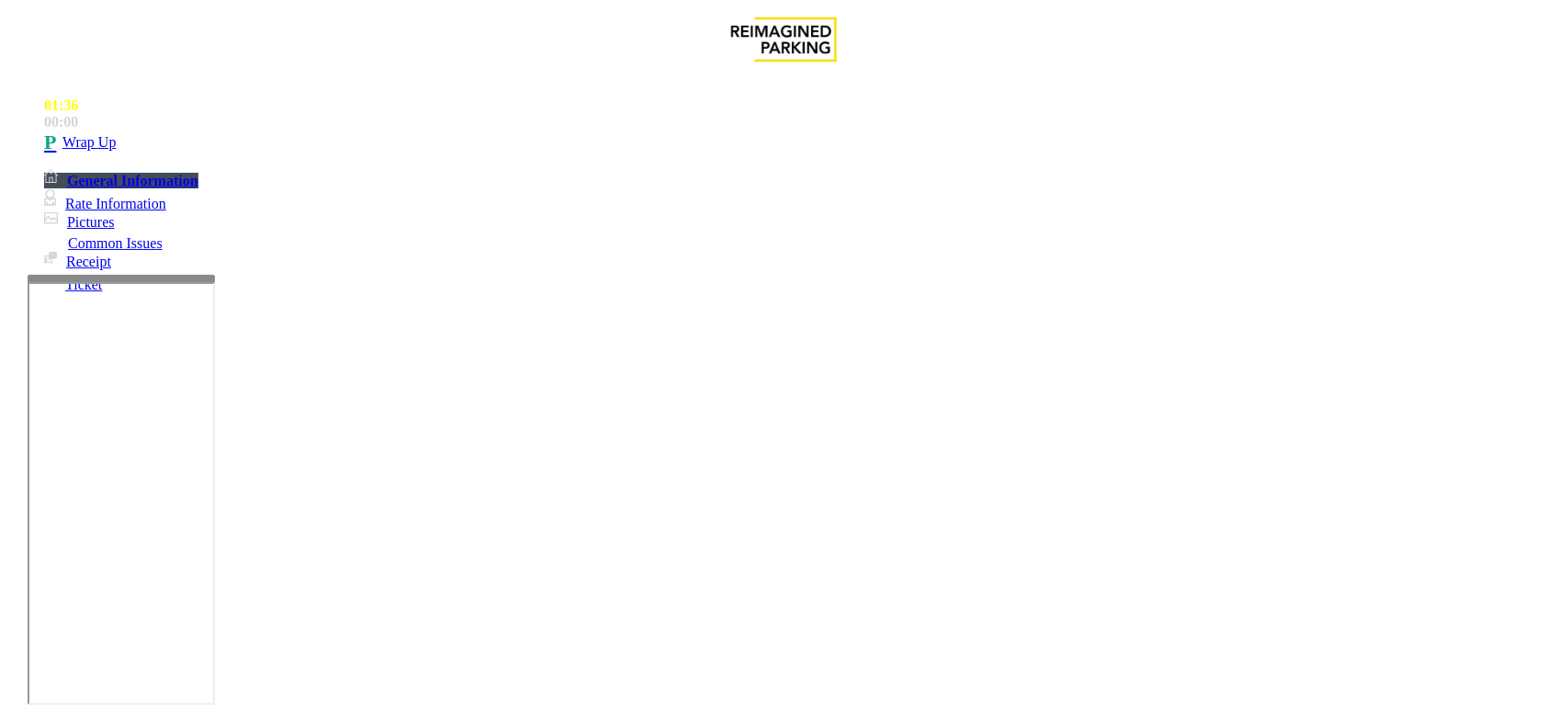 click at bounding box center (254, 1605) 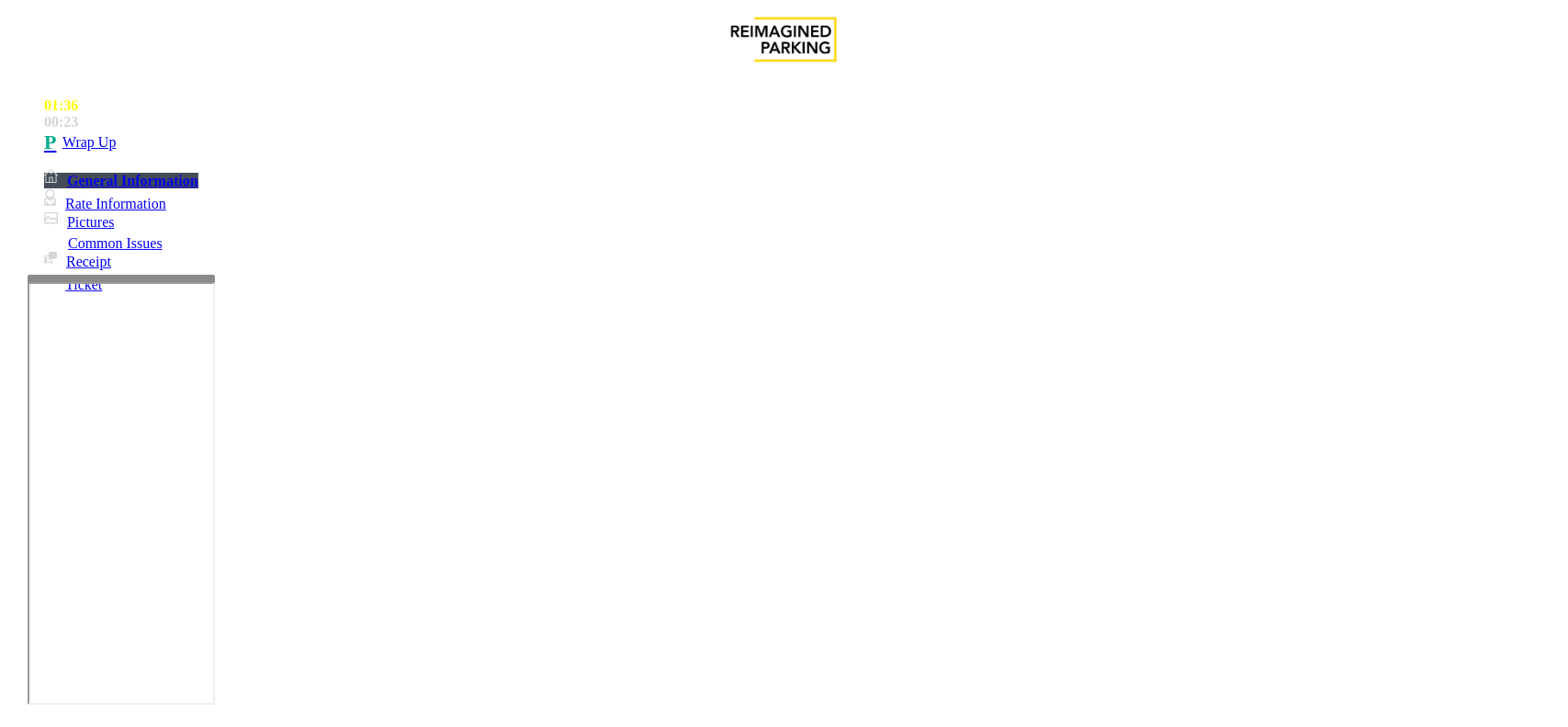 scroll, scrollTop: 163, scrollLeft: 0, axis: vertical 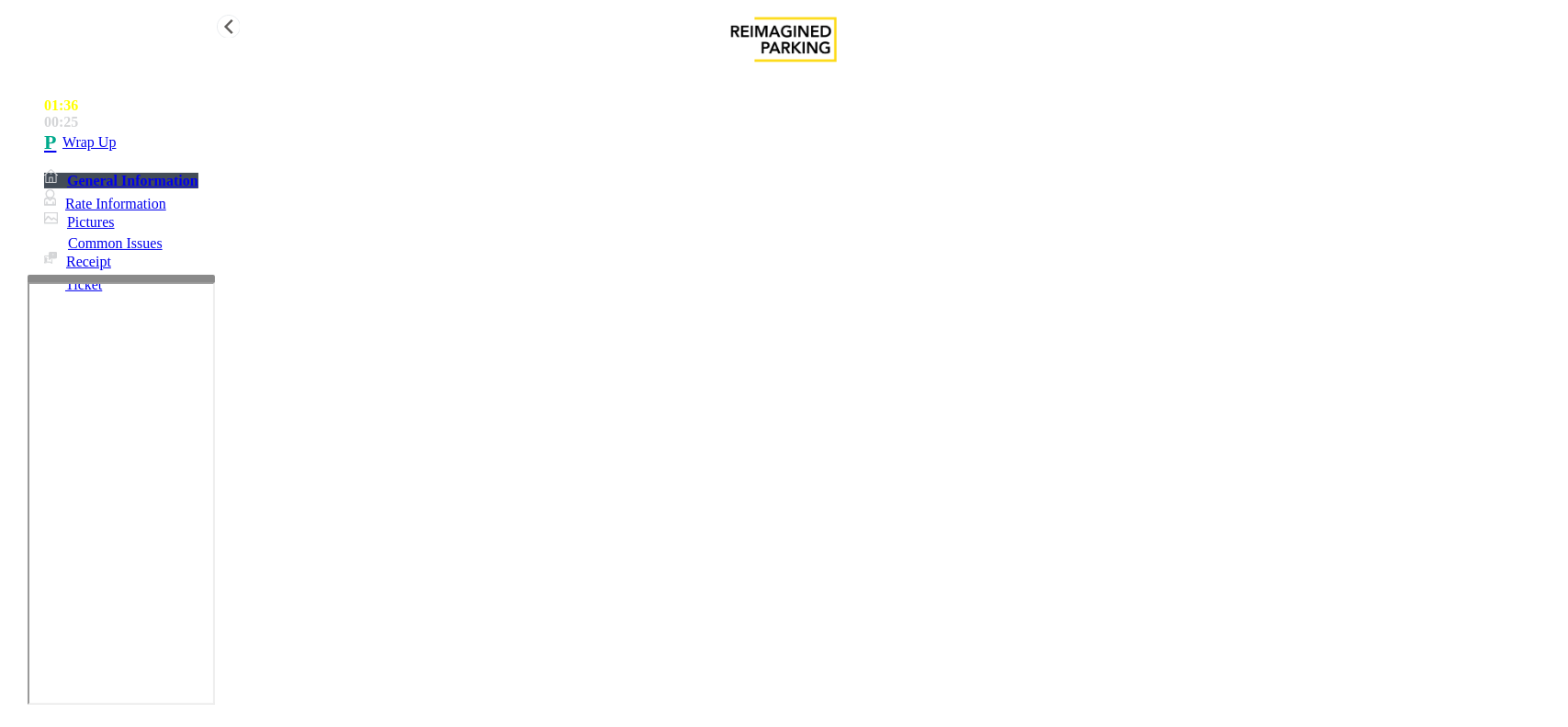 type on "**********" 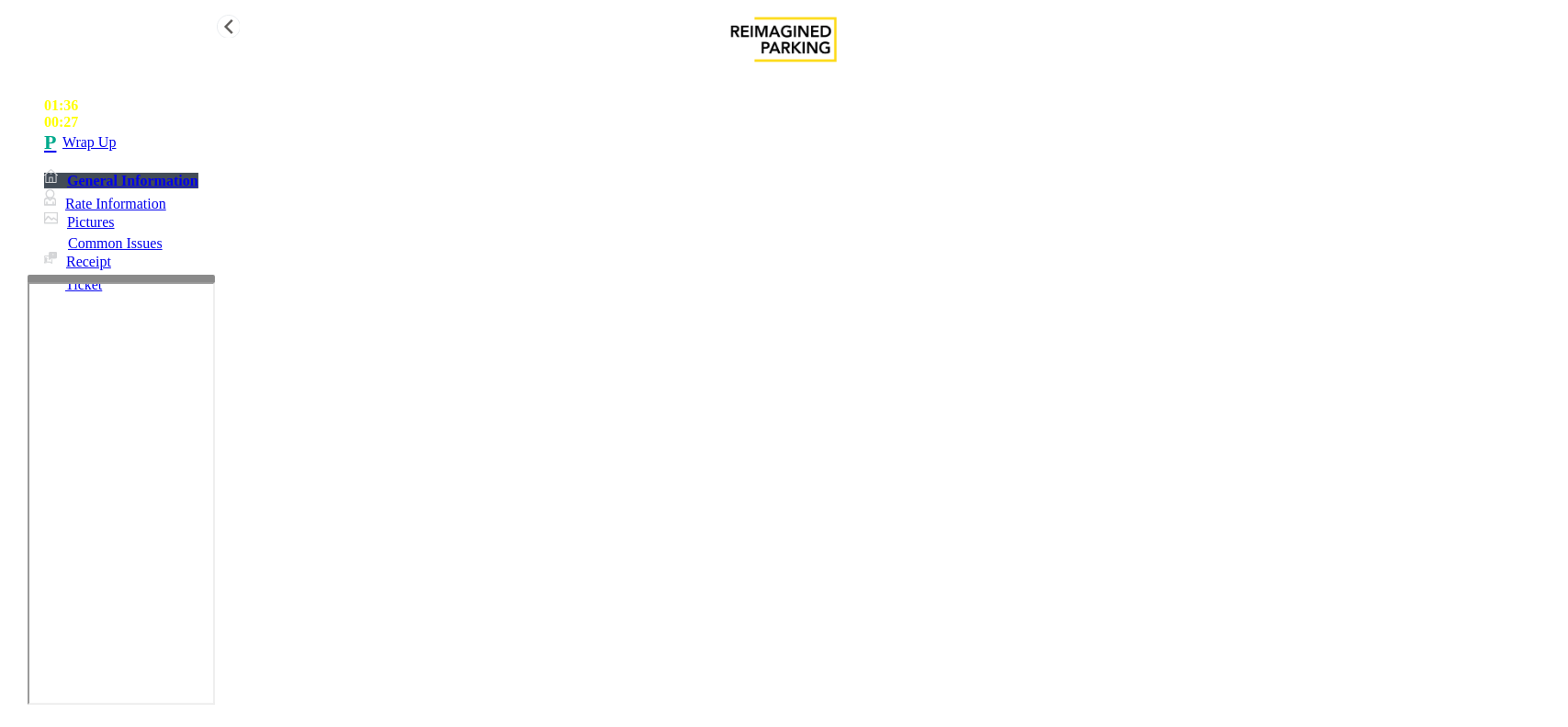 click on "Wrap Up" at bounding box center (802, 142) 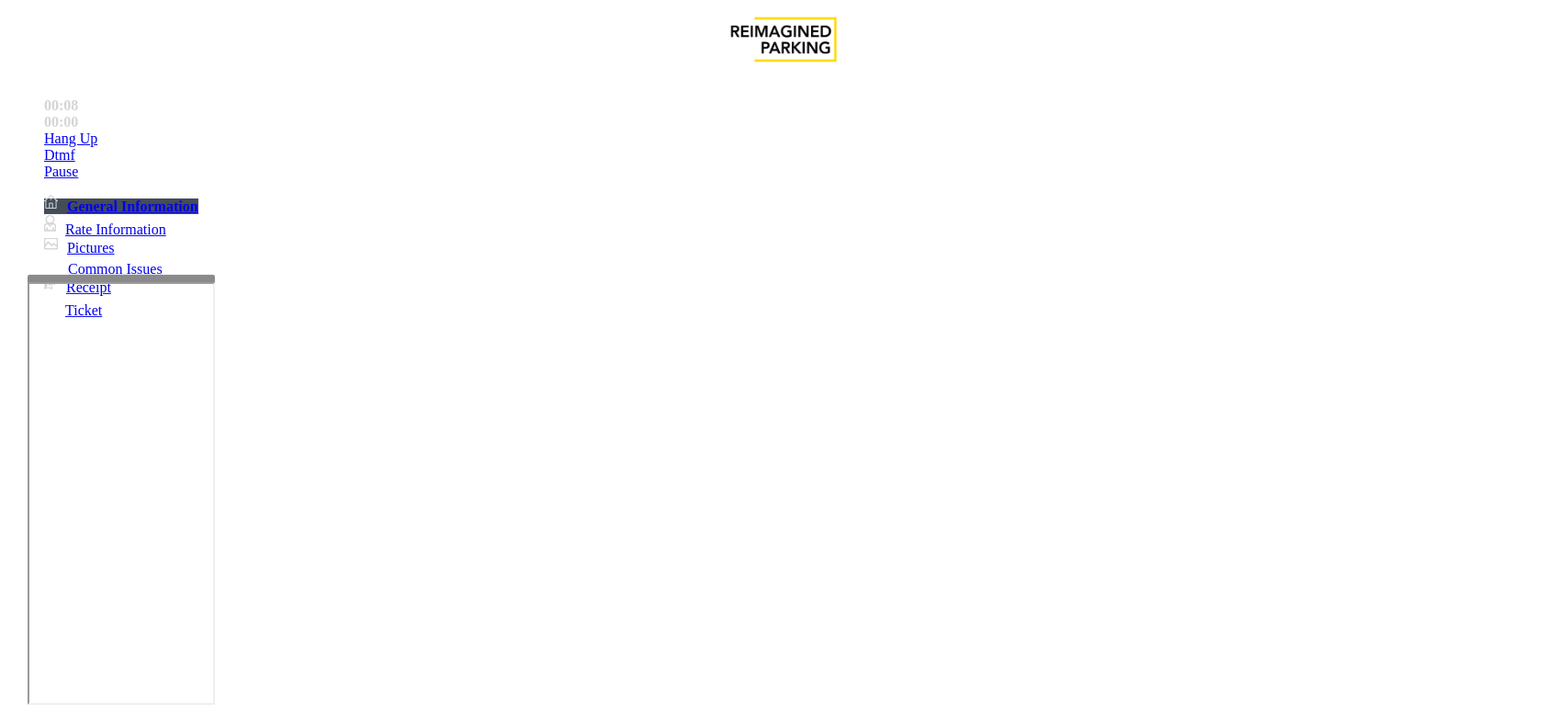 scroll, scrollTop: 460, scrollLeft: 0, axis: vertical 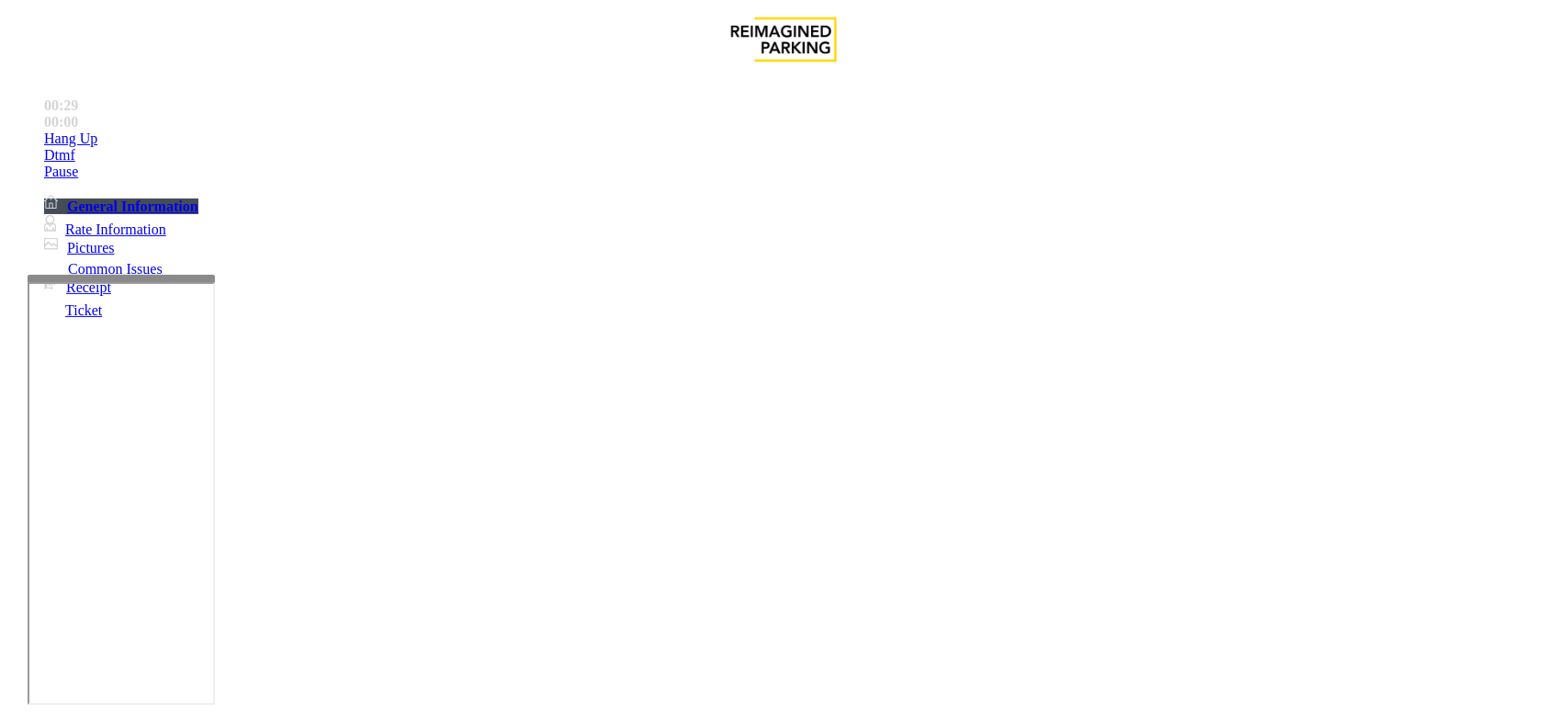 click on "Validation Issue" at bounding box center [341, 1327] 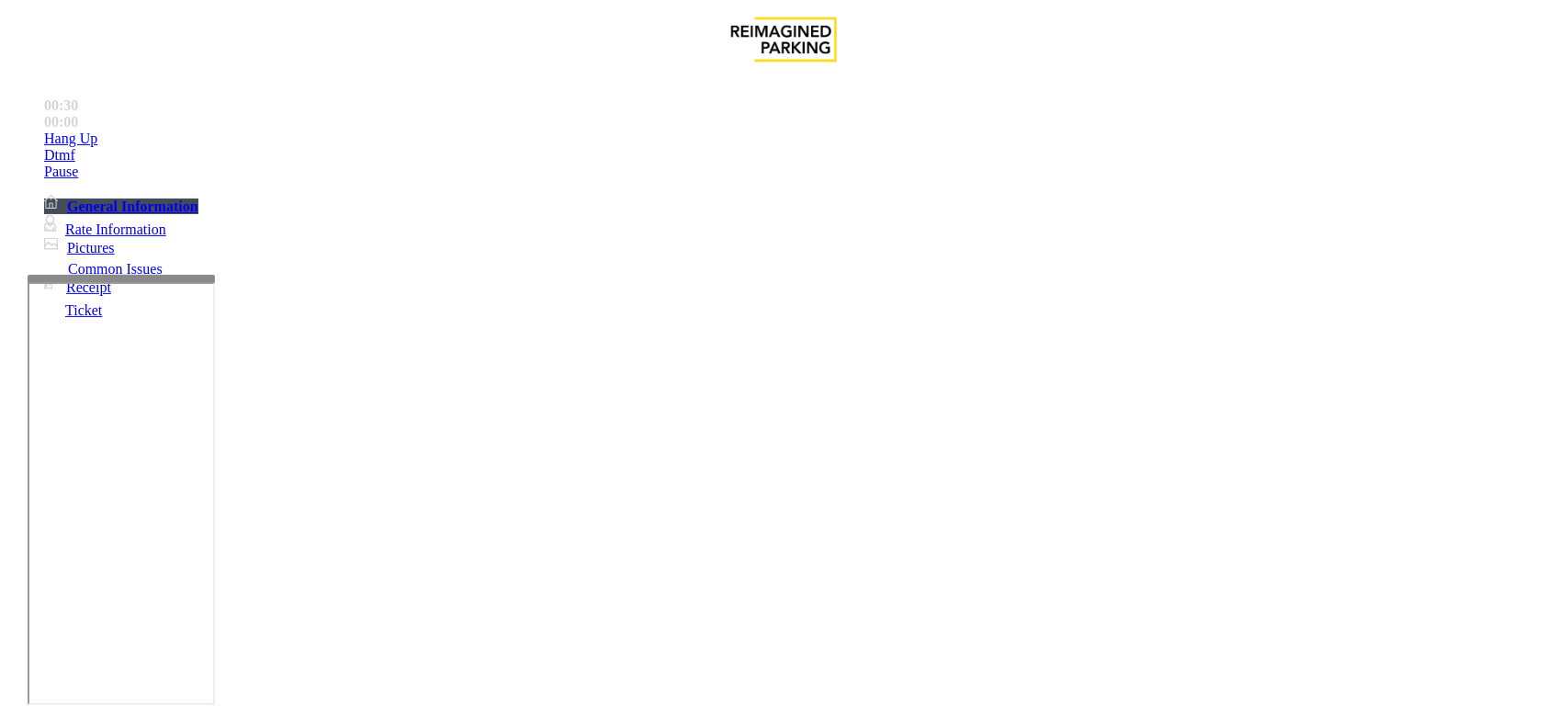 click on "Validation Error" at bounding box center (241, 1327) 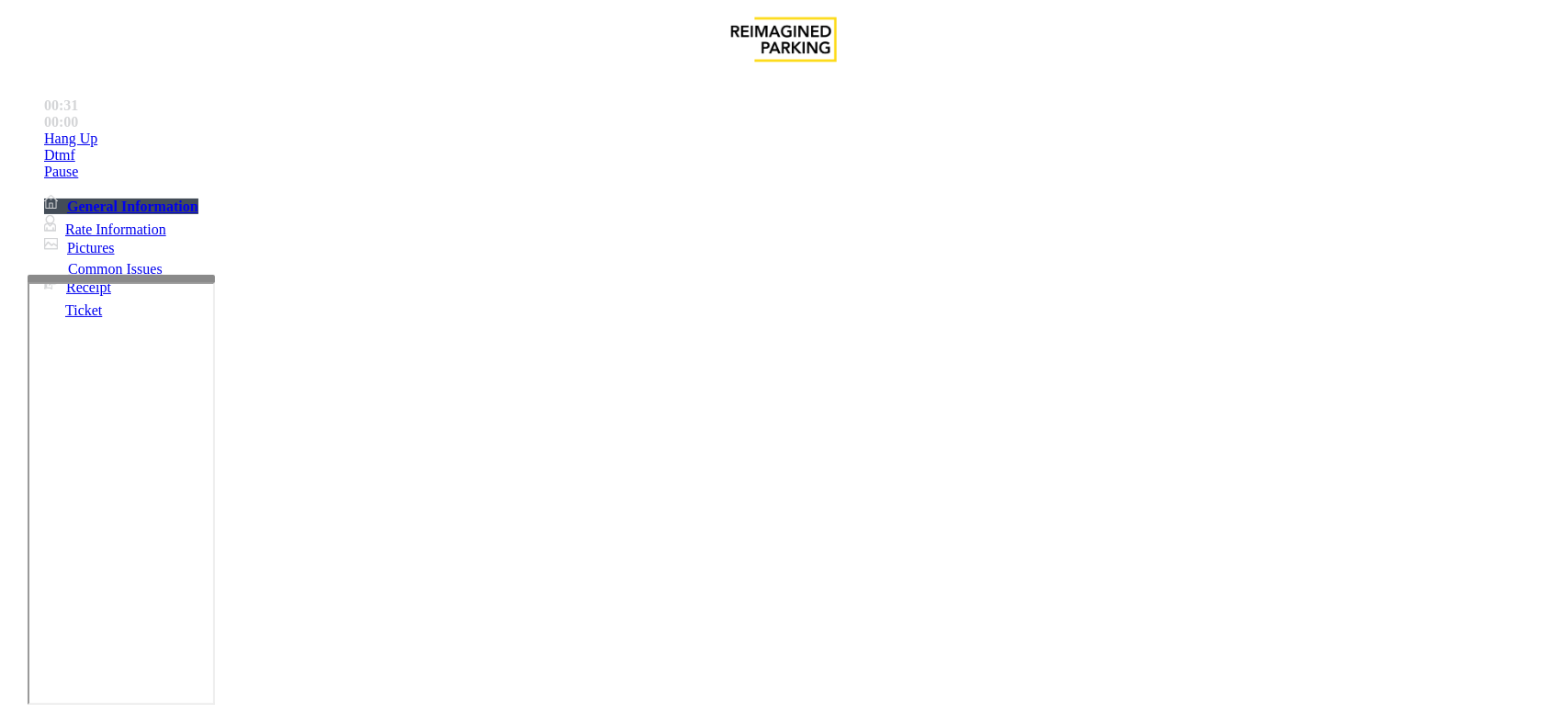 click at bounding box center (254, 1647) 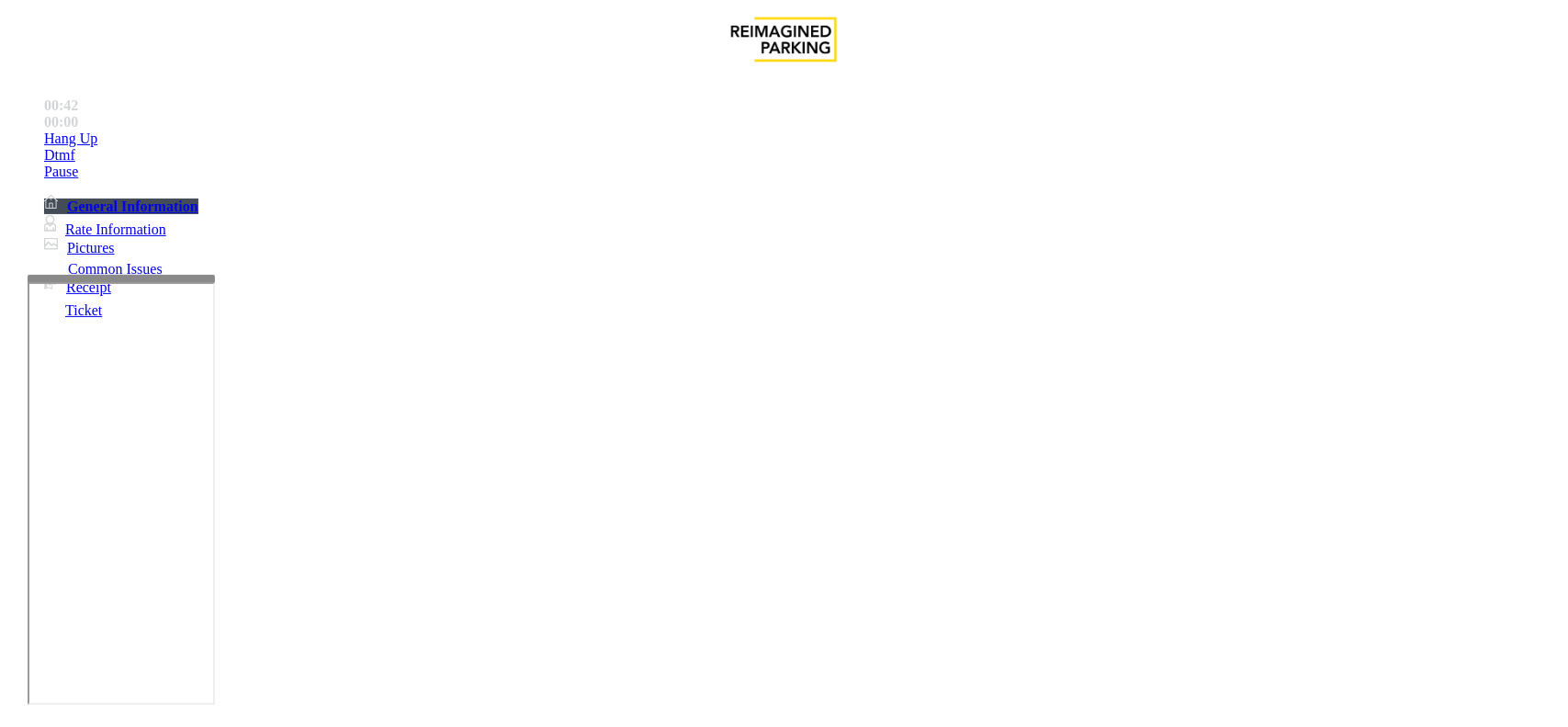 scroll, scrollTop: 574, scrollLeft: 0, axis: vertical 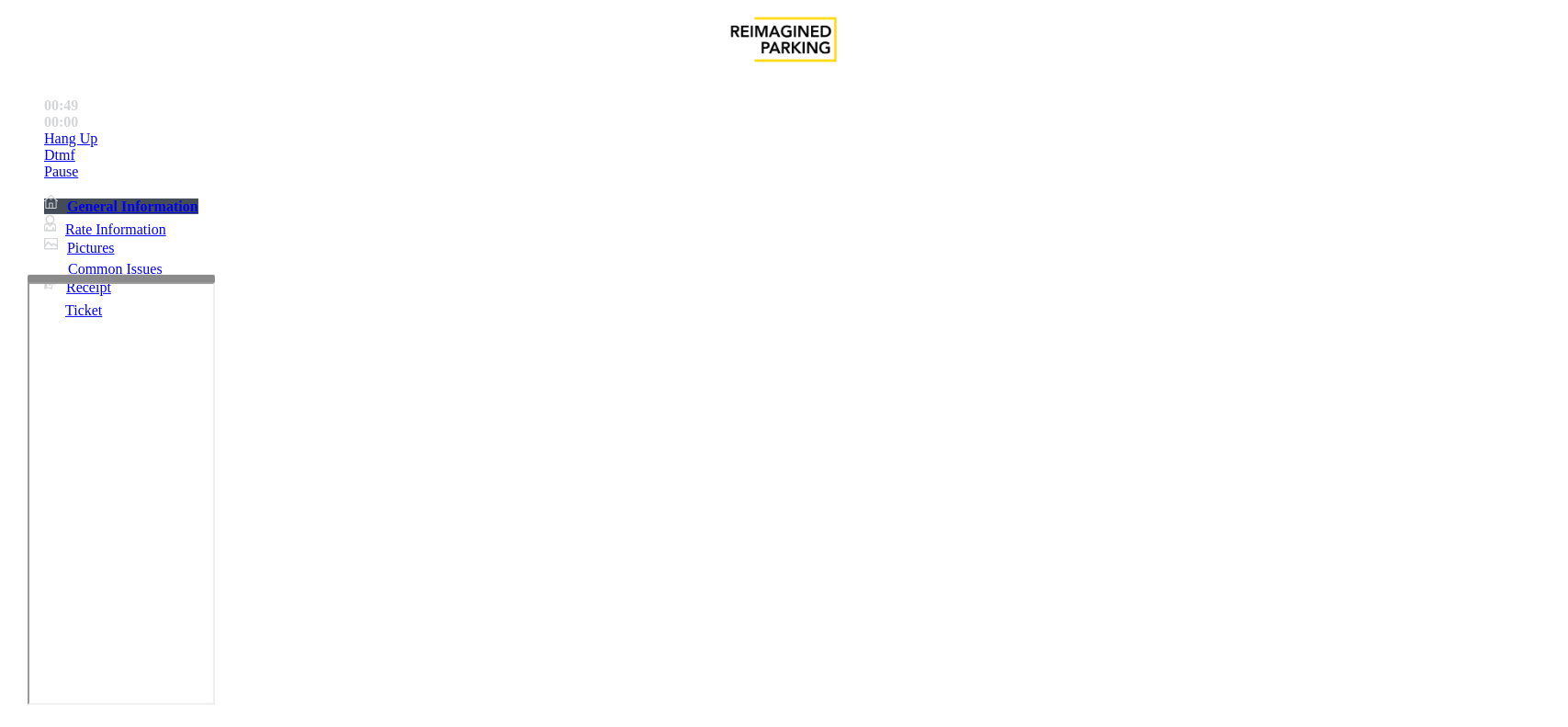 click at bounding box center (254, 1647) 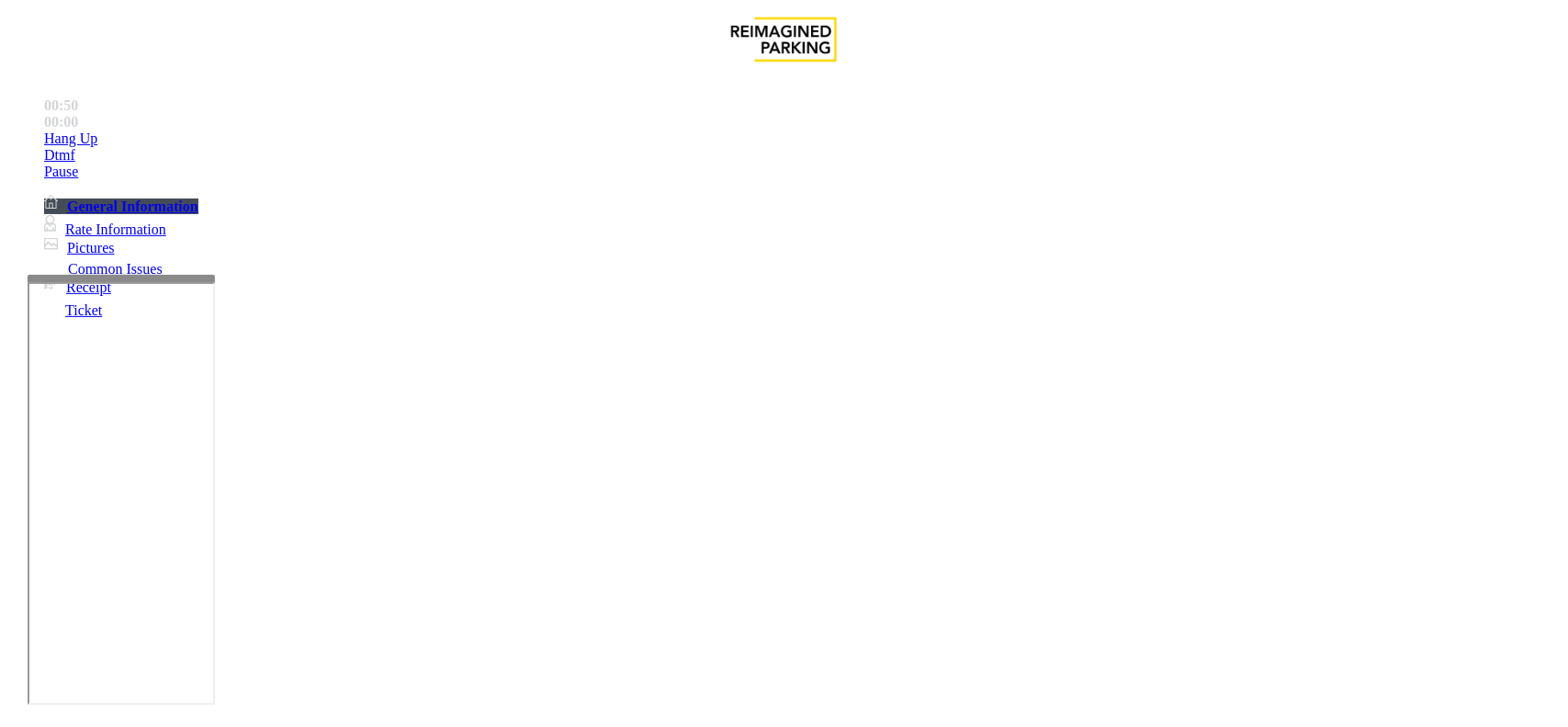 click at bounding box center [254, 1647] 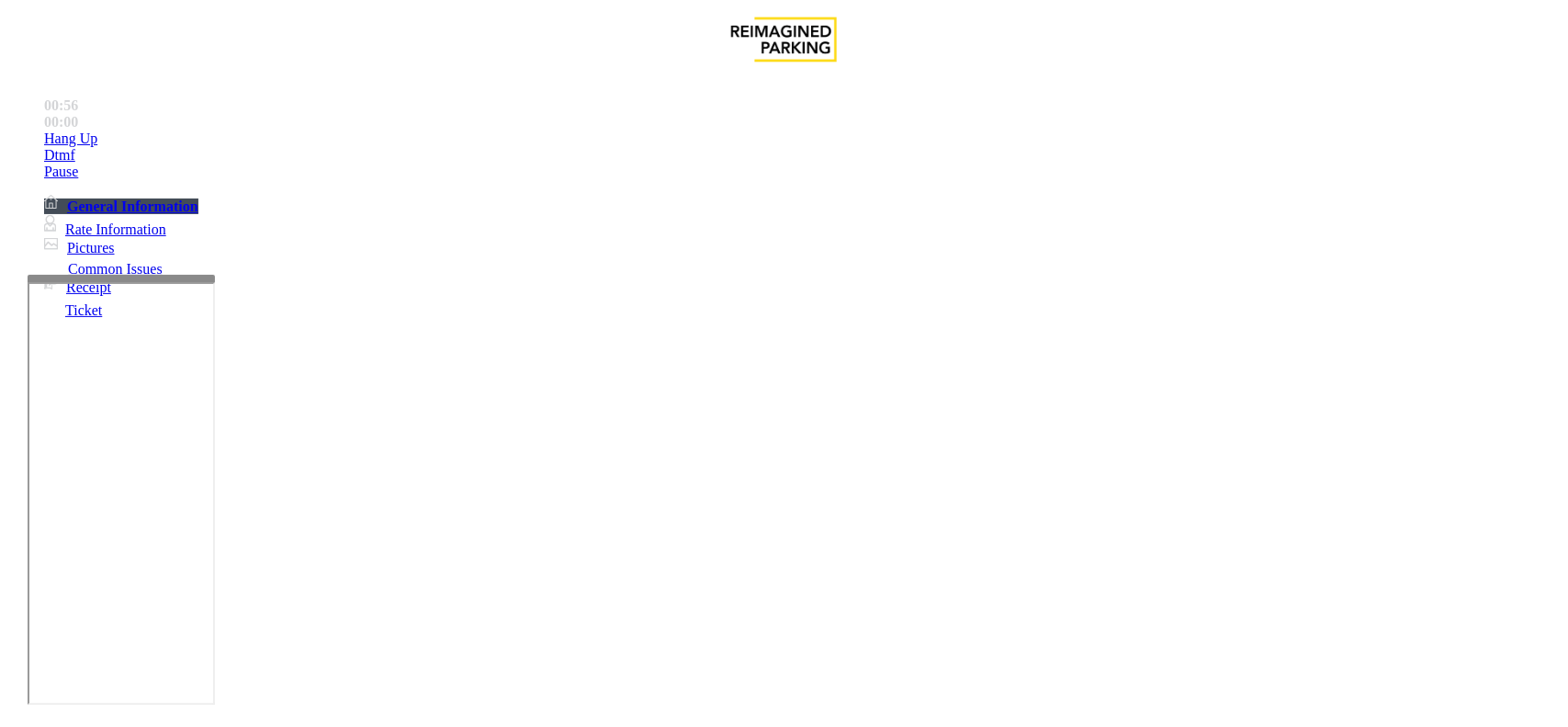 click at bounding box center [254, 1647] 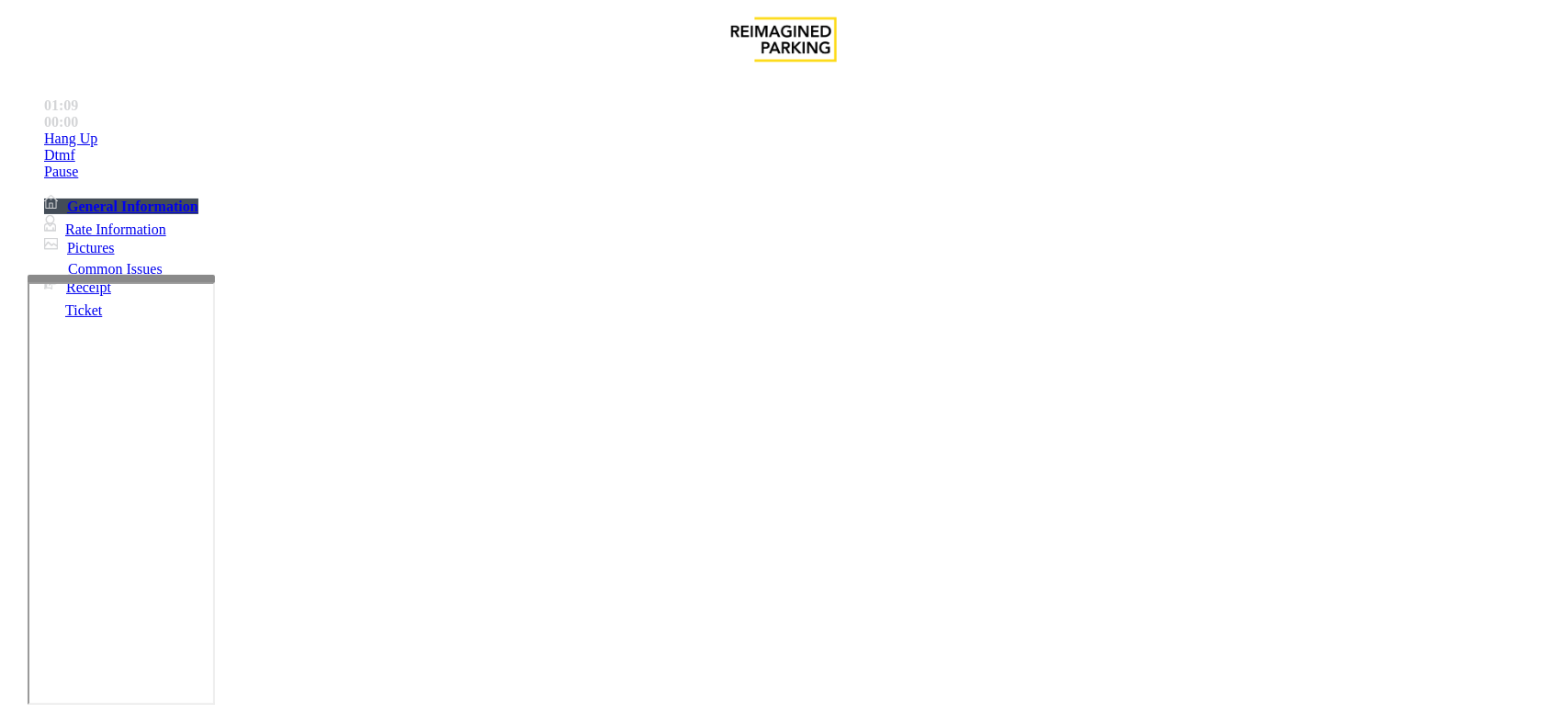 drag, startPoint x: 315, startPoint y: 556, endPoint x: 251, endPoint y: 570, distance: 65.5134 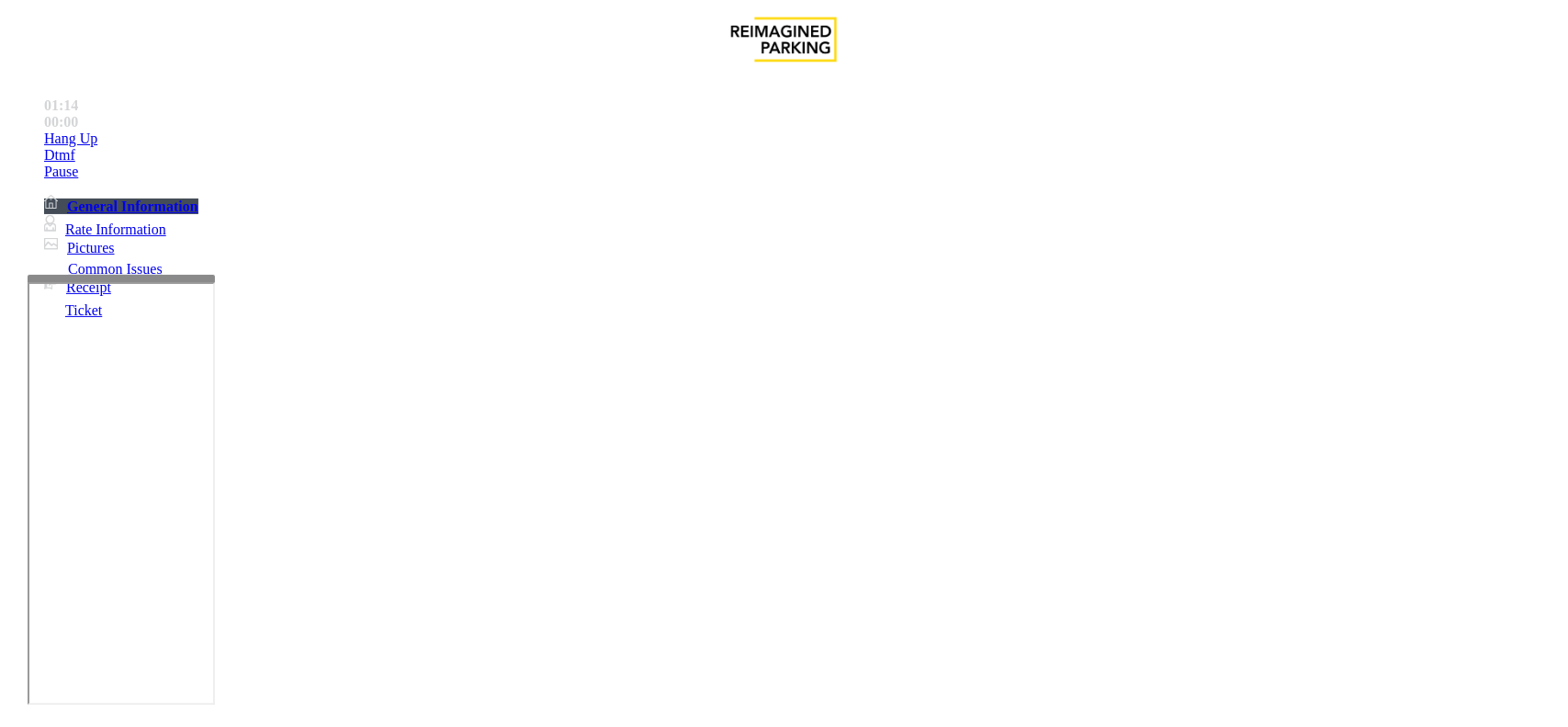 type on "******" 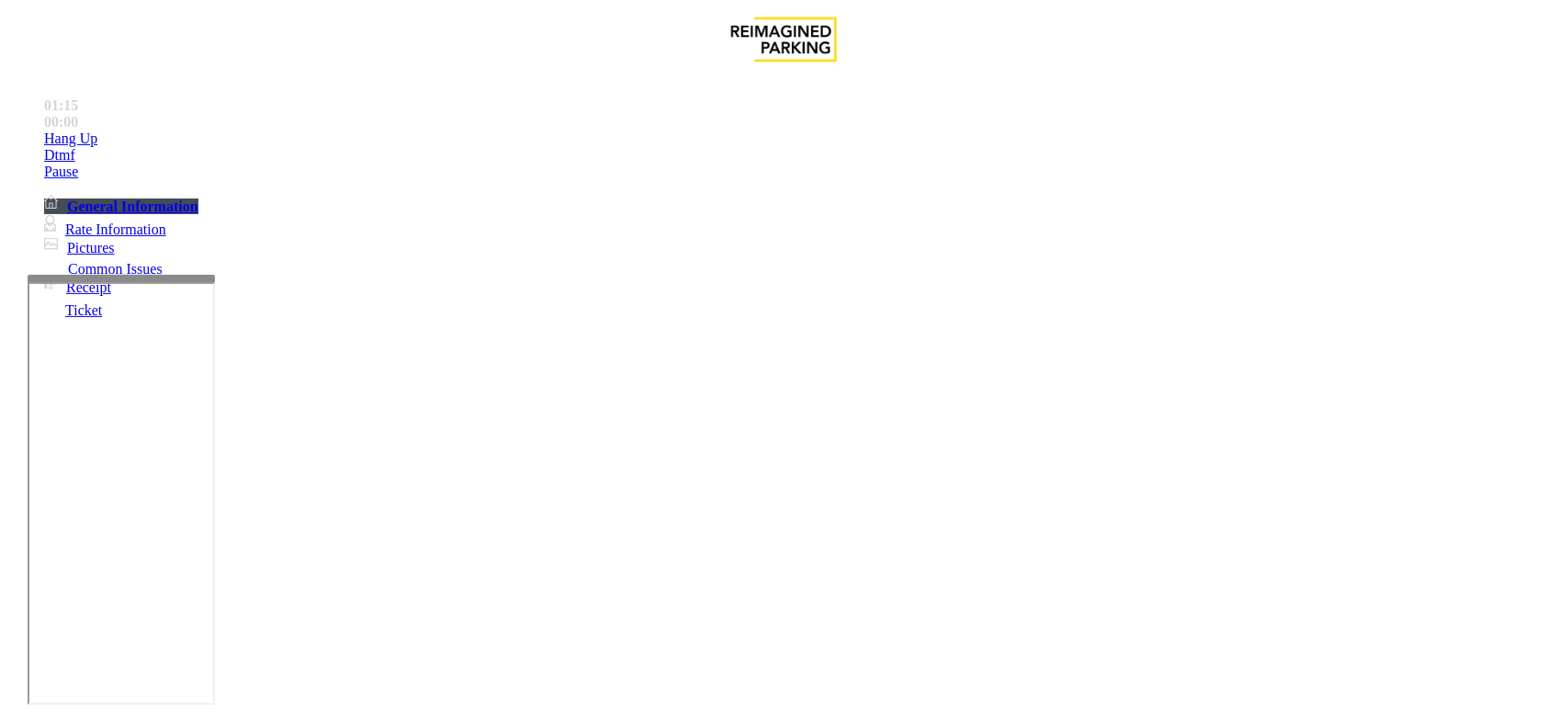 click on "Vend Gate" at bounding box center [63, 1732] 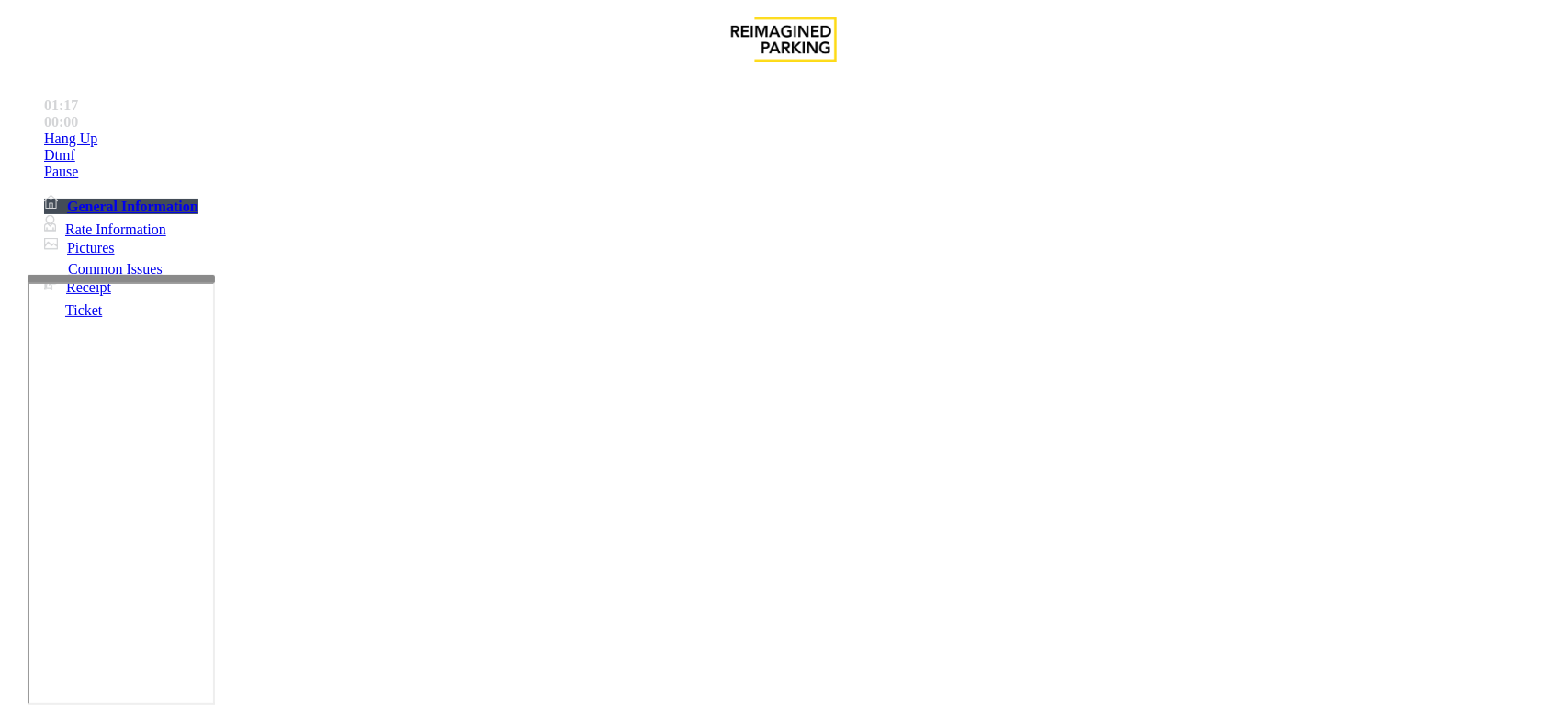 click at bounding box center [88, 1347] 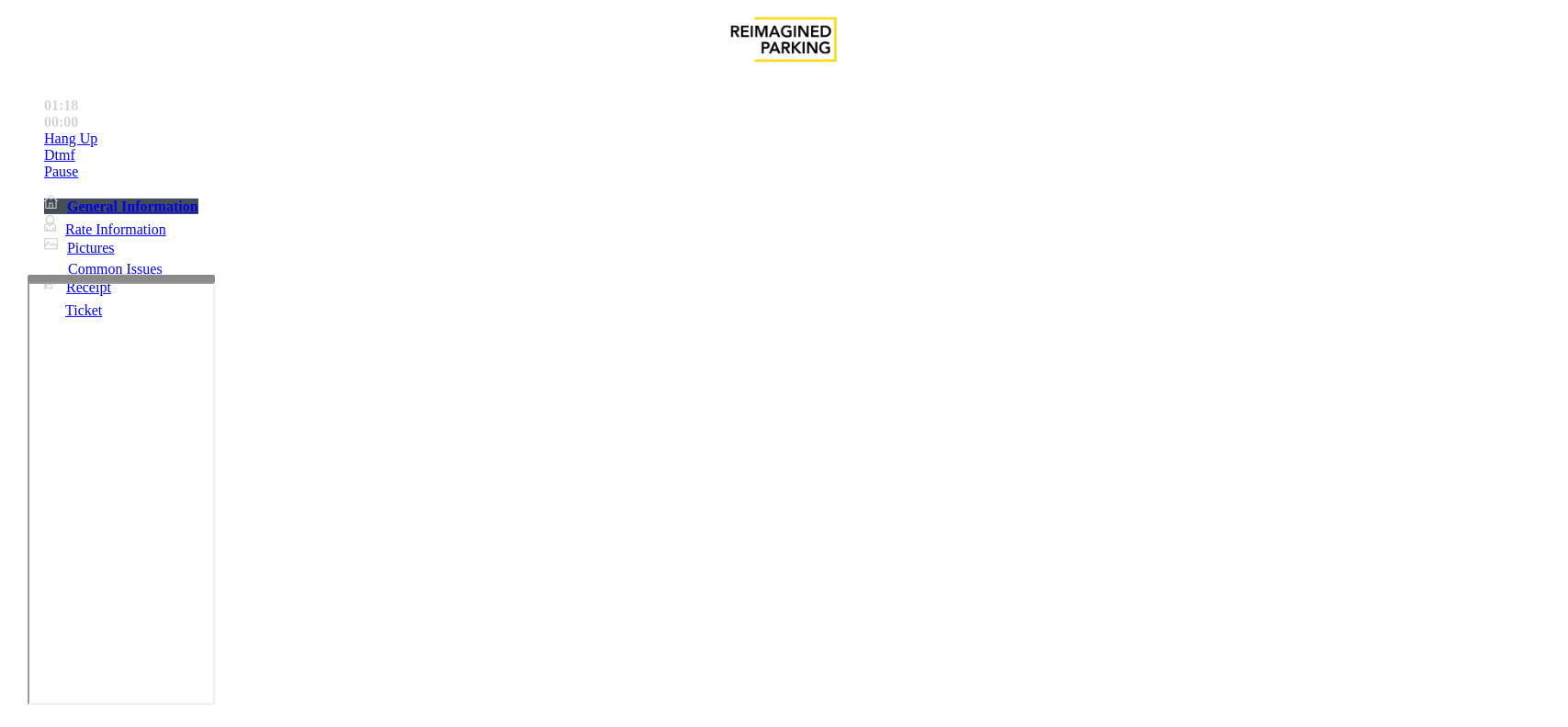 type on "**" 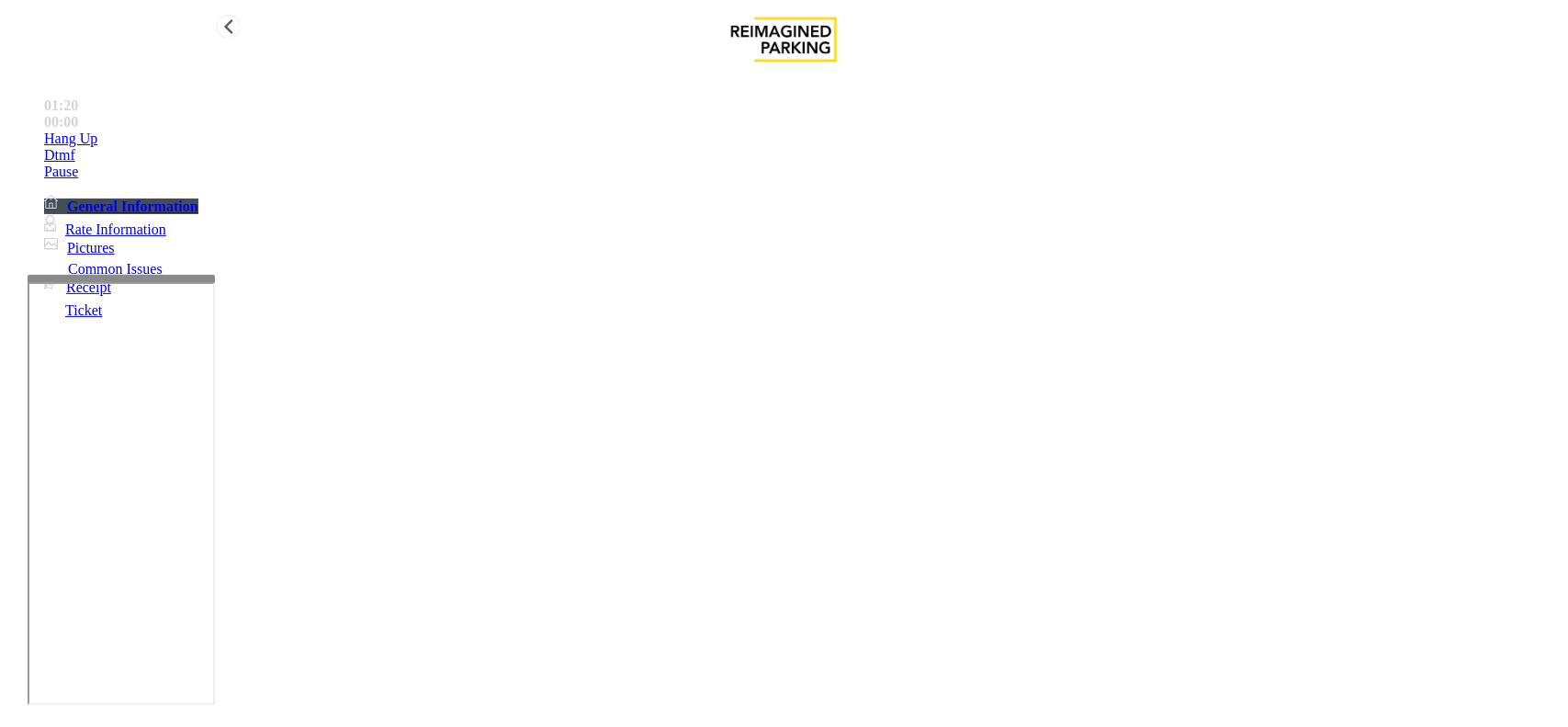 type on "**" 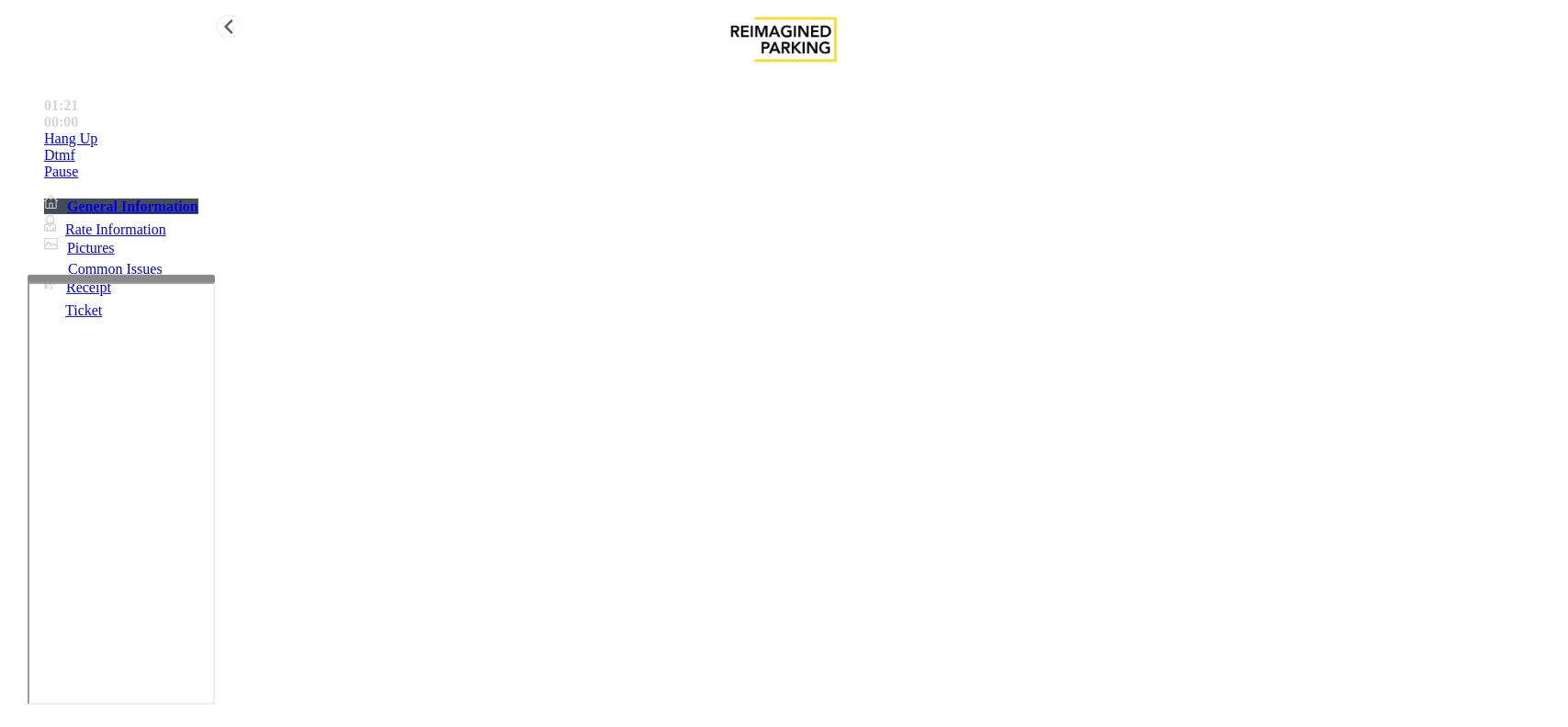 click on "Hang Up" at bounding box center (802, 139) 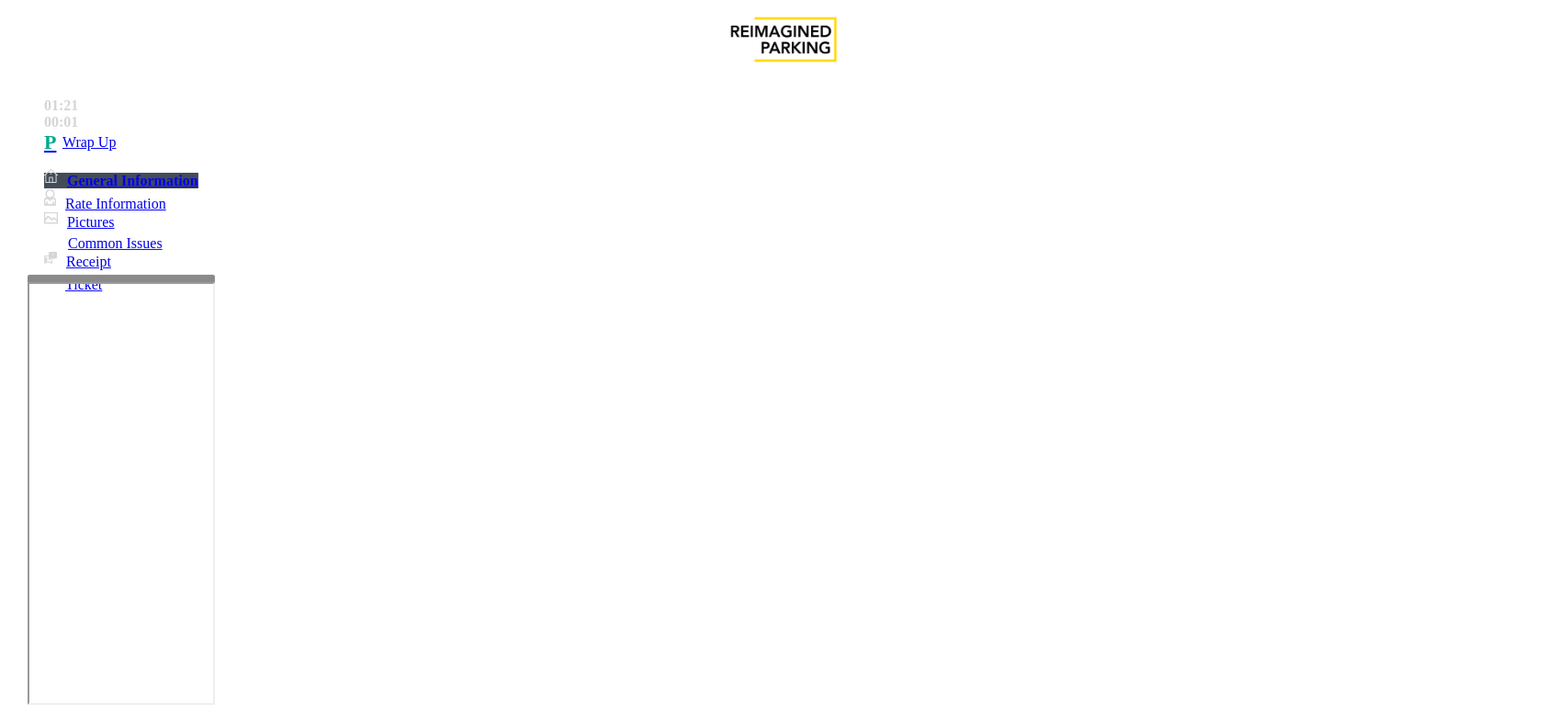 drag, startPoint x: 326, startPoint y: 573, endPoint x: 295, endPoint y: 568, distance: 31.40064 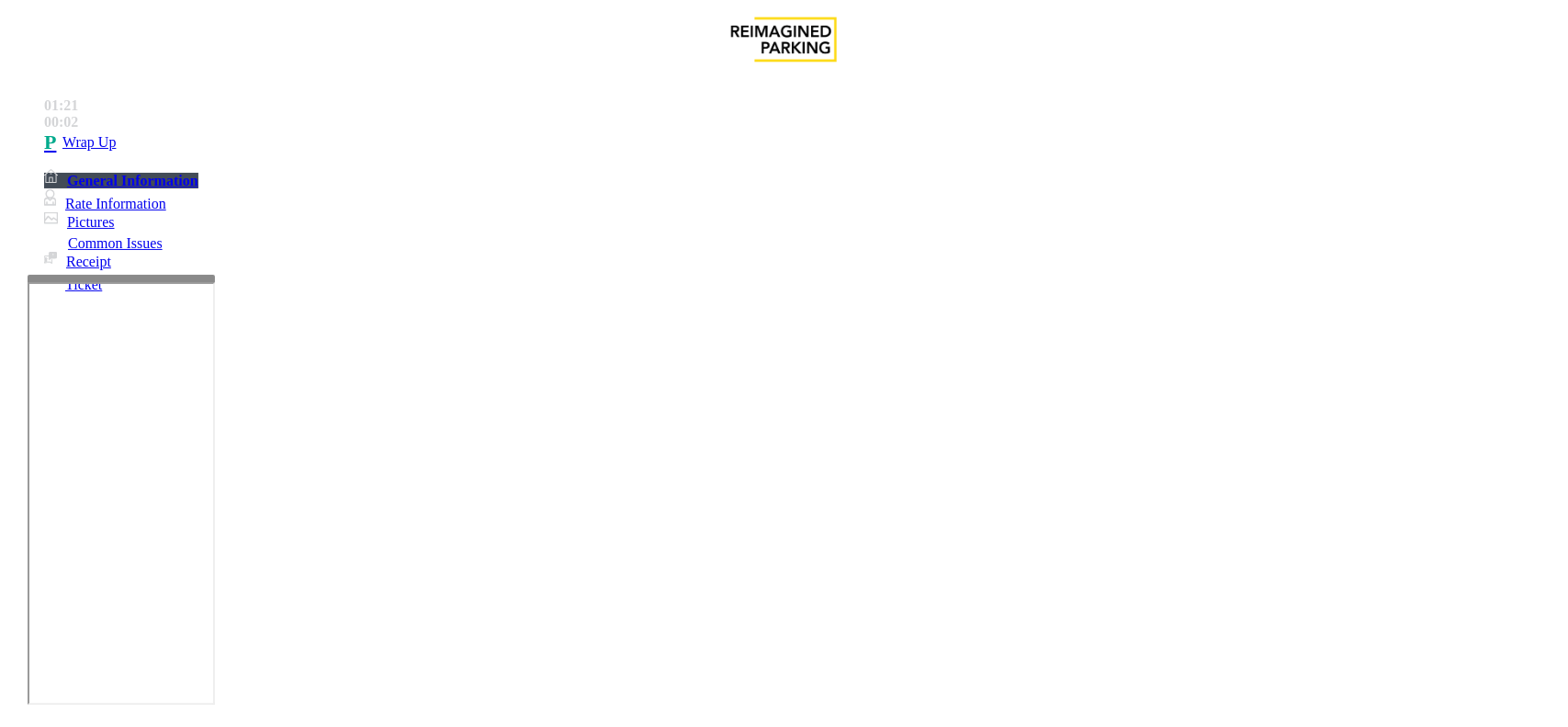 click on "Validation Issue" at bounding box center (97, 1297) 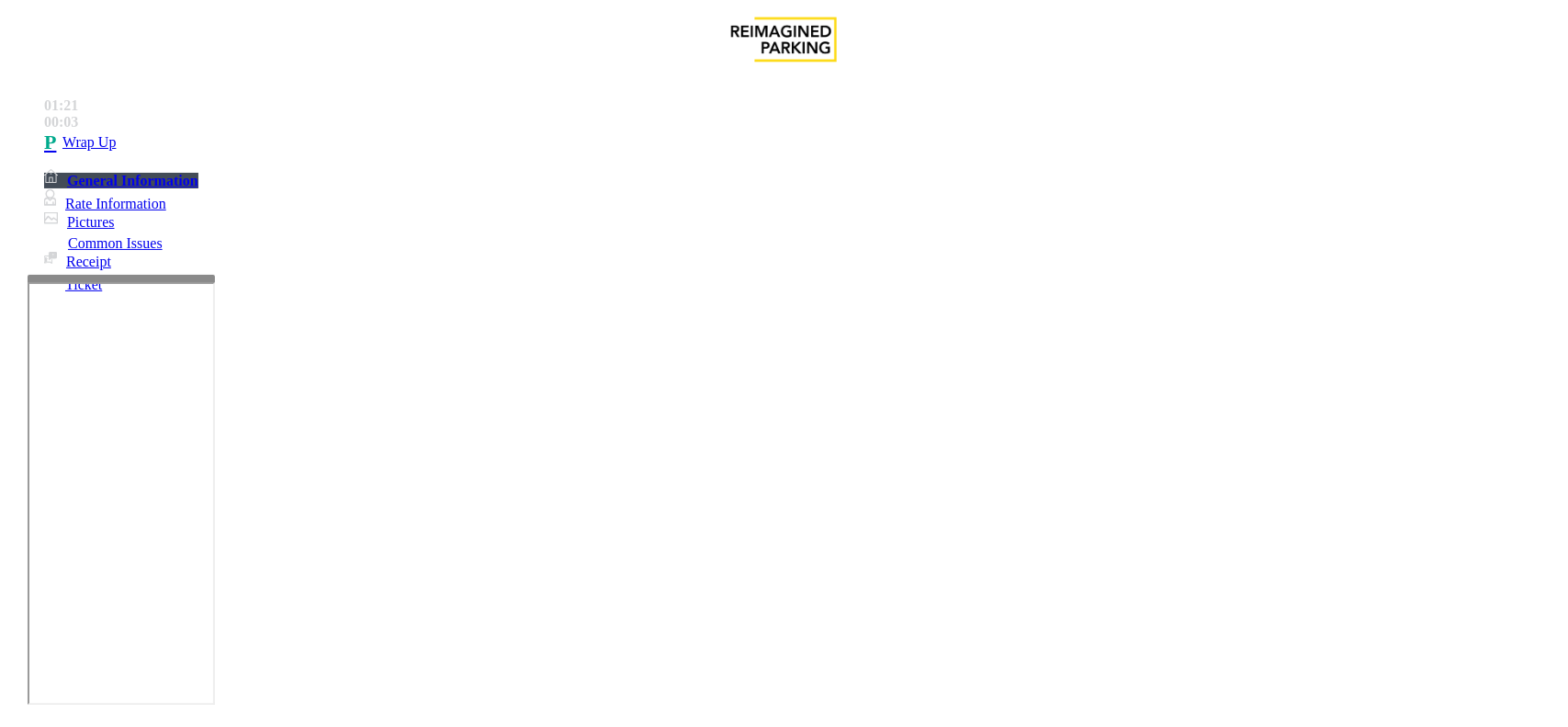 click on "Issue" at bounding box center [39, 1297] 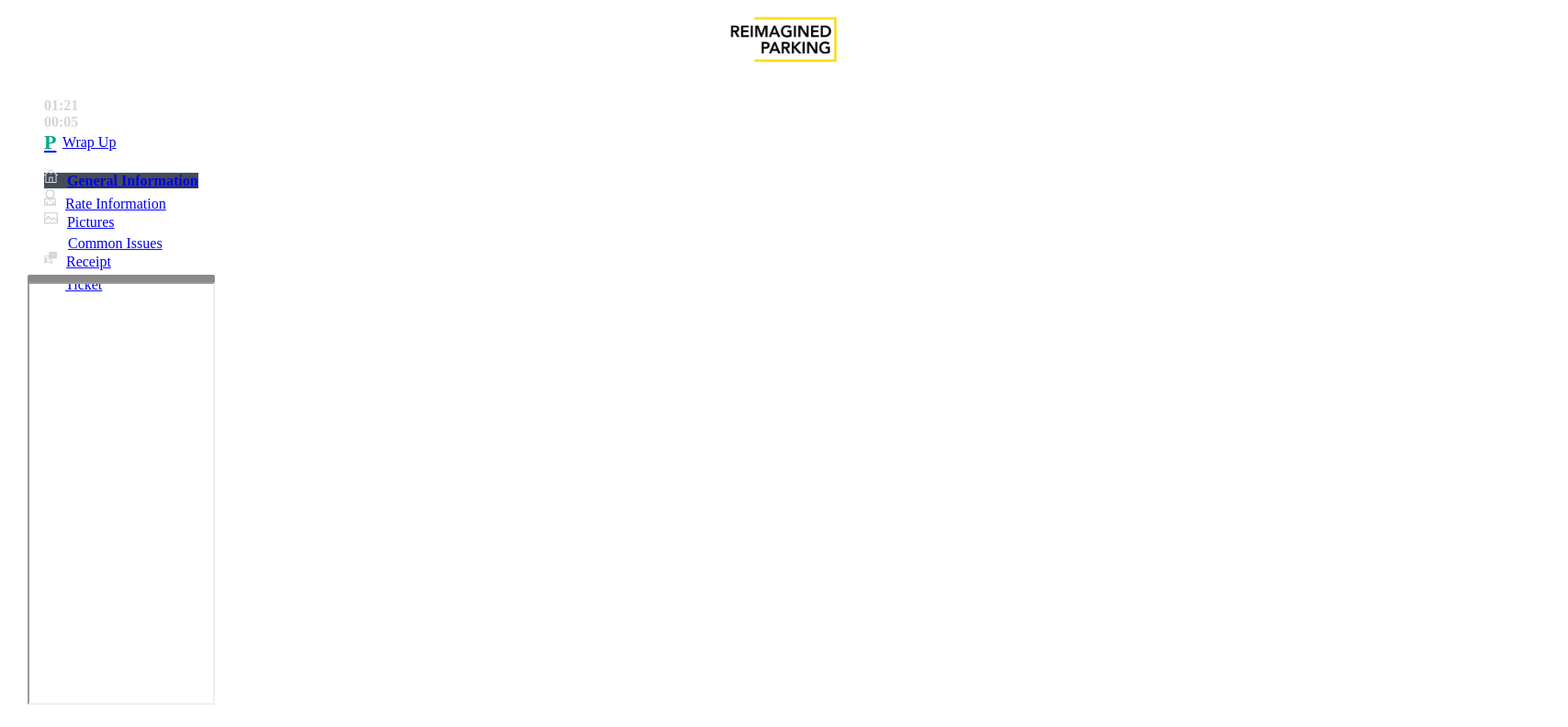 drag, startPoint x: 438, startPoint y: 213, endPoint x: 439, endPoint y: 244, distance: 31.01612 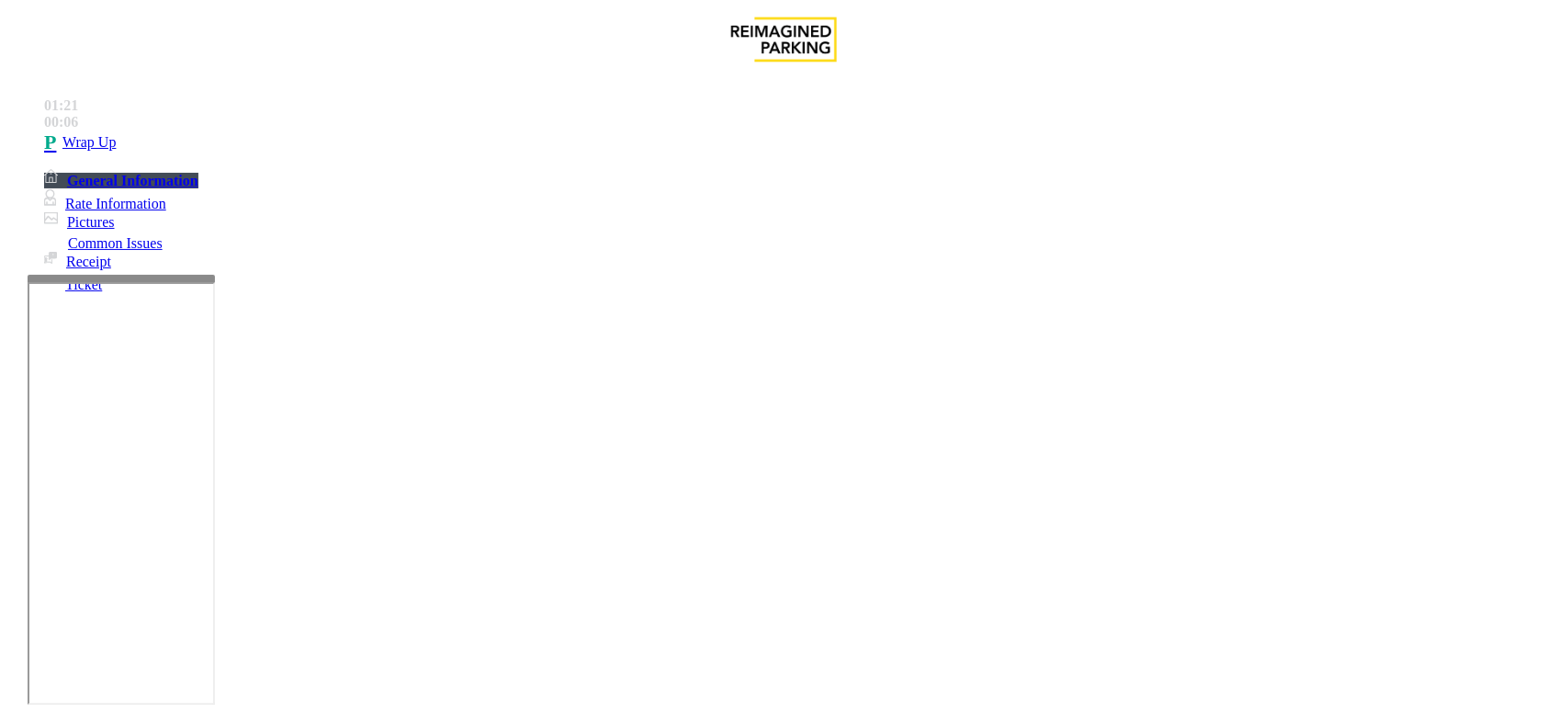 click on "Monthly Issue" at bounding box center [246, 1327] 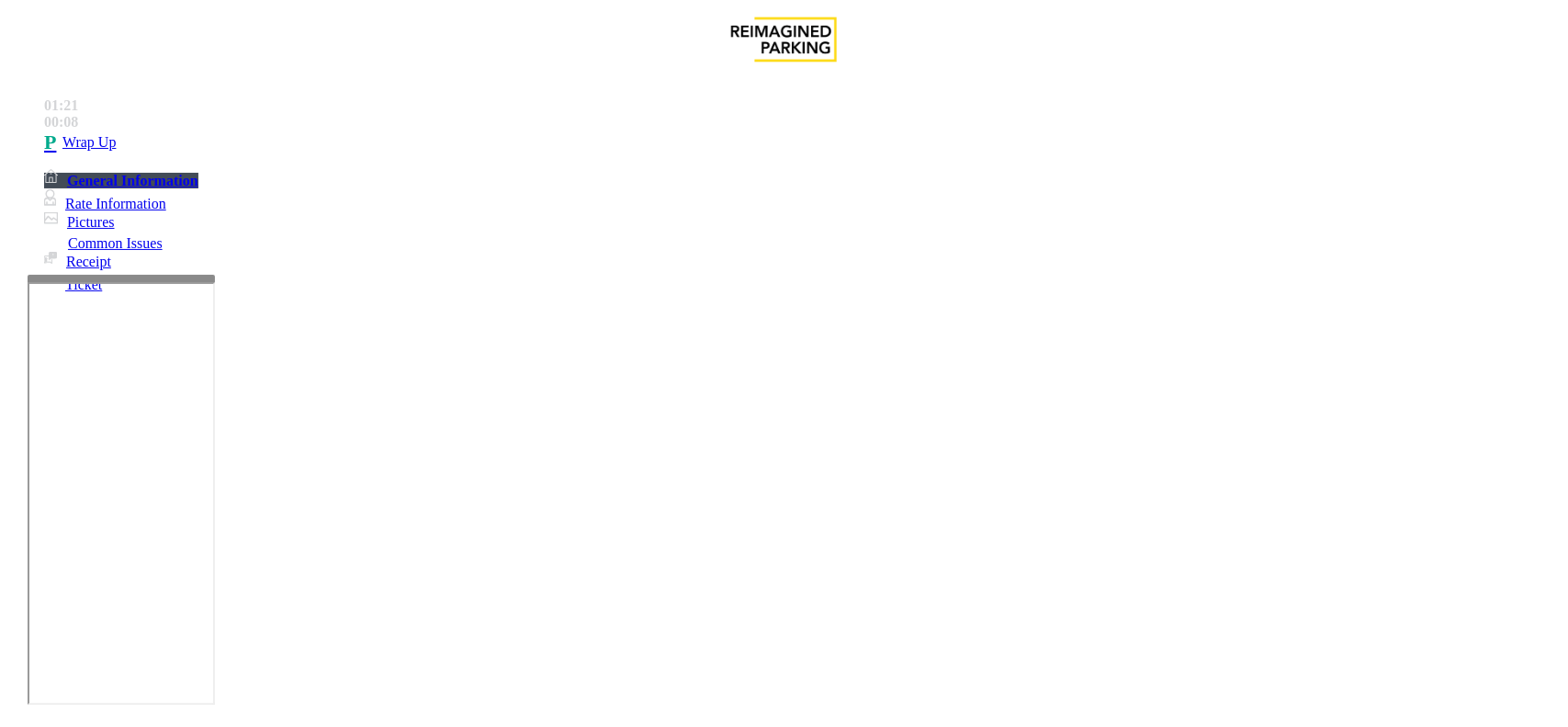 click at bounding box center (88, 1397) 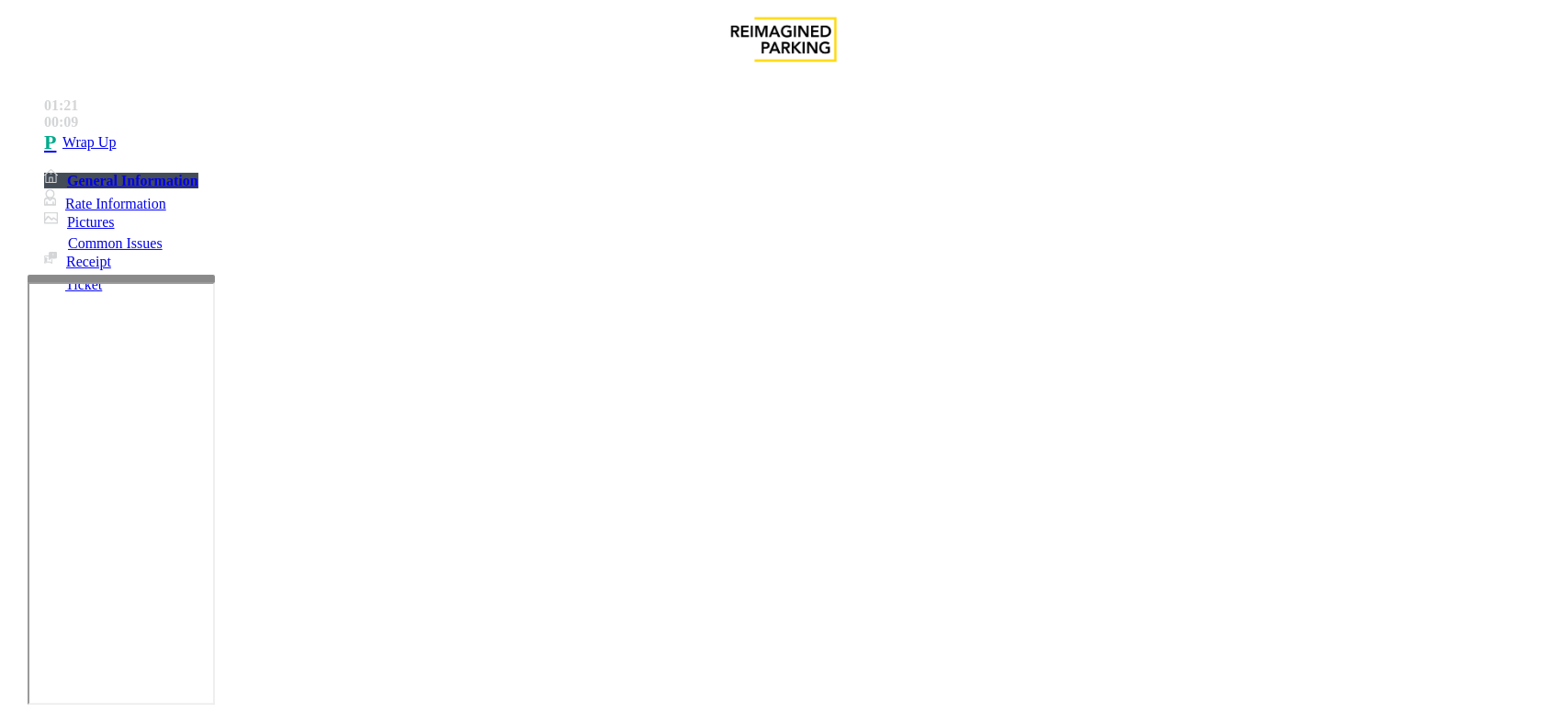 drag, startPoint x: 300, startPoint y: 529, endPoint x: 241, endPoint y: 528, distance: 59.00847 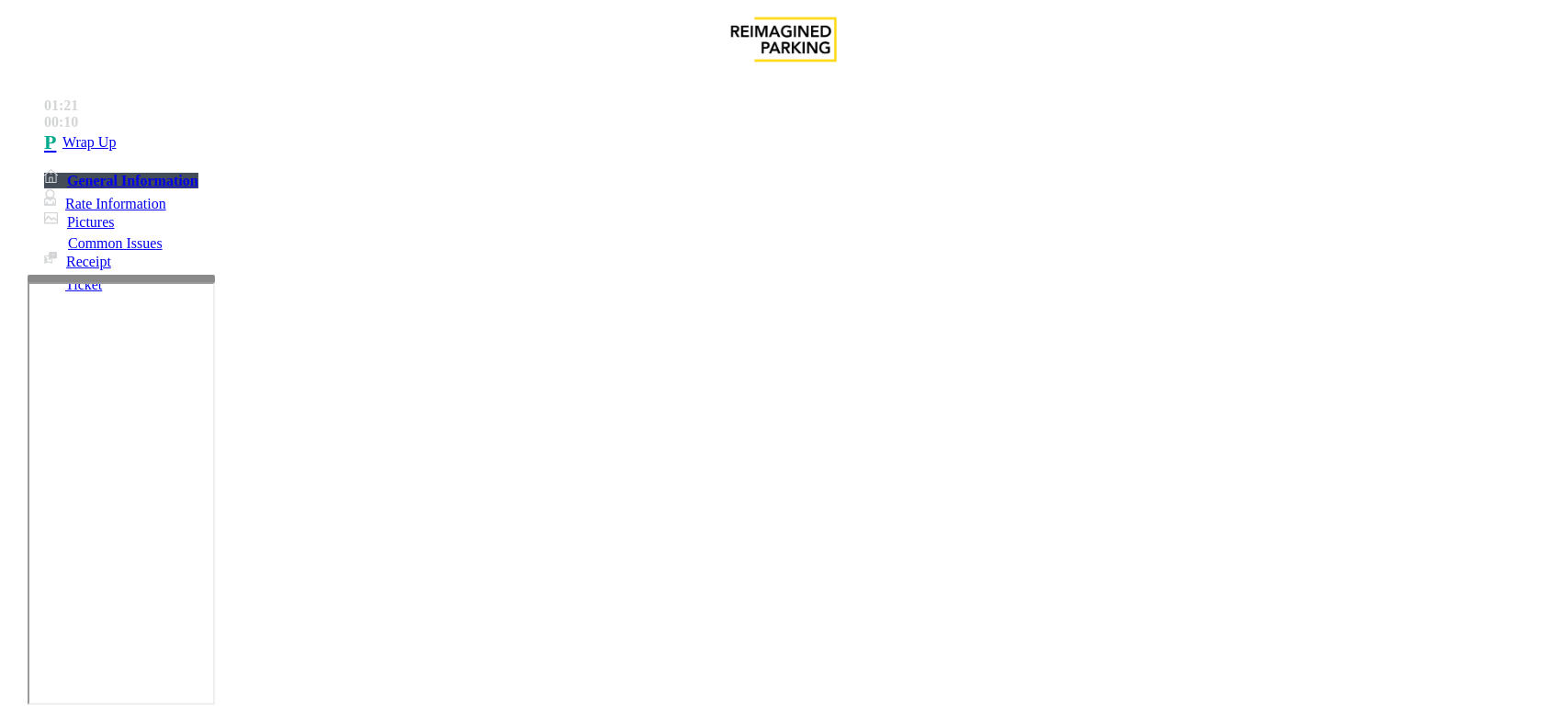 paste on "******" 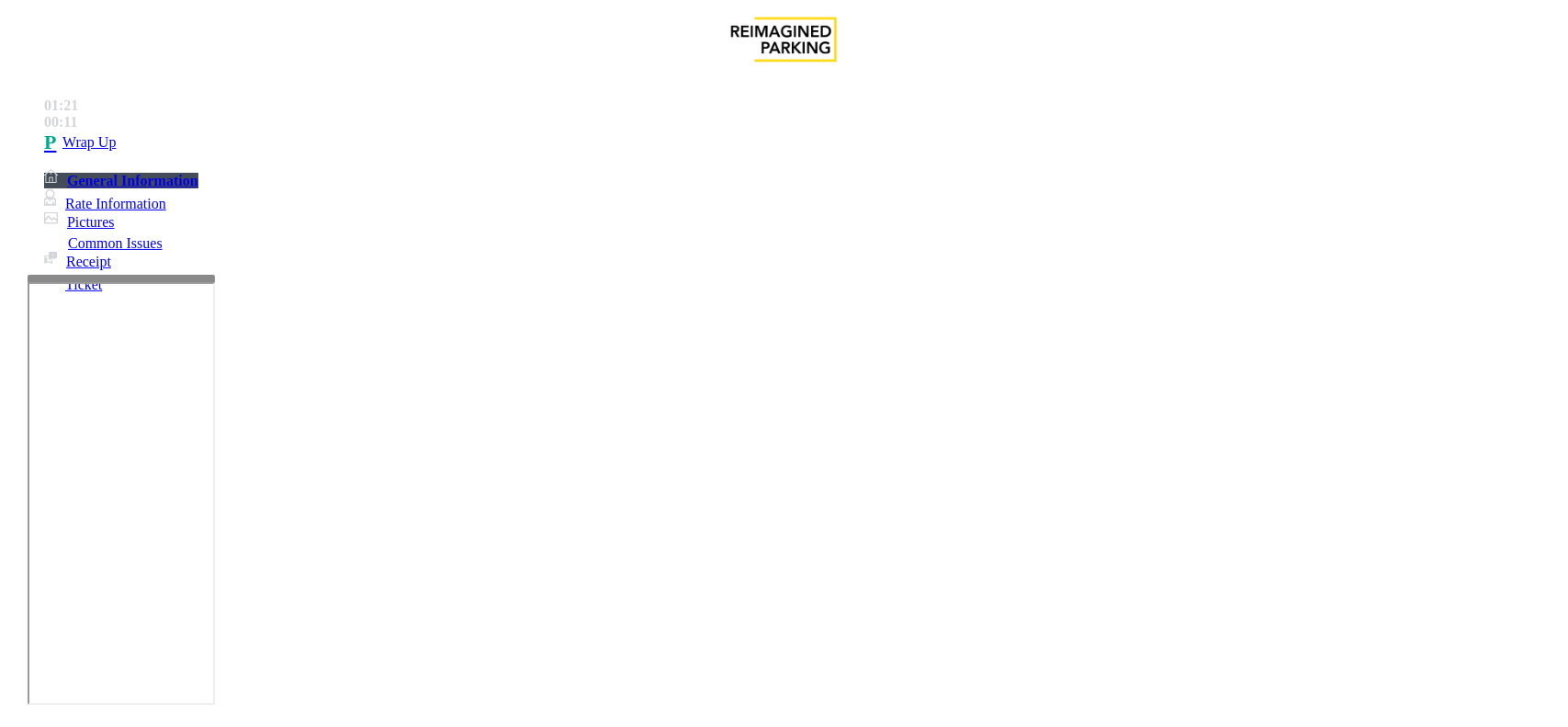 type on "******" 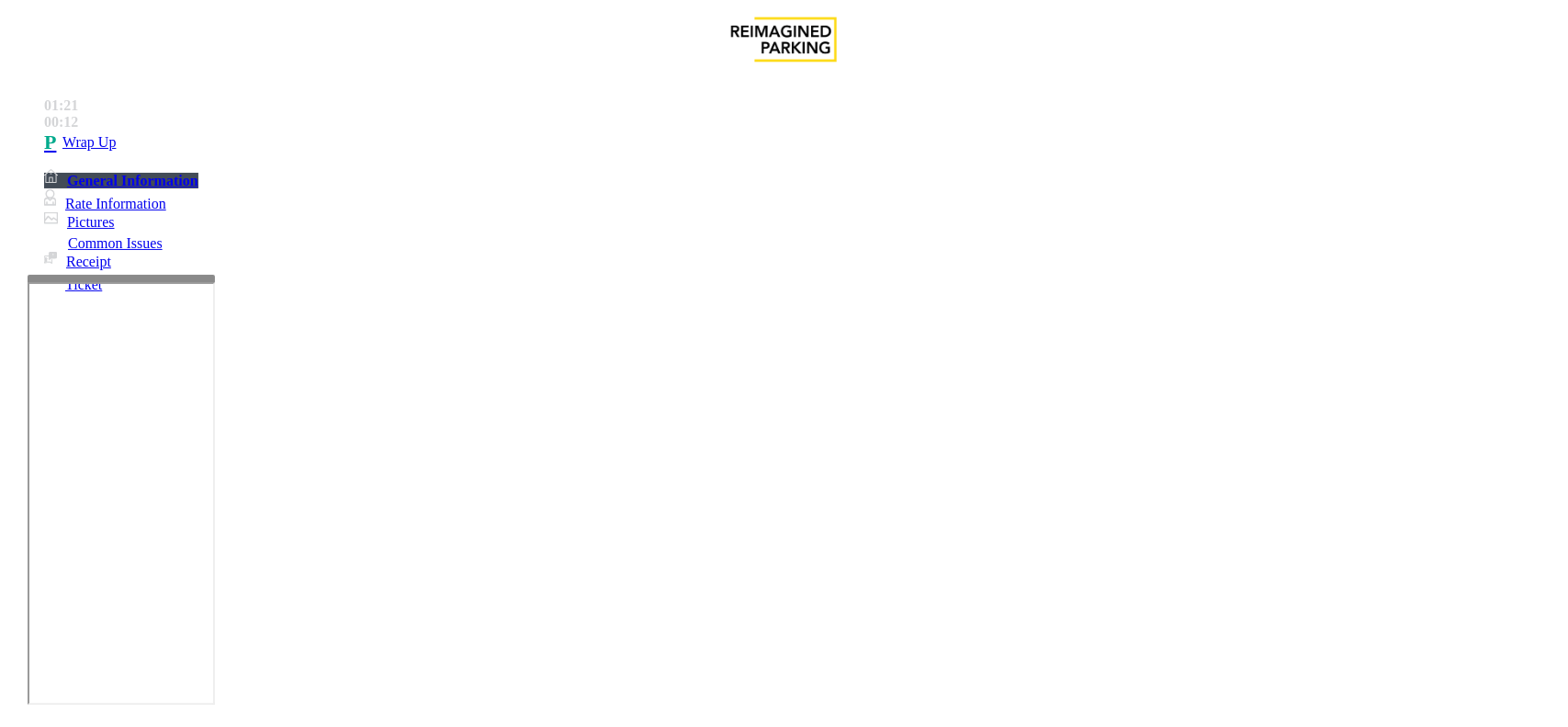 drag, startPoint x: 296, startPoint y: 527, endPoint x: 244, endPoint y: 525, distance: 52.0384 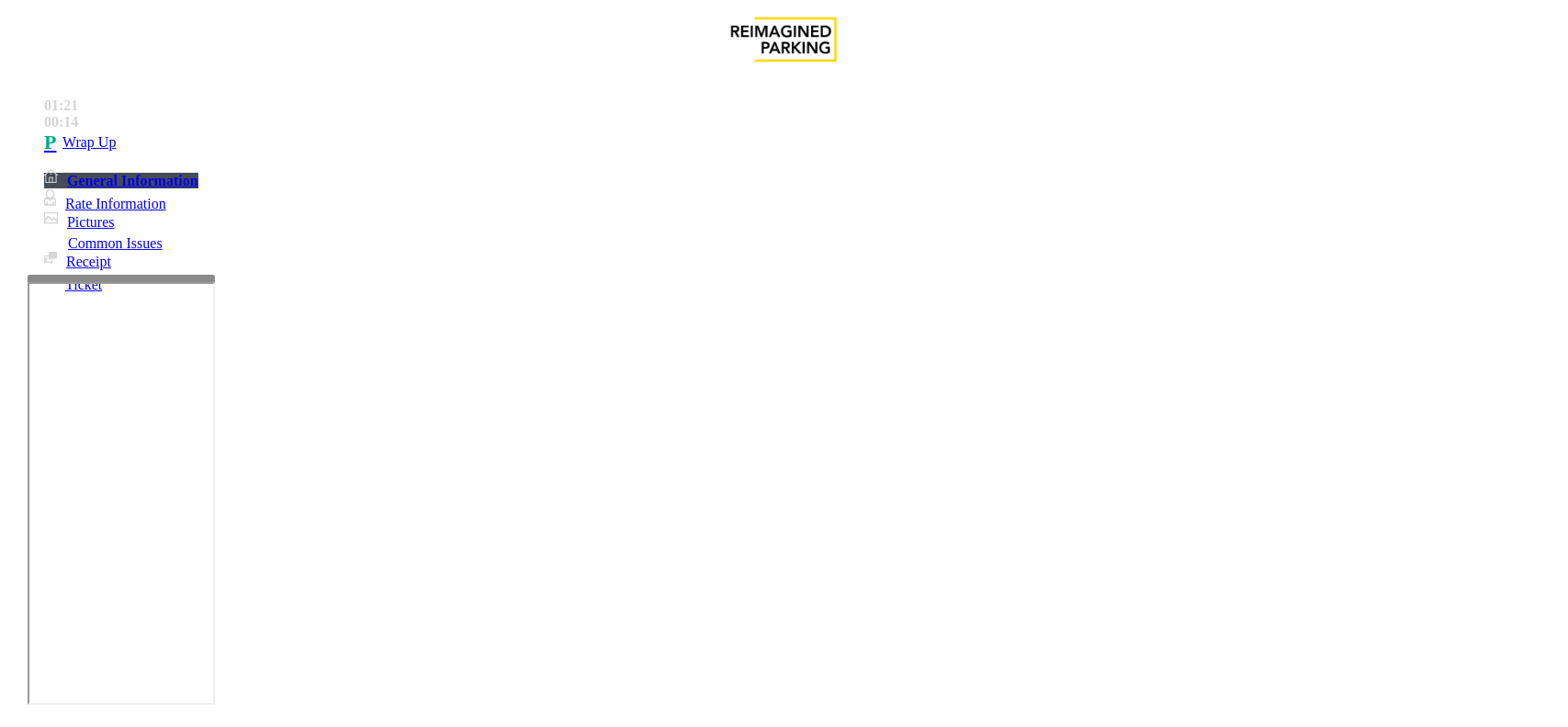 drag, startPoint x: 374, startPoint y: 168, endPoint x: 244, endPoint y: 148, distance: 131.529 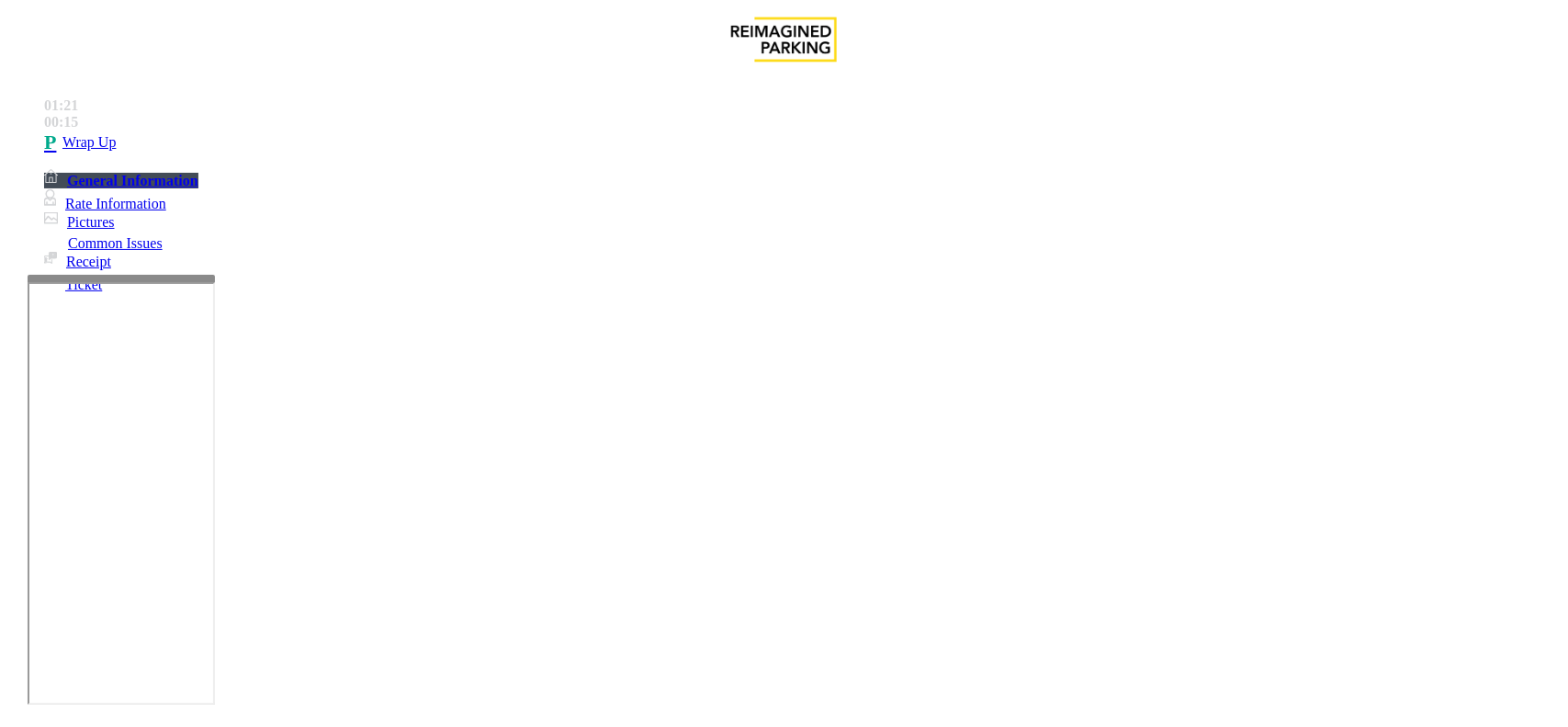 click at bounding box center [254, 1605] 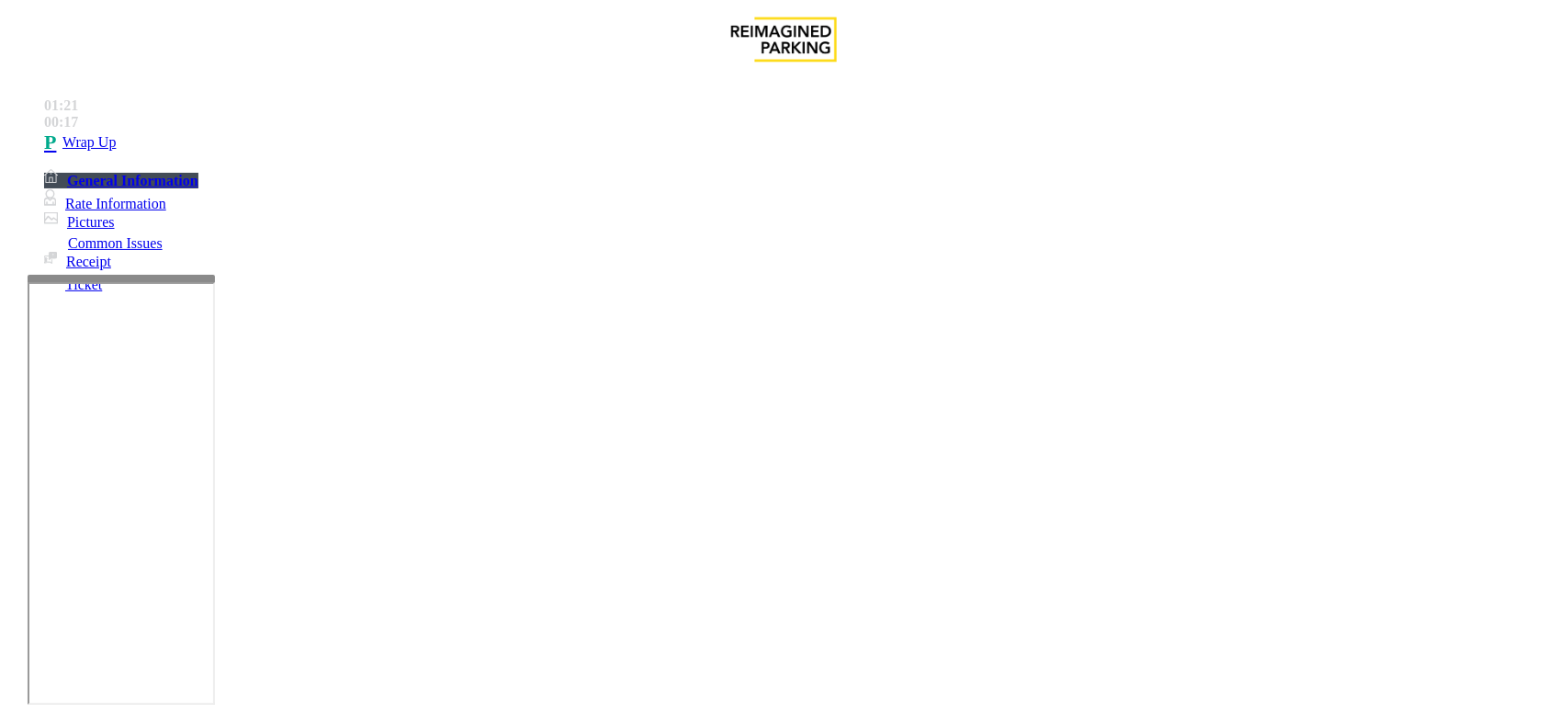 drag, startPoint x: 393, startPoint y: 525, endPoint x: 300, endPoint y: 520, distance: 93.13431 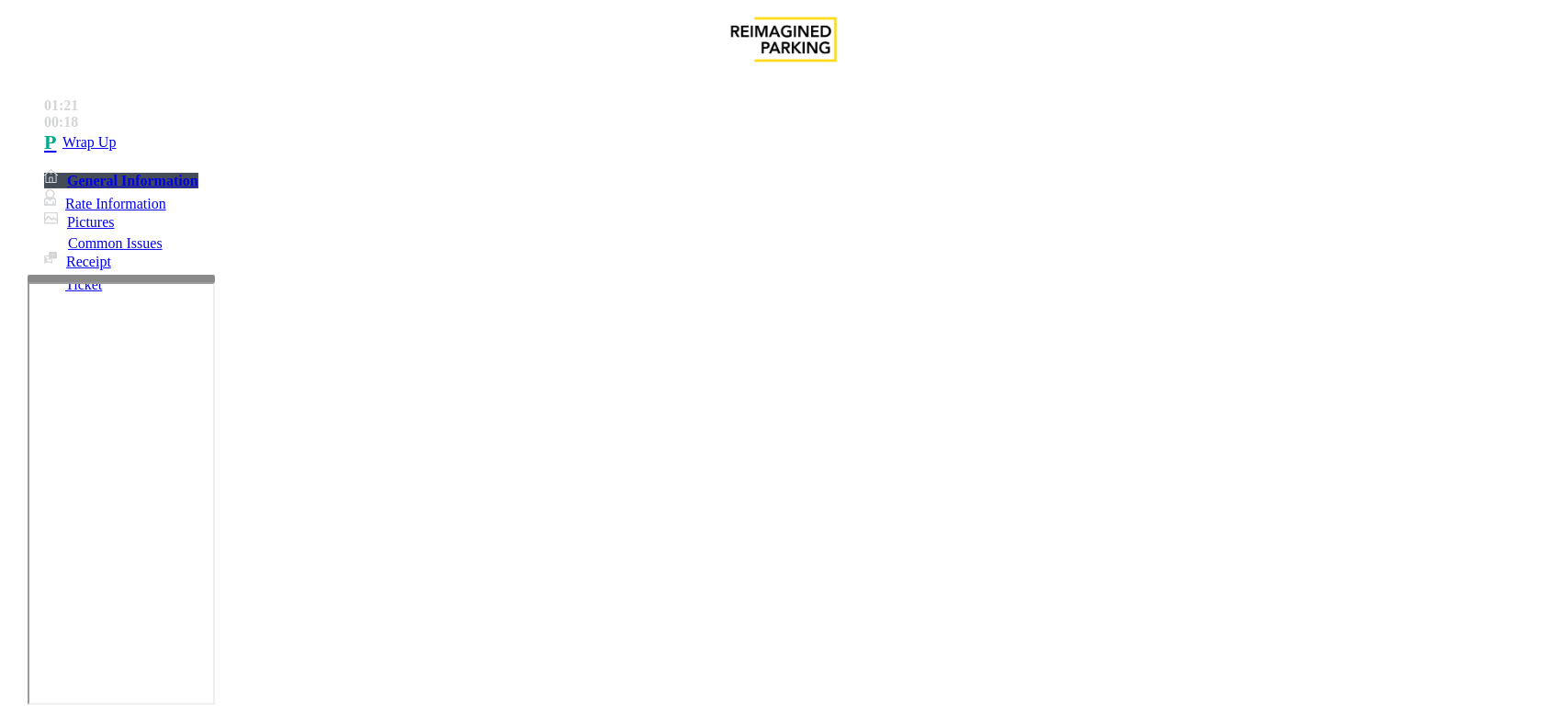 click at bounding box center [254, 1605] 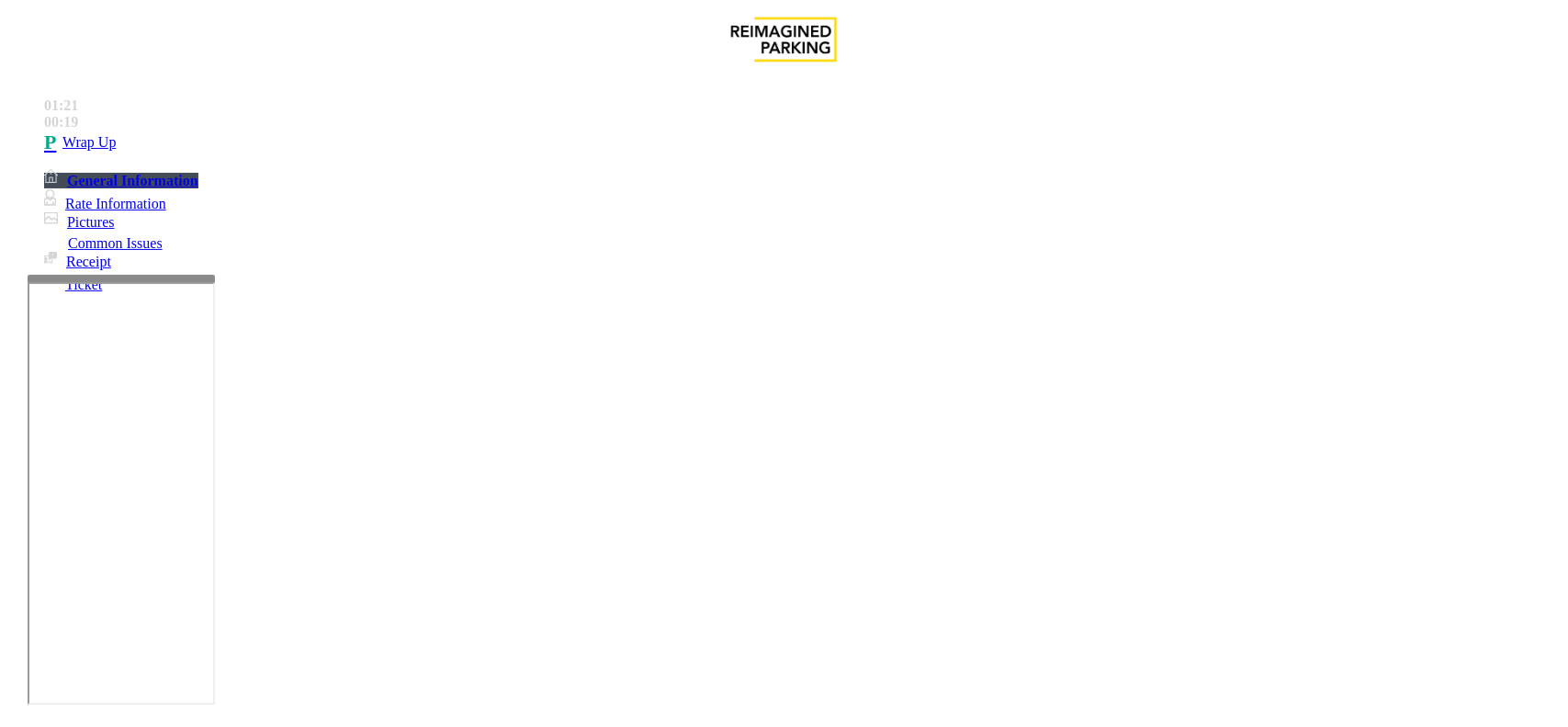 click at bounding box center (254, 1605) 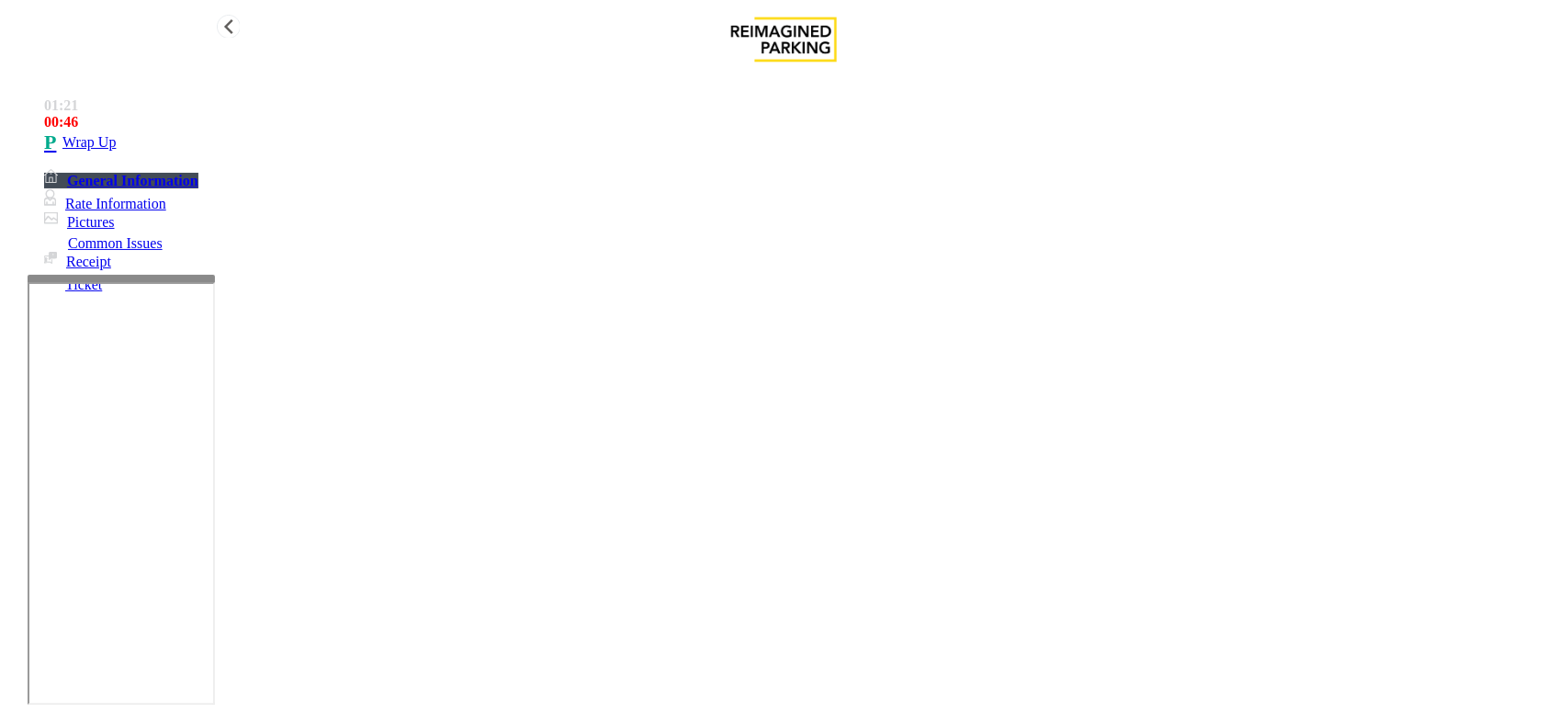type on "**********" 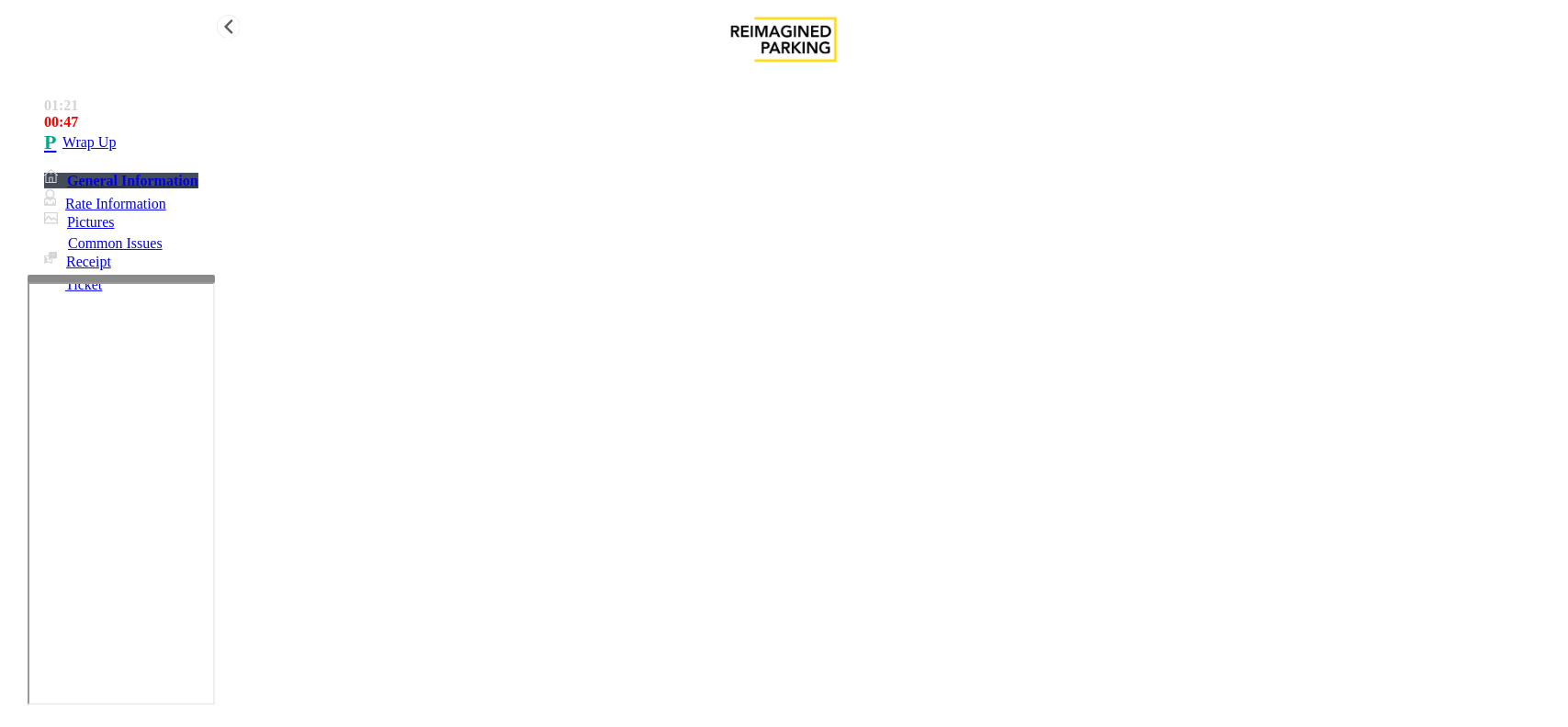 click on "Wrap Up" at bounding box center (802, 142) 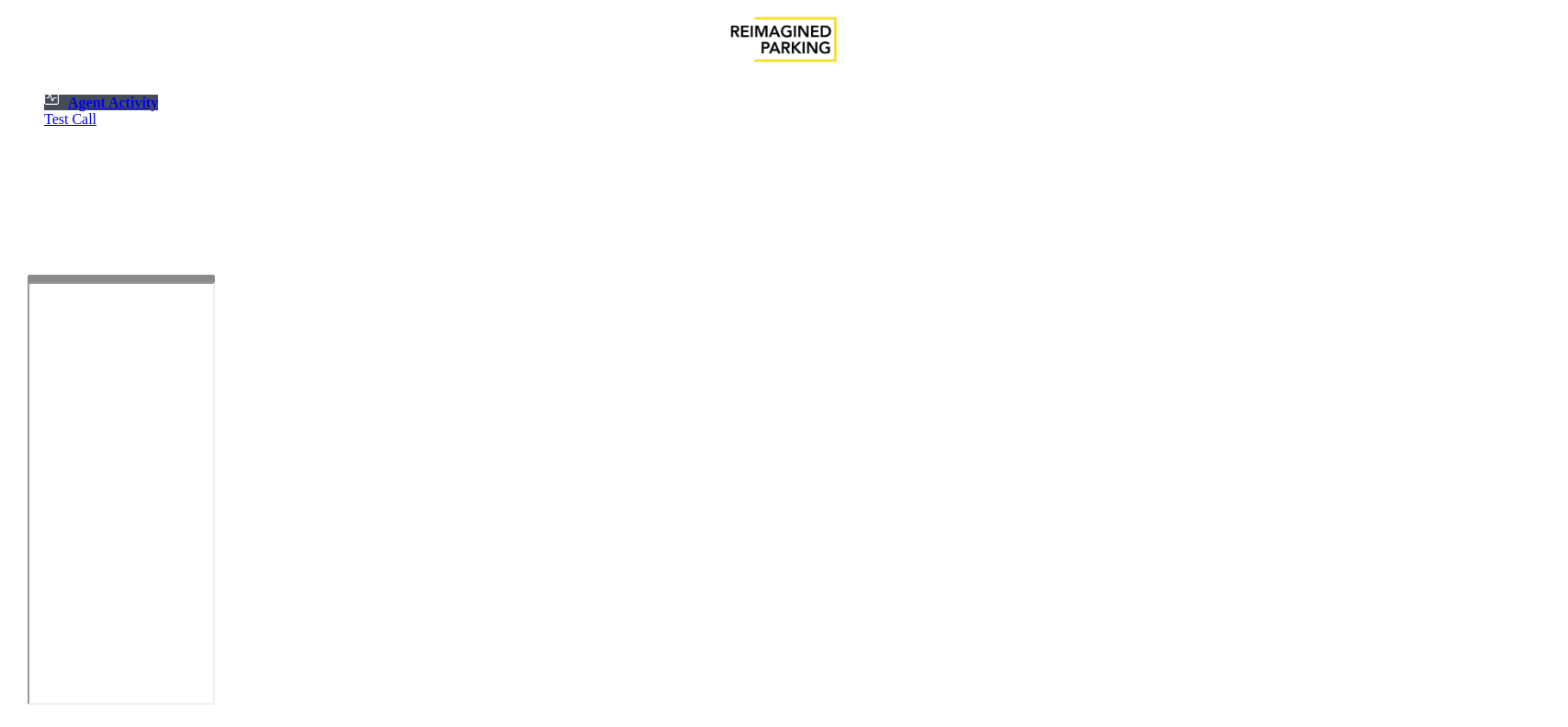 click on "×" at bounding box center (18, 1289) 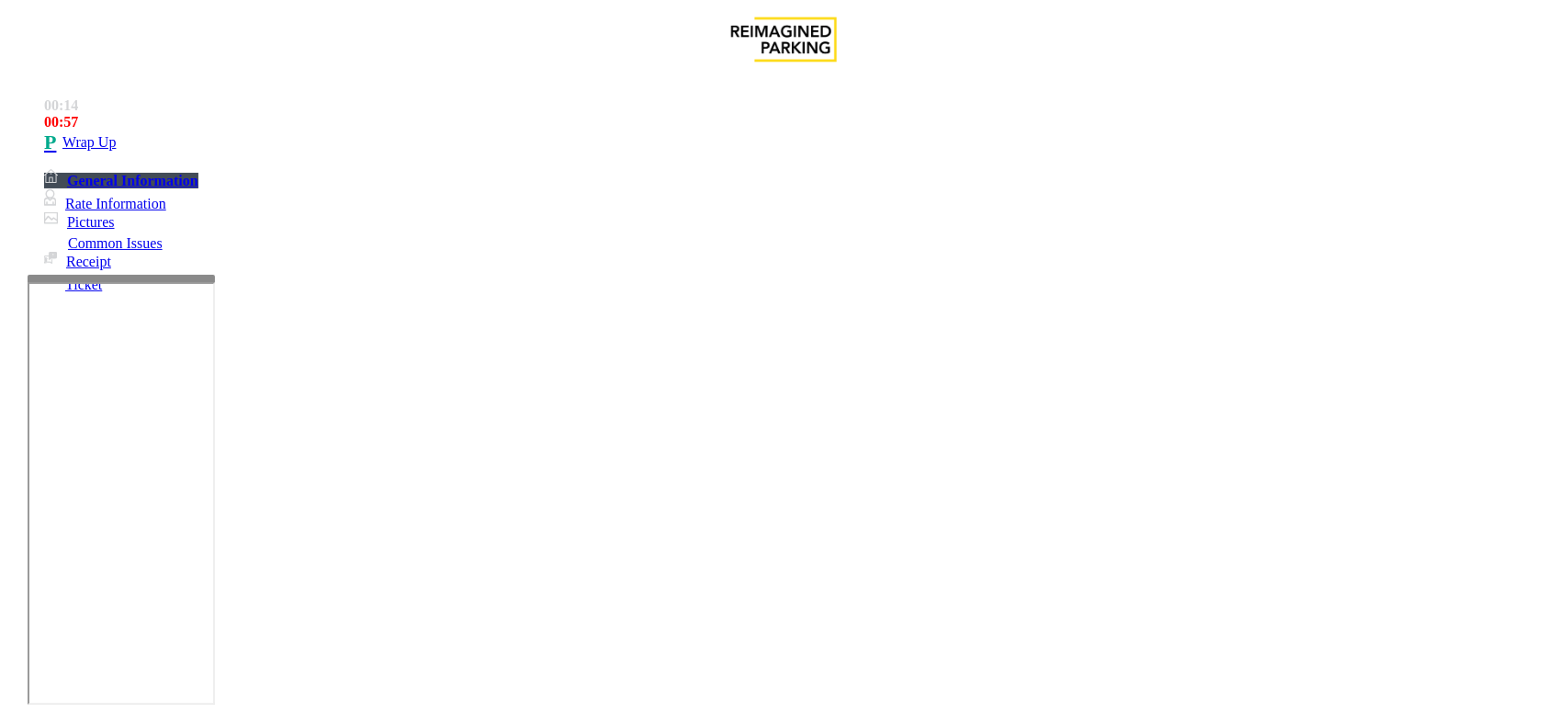 click on "Intercom Issue/No Response" at bounding box center [691, 1327] 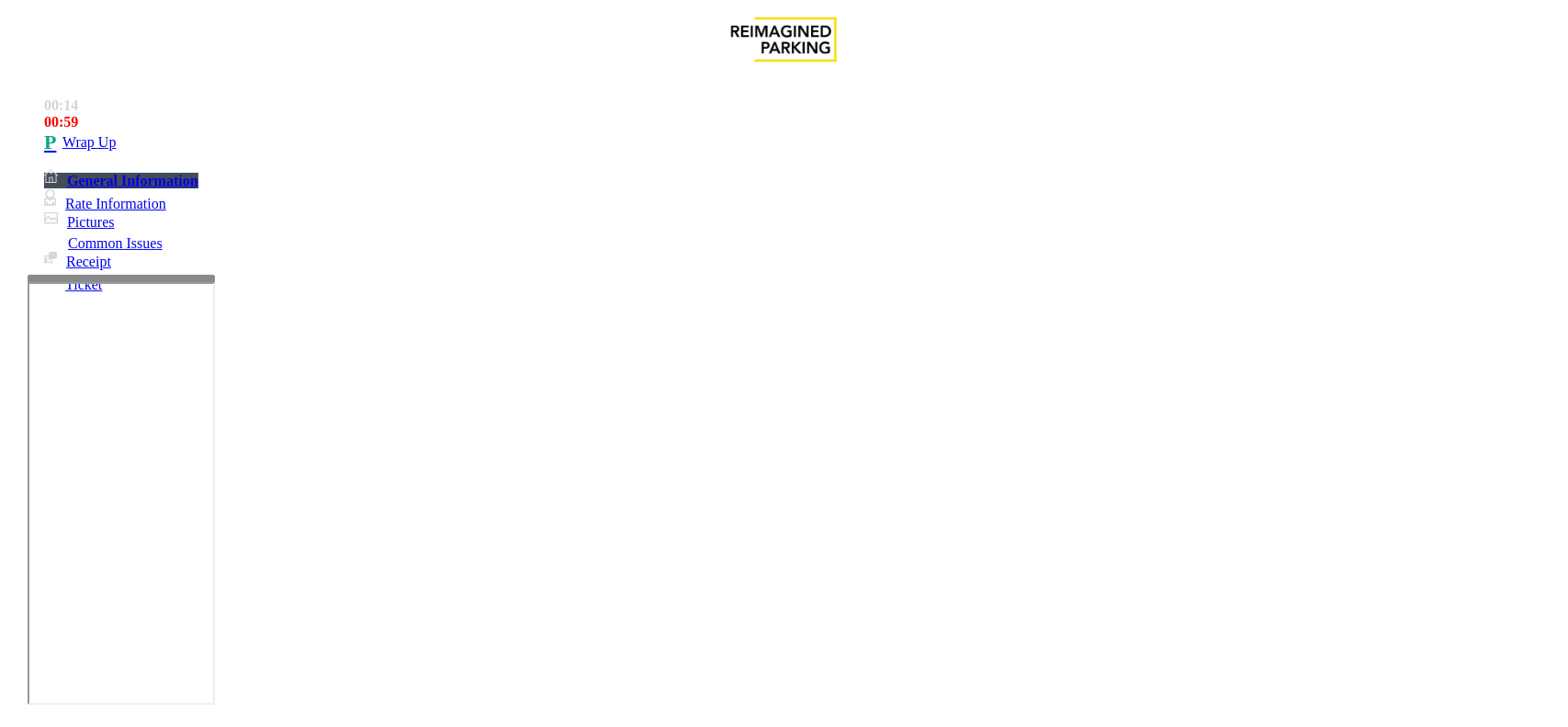 click on "No Response/Unable to hear parker" at bounding box center (130, 1327) 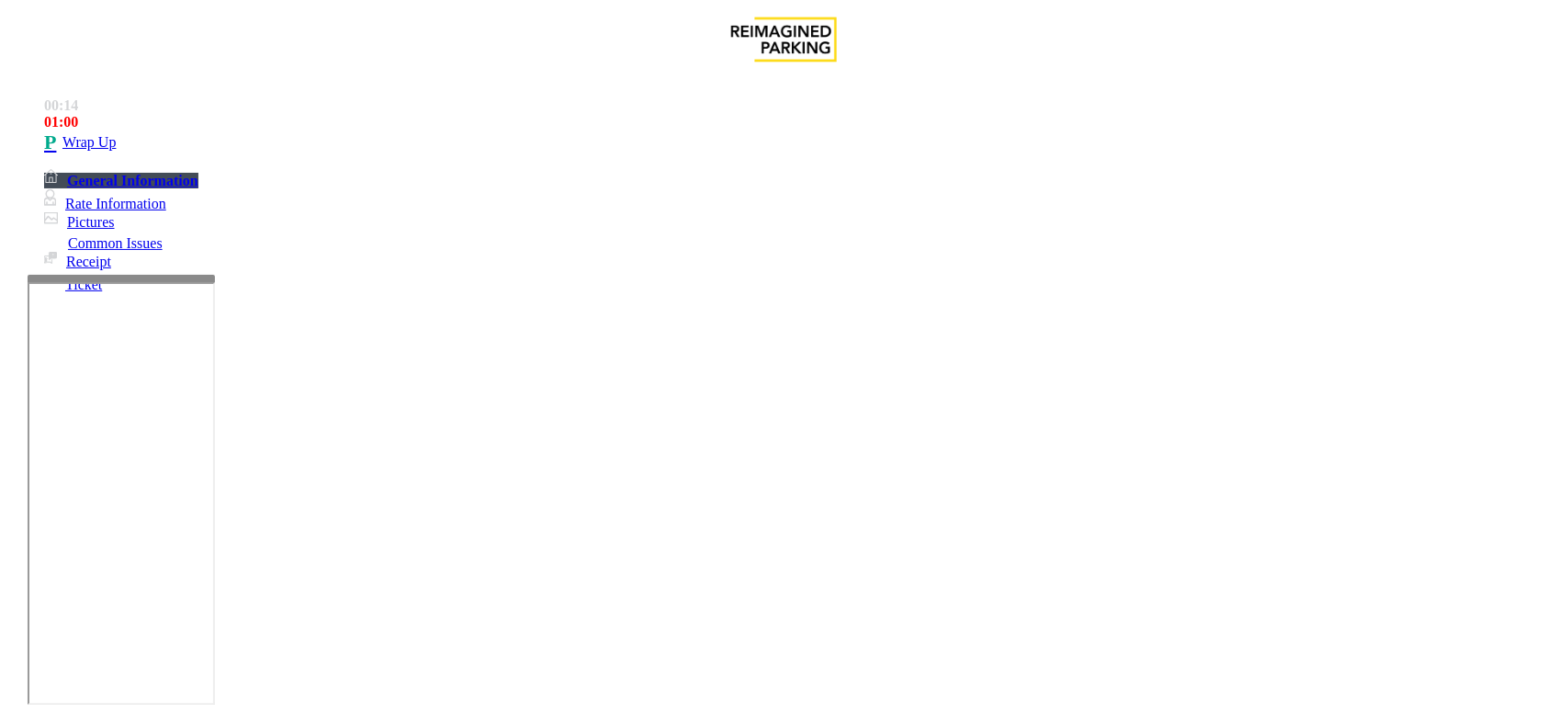 click on "No Response/Unable to hear parker" at bounding box center [784, 1313] 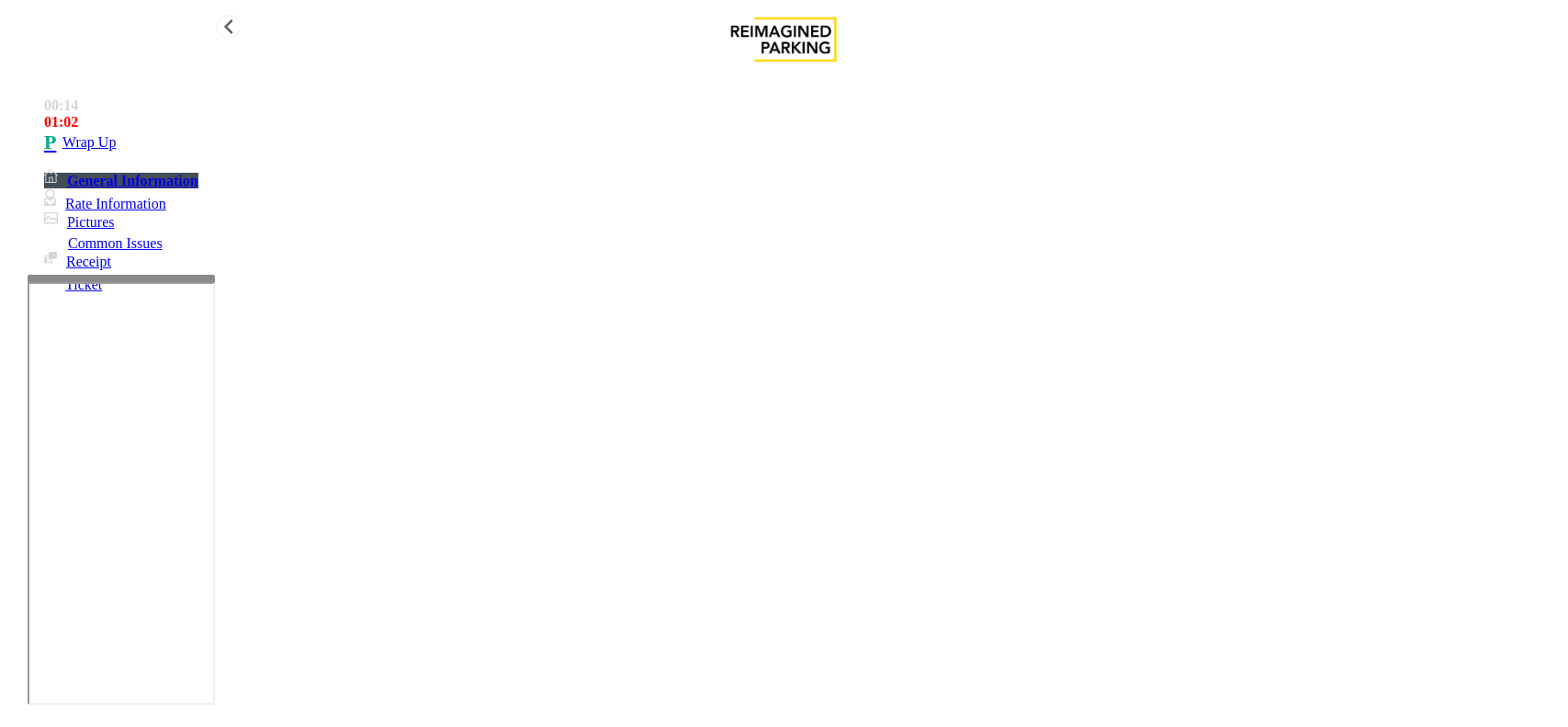 type on "**********" 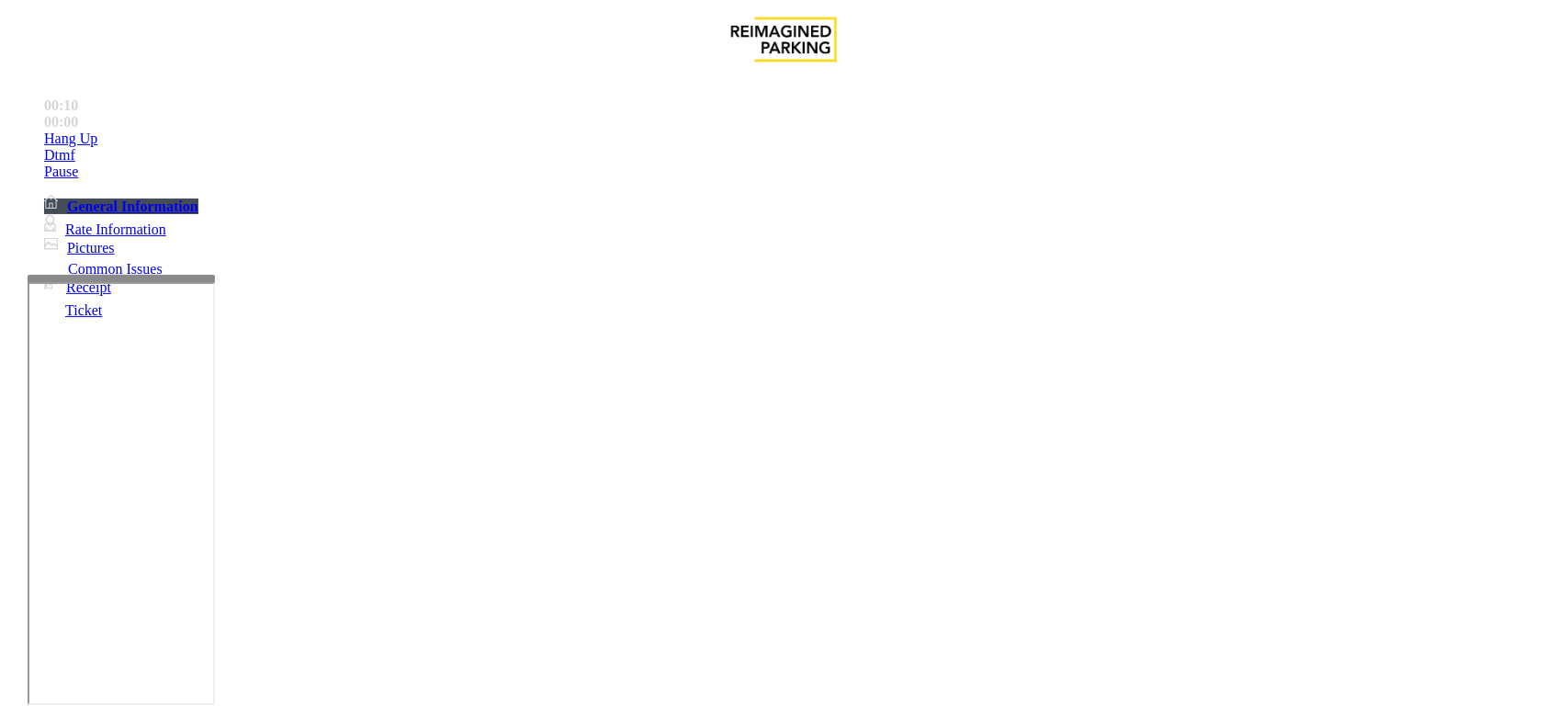 scroll, scrollTop: 804, scrollLeft: 0, axis: vertical 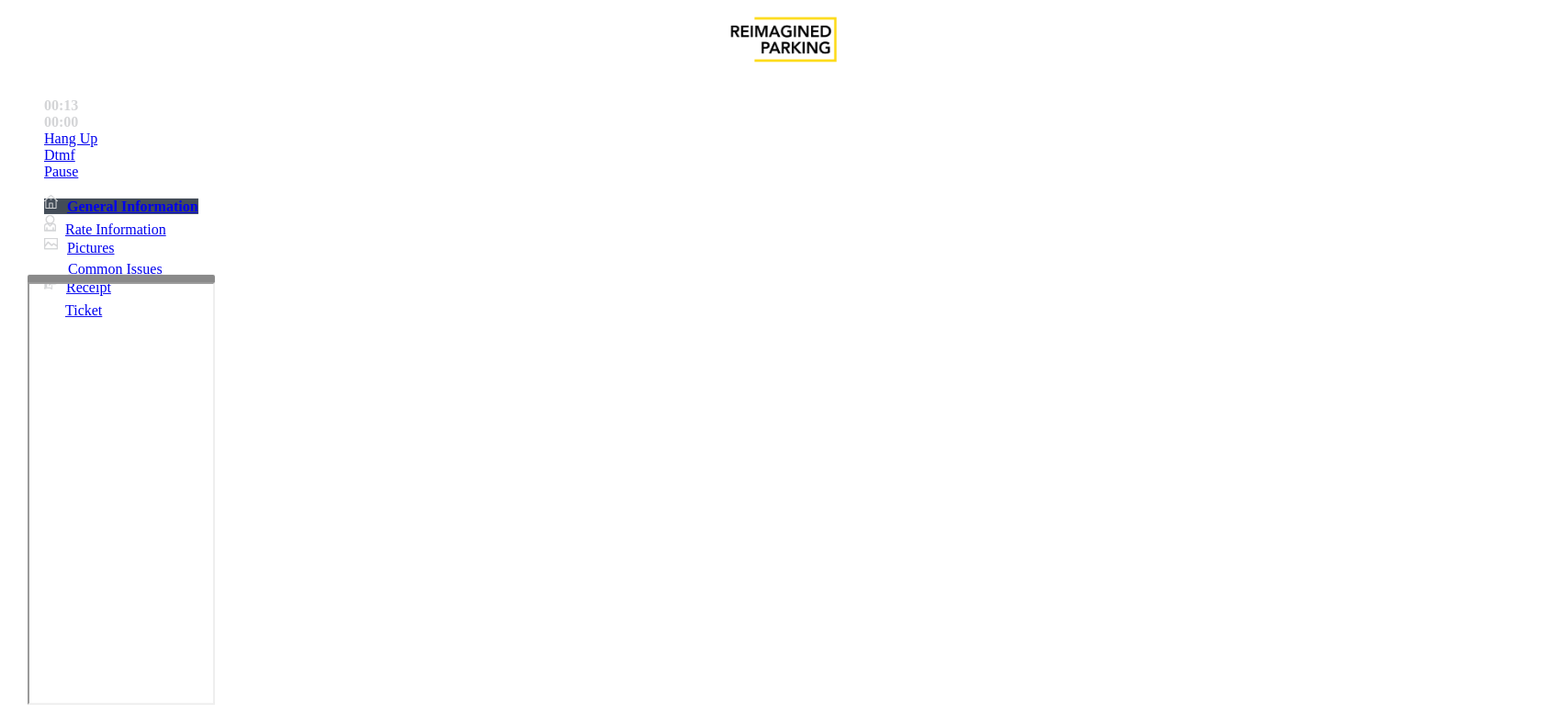 drag, startPoint x: 800, startPoint y: 528, endPoint x: 760, endPoint y: 506, distance: 45.650849 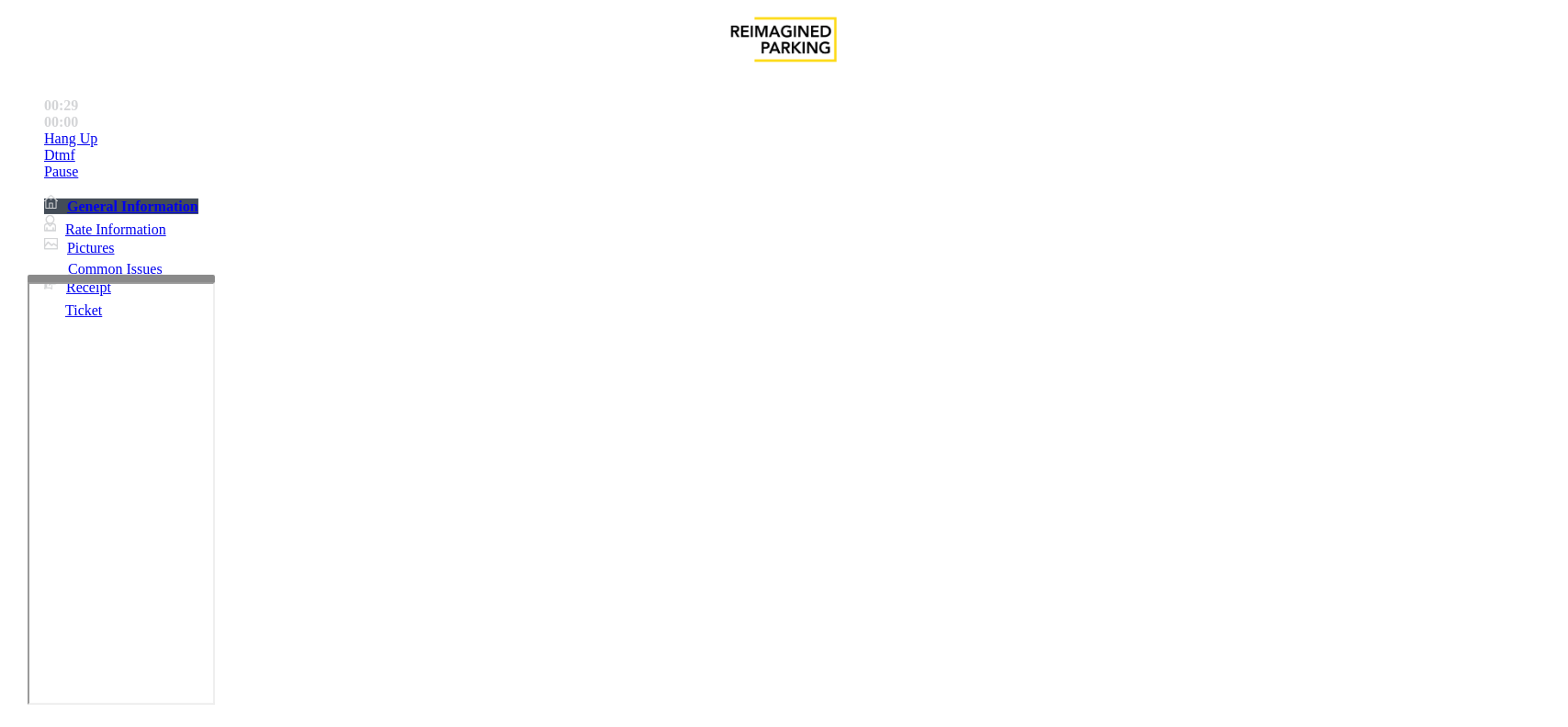 scroll, scrollTop: 919, scrollLeft: 0, axis: vertical 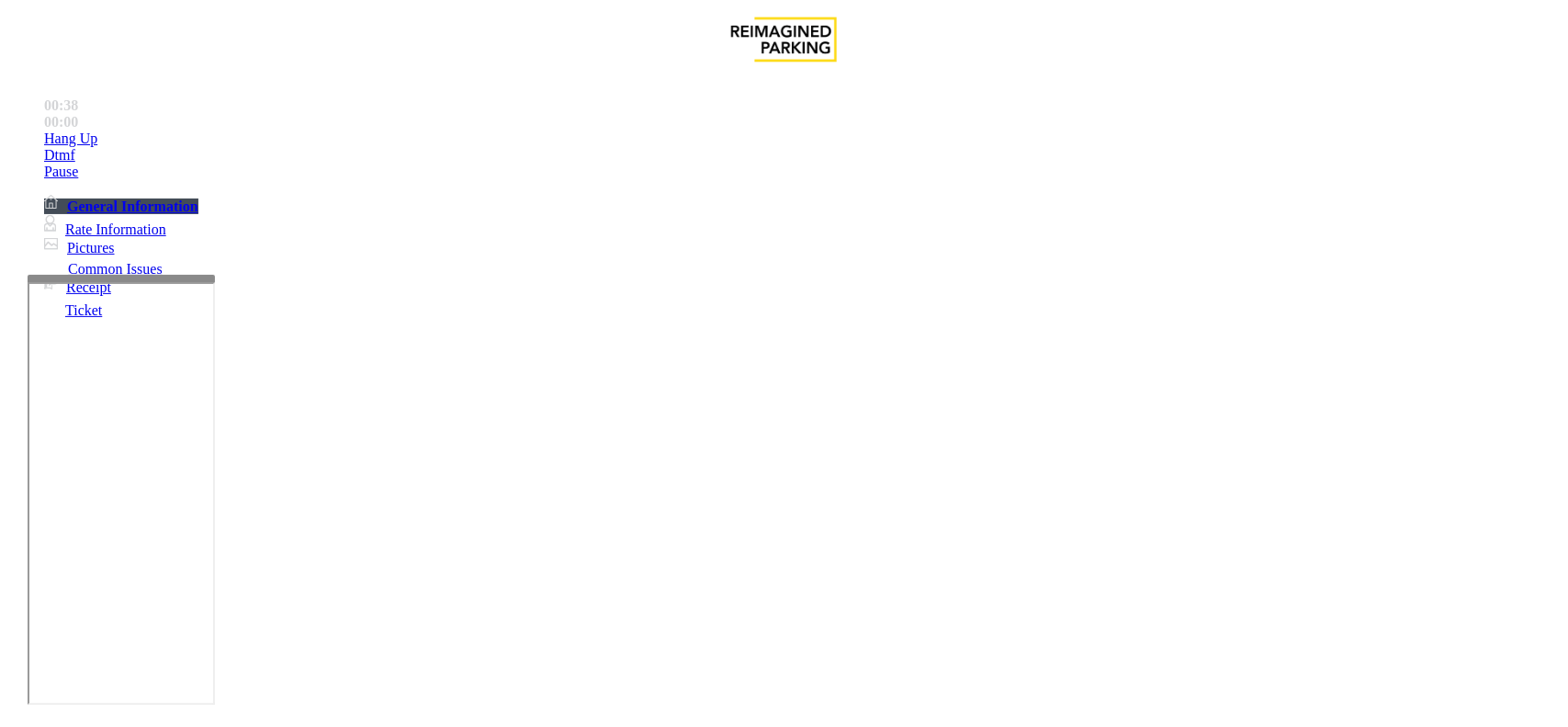 click on "Monthly Issue" at bounding box center [246, 1327] 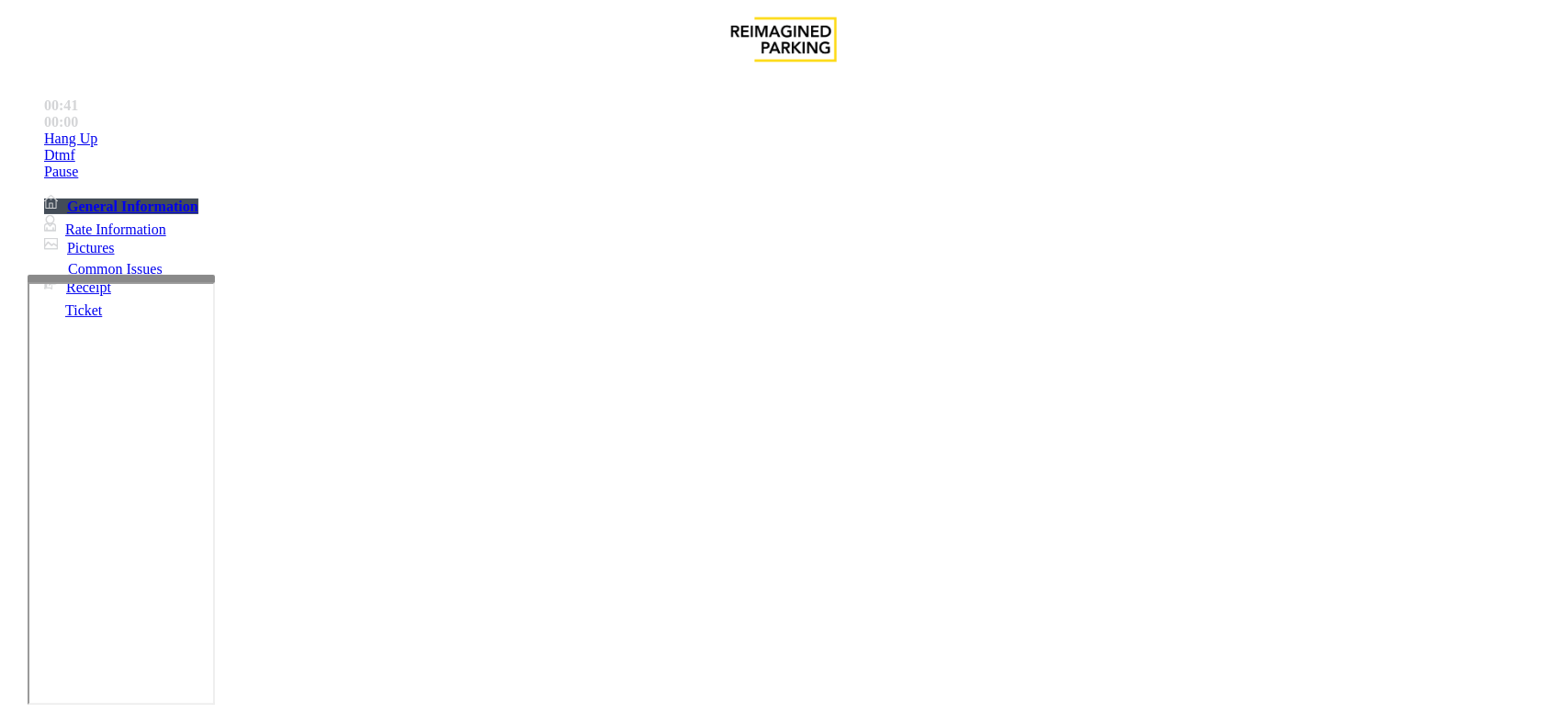 click on "Passback" at bounding box center [152, 1327] 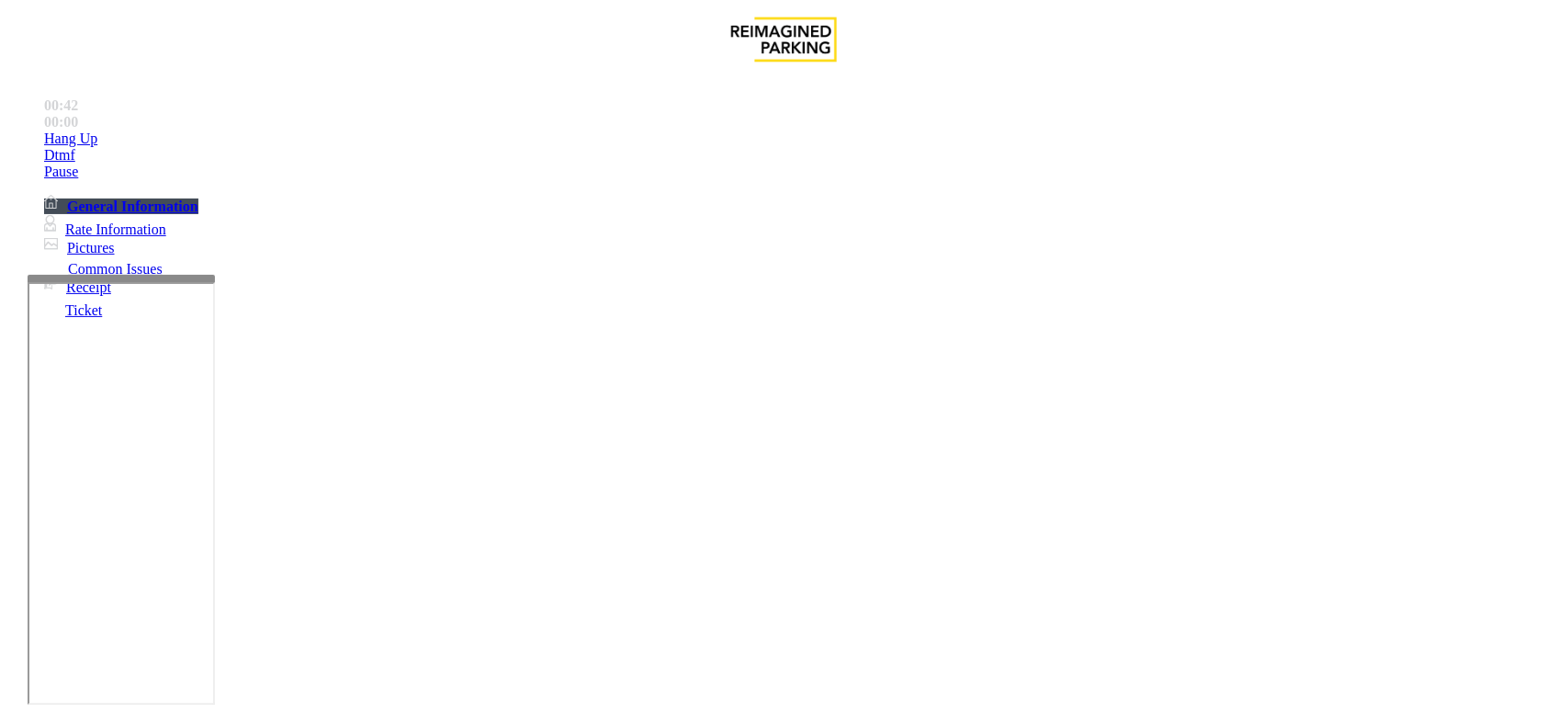 click at bounding box center (88, 1347) 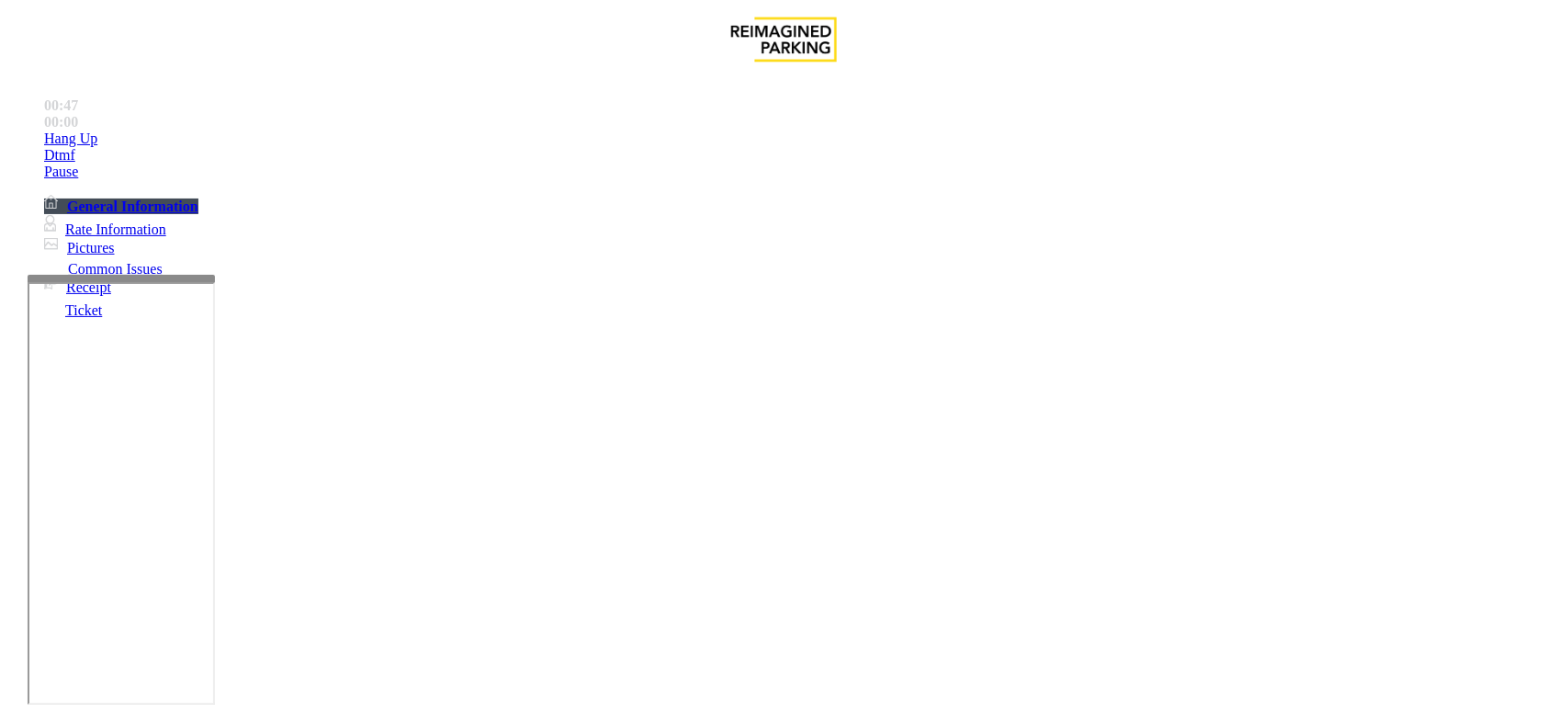 type on "*****" 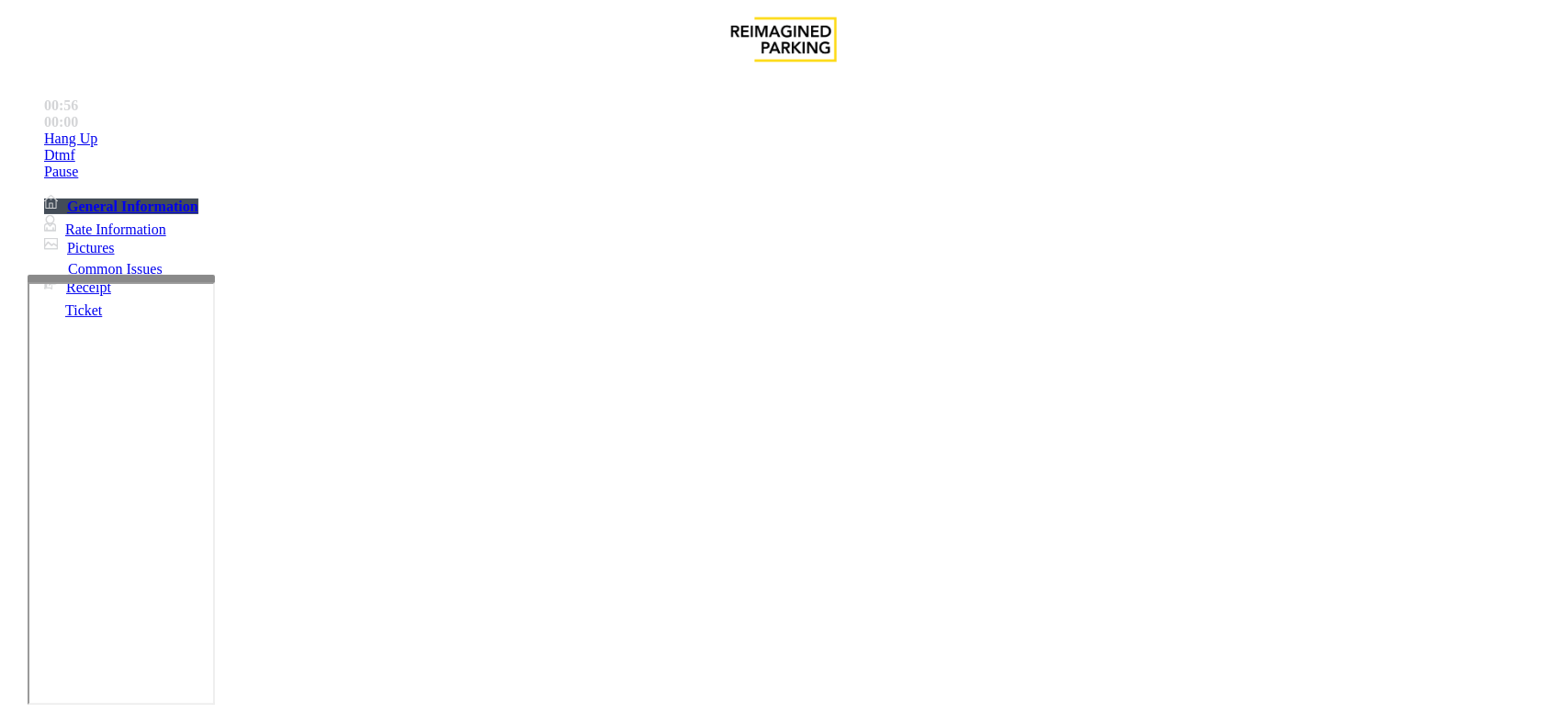 scroll, scrollTop: 499, scrollLeft: 0, axis: vertical 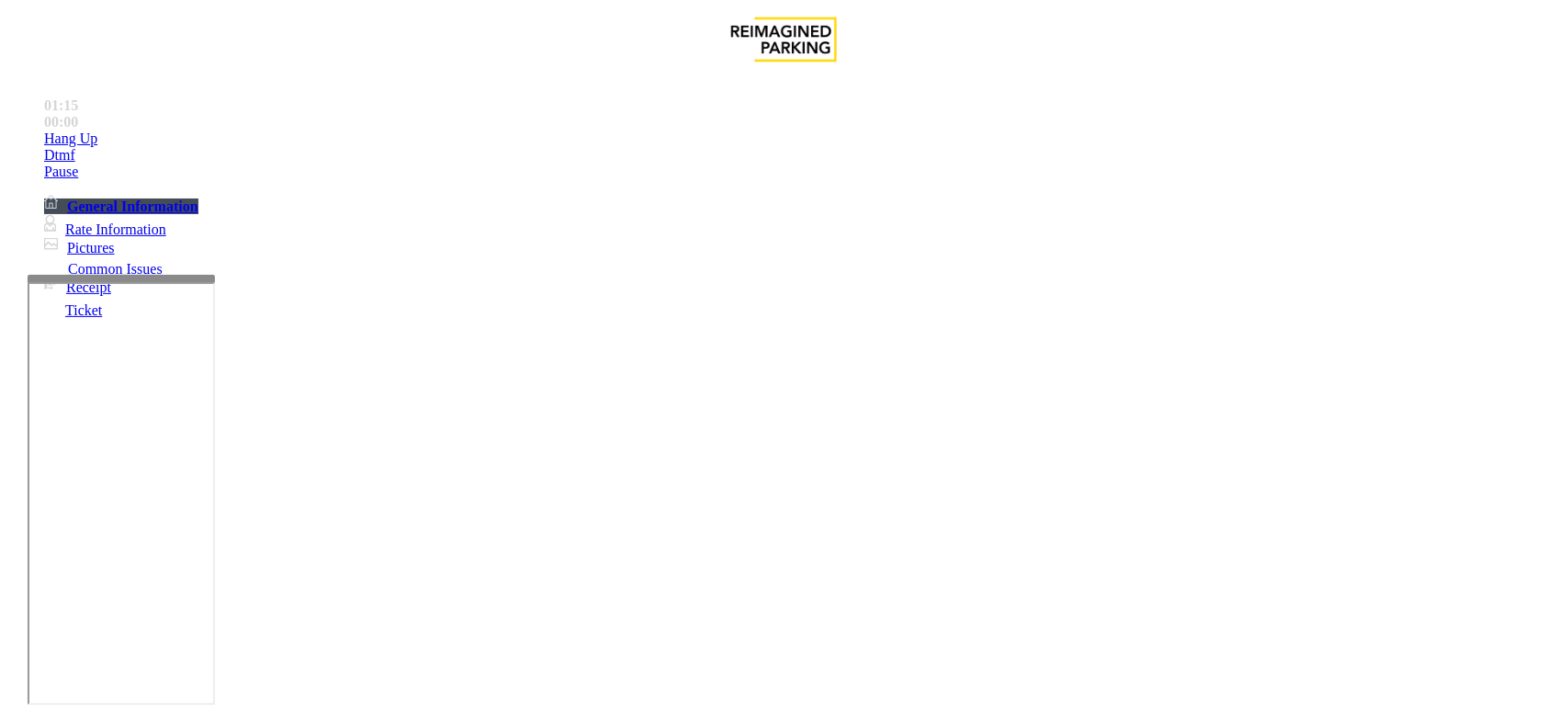 click at bounding box center [784, 2163] 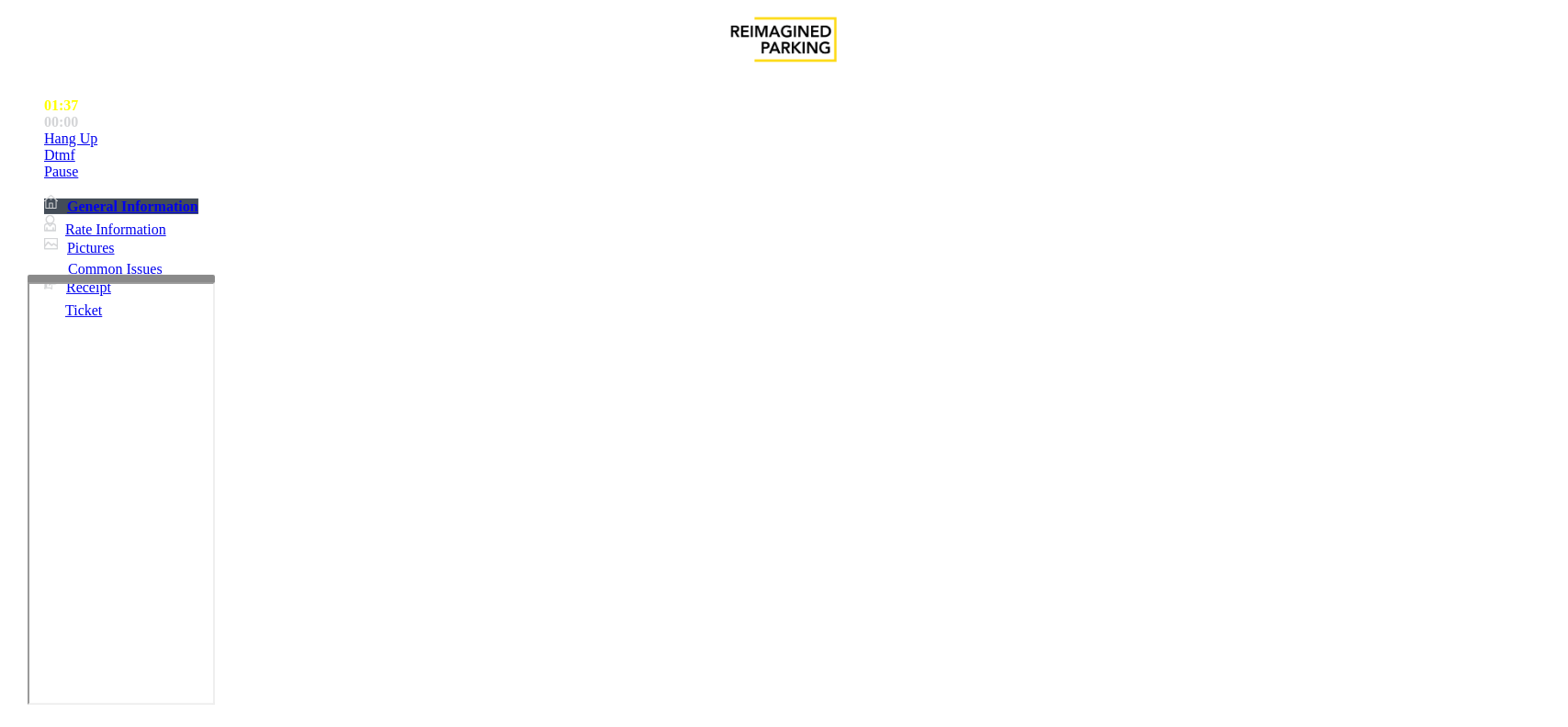 scroll, scrollTop: 1073, scrollLeft: 0, axis: vertical 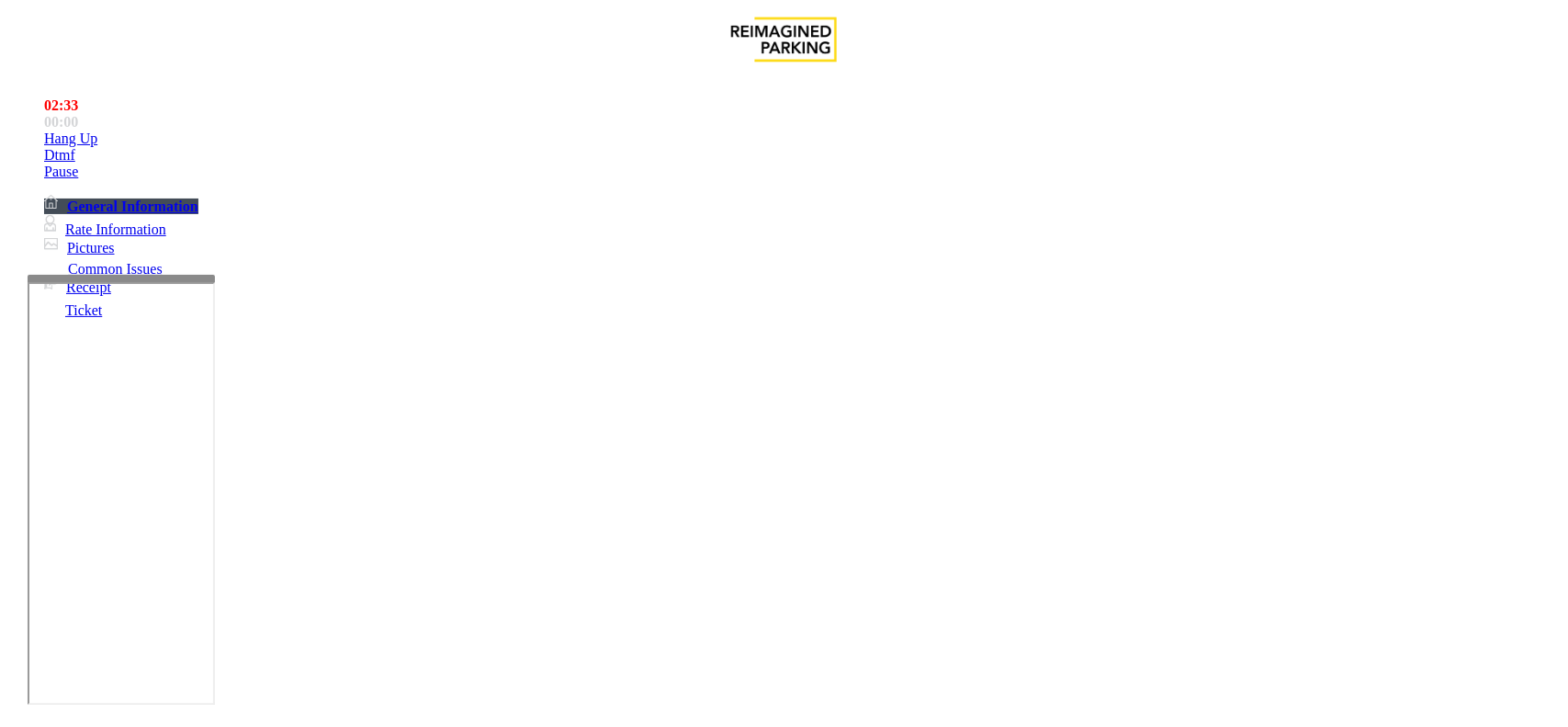 click at bounding box center [88, 1347] 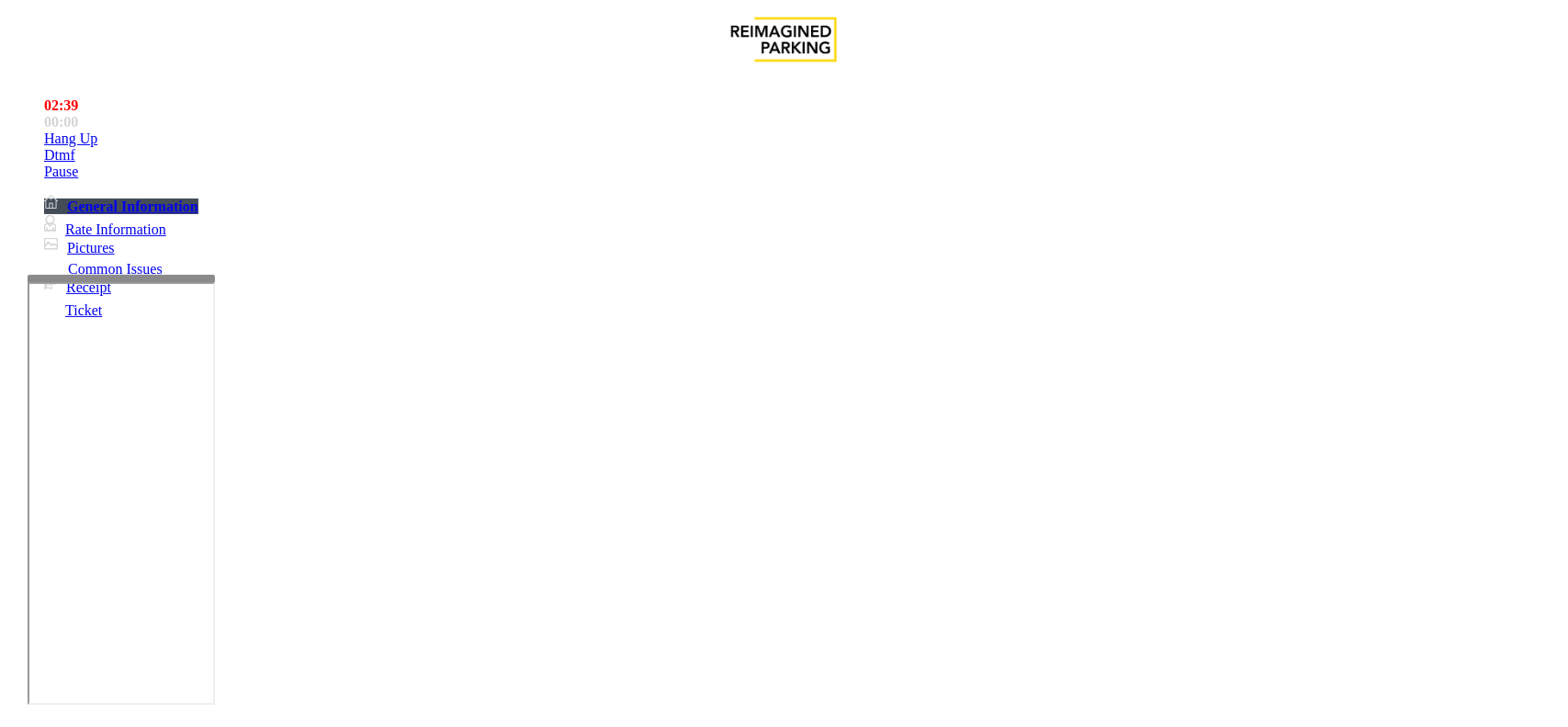 scroll, scrollTop: 90, scrollLeft: 0, axis: vertical 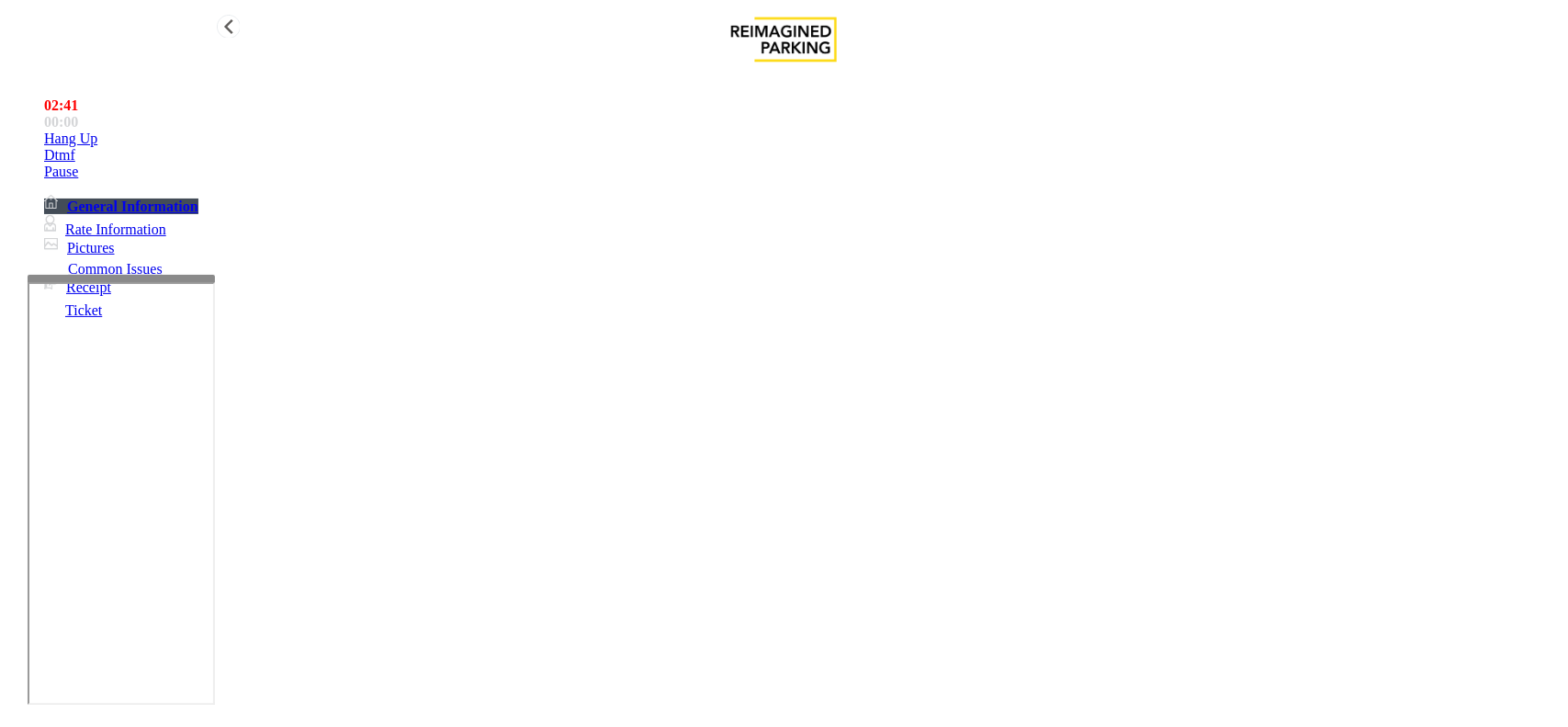 type on "******" 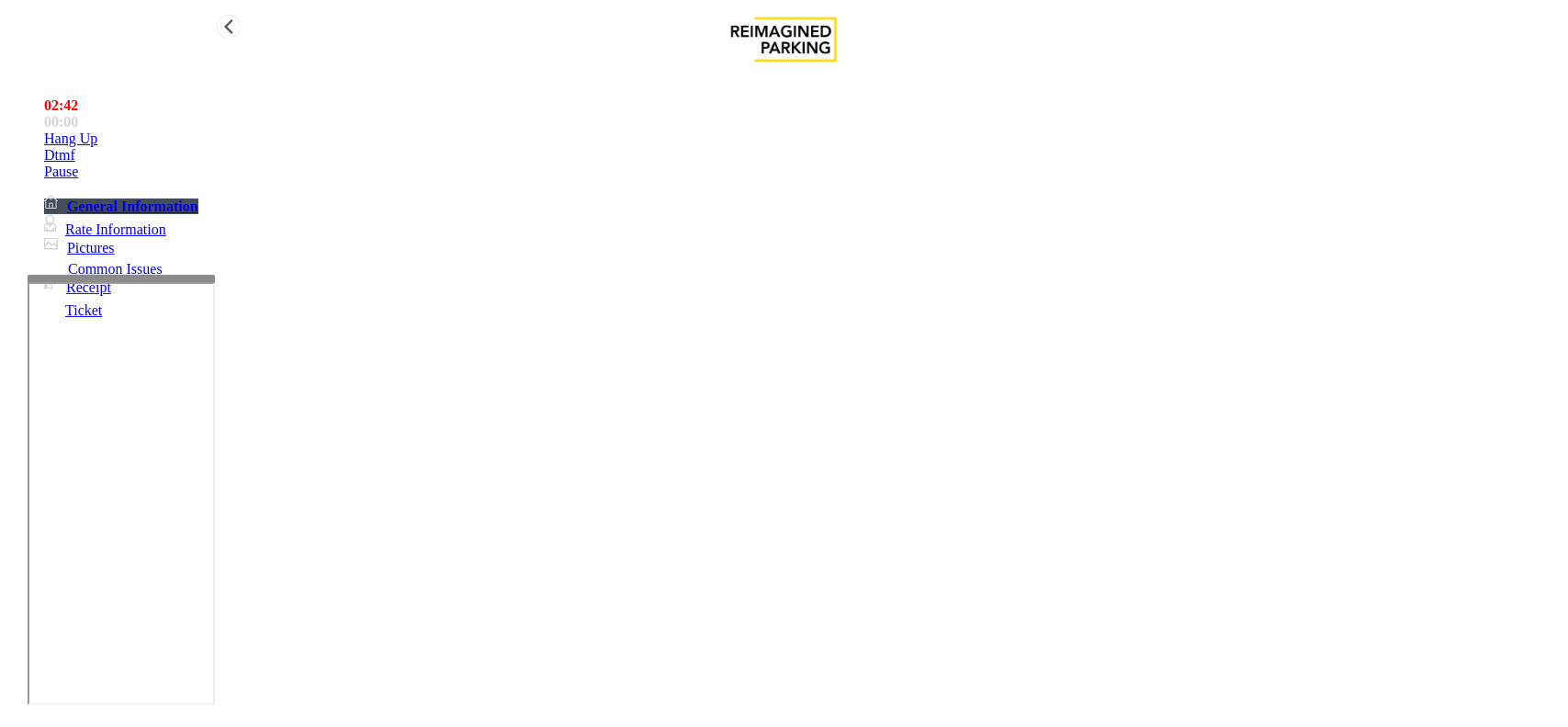 click on "Hang Up" at bounding box center (802, 139) 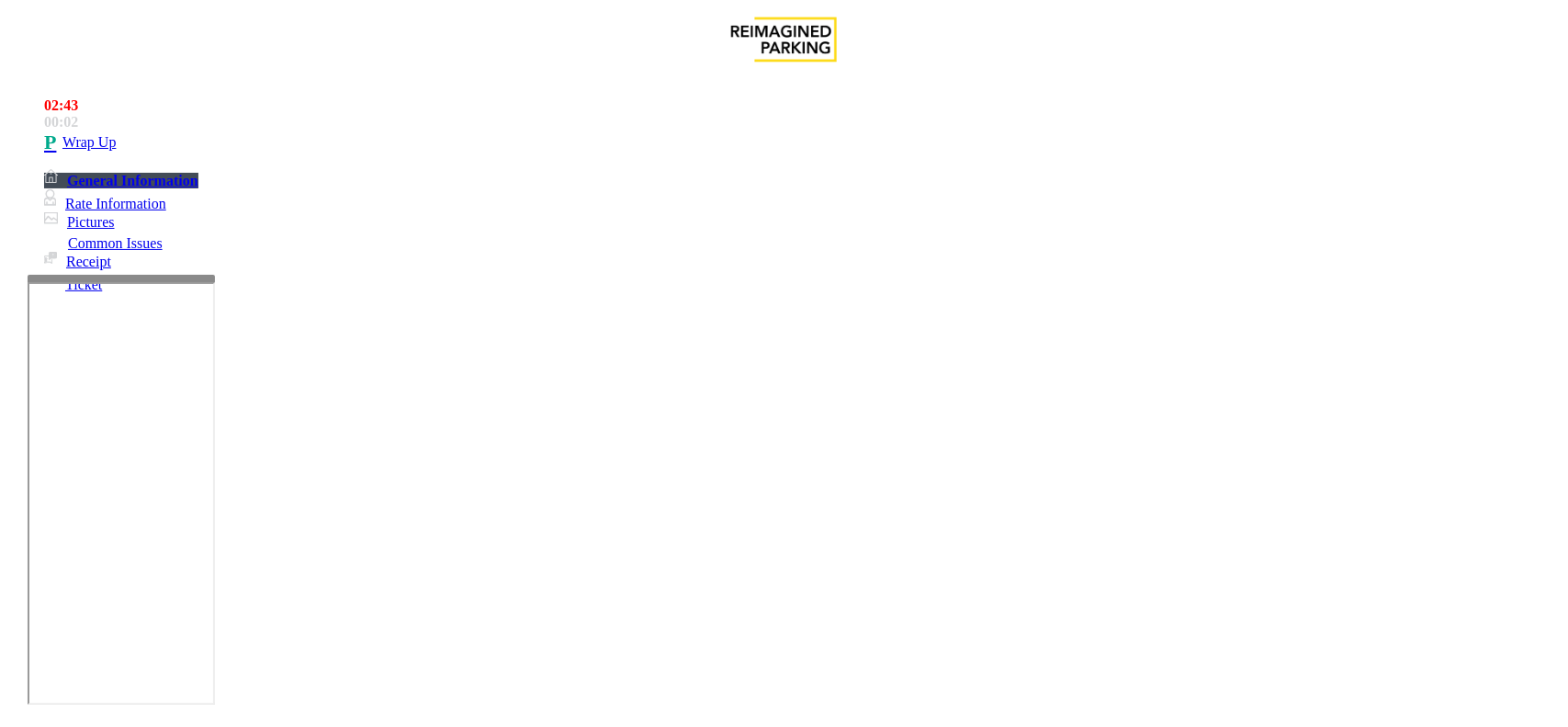 scroll, scrollTop: 0, scrollLeft: 0, axis: both 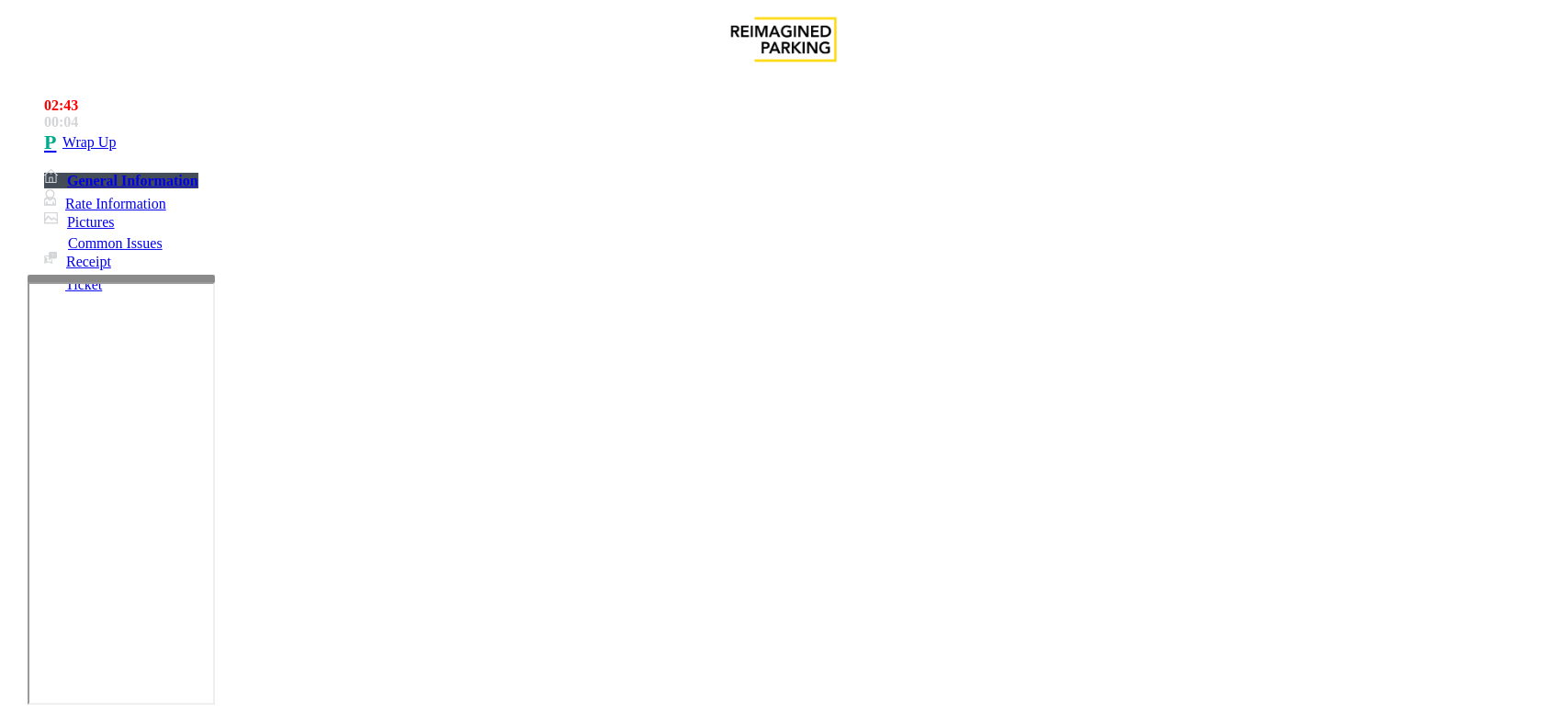 drag, startPoint x: 327, startPoint y: 166, endPoint x: 254, endPoint y: 144, distance: 76.243032 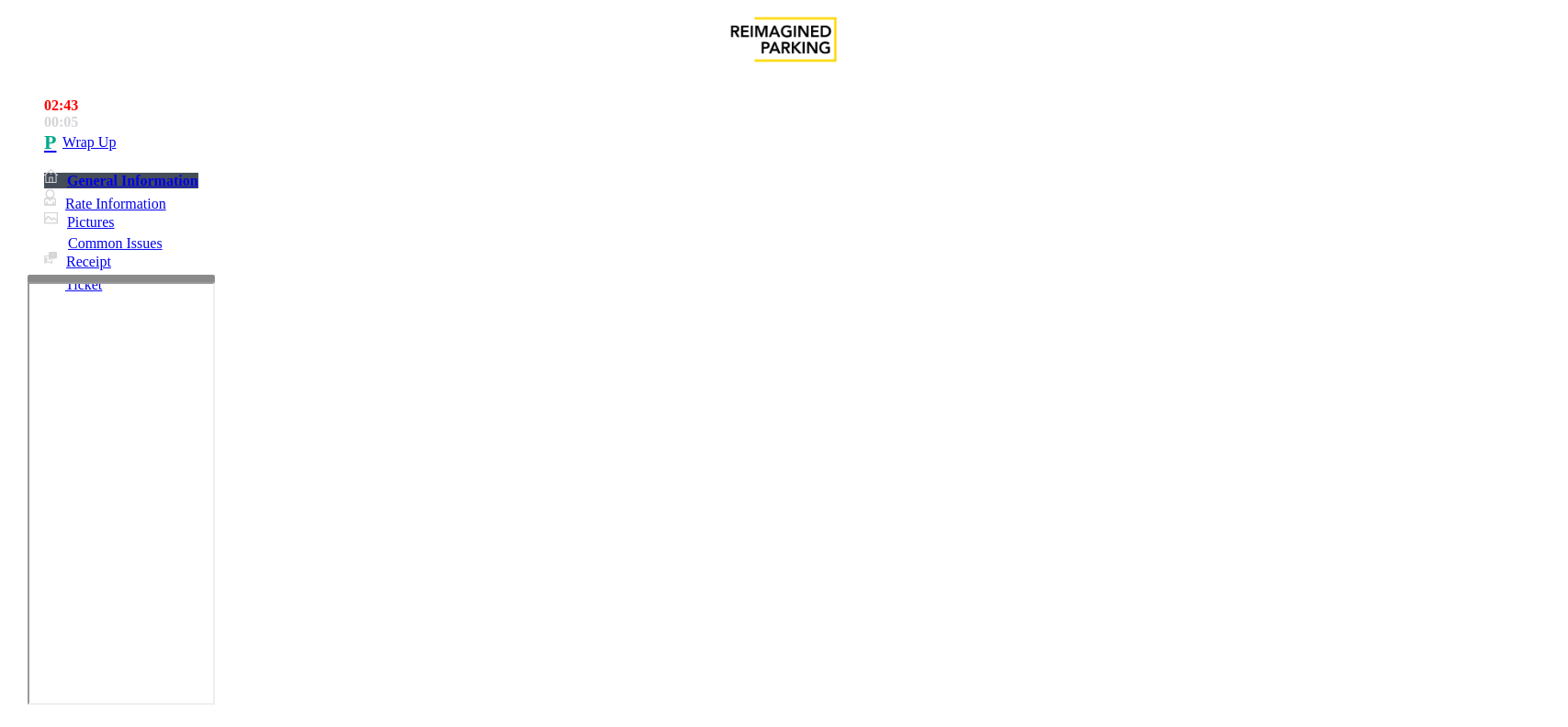copy on "Issue  -  Monthly Issue Passback" 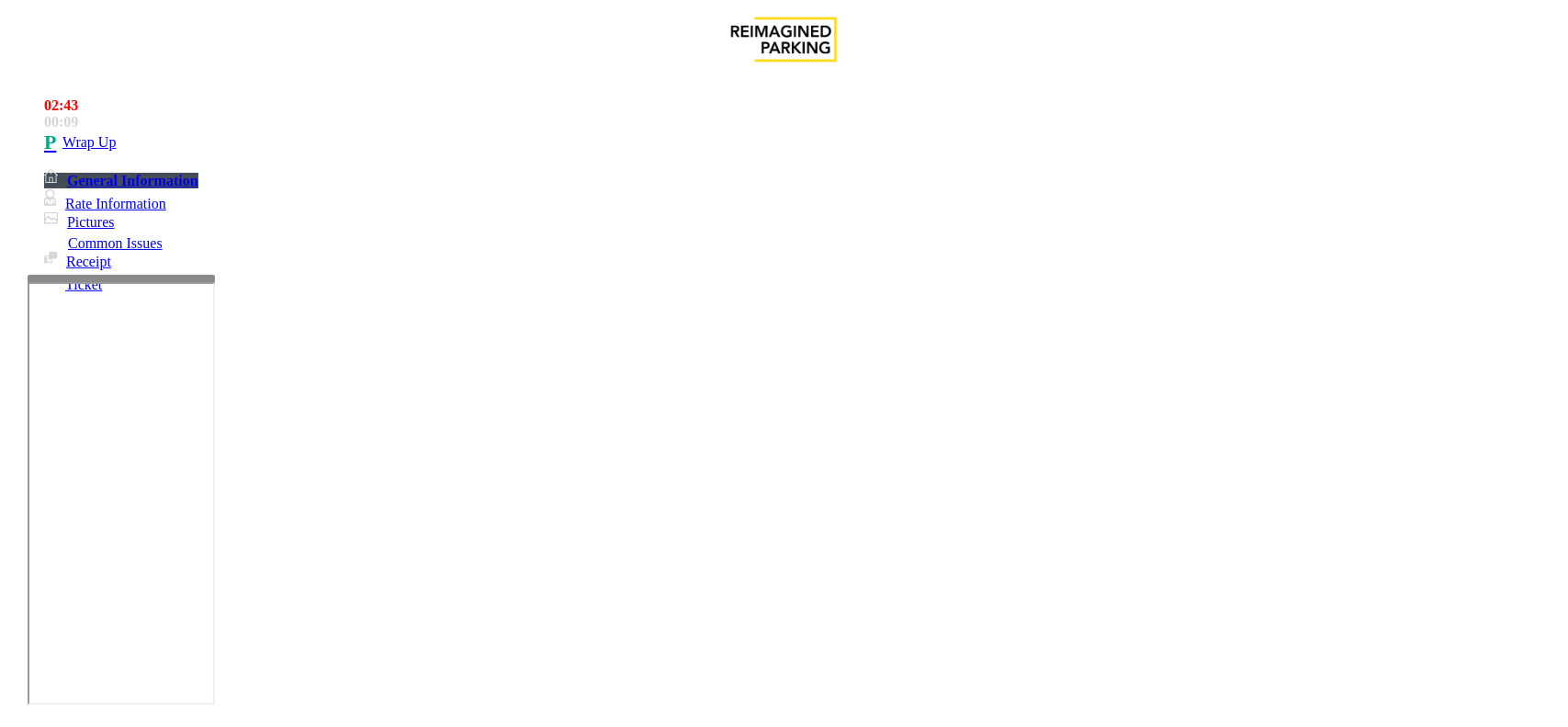 drag, startPoint x: 297, startPoint y: 411, endPoint x: 439, endPoint y: 418, distance: 142.17243 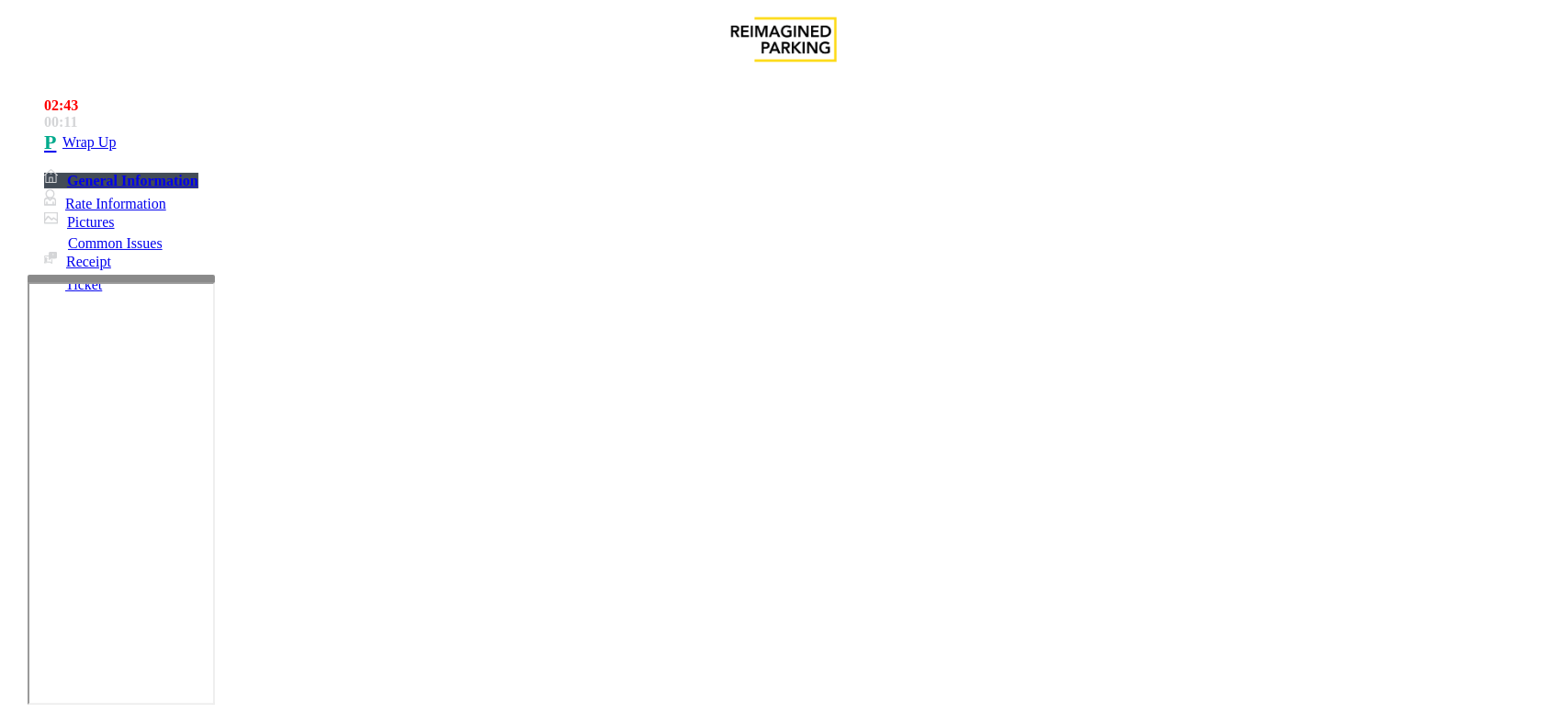 click at bounding box center [254, 1513] 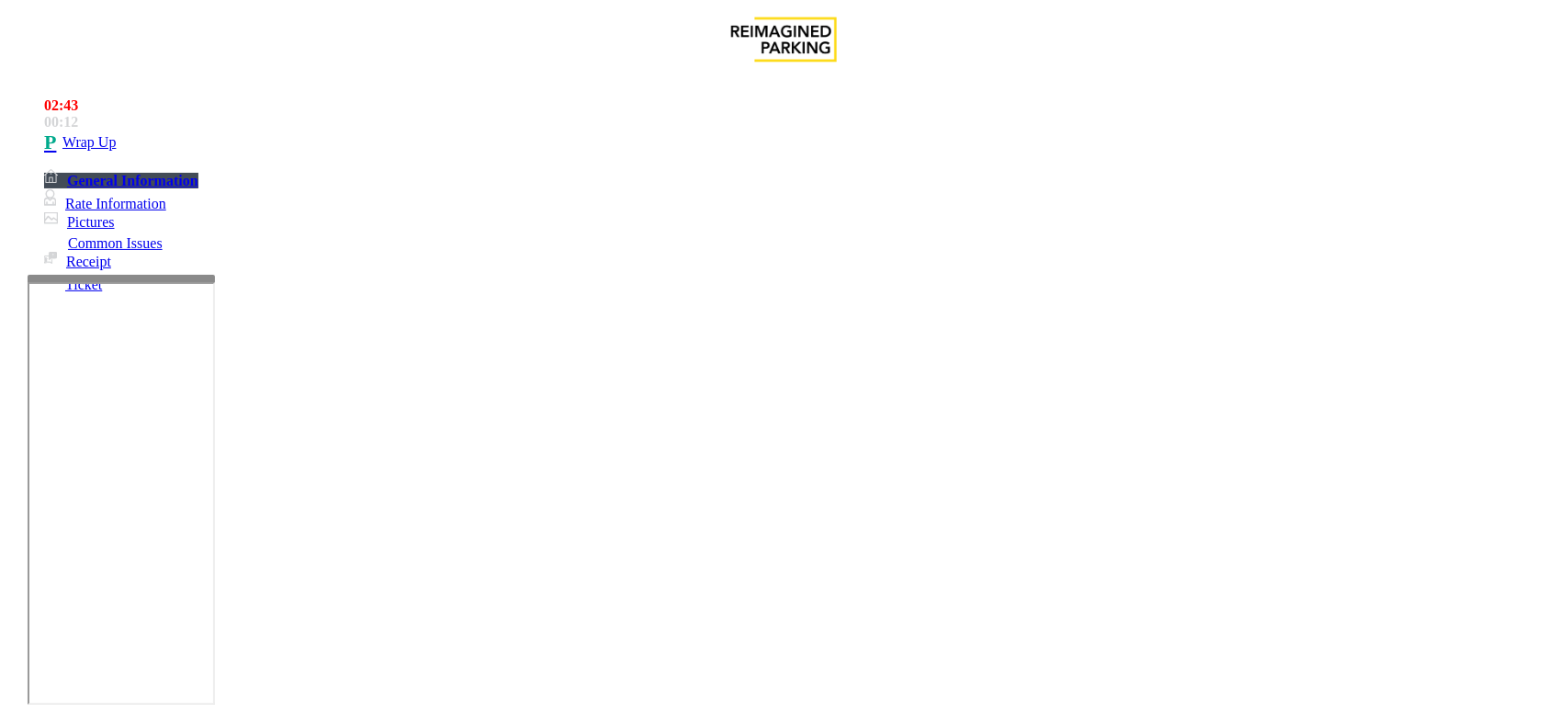 click at bounding box center [254, 1513] 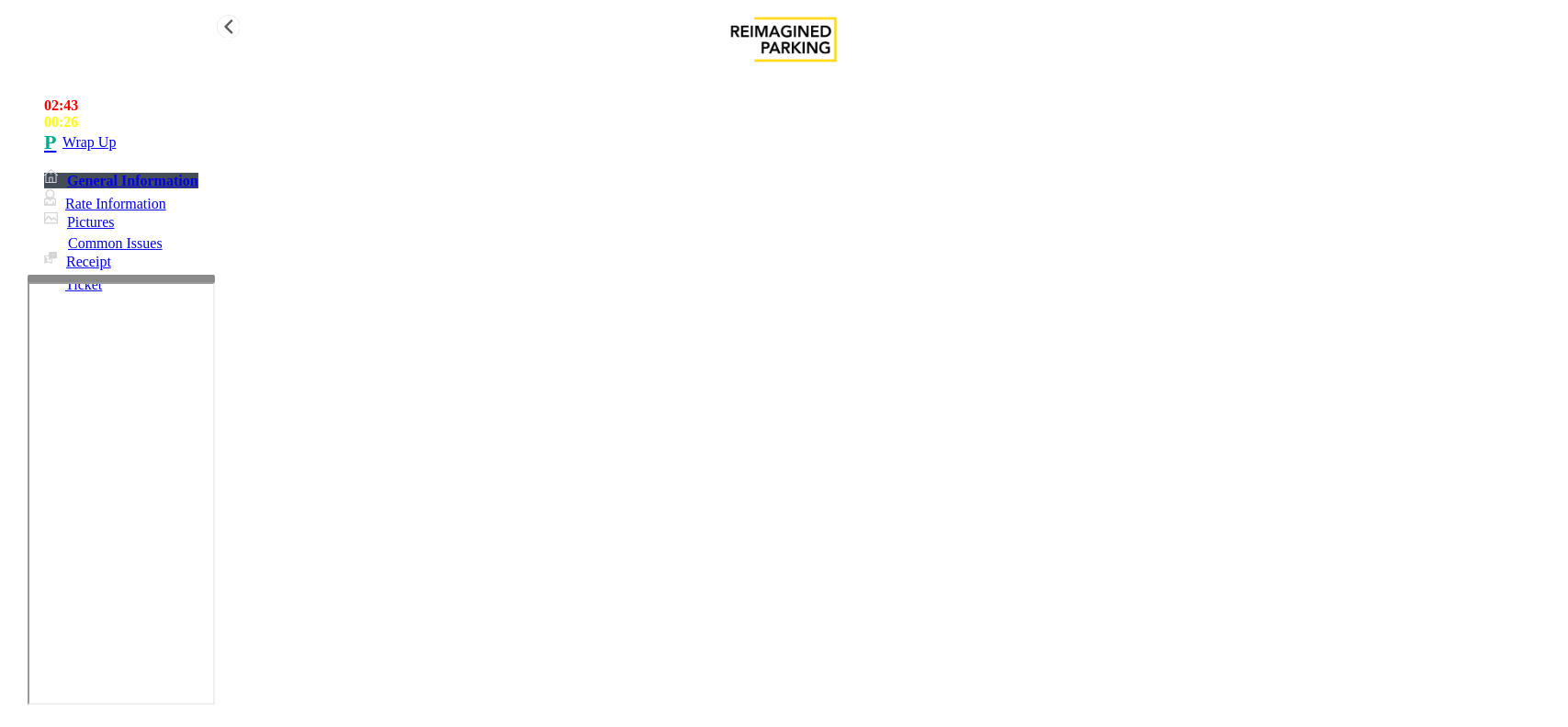 type on "**********" 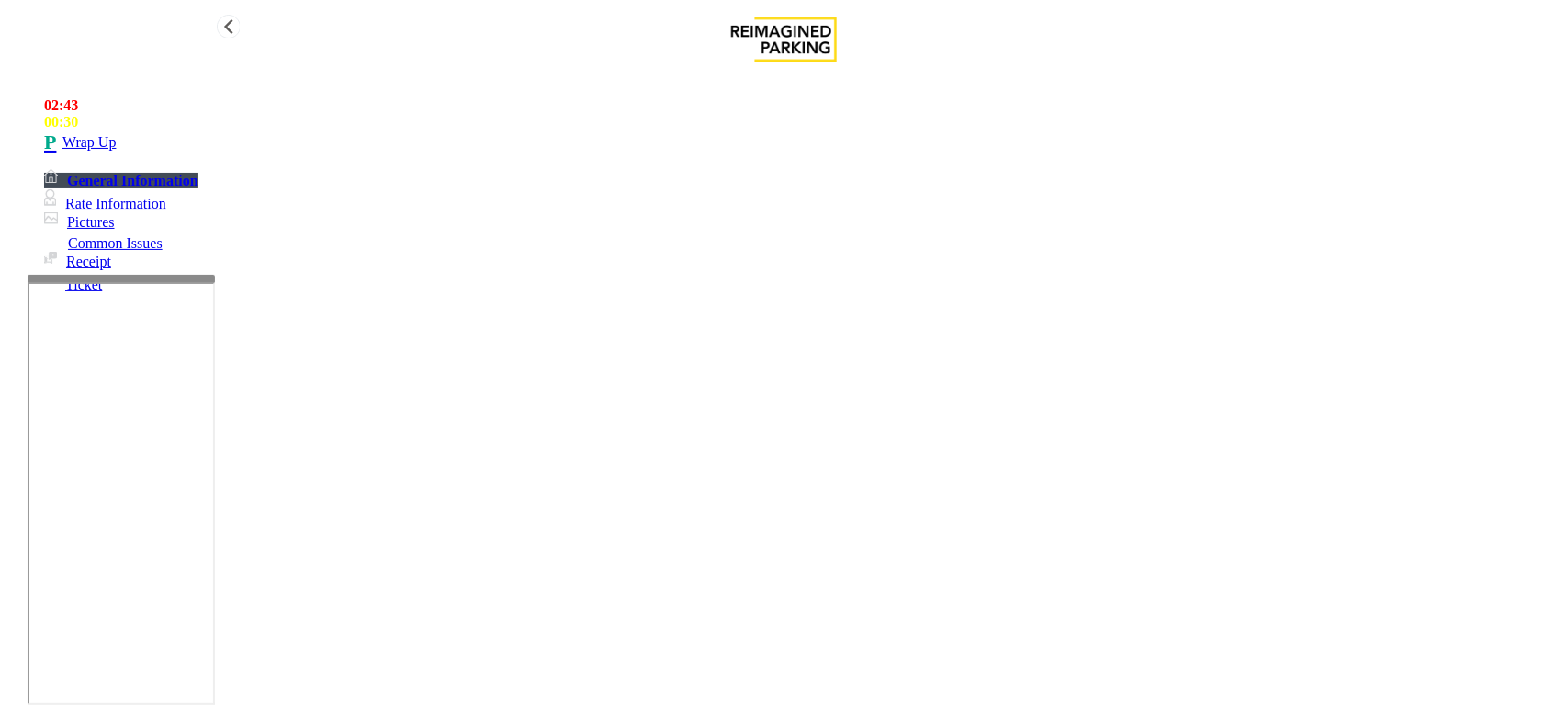 click on "Wrap Up" at bounding box center [802, 142] 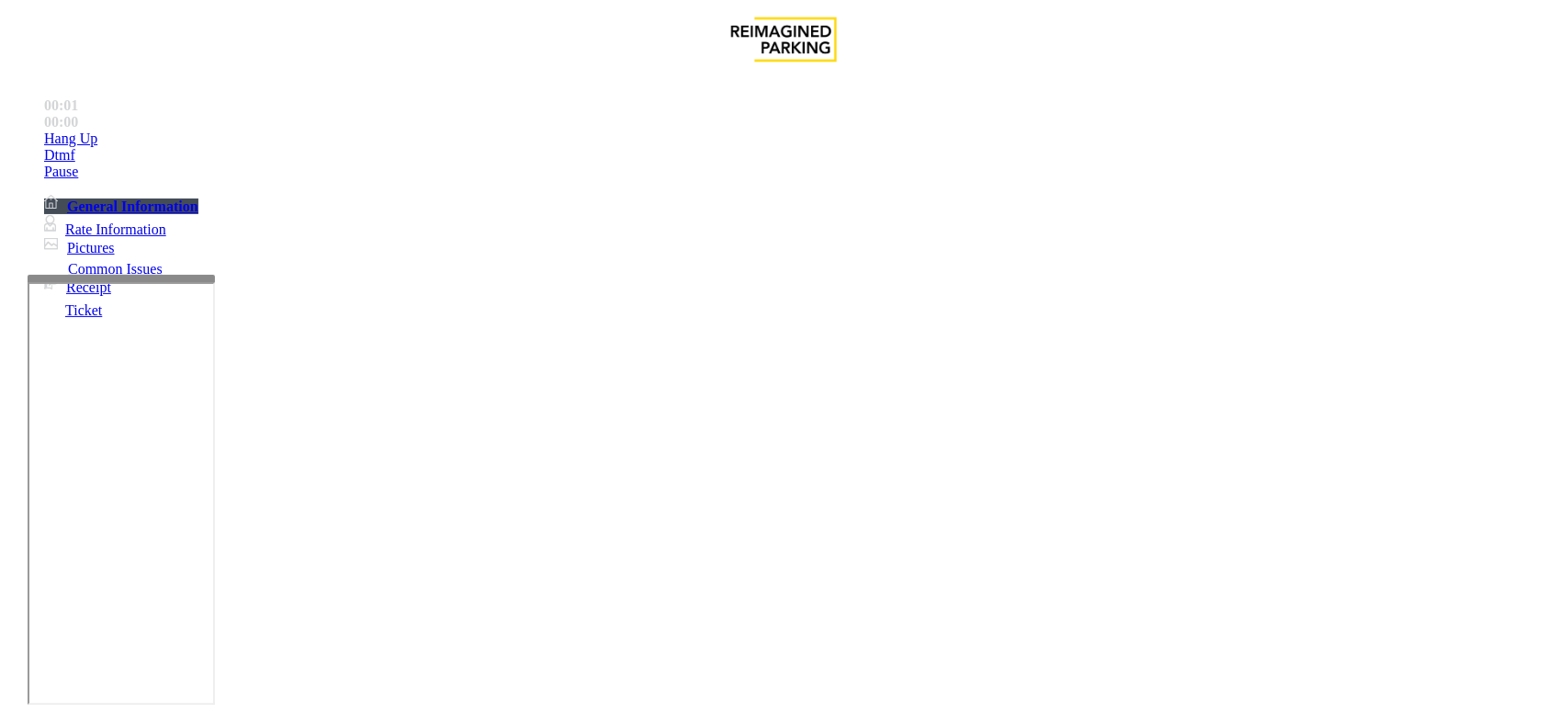 scroll, scrollTop: 689, scrollLeft: 0, axis: vertical 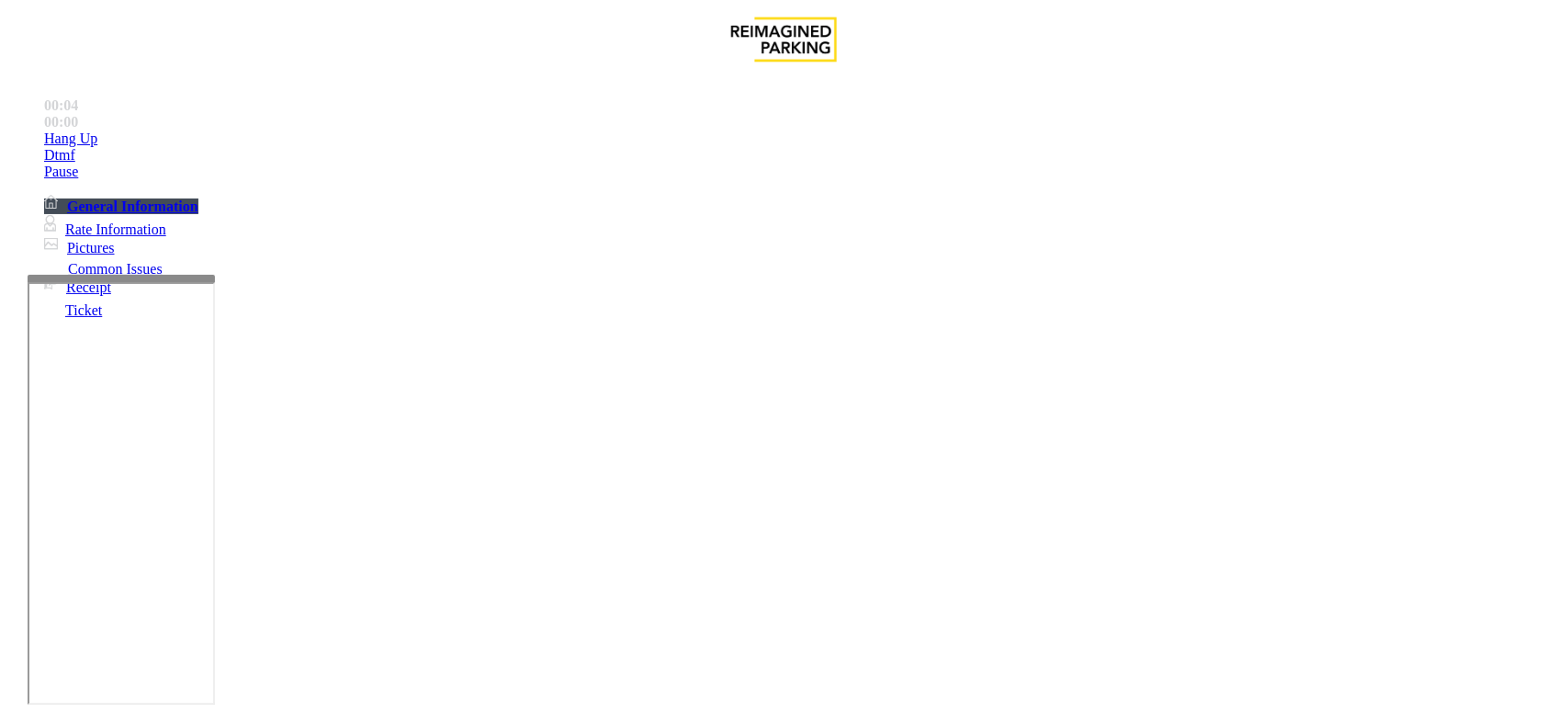 drag, startPoint x: 805, startPoint y: 534, endPoint x: 759, endPoint y: 520, distance: 48.083261 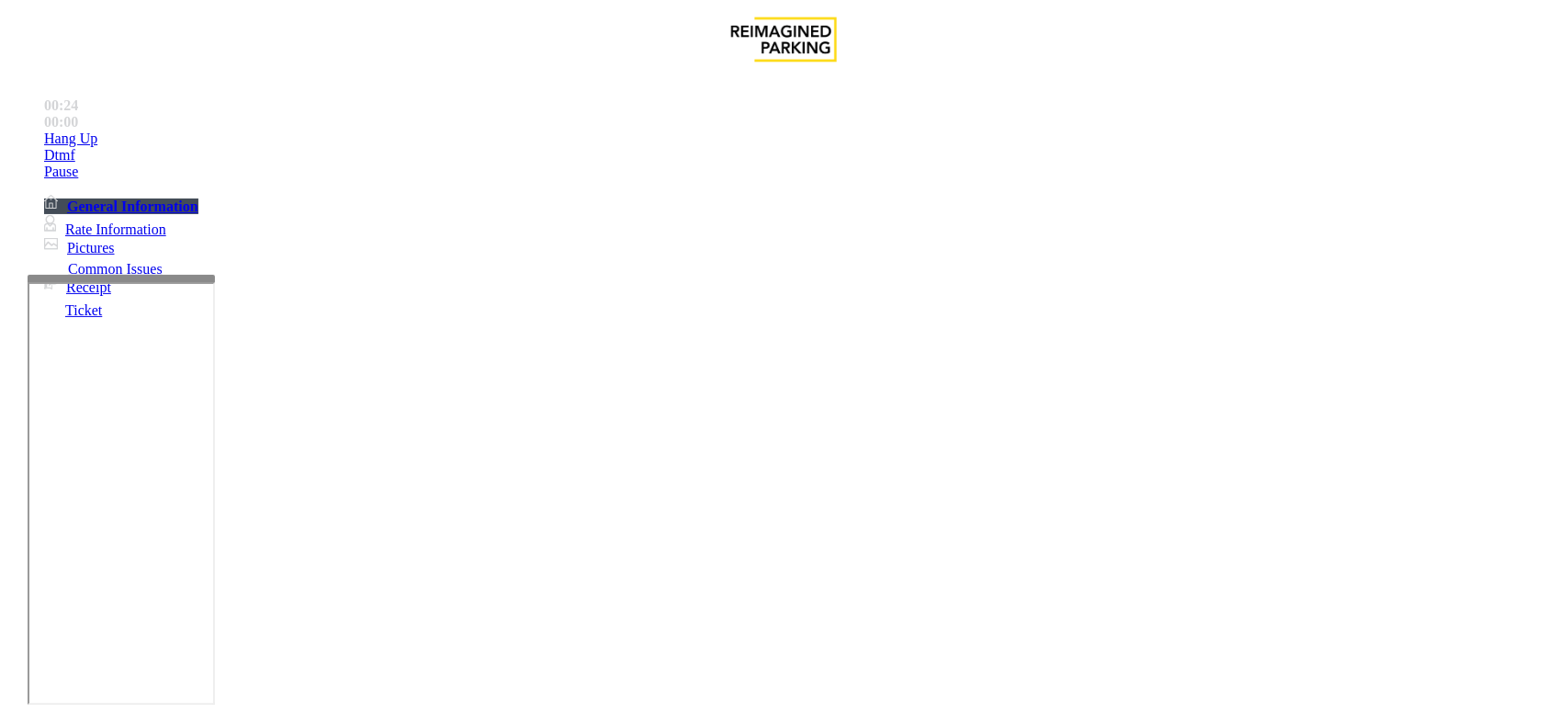 scroll, scrollTop: 804, scrollLeft: 0, axis: vertical 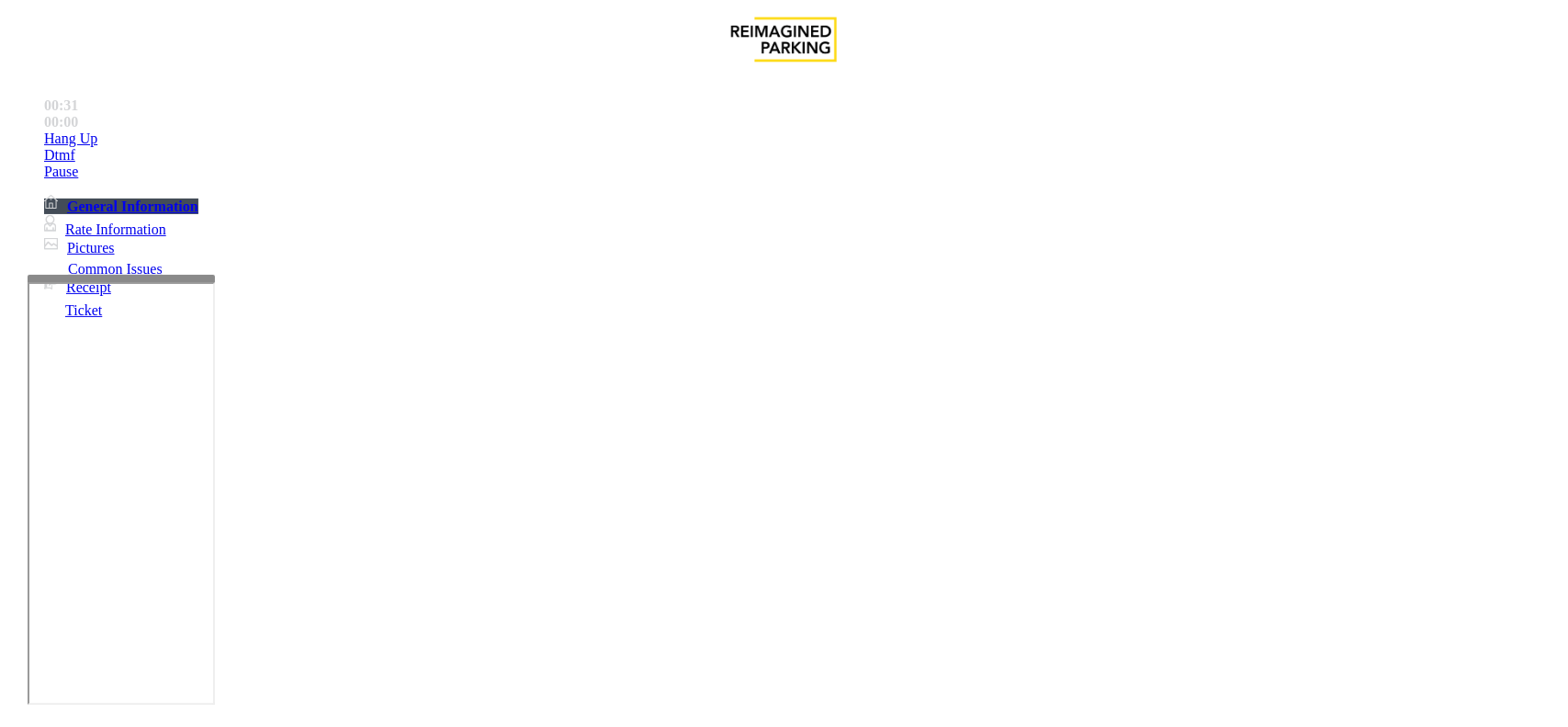 click on "Payment Issue" at bounding box center (153, 1327) 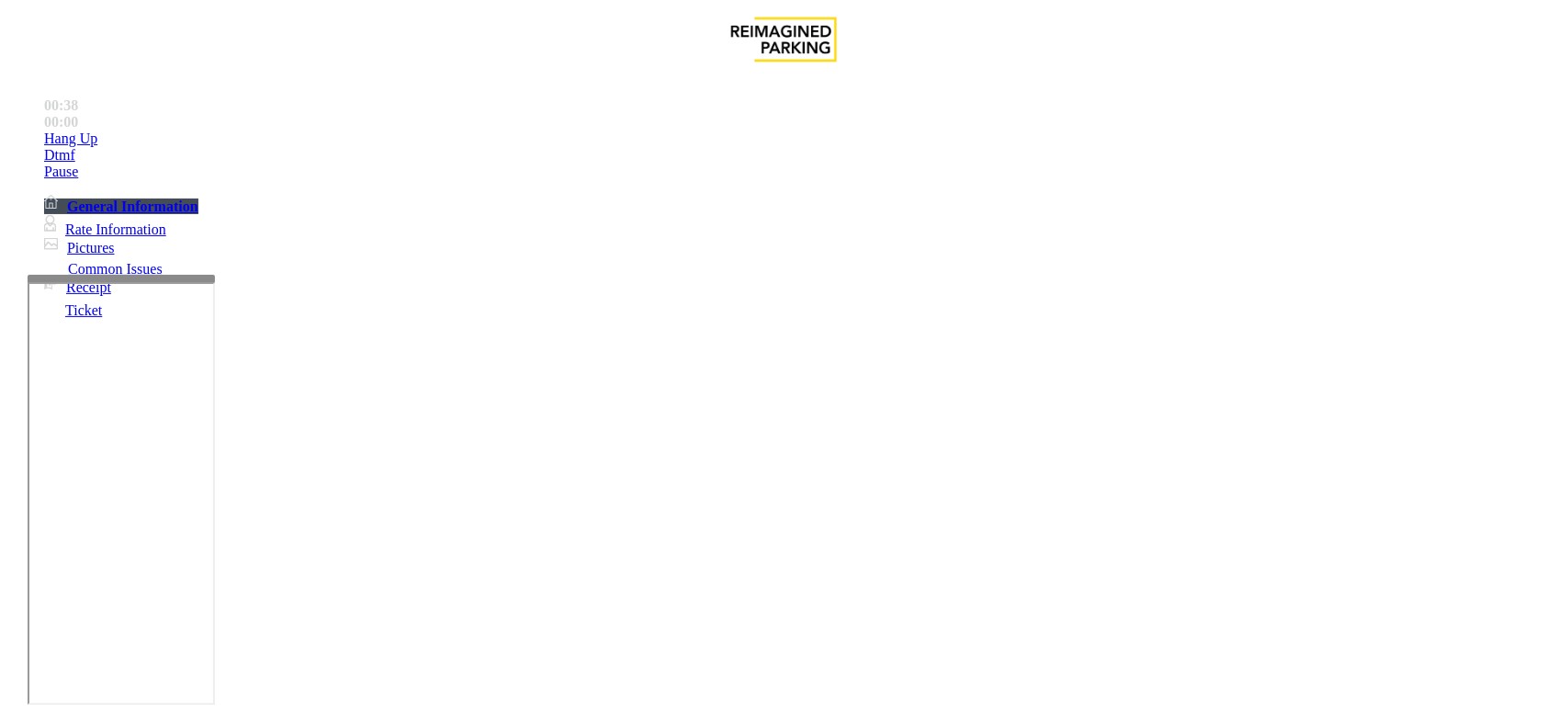 click on "Credit Card Not Reading" at bounding box center (272, 1327) 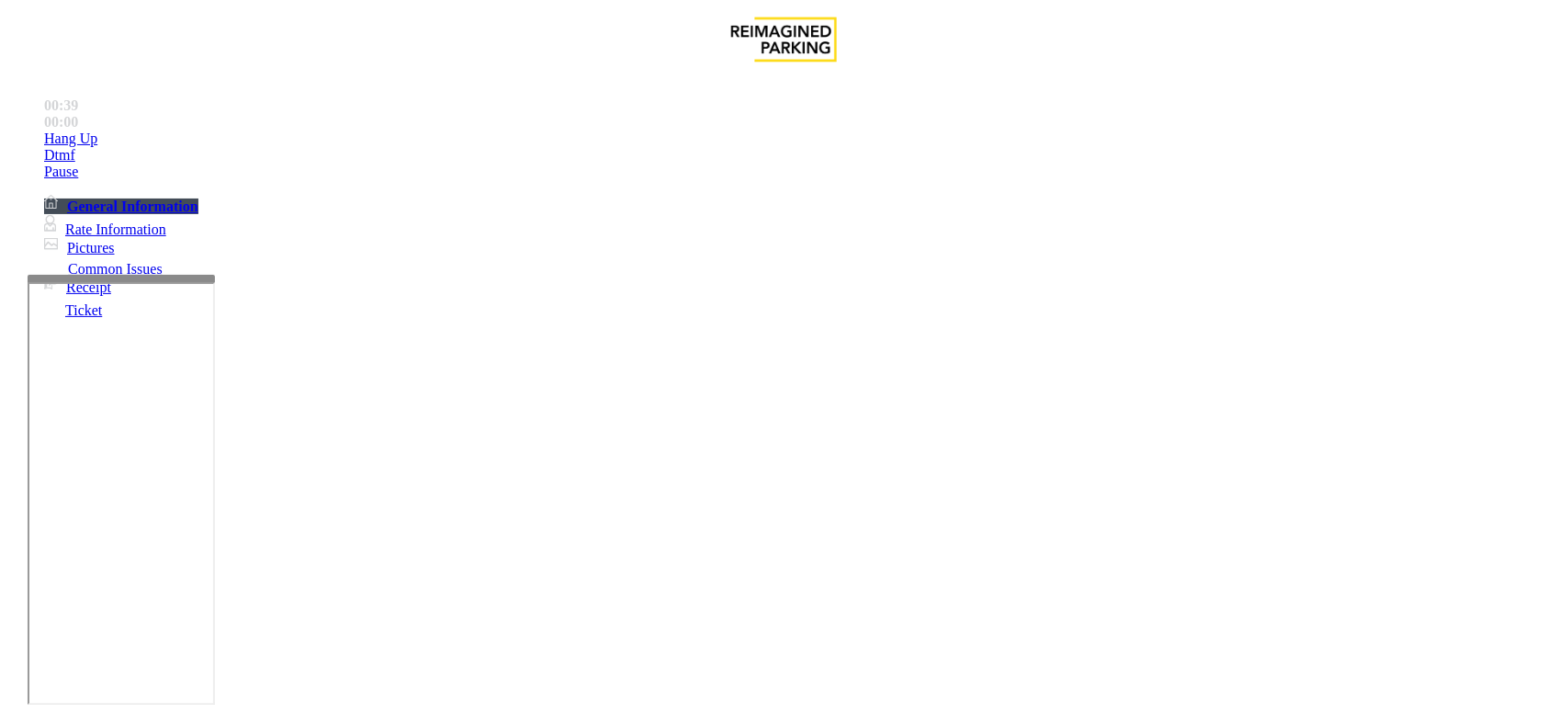 click at bounding box center (88, 1347) 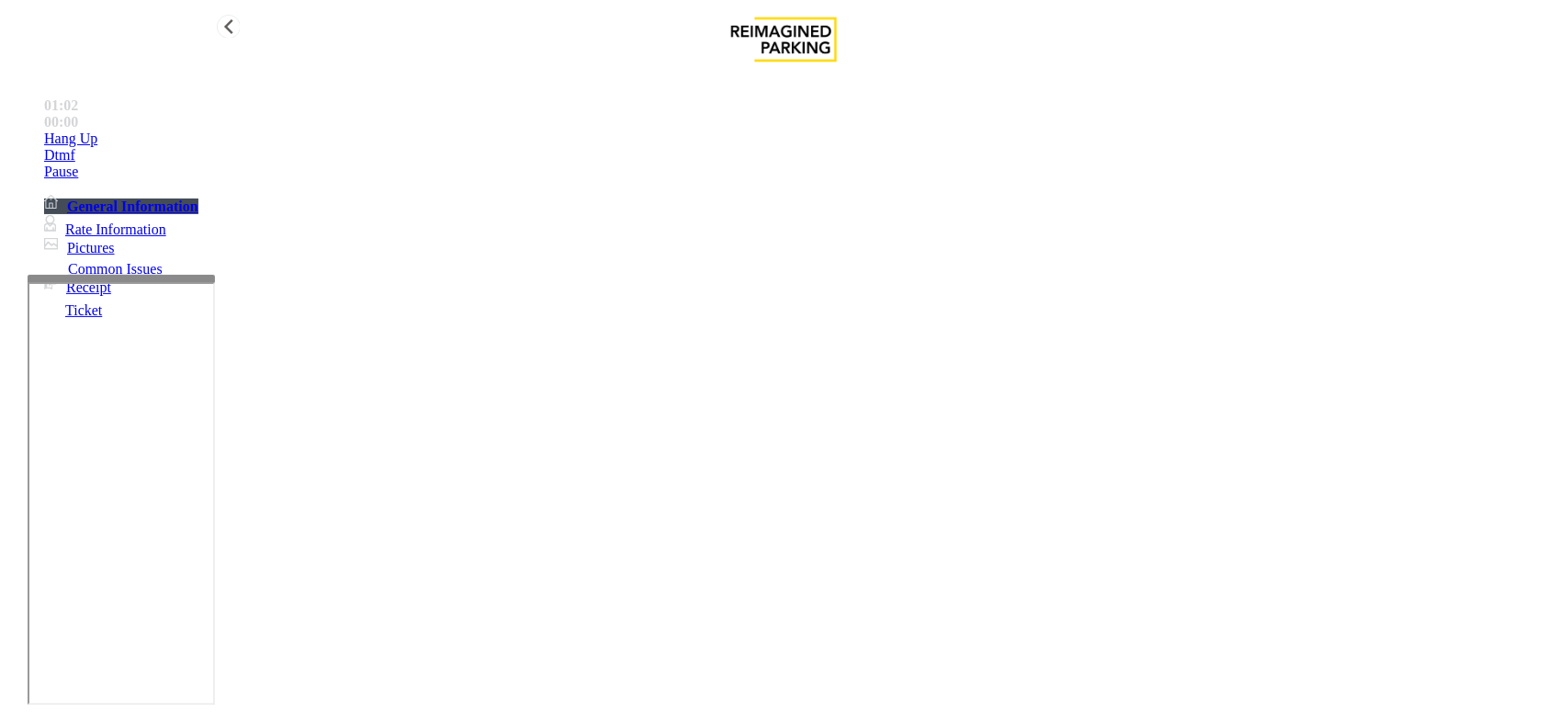 type on "**" 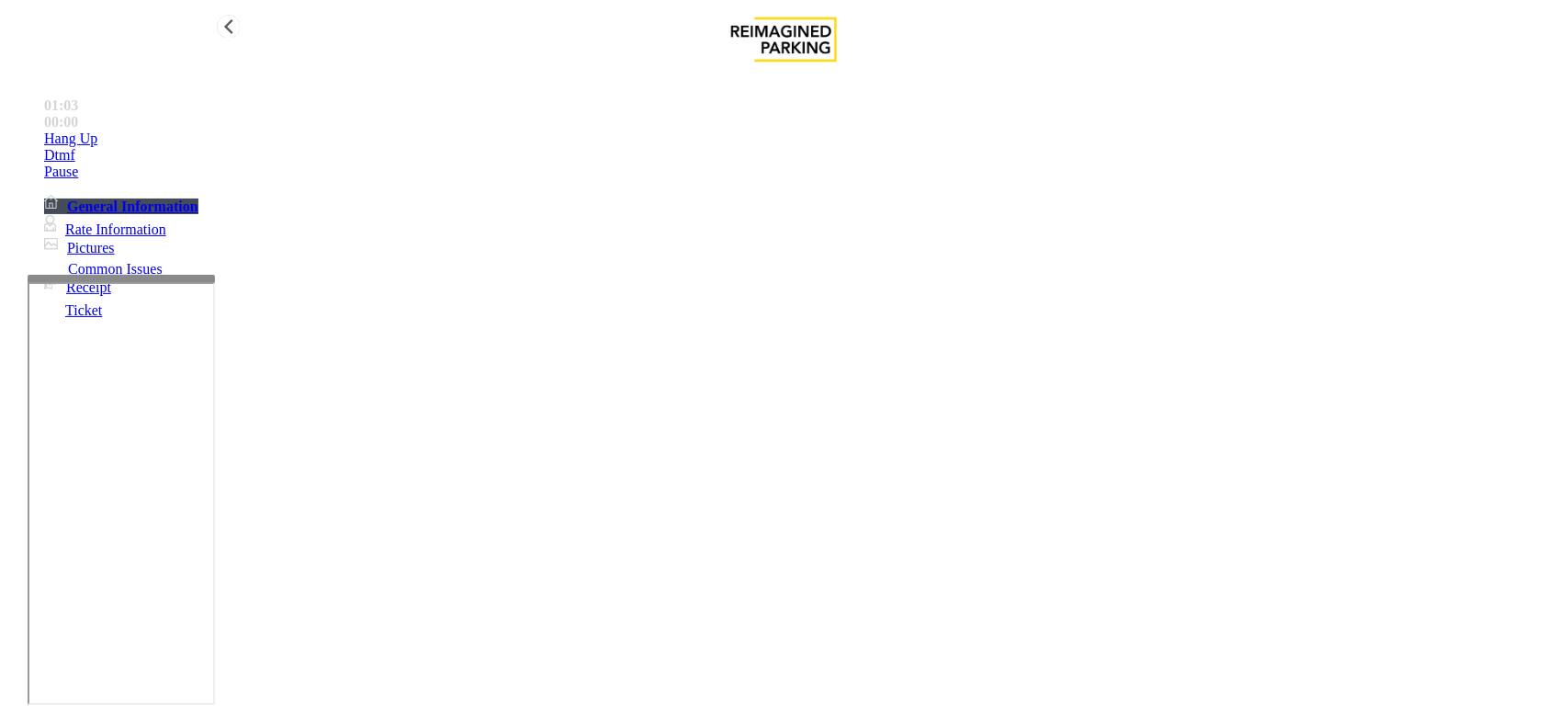 click on "Hang Up" at bounding box center (802, 139) 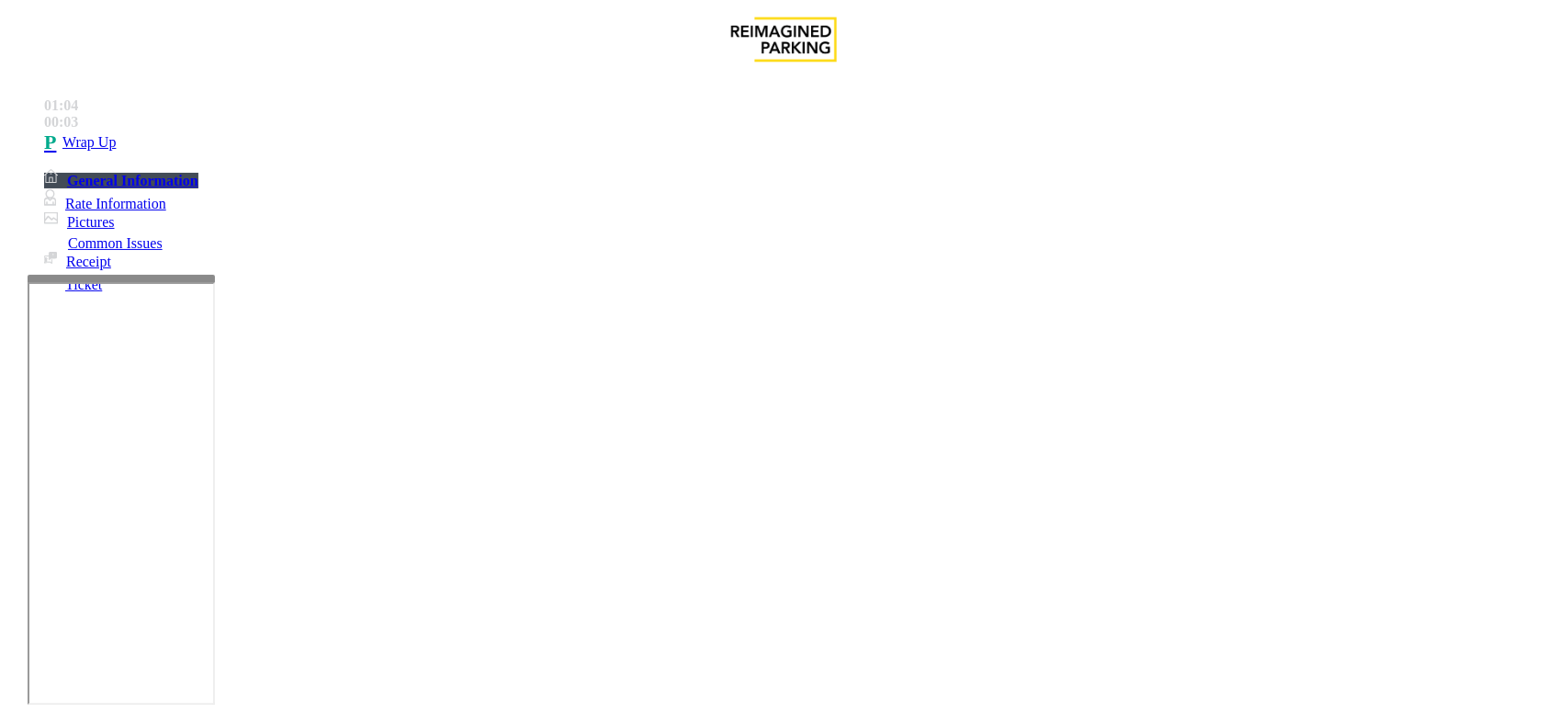 drag, startPoint x: 456, startPoint y: 165, endPoint x: 237, endPoint y: 135, distance: 221.04524 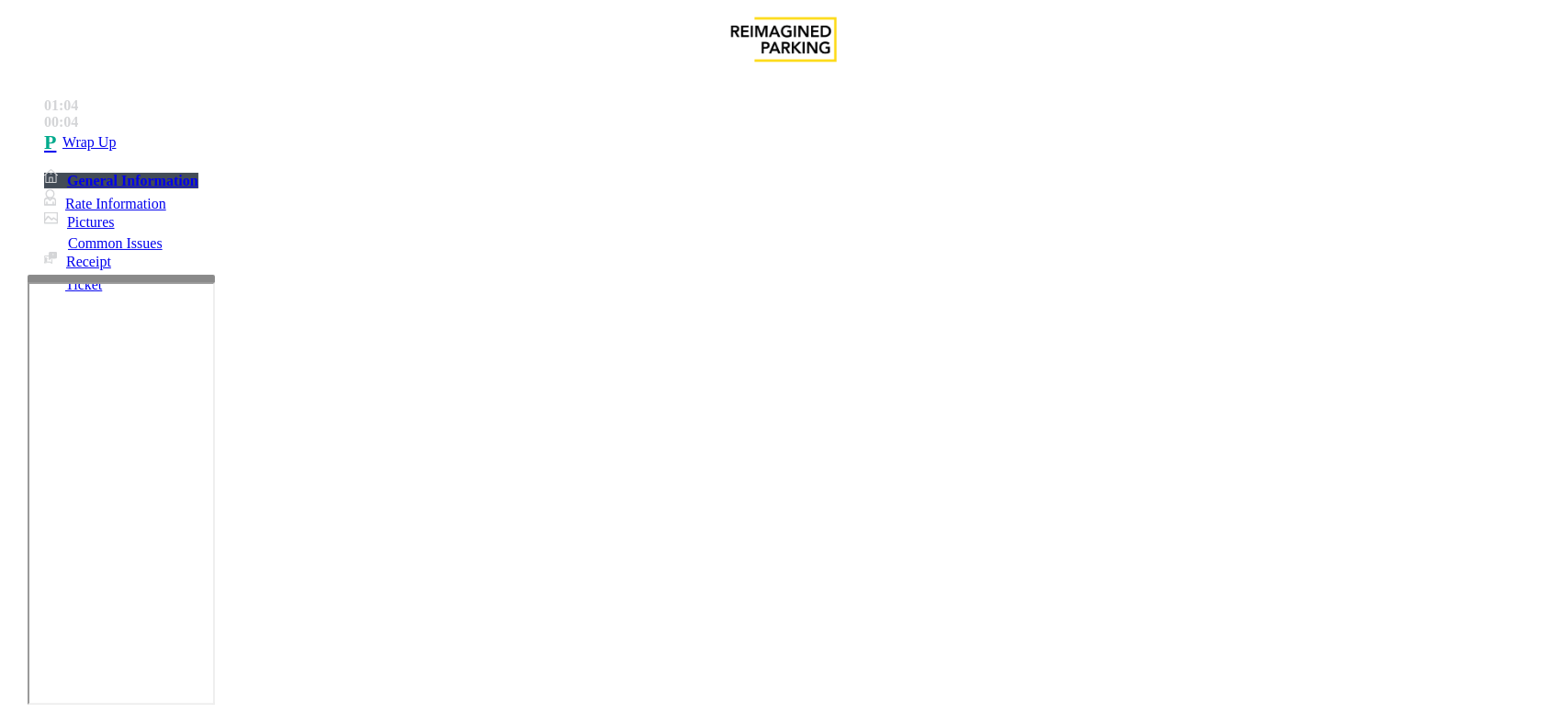 paste on "**********" 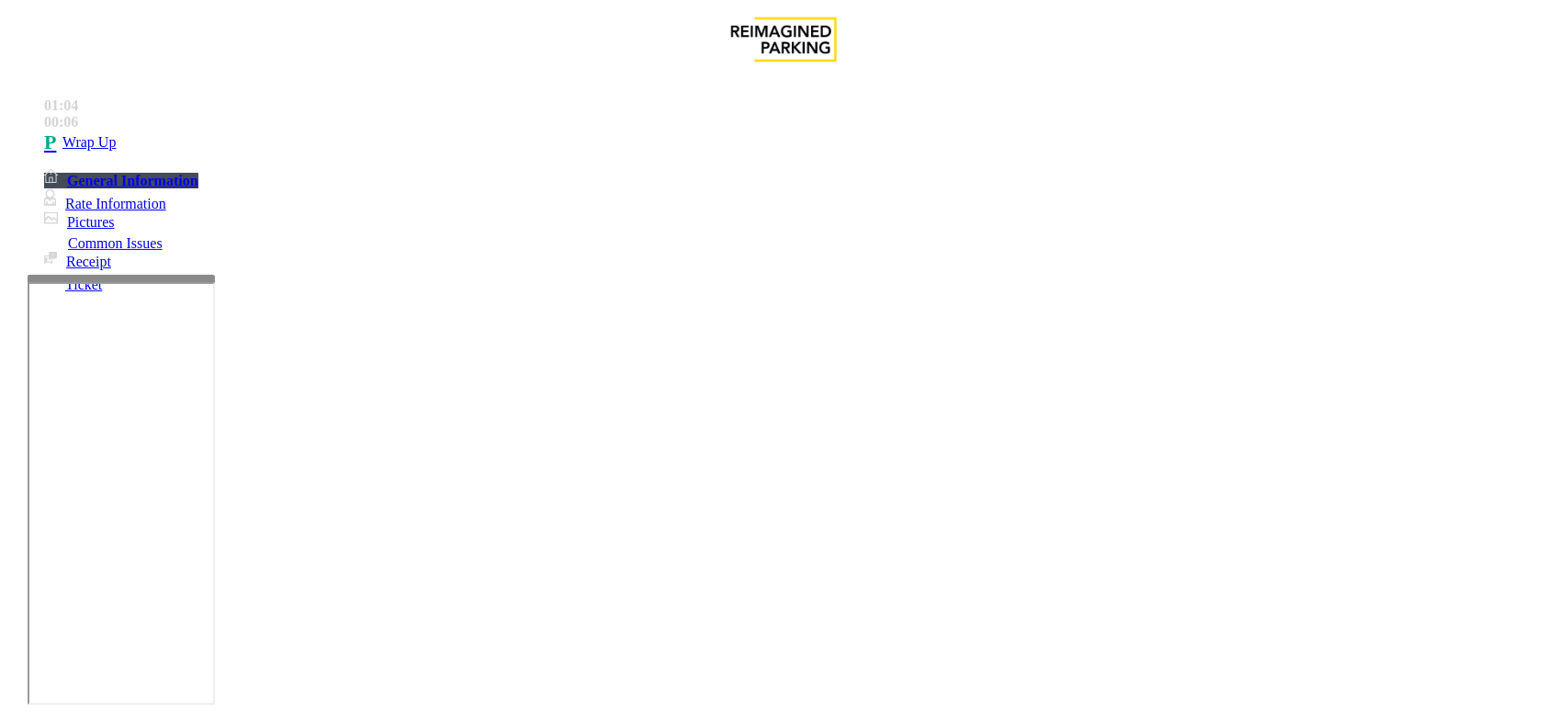 drag, startPoint x: 397, startPoint y: 562, endPoint x: 299, endPoint y: 562, distance: 98 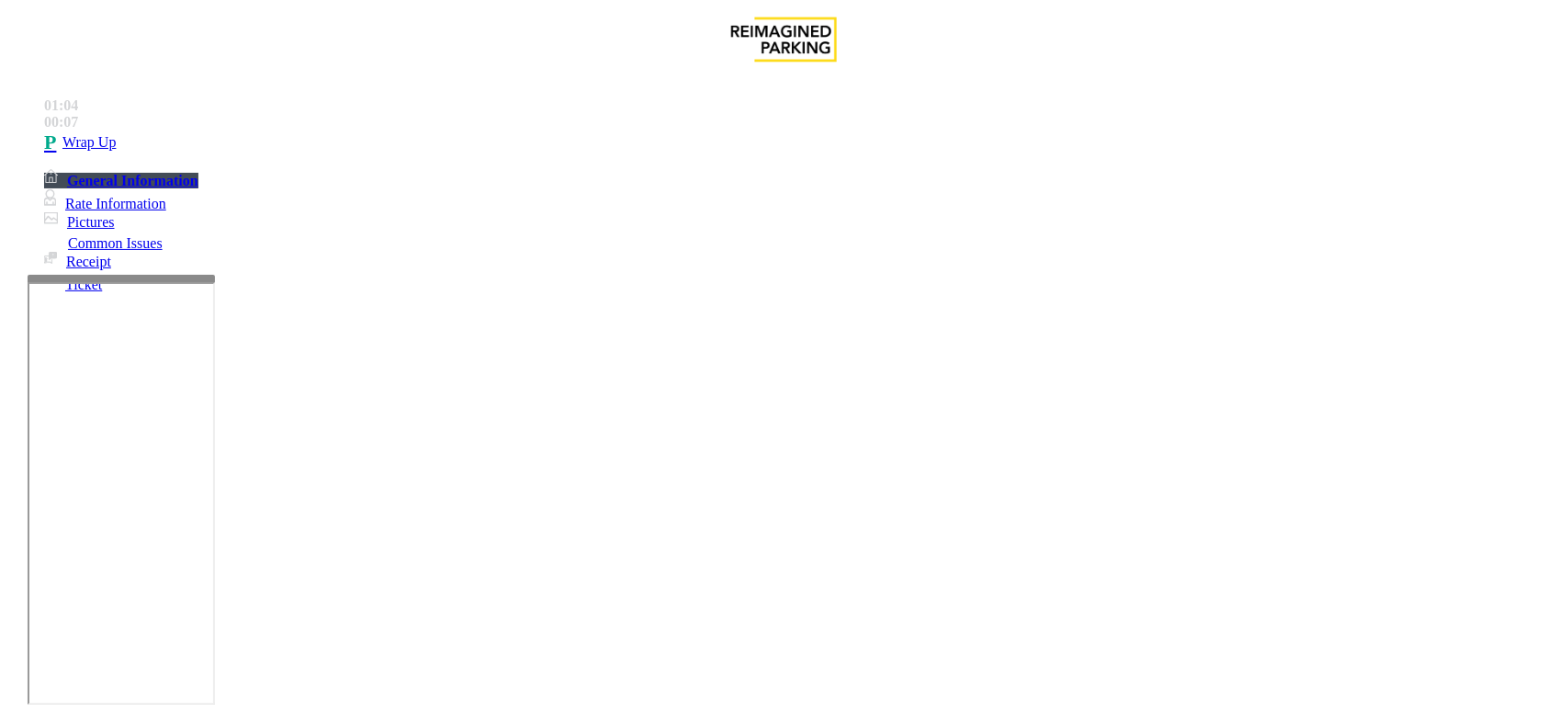 click at bounding box center (254, 1647) 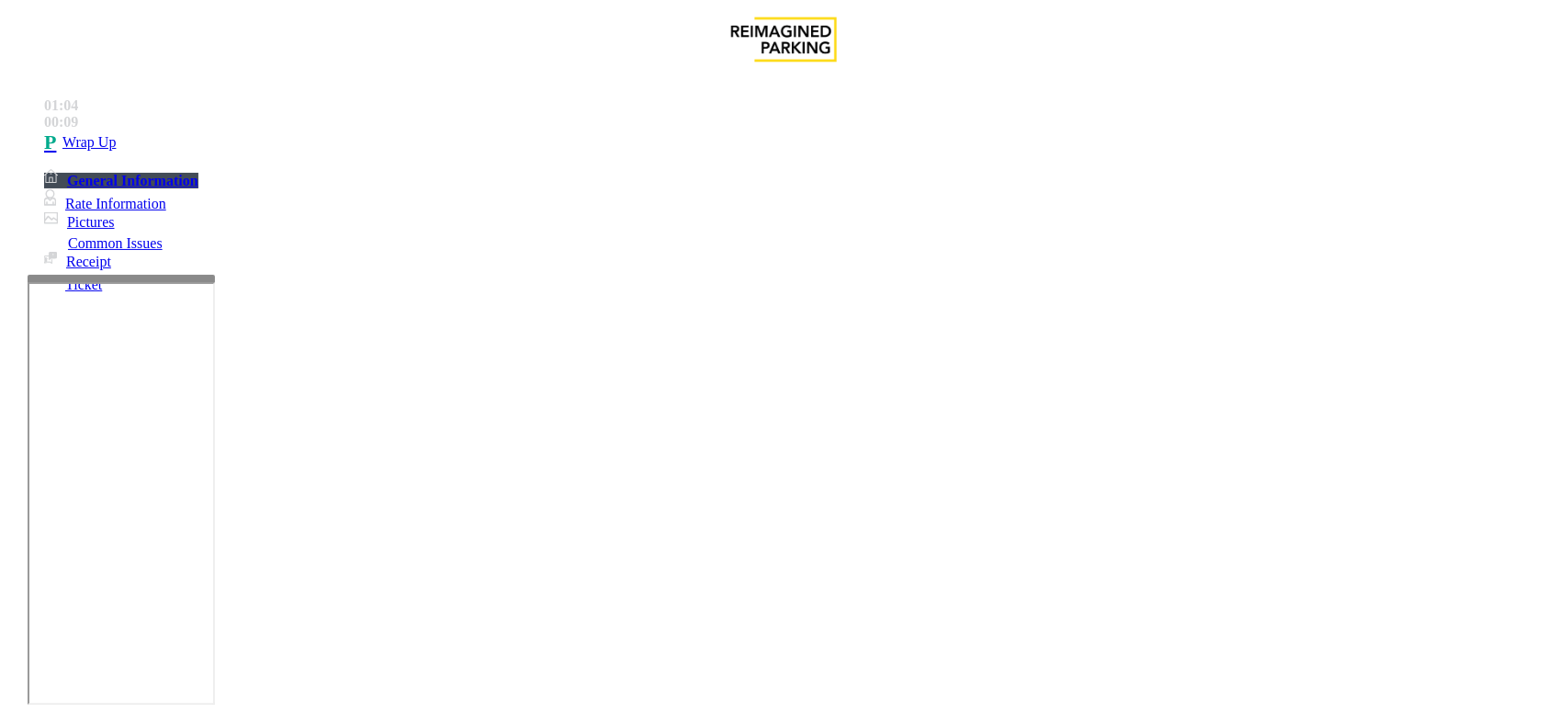 click at bounding box center [254, 1647] 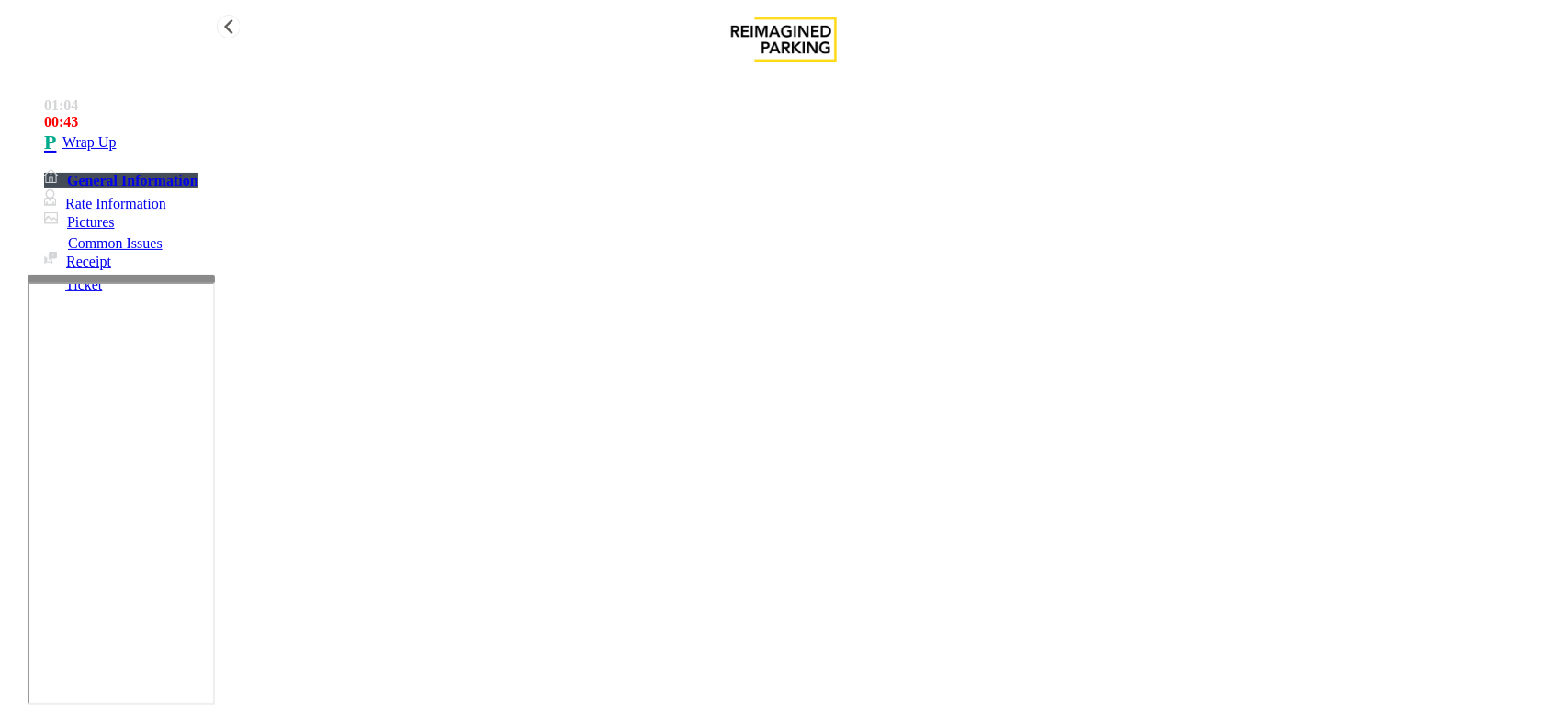 type on "**********" 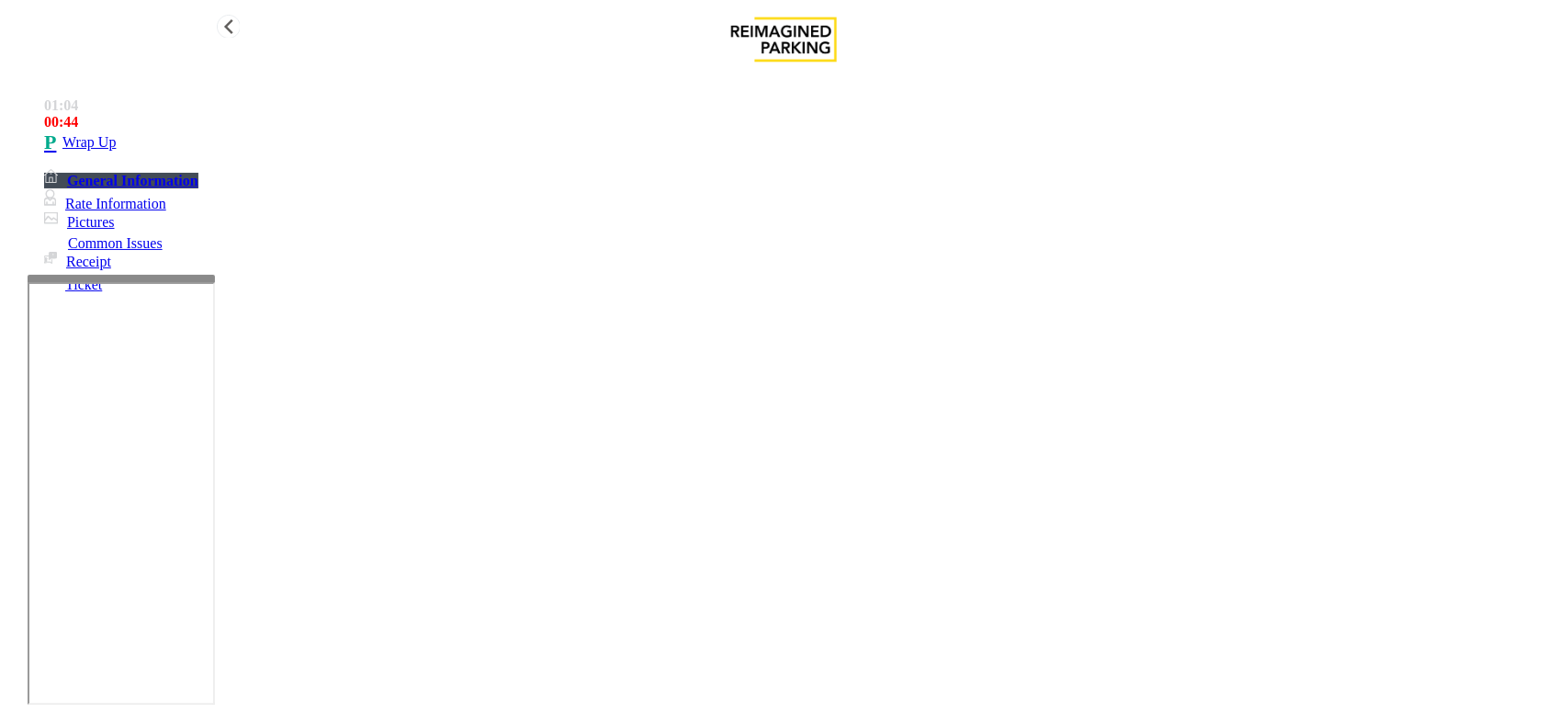 click on "Wrap Up" at bounding box center (802, 142) 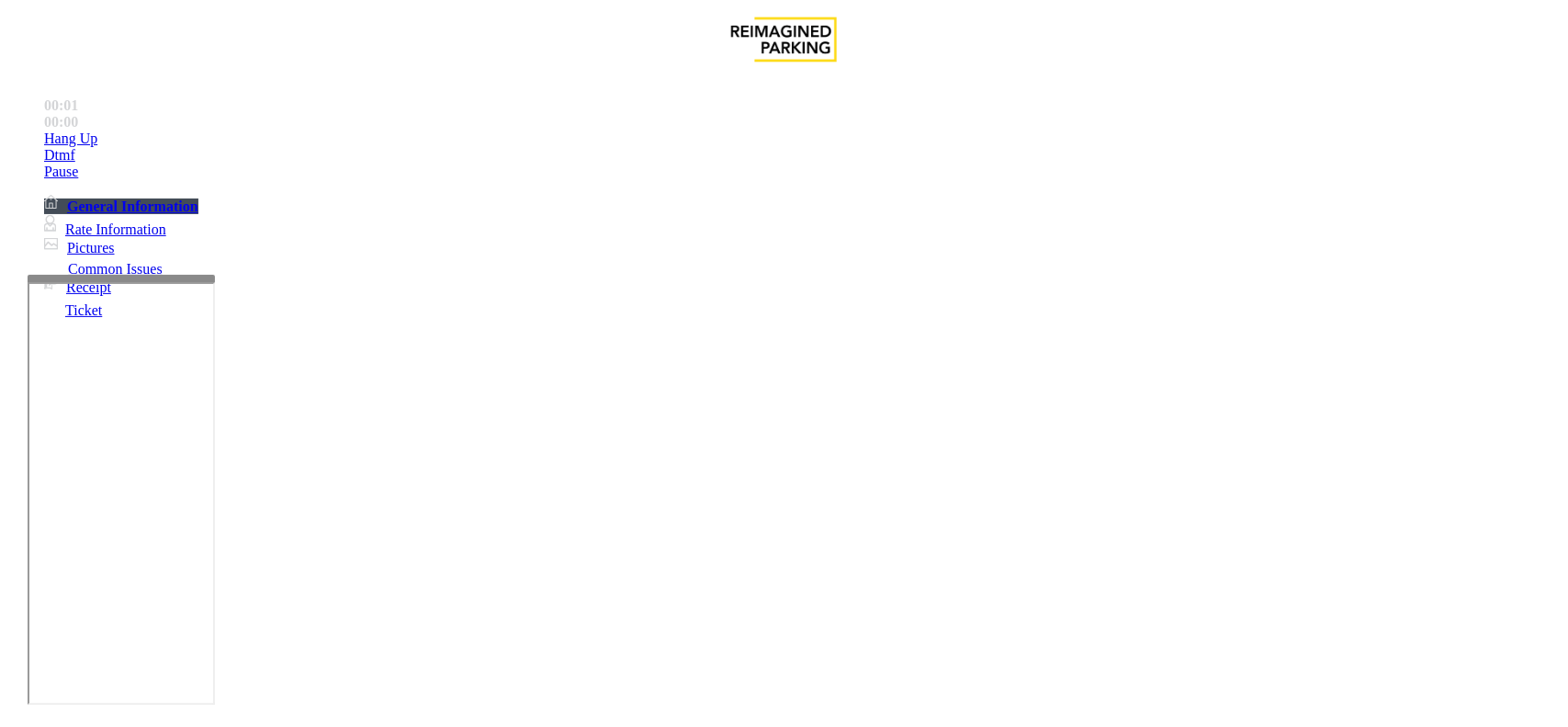 scroll, scrollTop: 345, scrollLeft: 0, axis: vertical 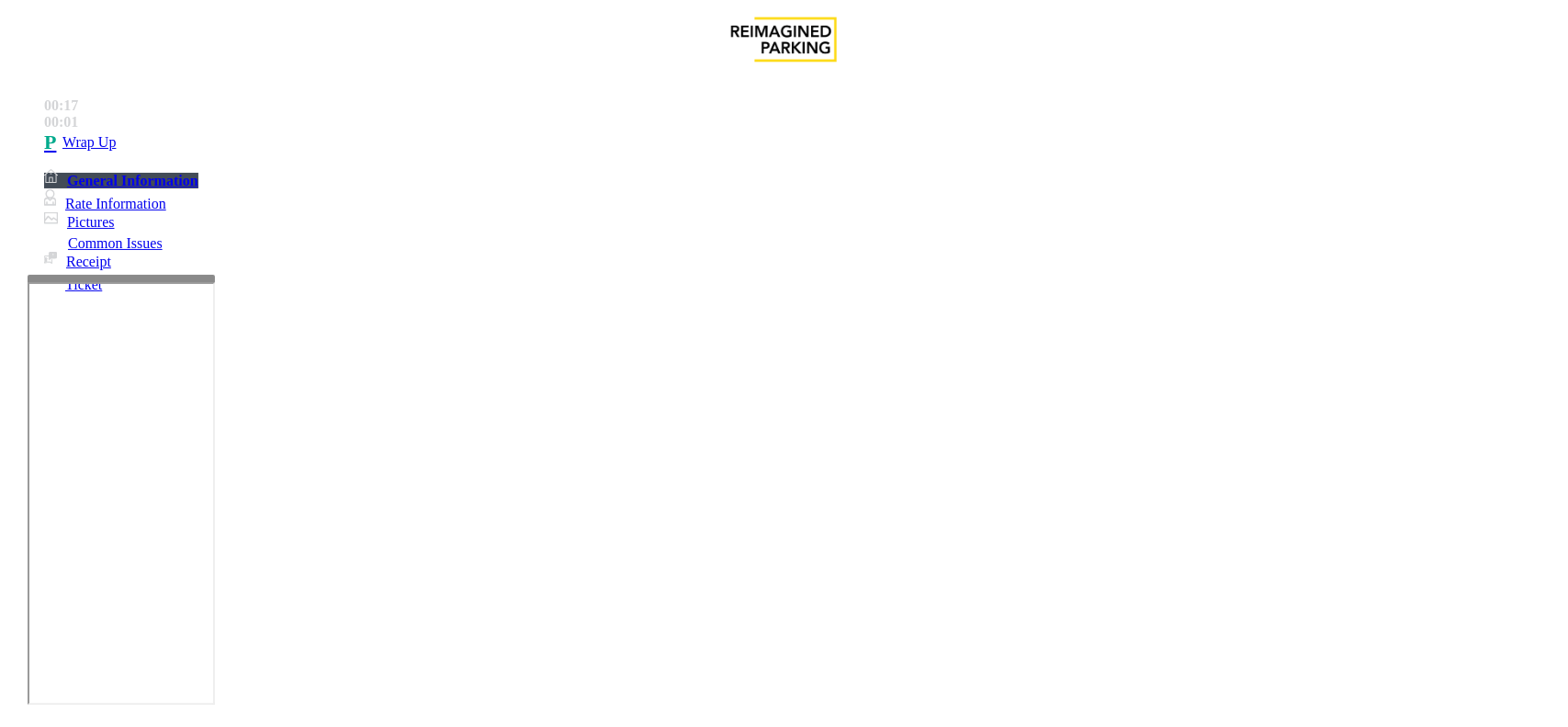 click on "Intercom Issue/No Response" at bounding box center [1009, 1327] 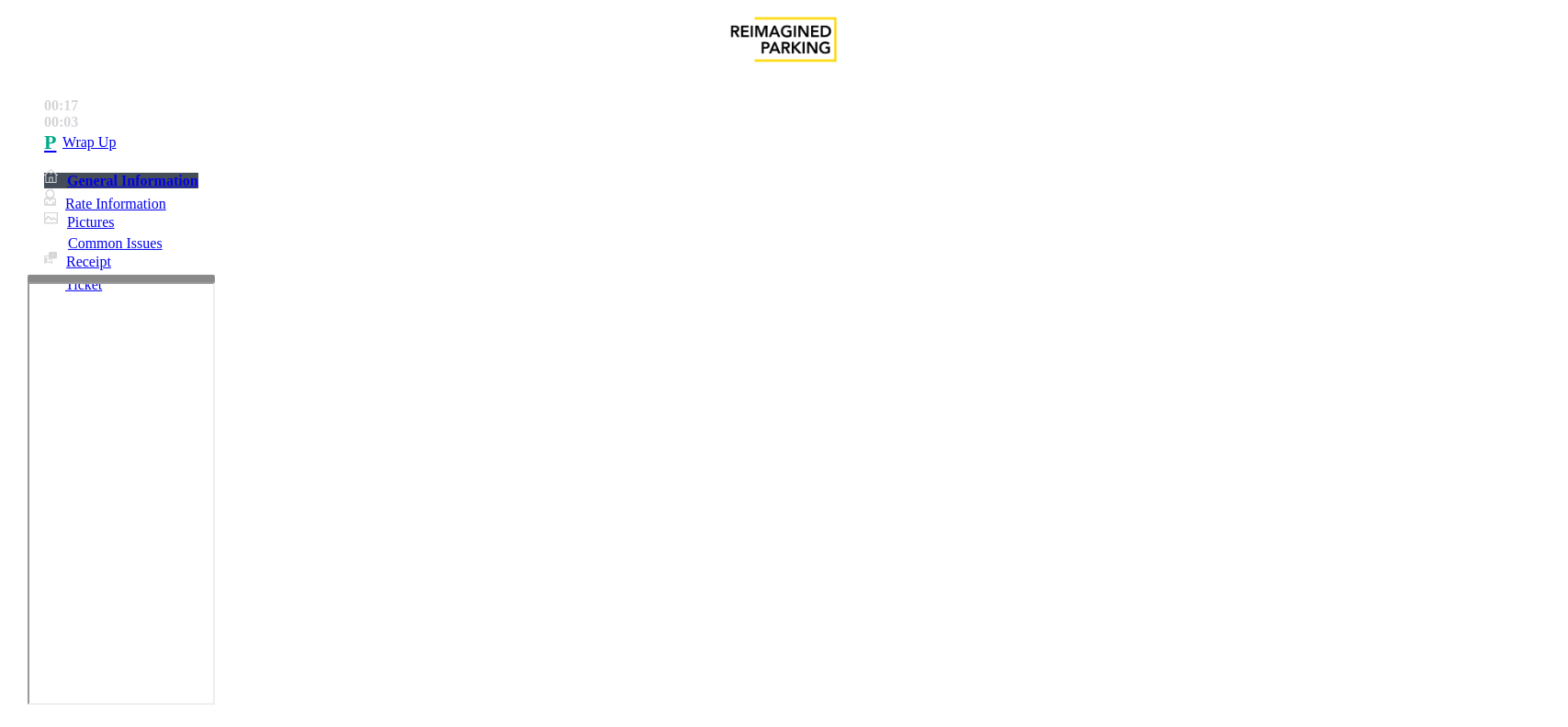 click on "Issue" at bounding box center [39, 1297] 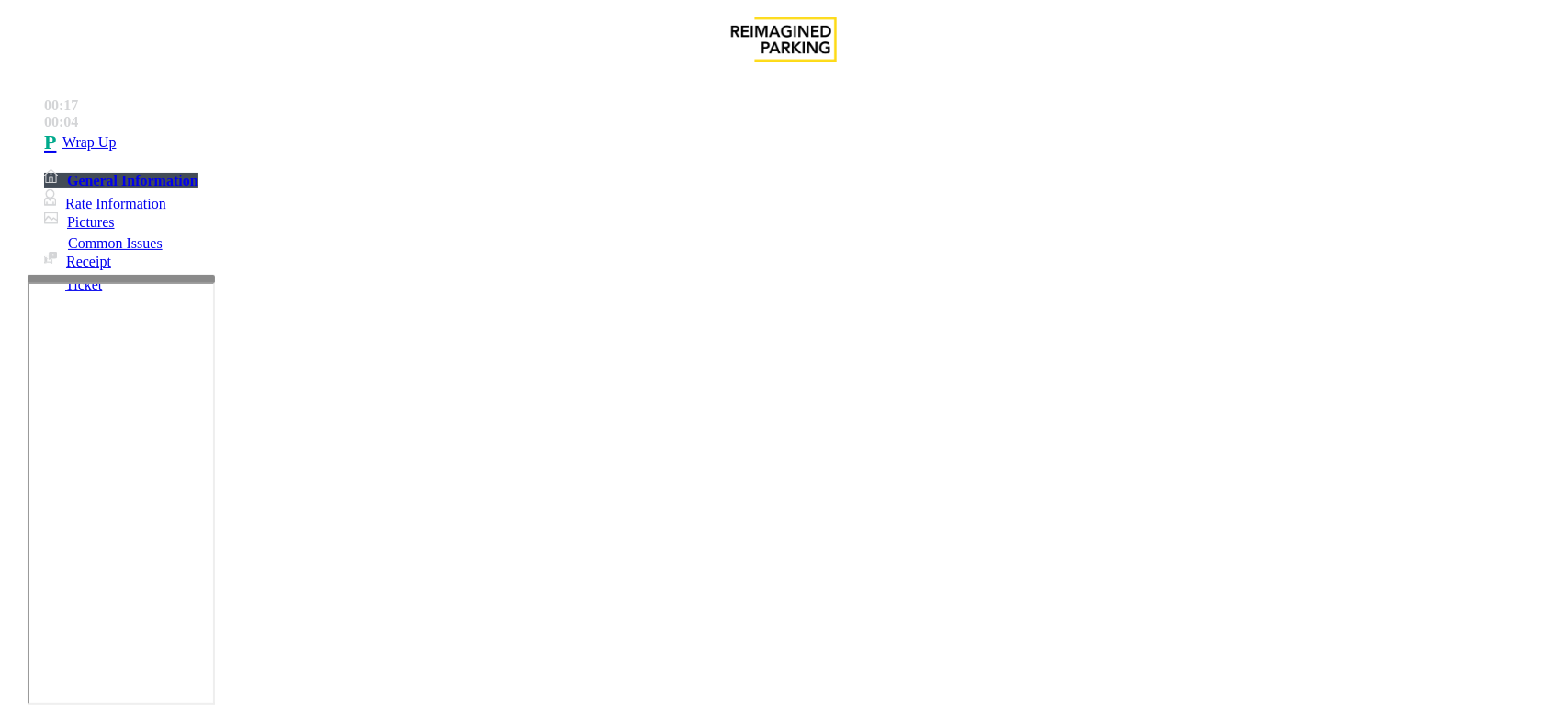 click on "No Response/Unable to hear parker" at bounding box center (130, 1327) 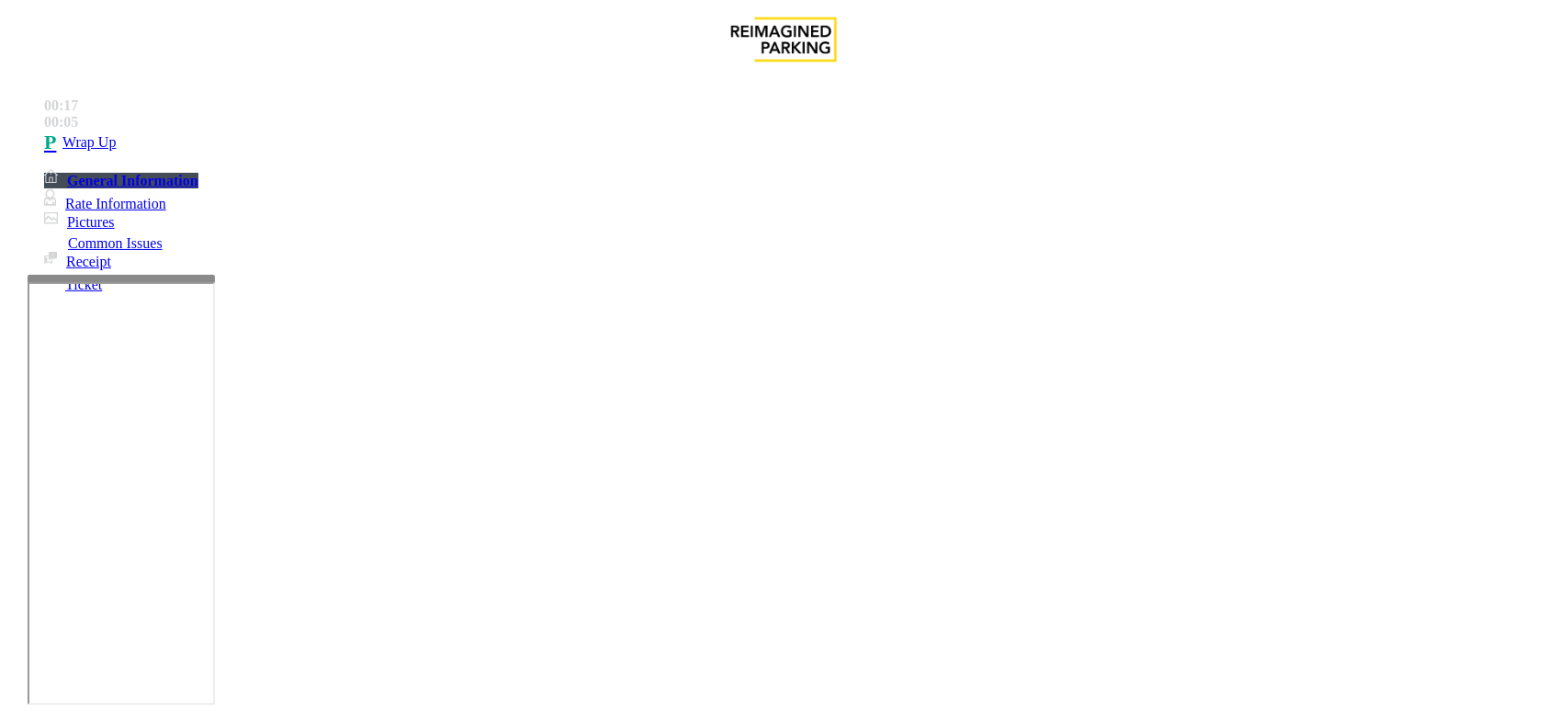 click on "Issue  -  Intercom Issue/No Response No Response/Unable to hear parker Notes:                      Send alerts to manager  Vend Gate Not Allowed  Steps to Resolve" at bounding box center (784, 1406) 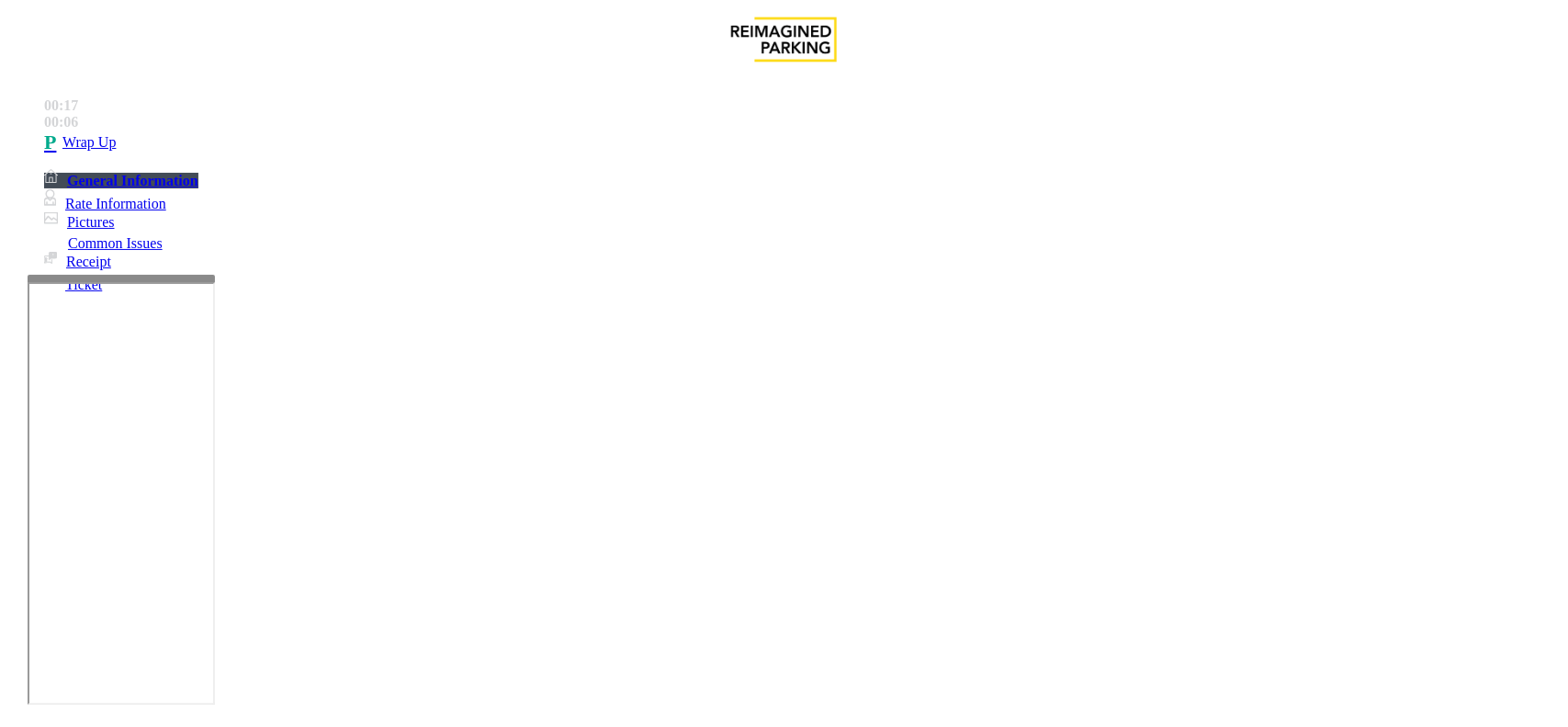 click on "No Response/Unable to hear parker" at bounding box center [784, 1313] 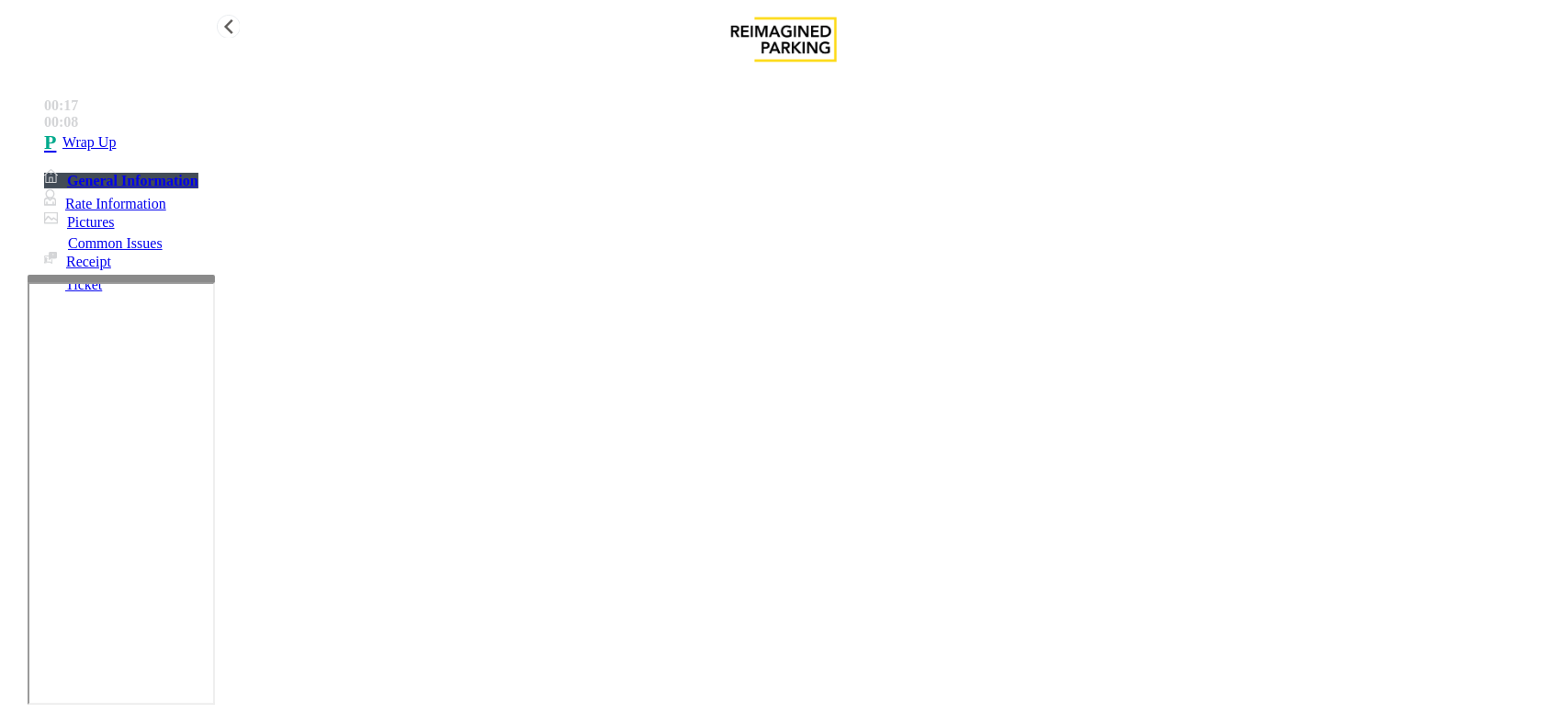 type on "**********" 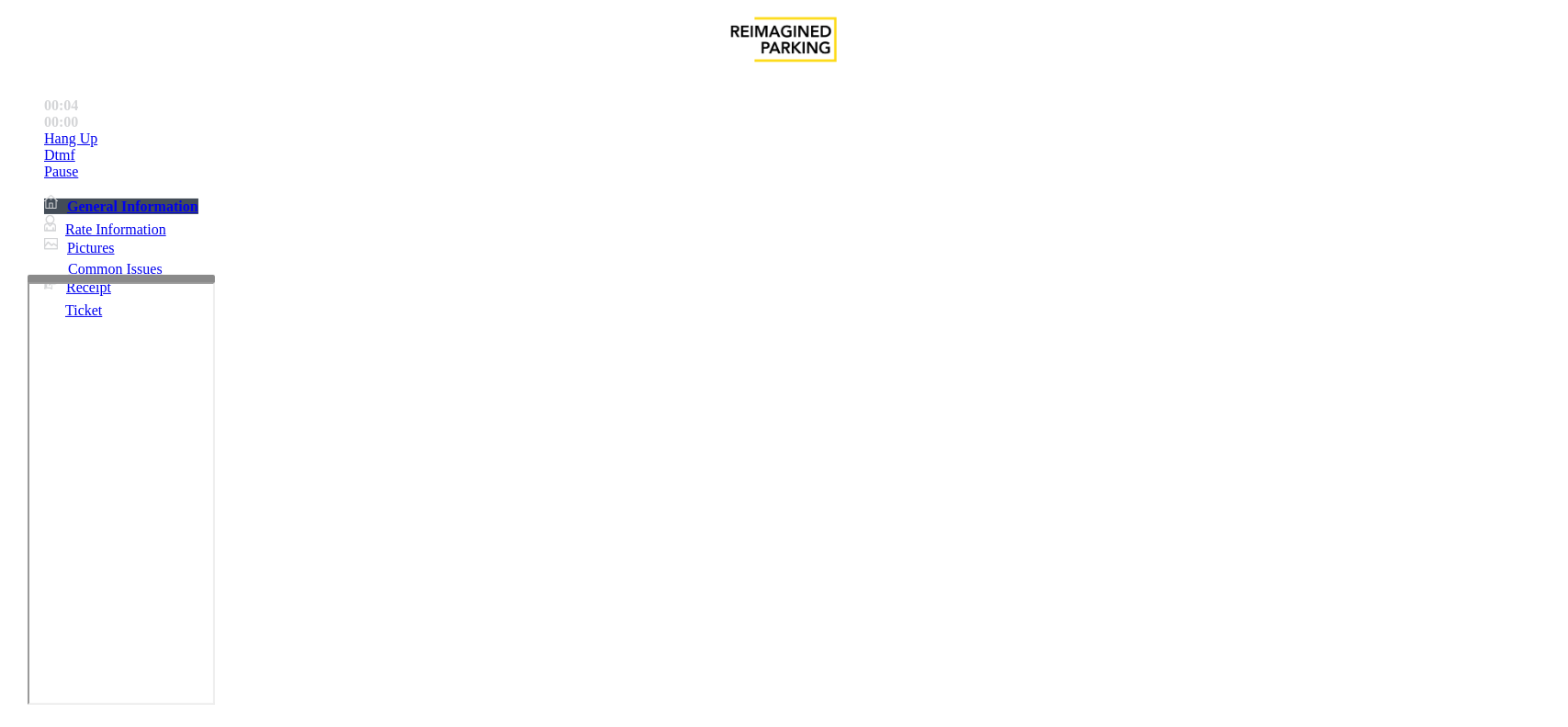 scroll, scrollTop: 804, scrollLeft: 0, axis: vertical 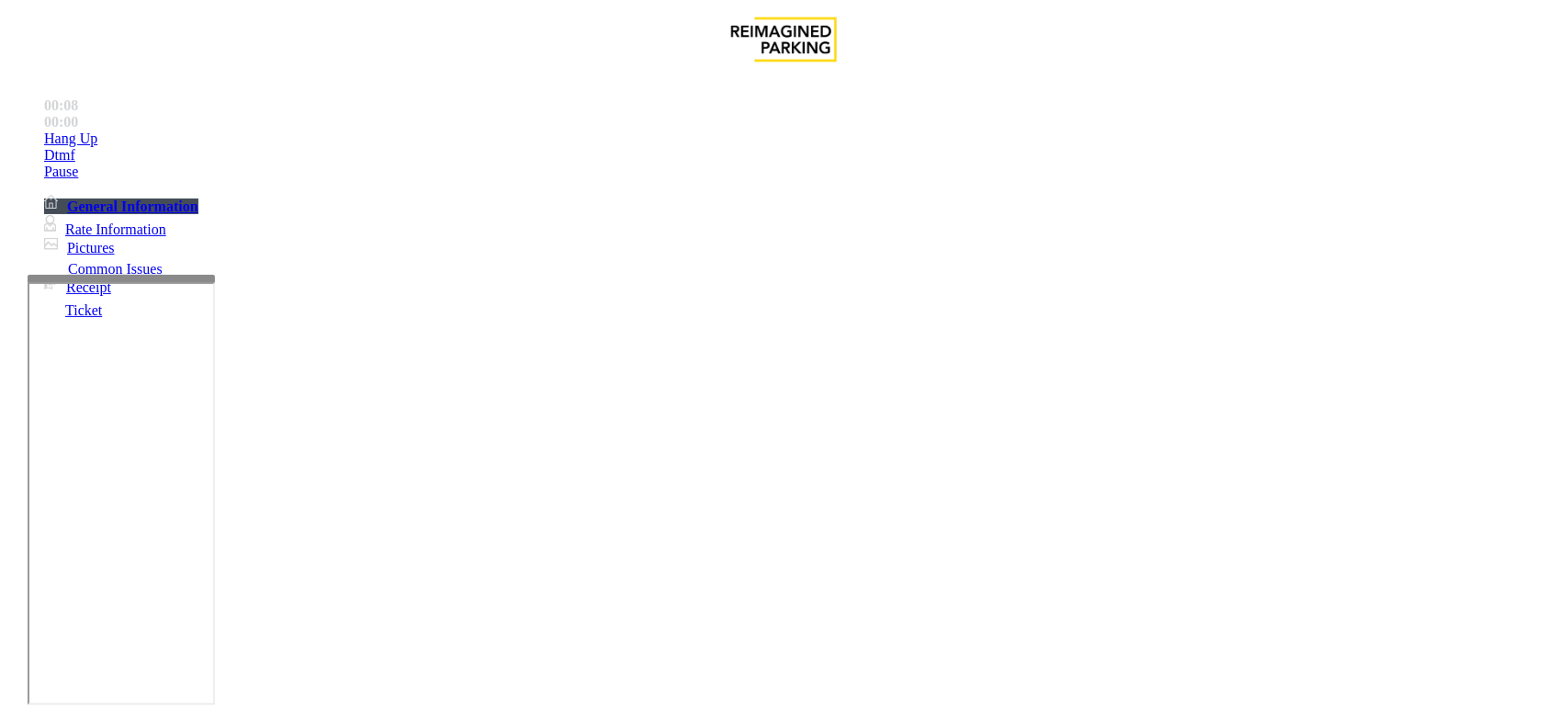 drag, startPoint x: 801, startPoint y: 421, endPoint x: 756, endPoint y: 398, distance: 50.53712 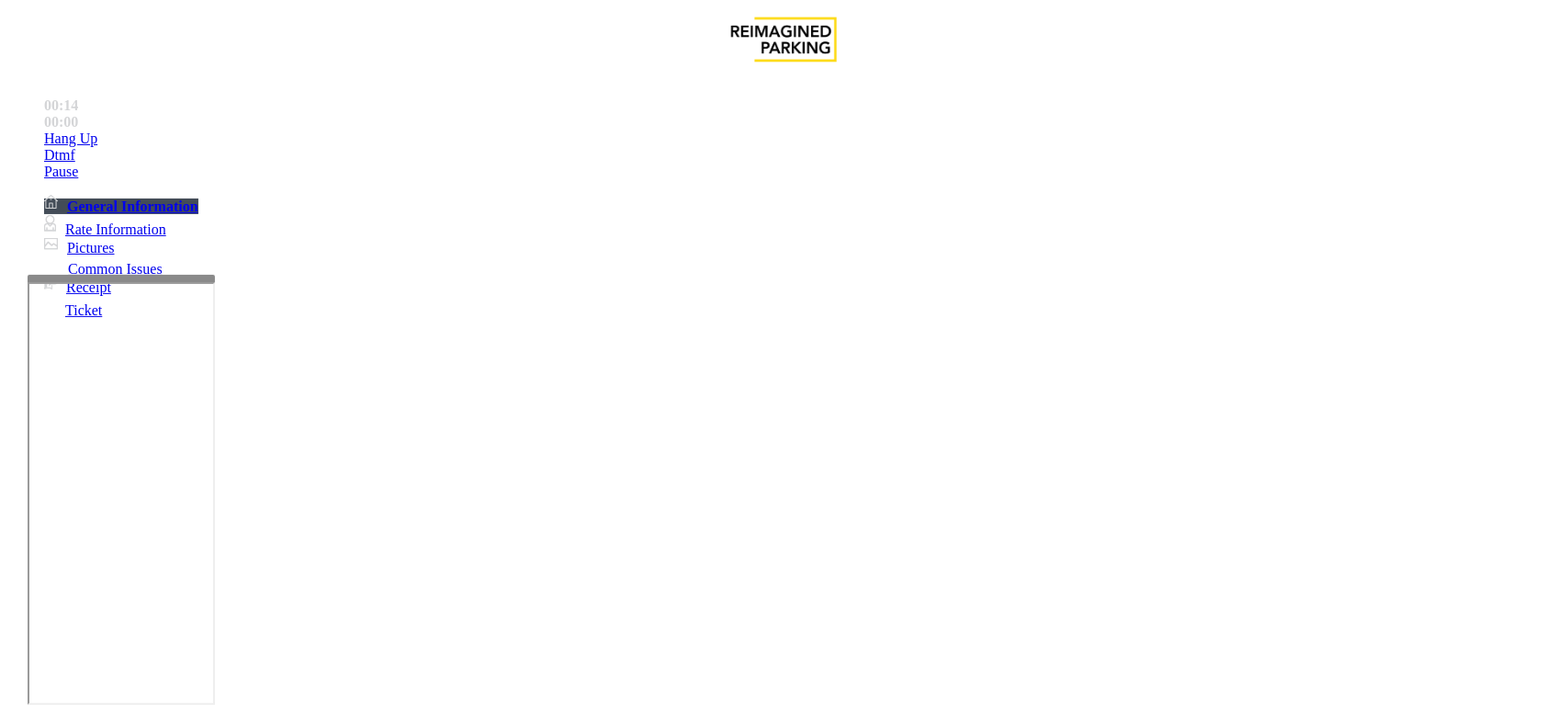 scroll, scrollTop: 804, scrollLeft: 0, axis: vertical 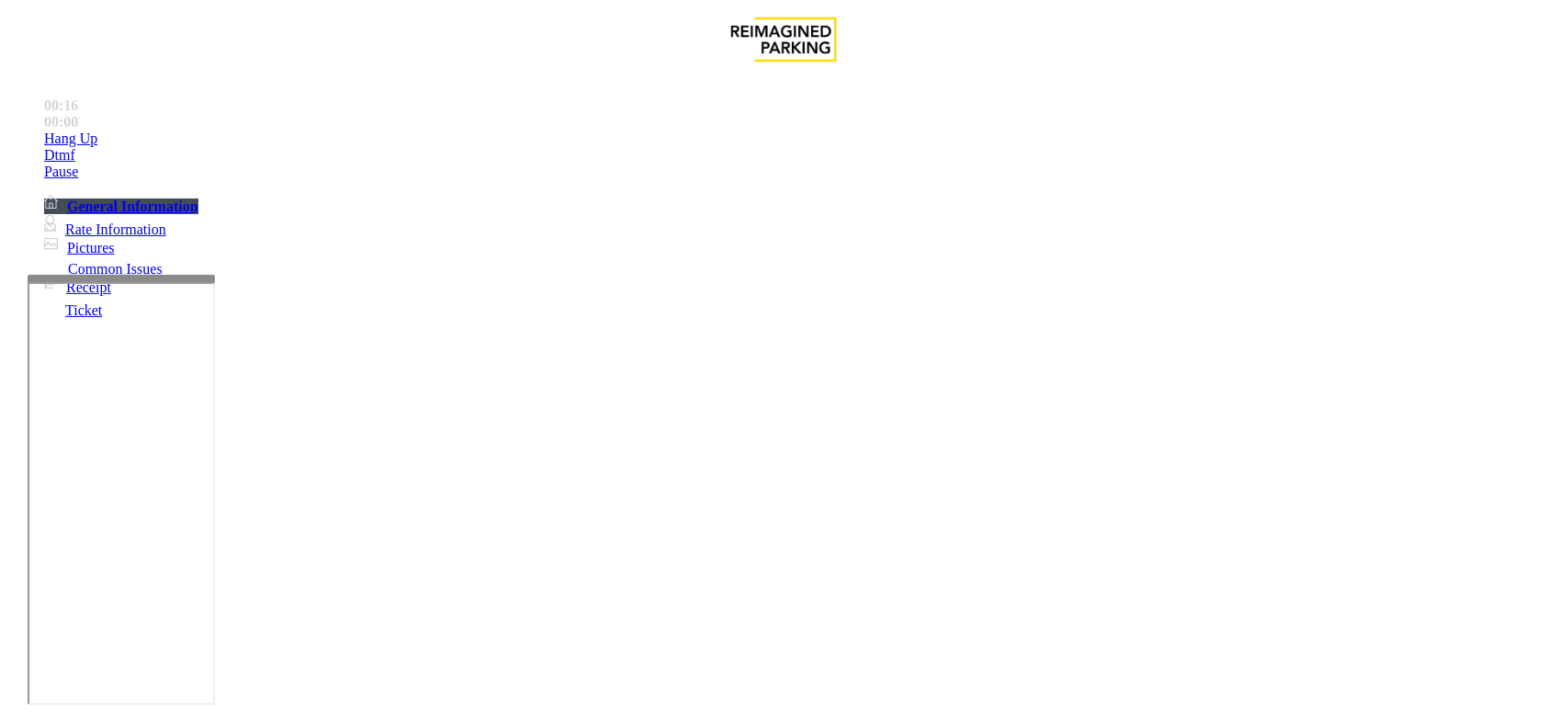 click on "Validation Issue" at bounding box center [341, 1327] 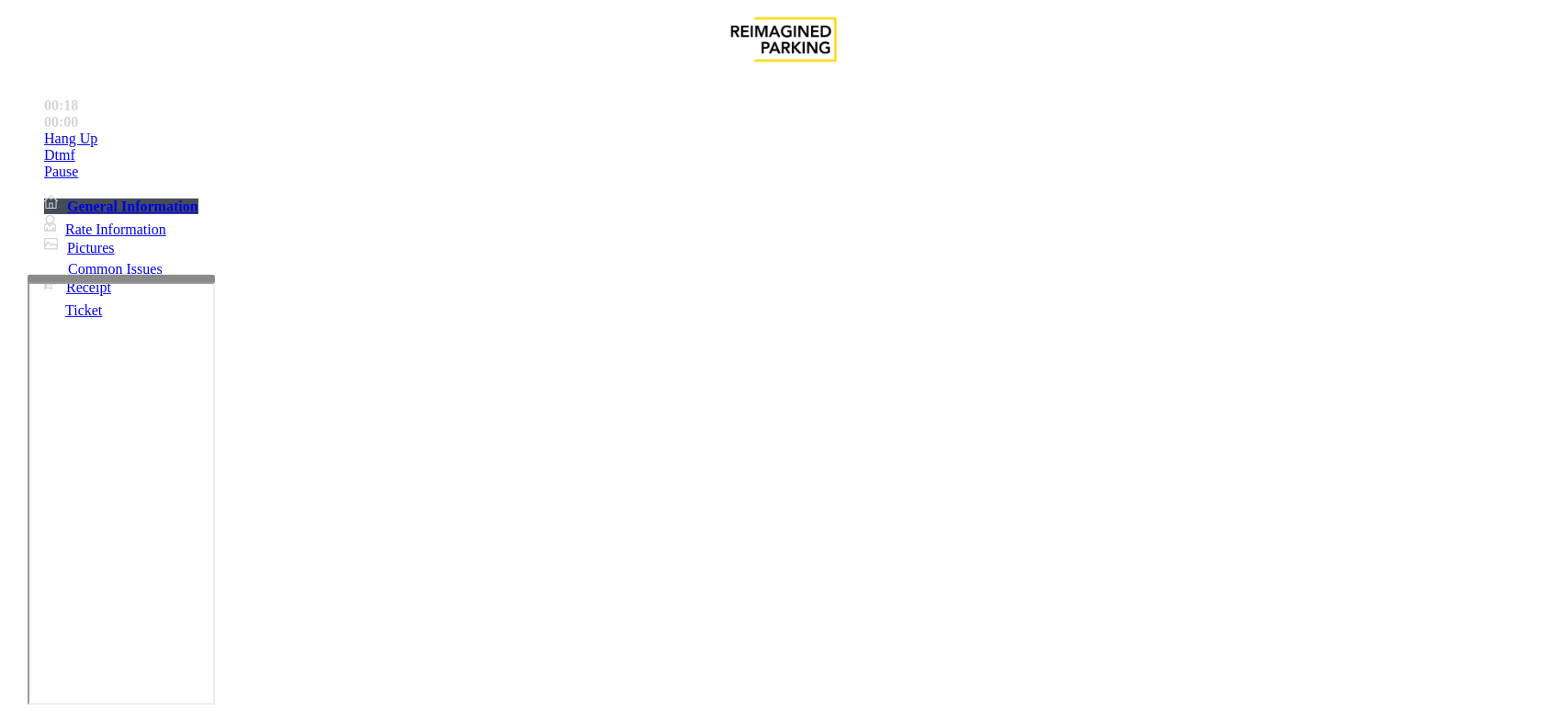 click at bounding box center (254, 1647) 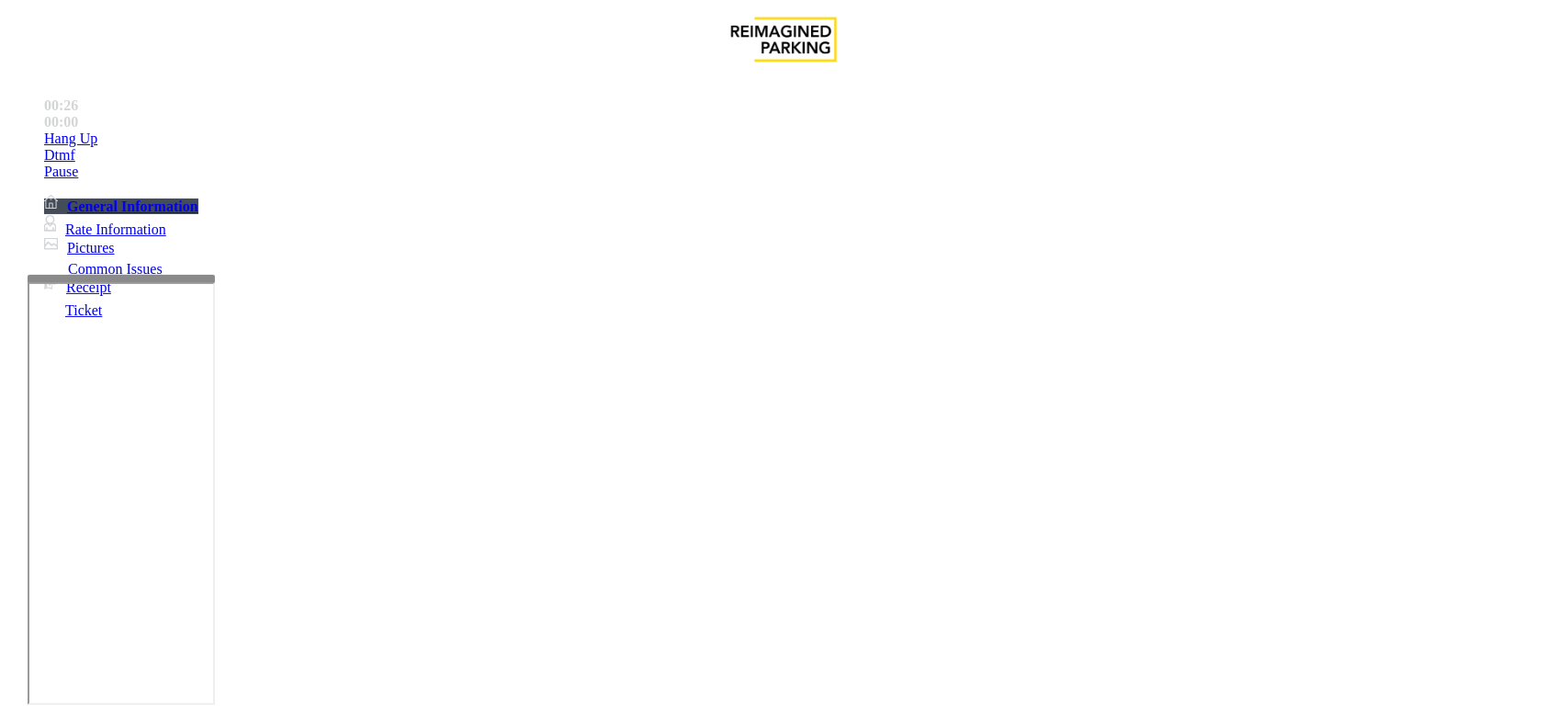 scroll, scrollTop: 230, scrollLeft: 0, axis: vertical 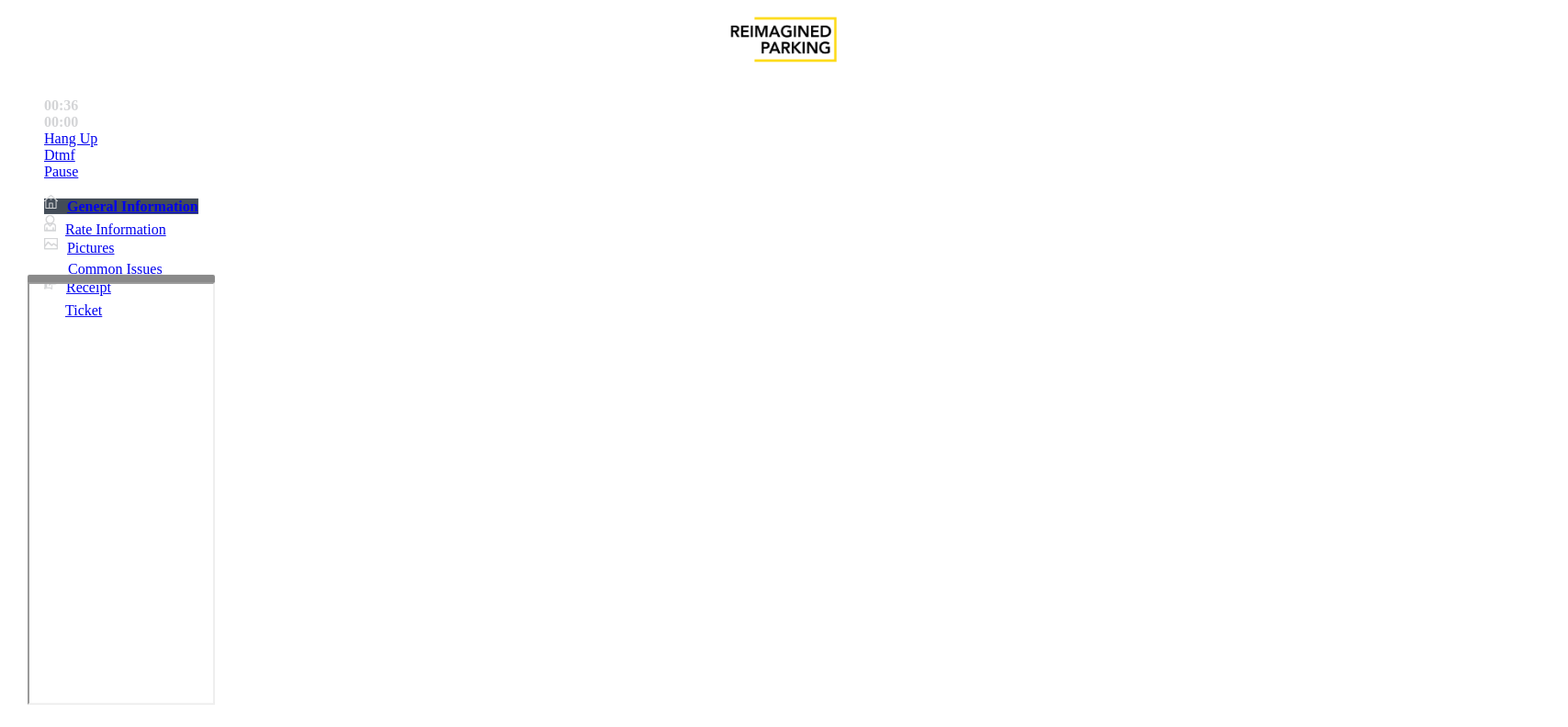 click at bounding box center (254, 1647) 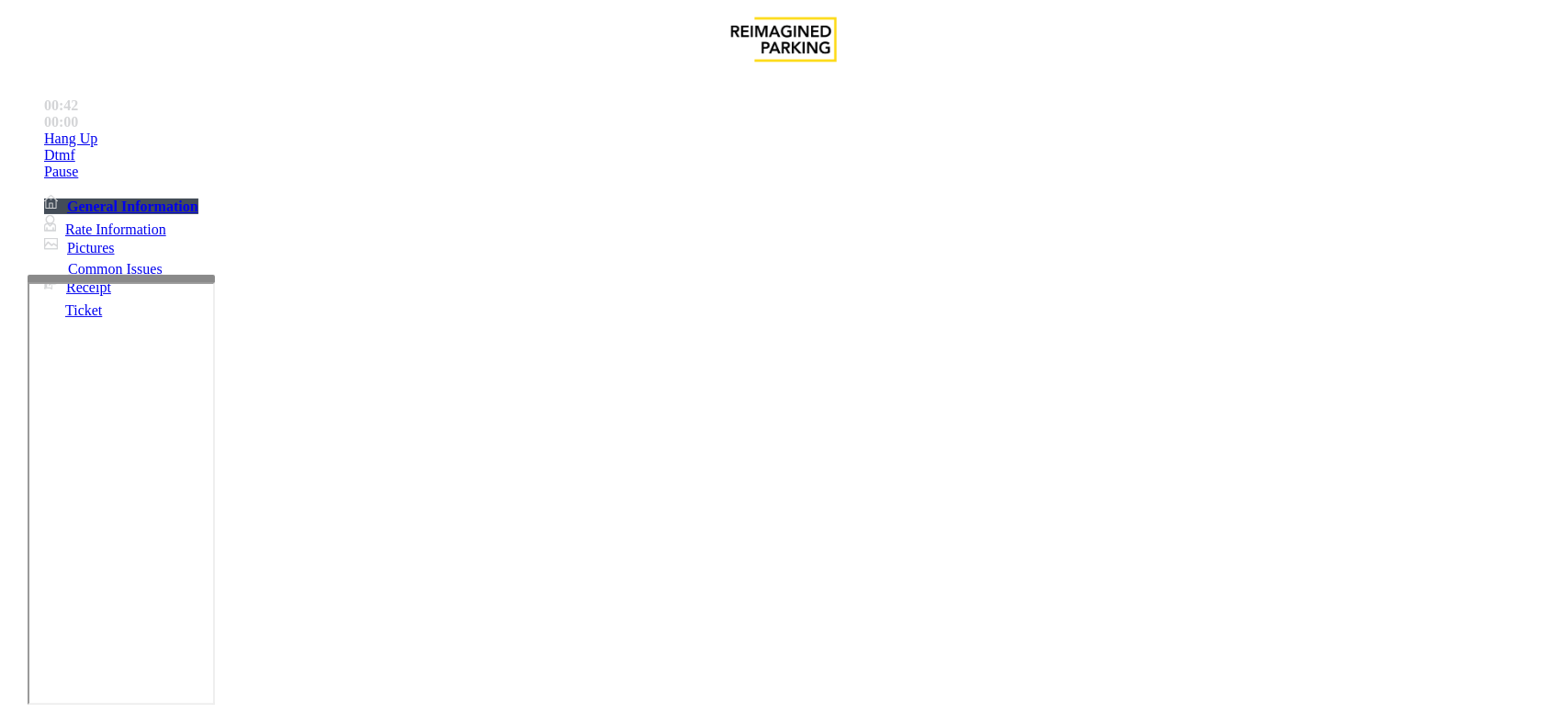 click at bounding box center [88, 1397] 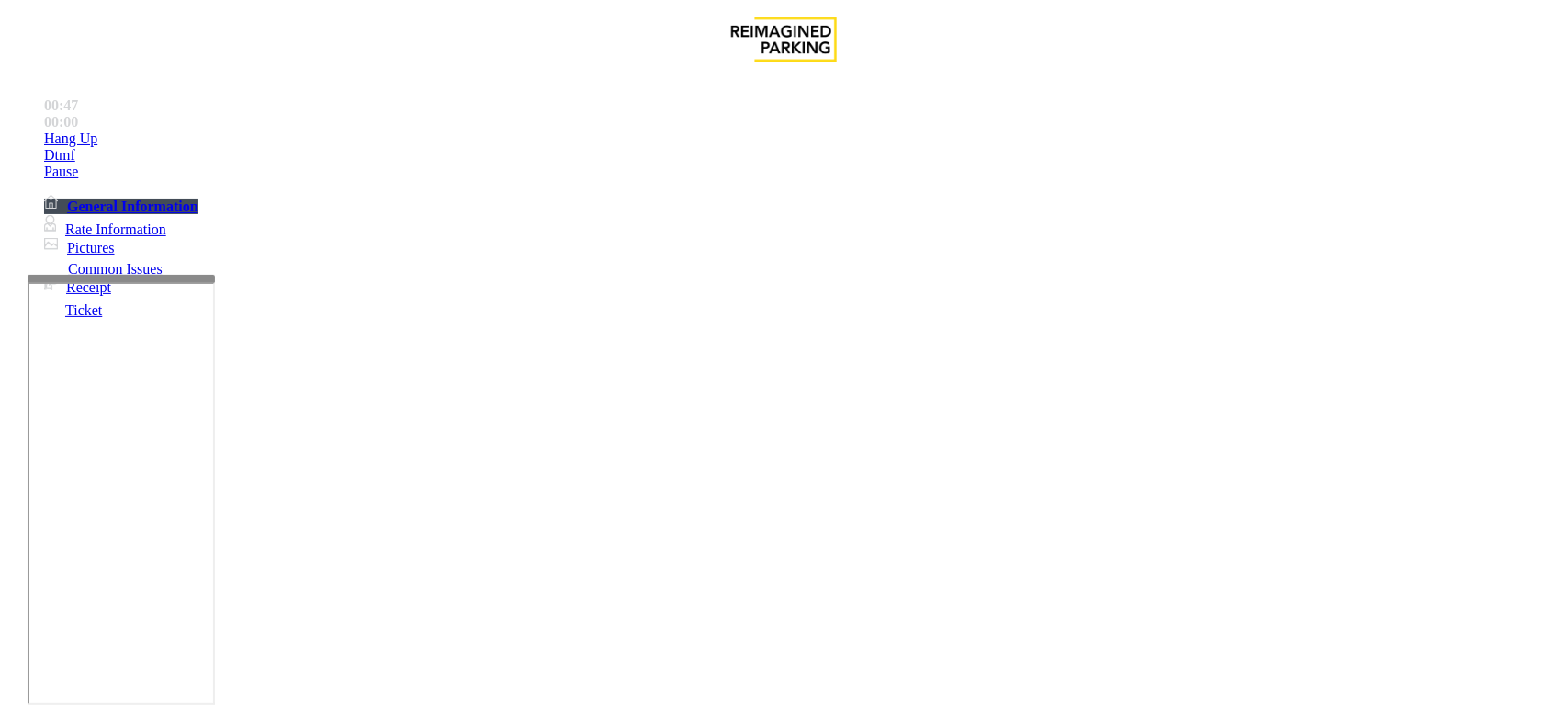 type on "******" 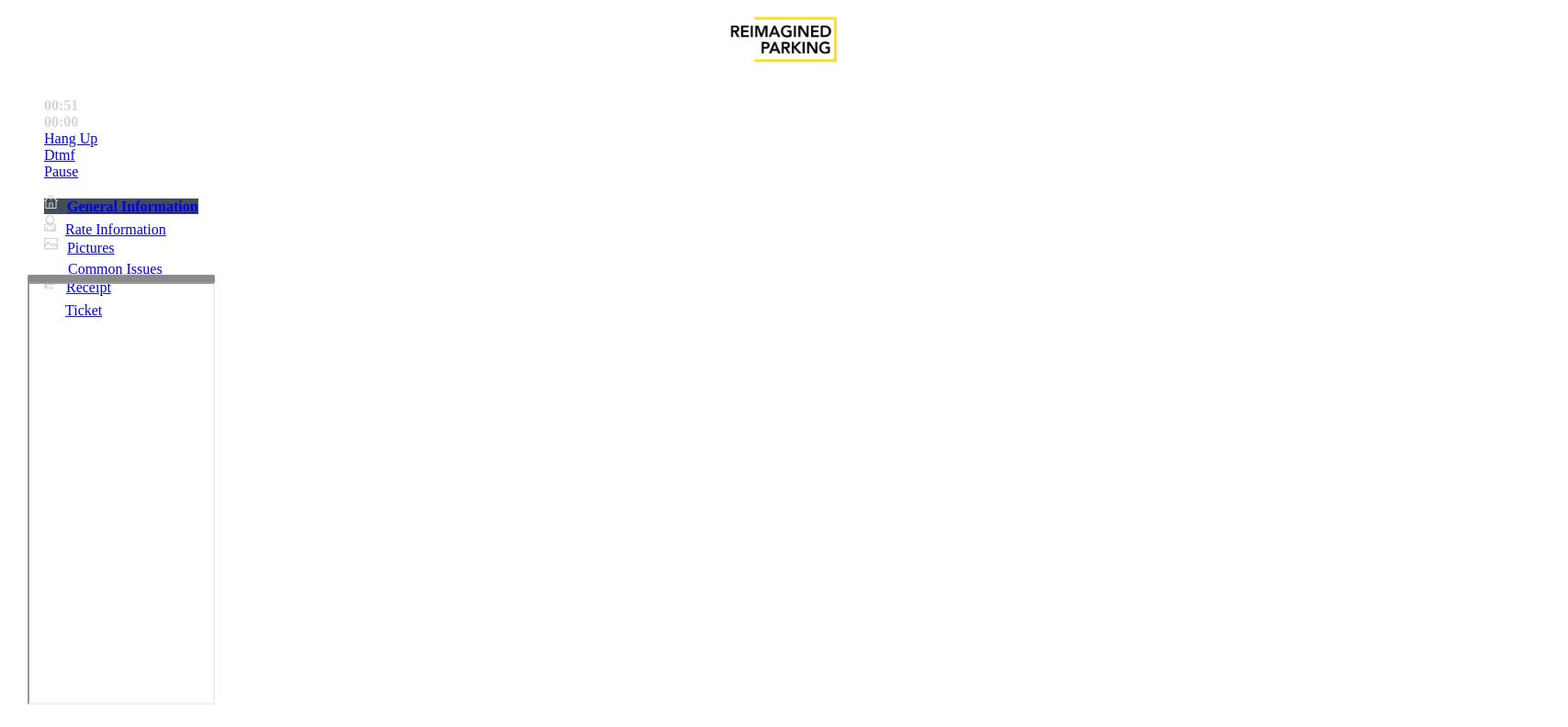 click at bounding box center (88, 1397) 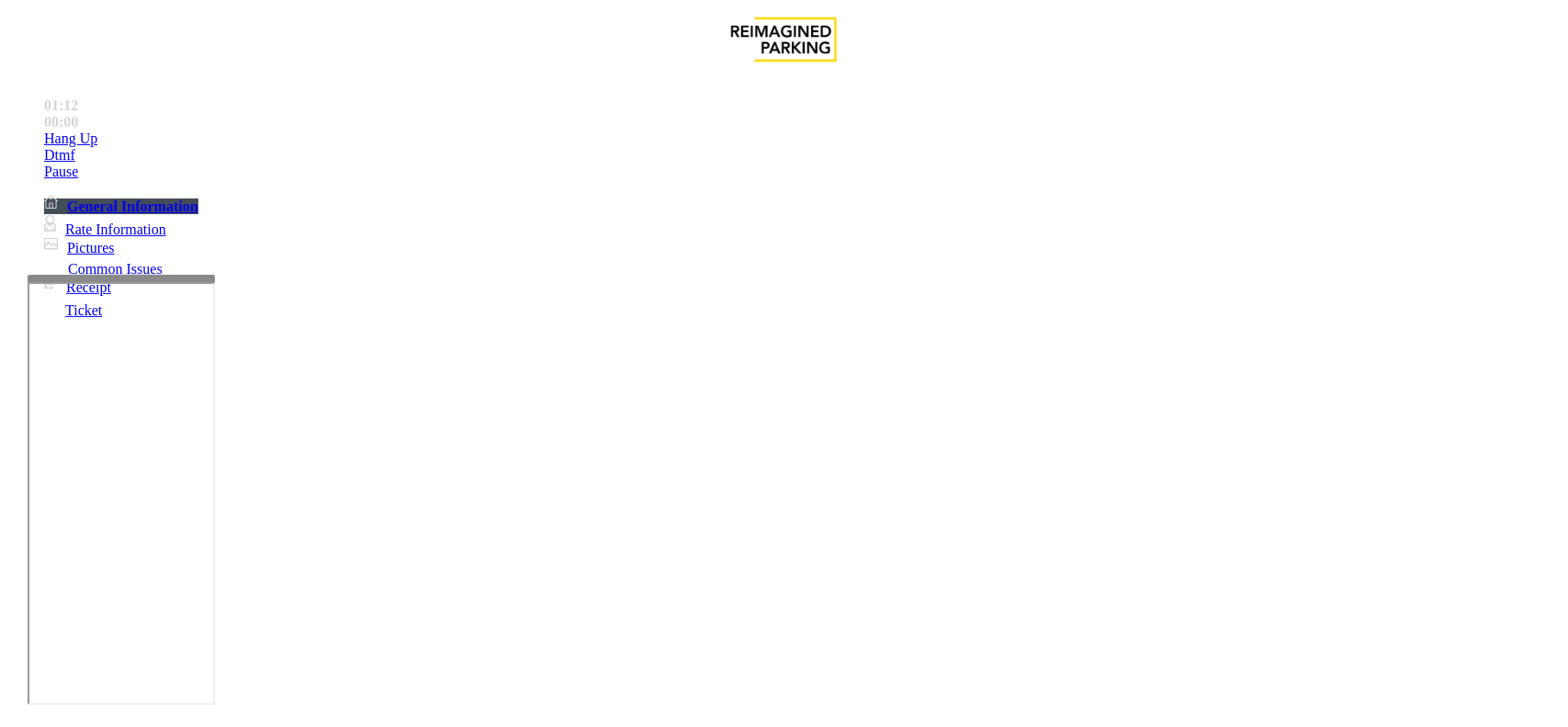 type on "********" 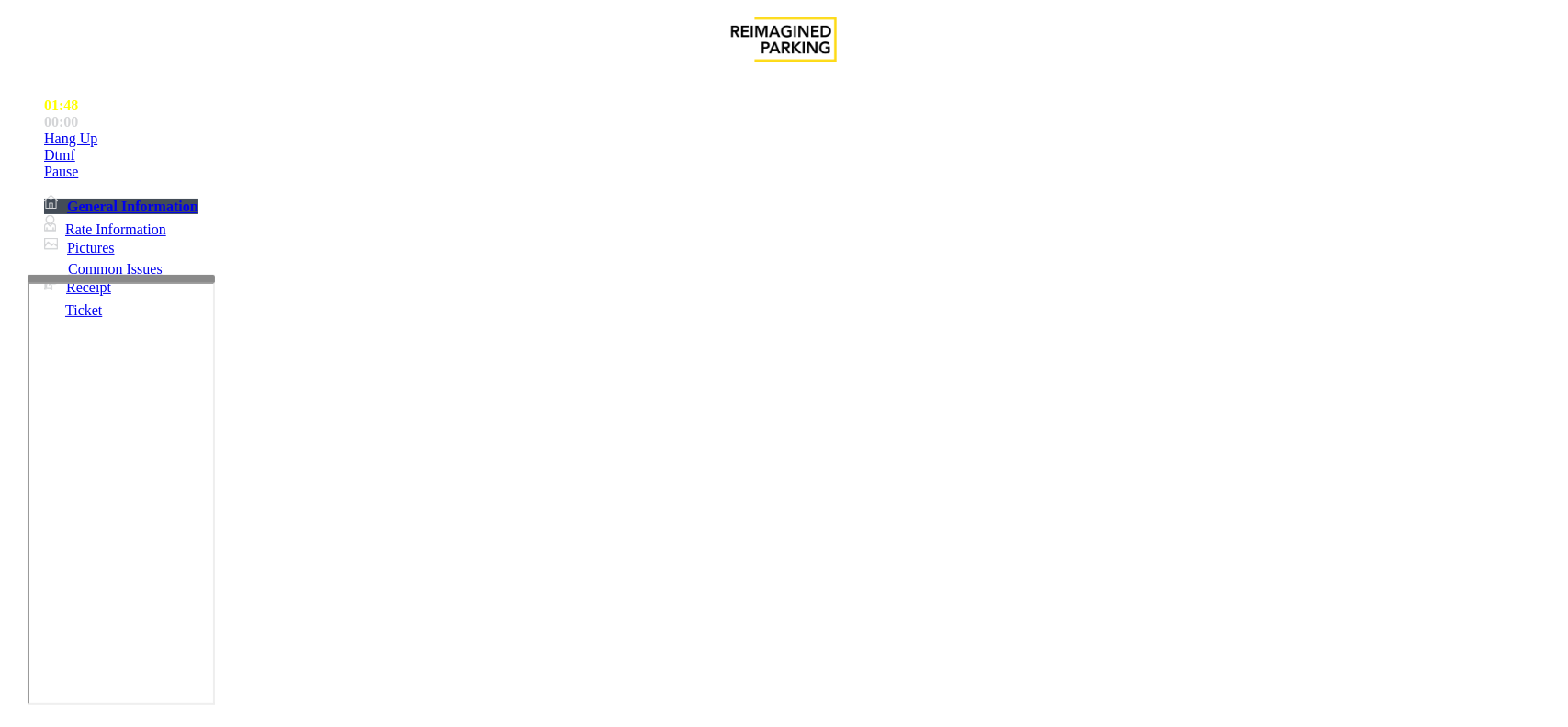 click at bounding box center [88, 1347] 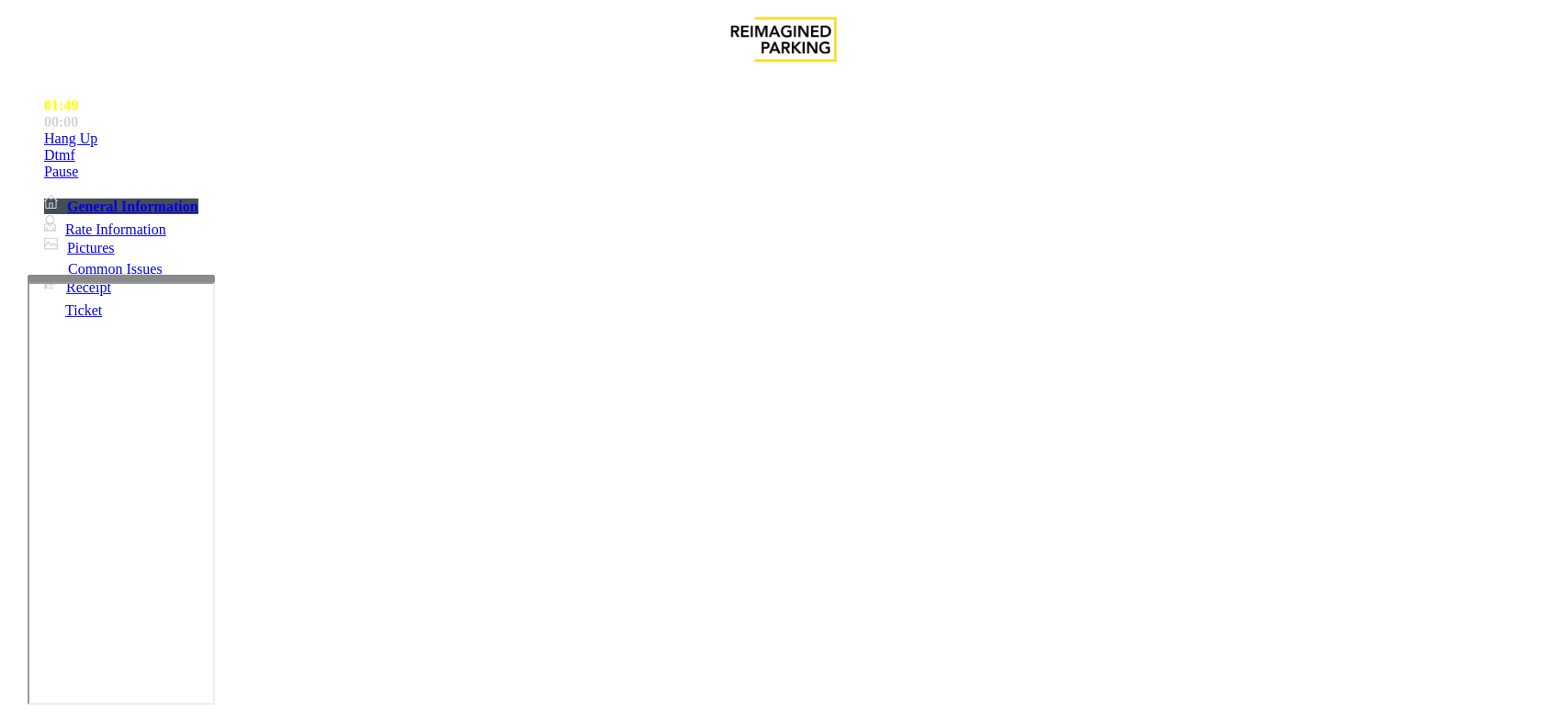click at bounding box center [88, 1347] 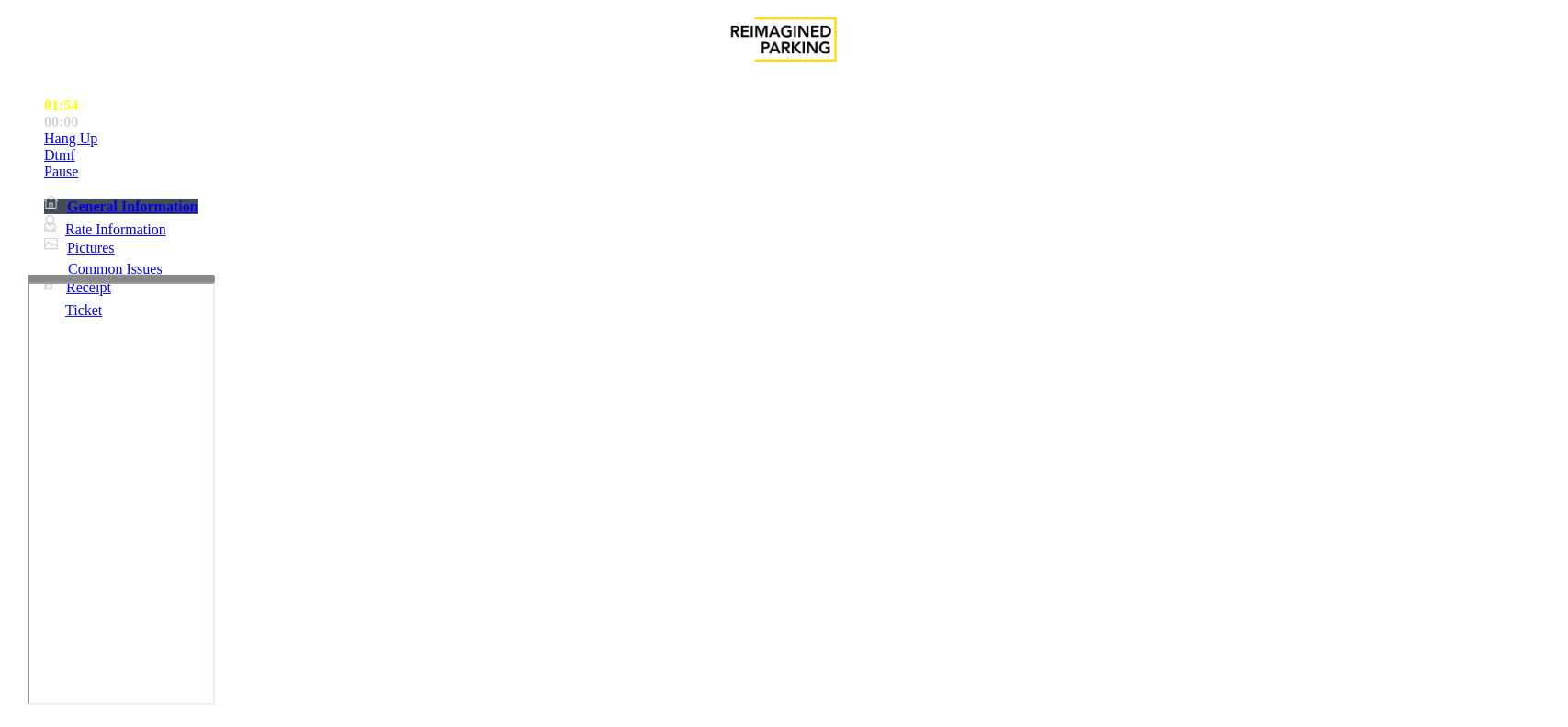 click at bounding box center (88, 1347) 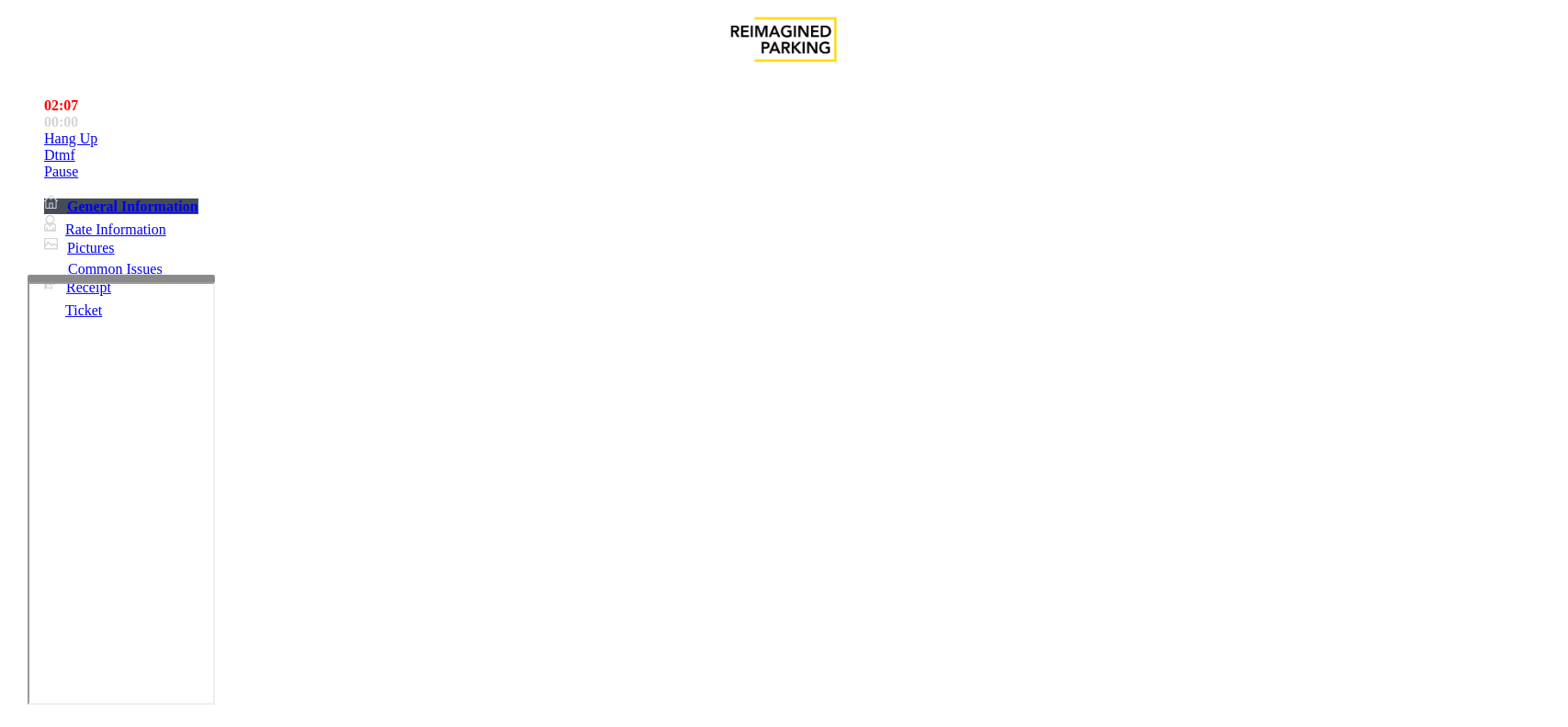 click at bounding box center [88, 1347] 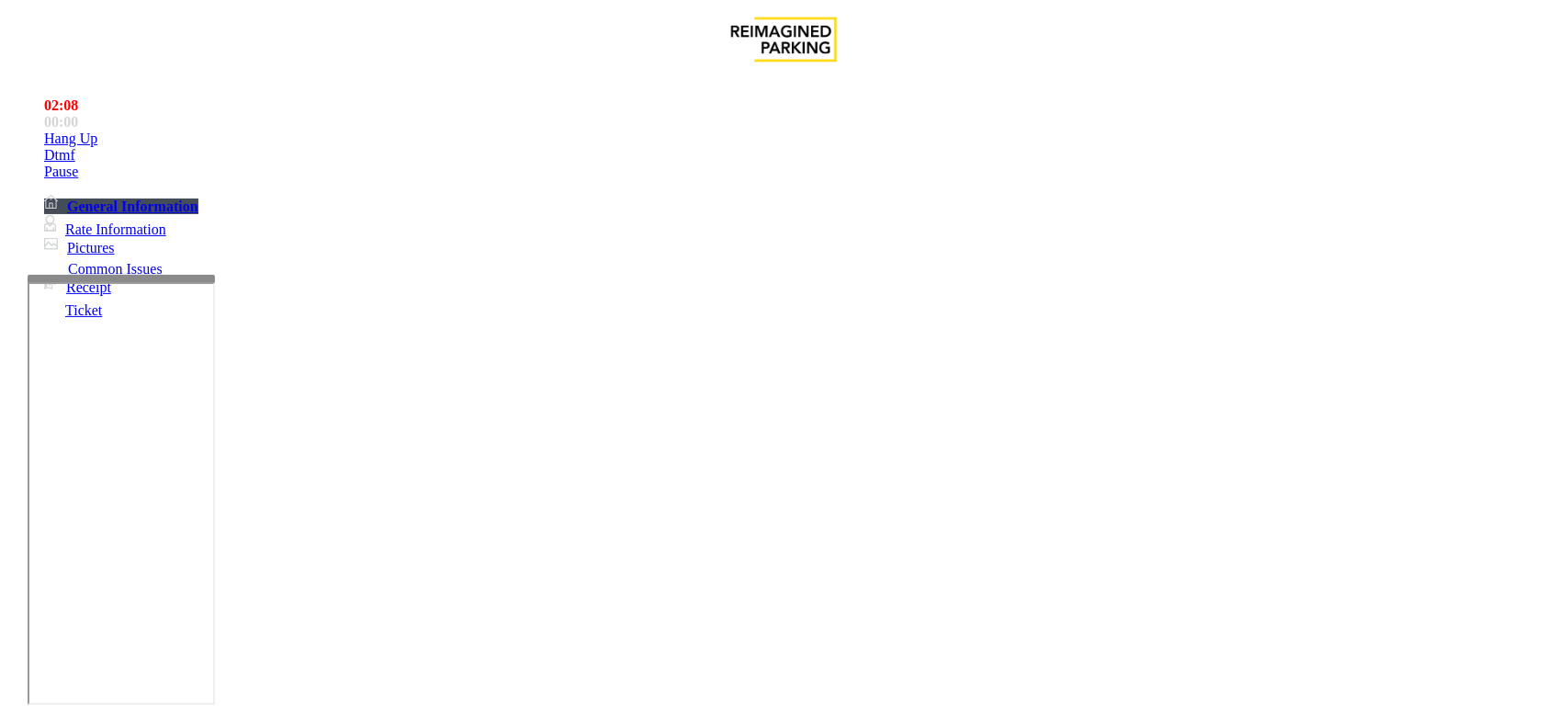 click at bounding box center (88, 1347) 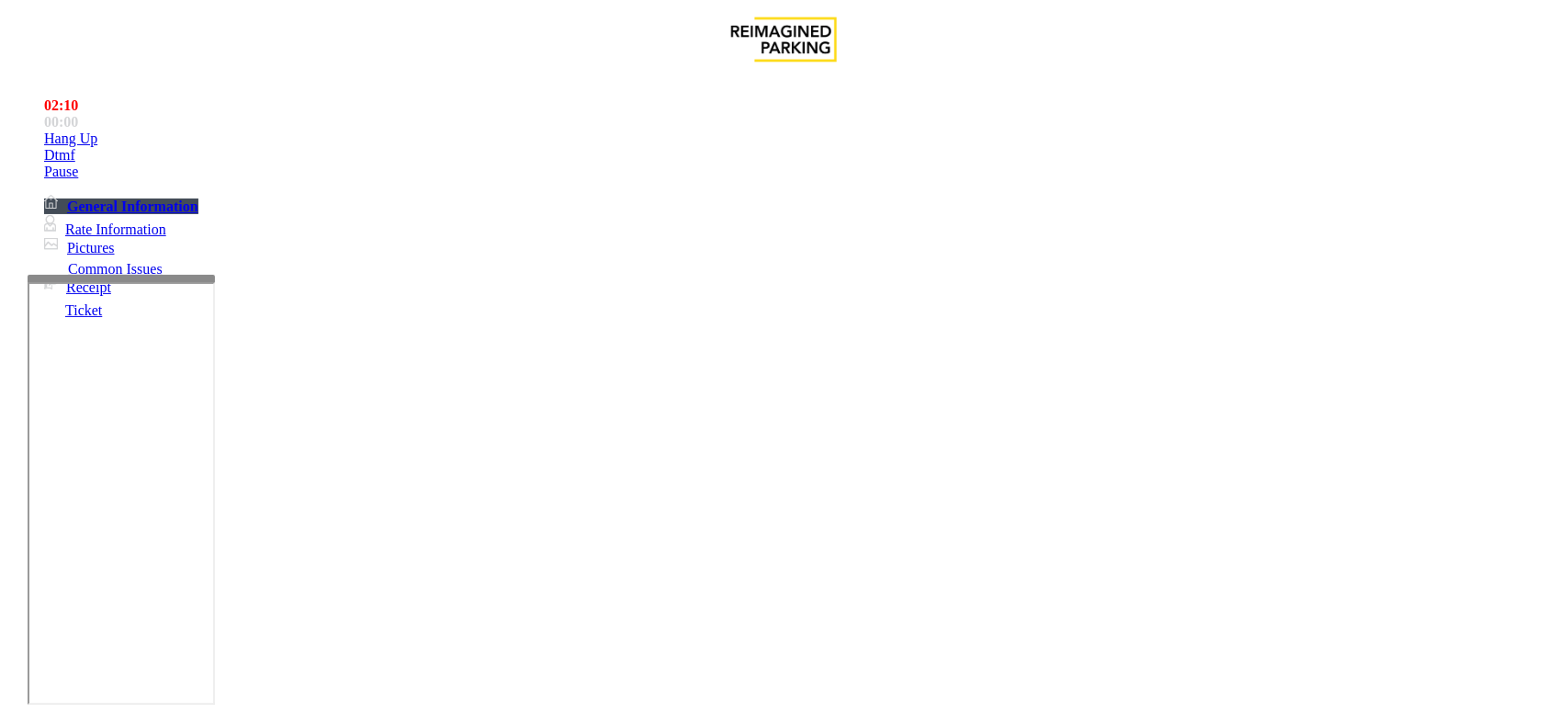 type on "**" 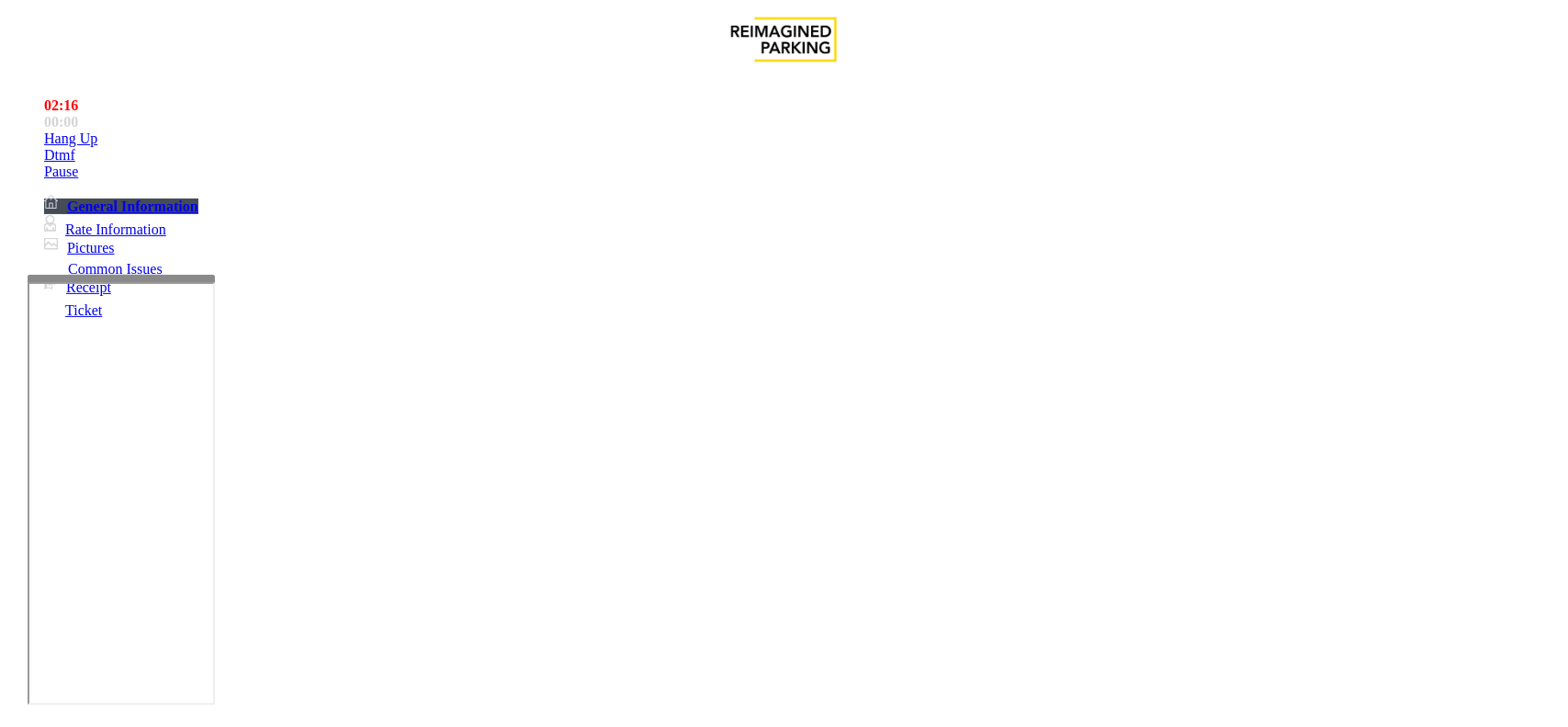 type on "*******" 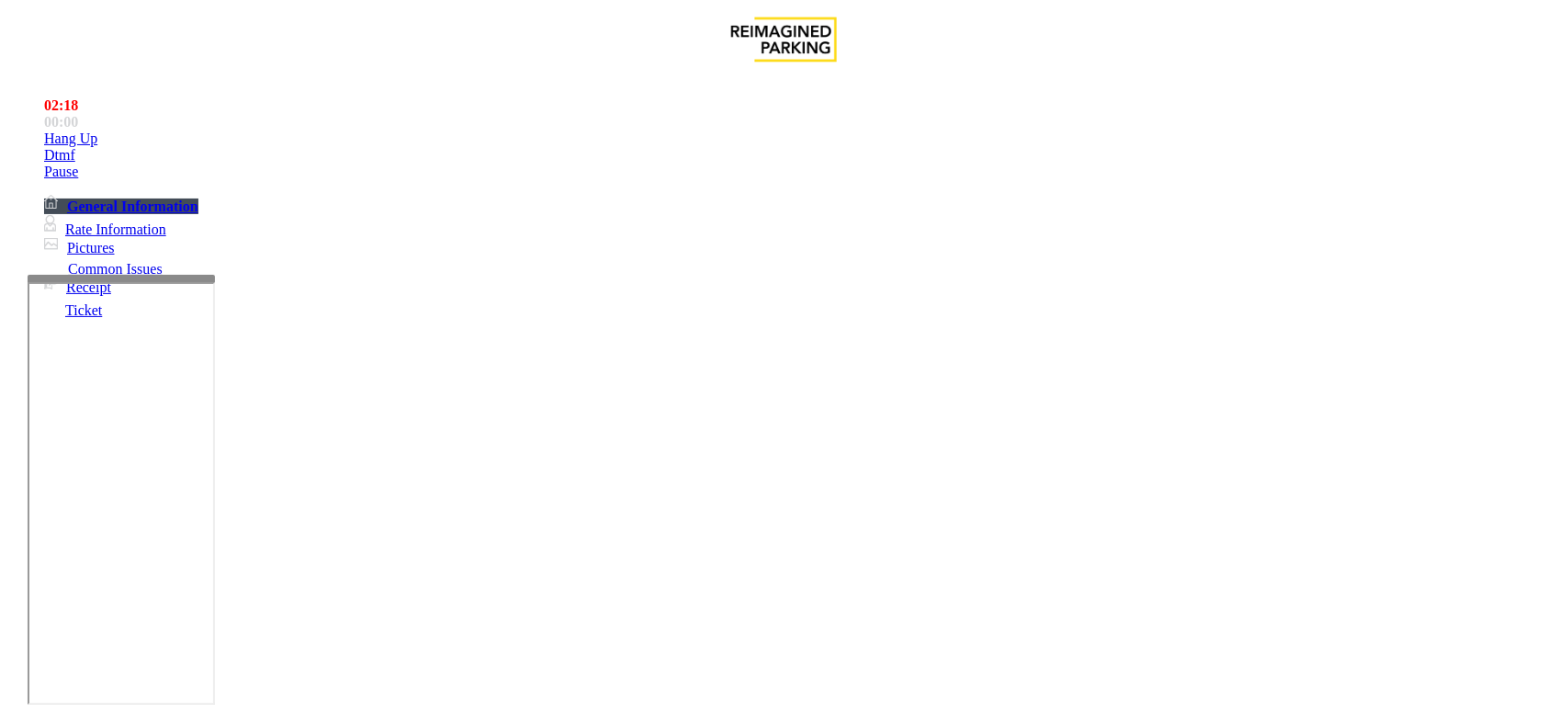 drag, startPoint x: 383, startPoint y: 164, endPoint x: 249, endPoint y: 139, distance: 136.31214 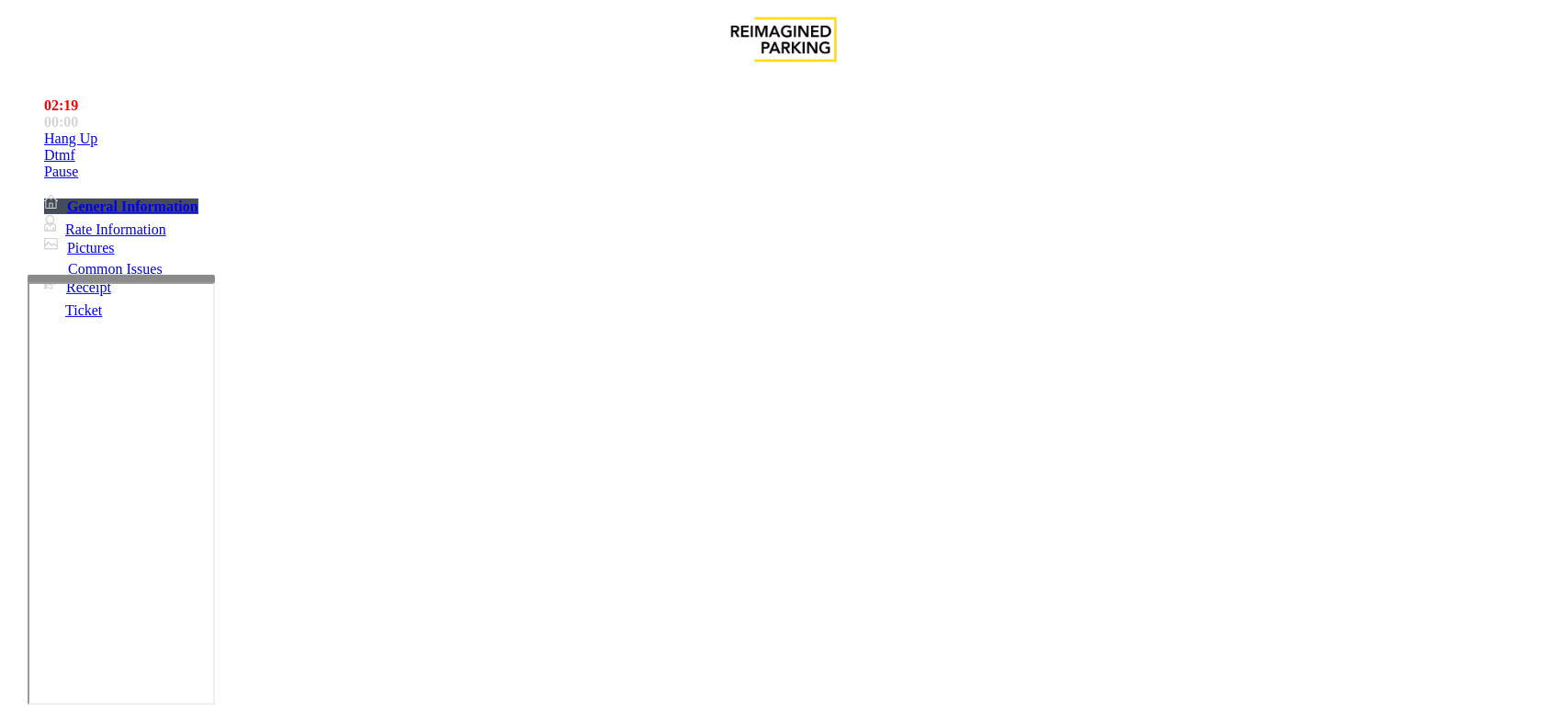 paste on "**********" 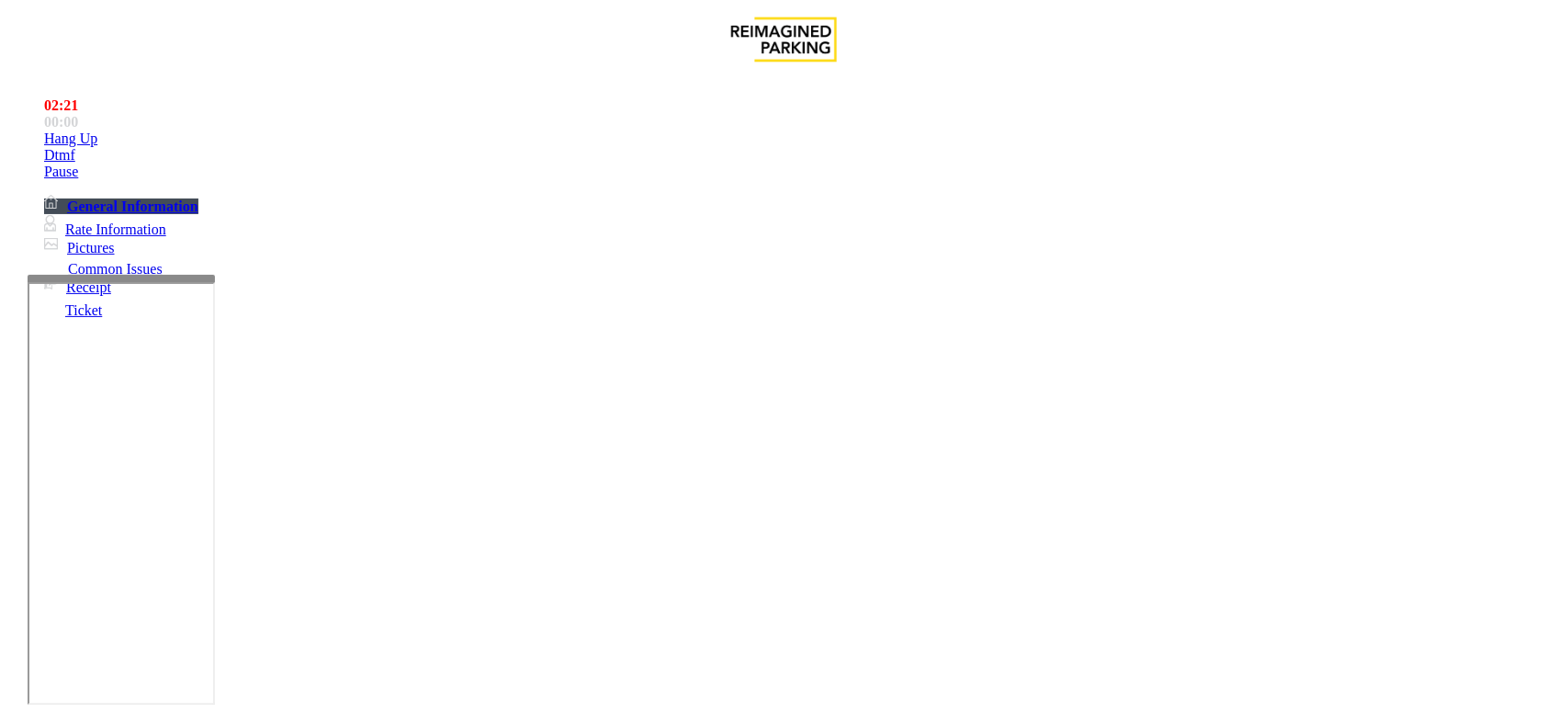 drag, startPoint x: 389, startPoint y: 566, endPoint x: 299, endPoint y: 562, distance: 90.088845 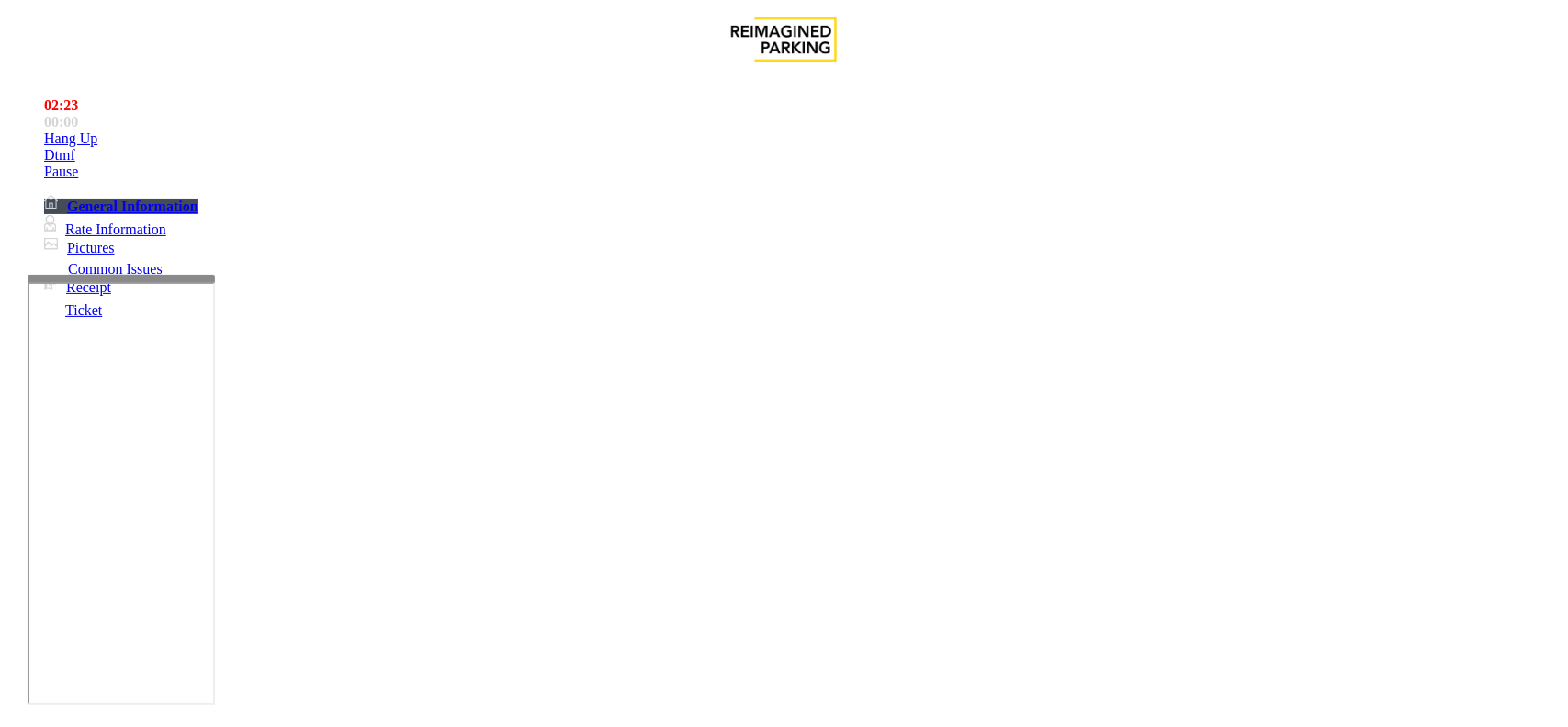 click at bounding box center [254, 1647] 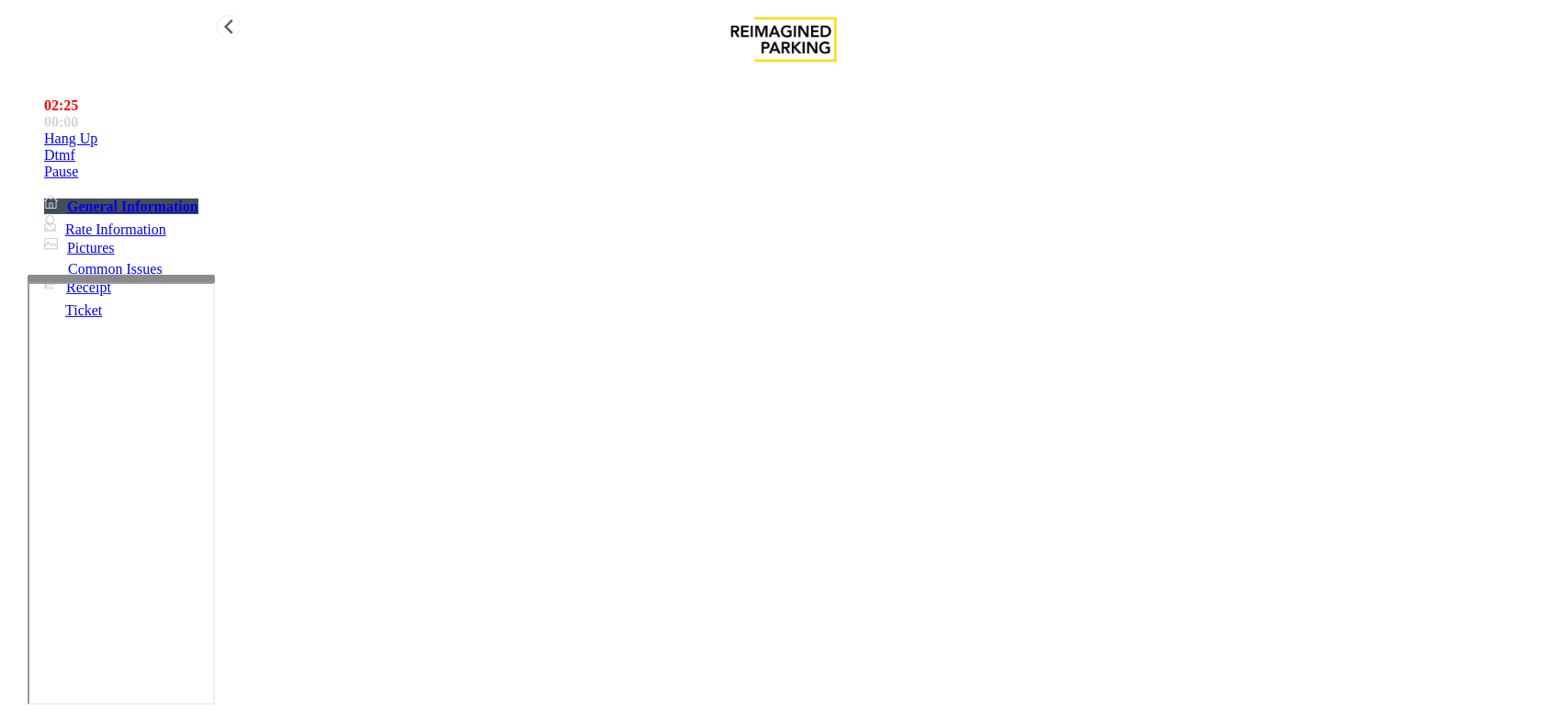 click on "Hang Up" at bounding box center [802, 139] 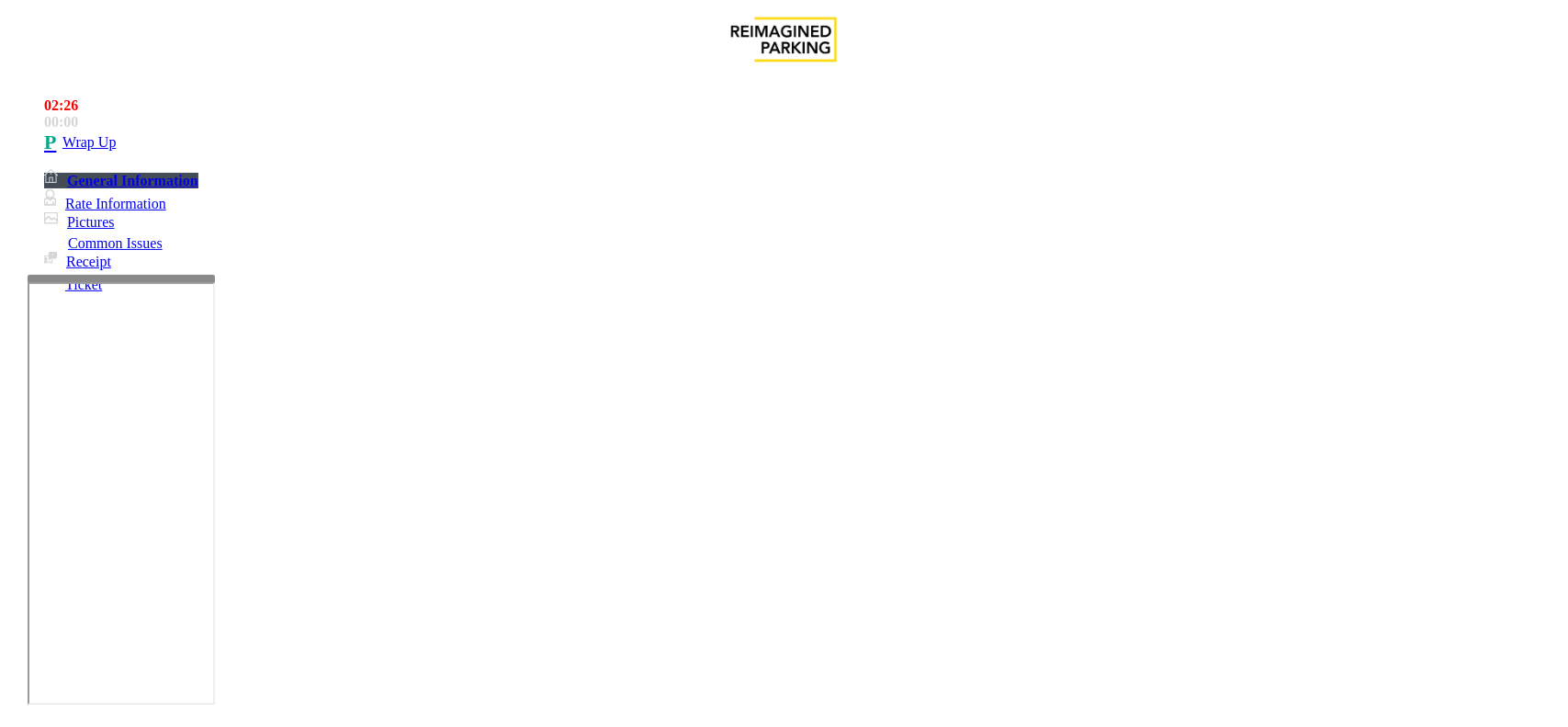 click on "Notes:" at bounding box center [784, 1649] 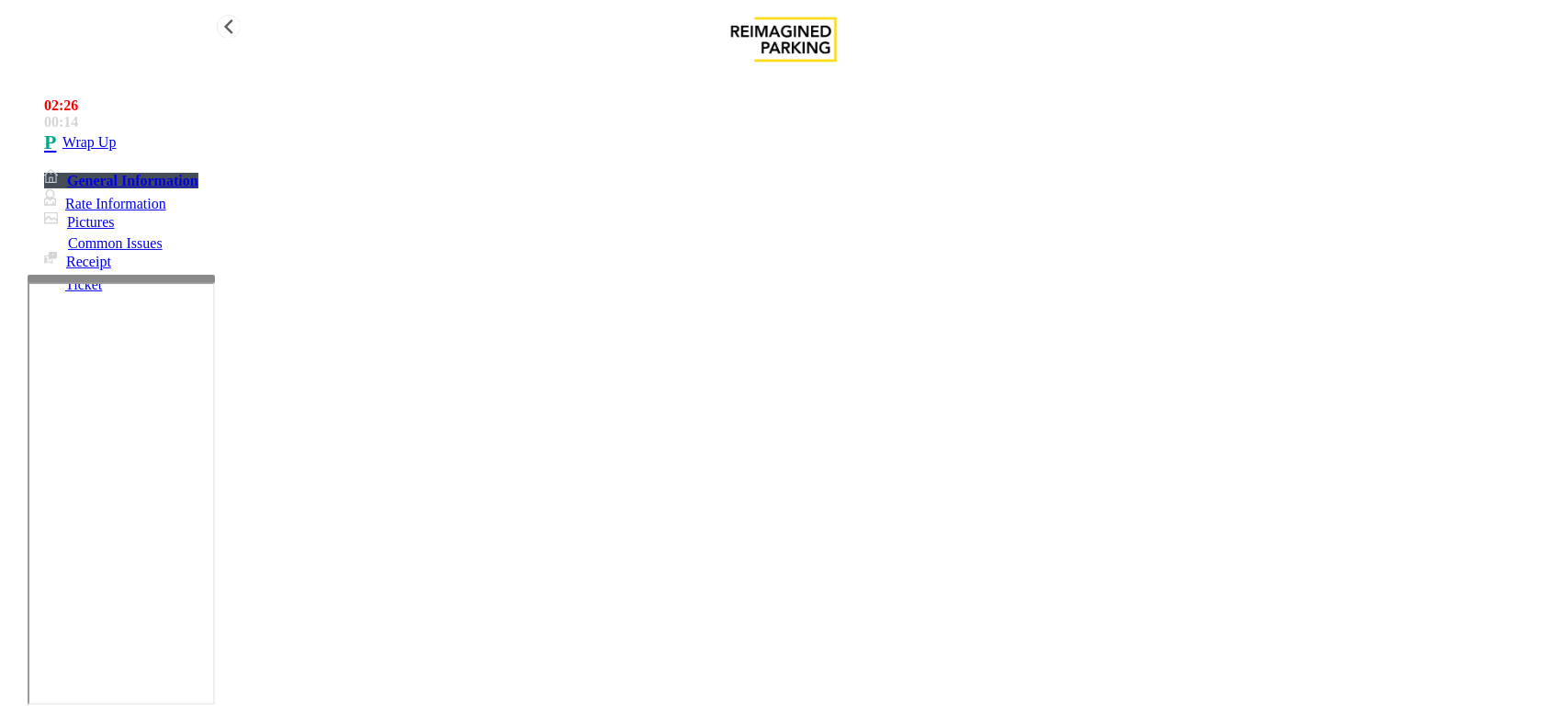 type on "**********" 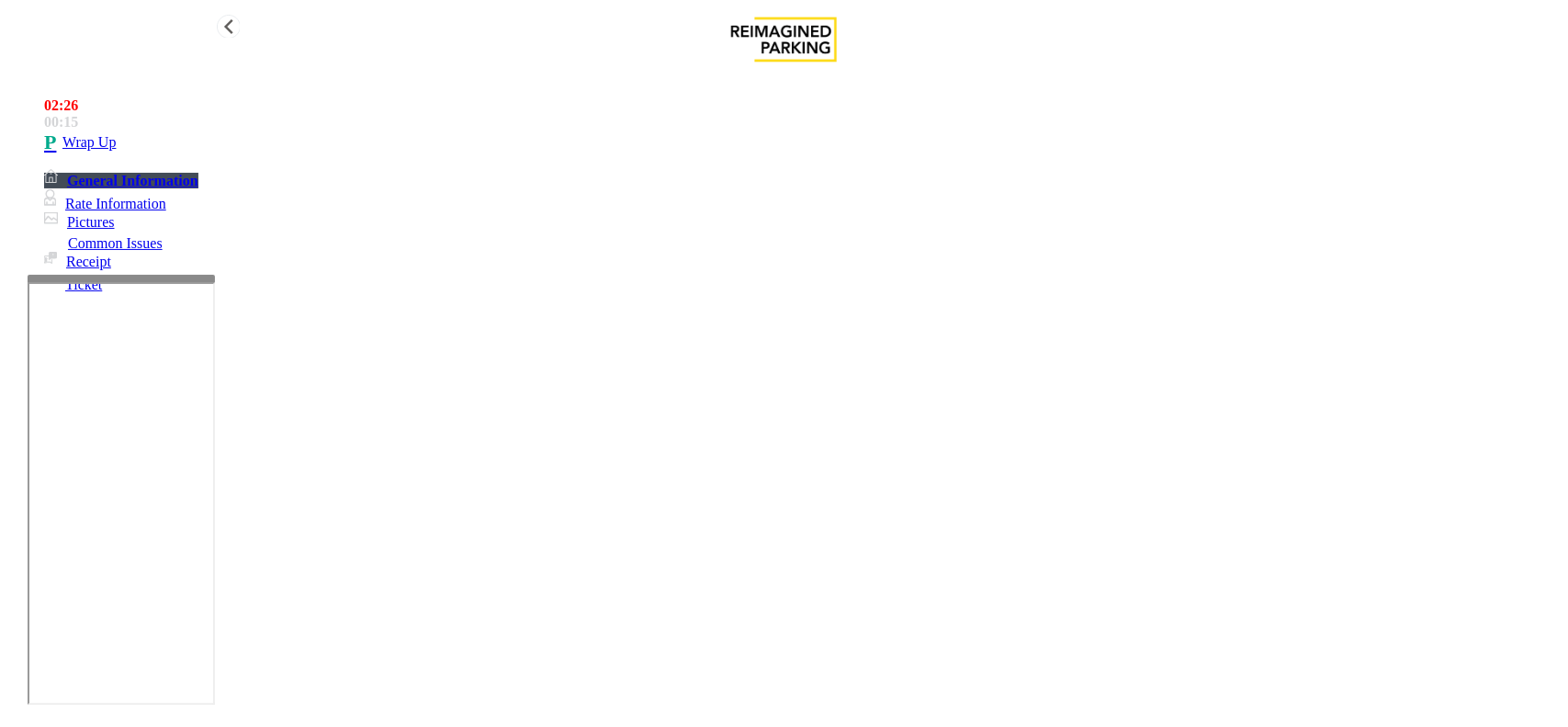 click on "Wrap Up" at bounding box center [802, 142] 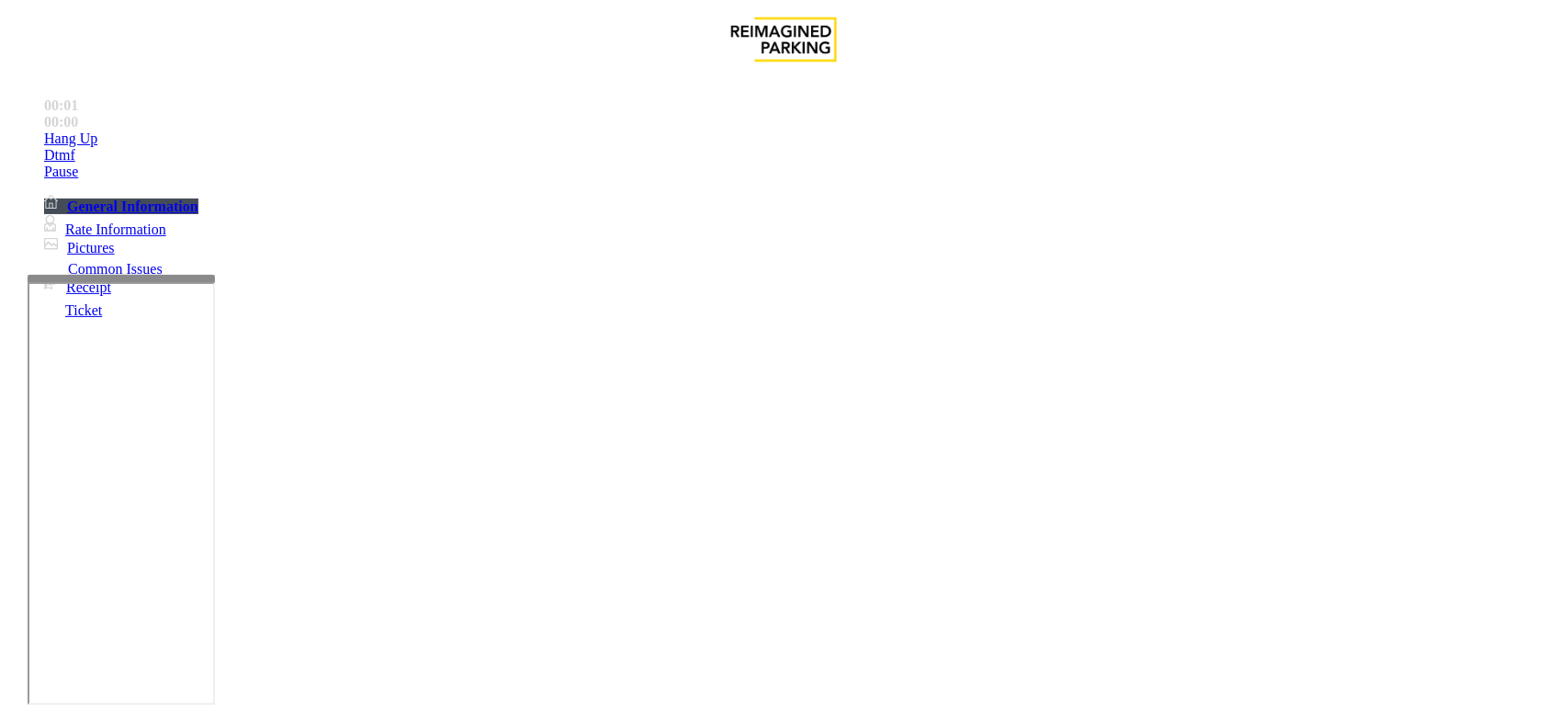 scroll, scrollTop: 230, scrollLeft: 0, axis: vertical 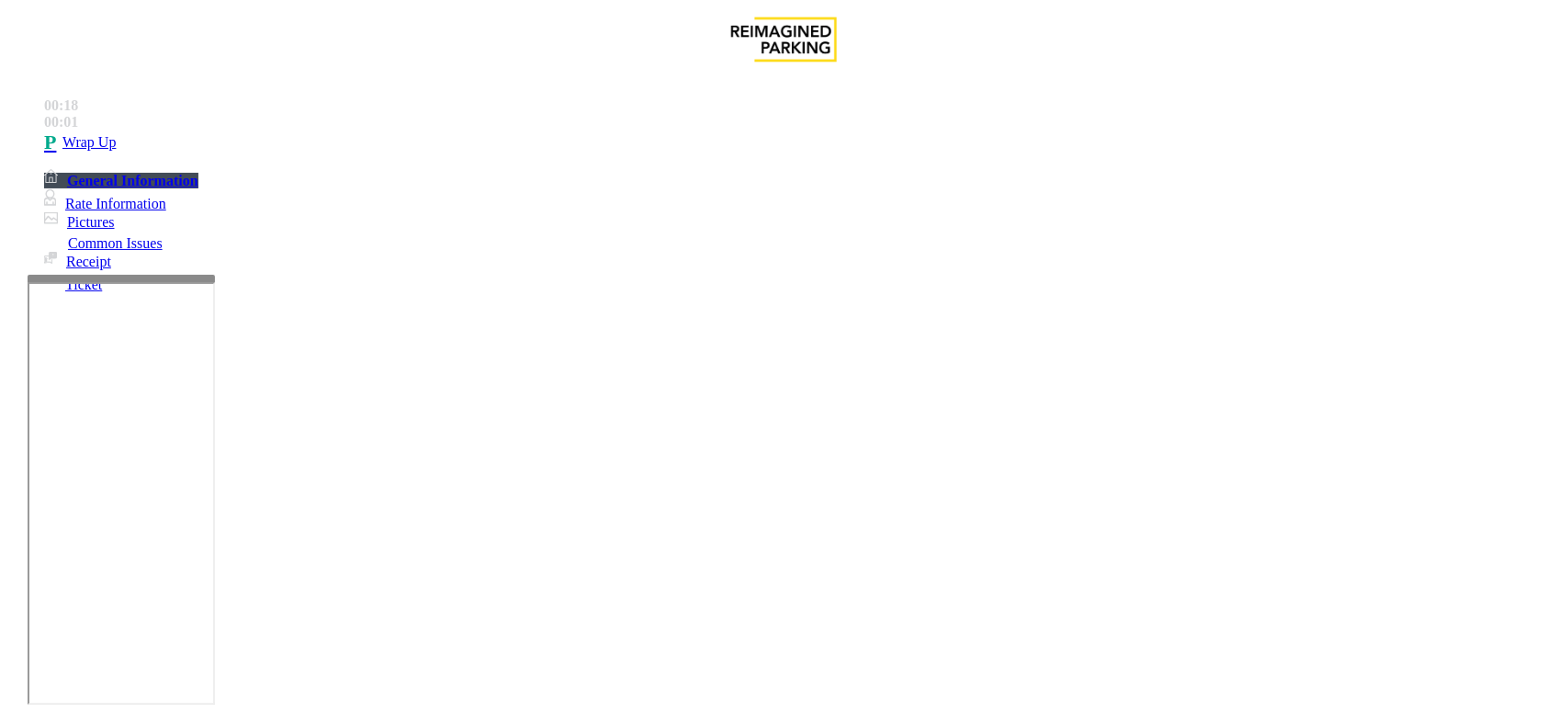 click on "Intercom Issue/No Response" at bounding box center (853, 1327) 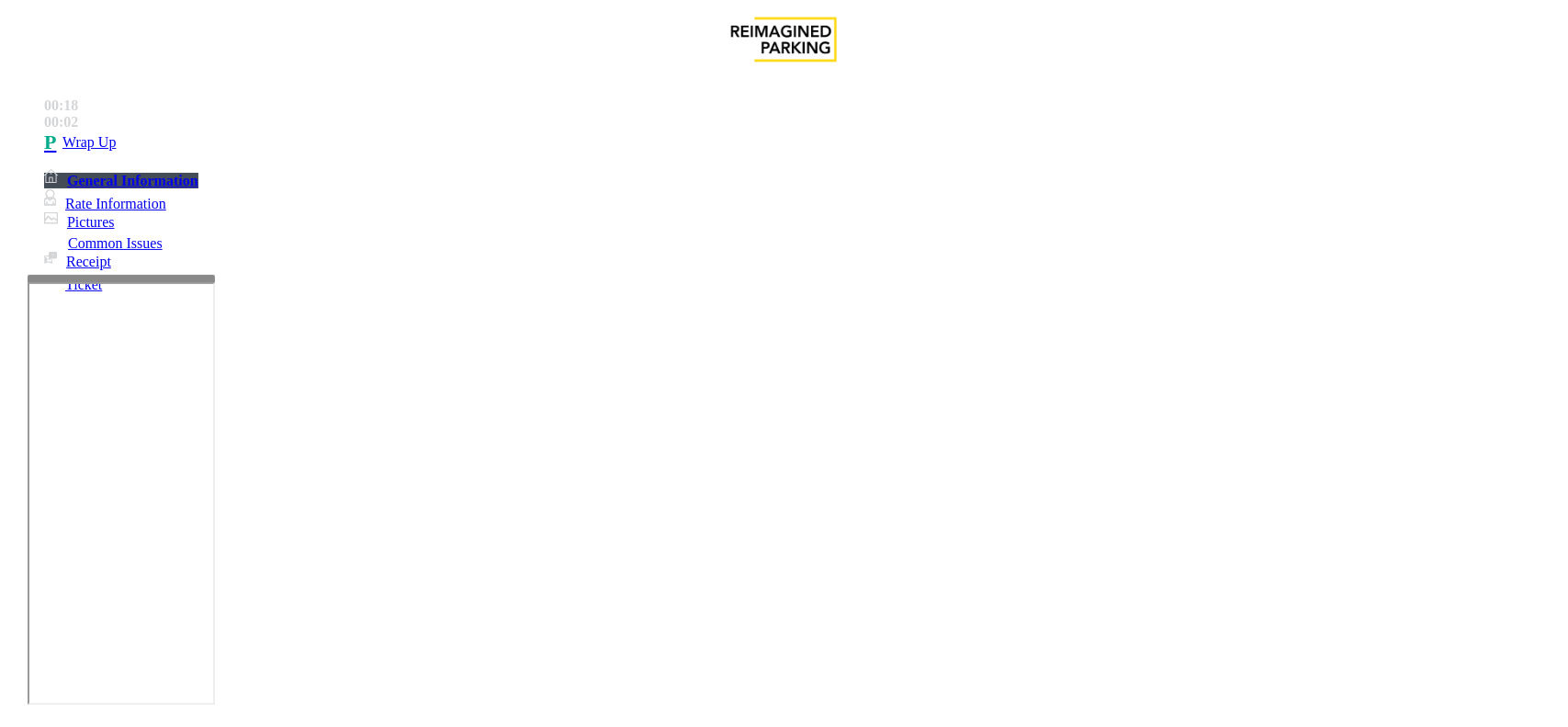 click on "No Response/Unable to hear parker" at bounding box center (130, 1327) 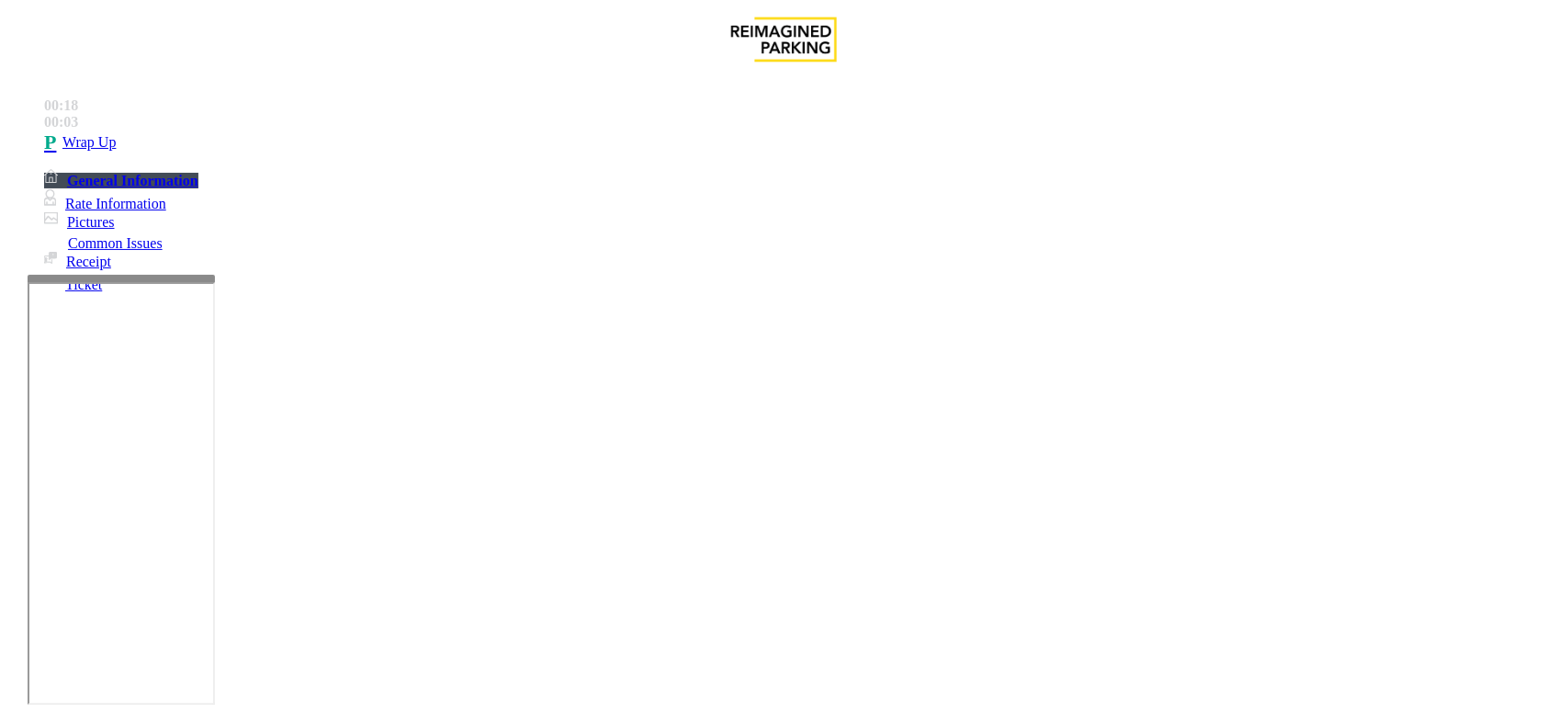 click on "No Response/Unable to hear parker" at bounding box center (784, 1313) 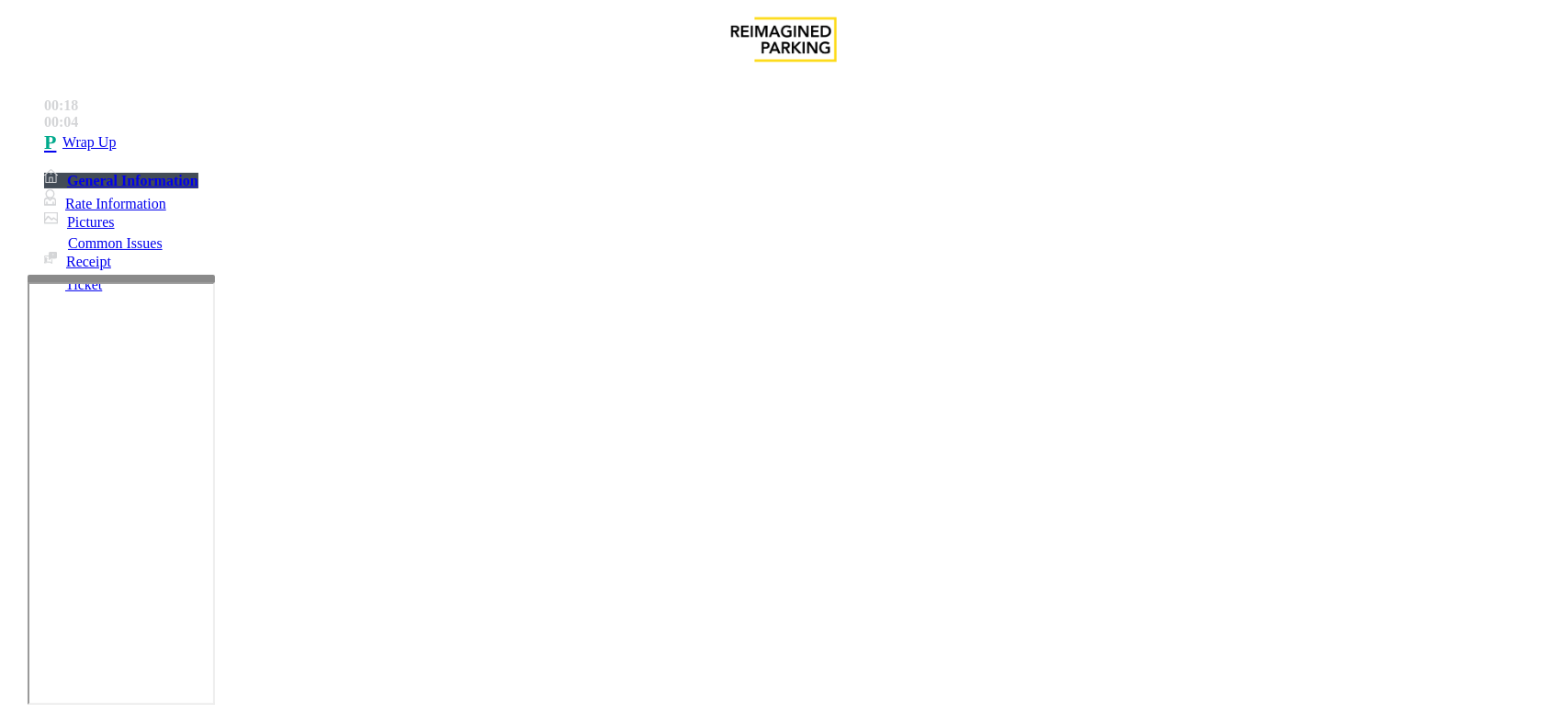 click on "No Response/Unable to hear parker" at bounding box center (784, 1313) 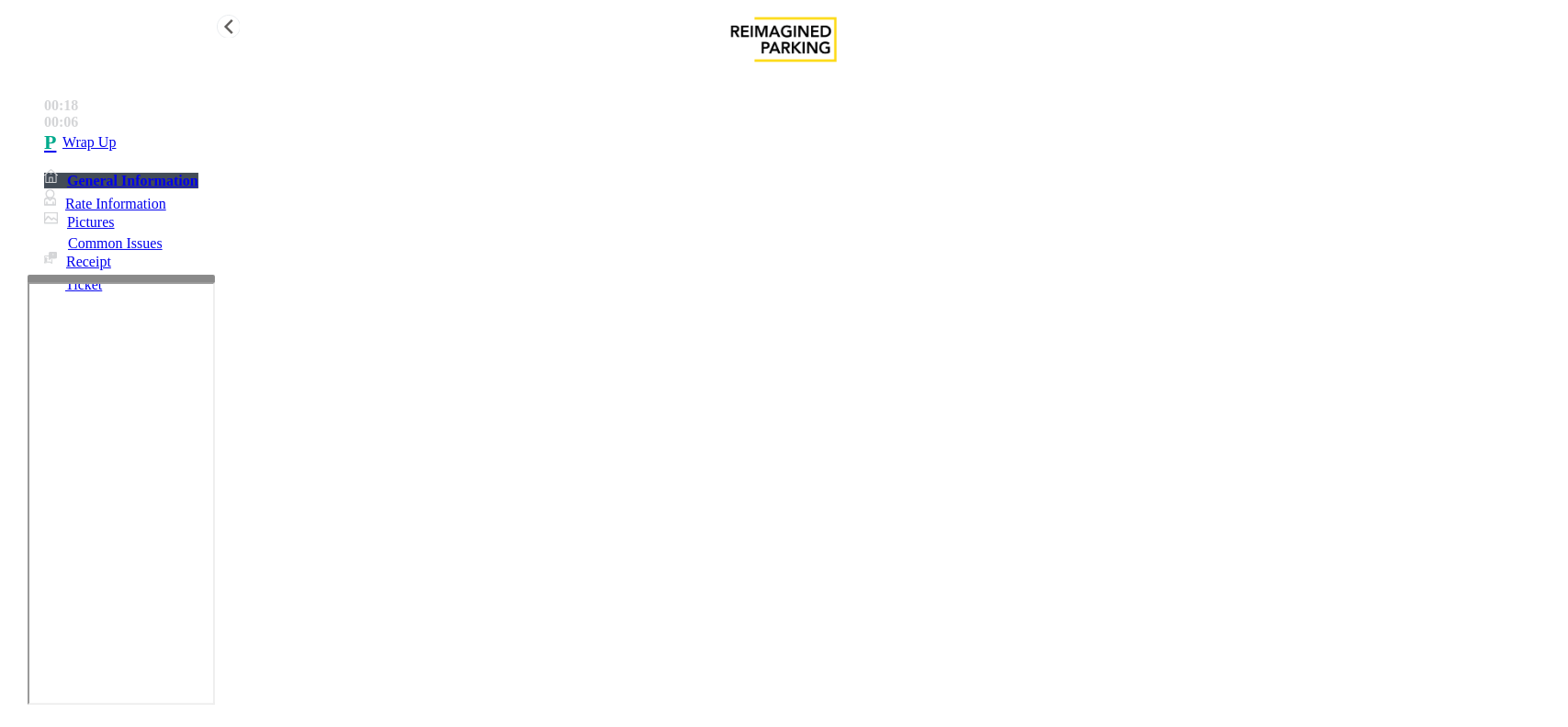 type on "**********" 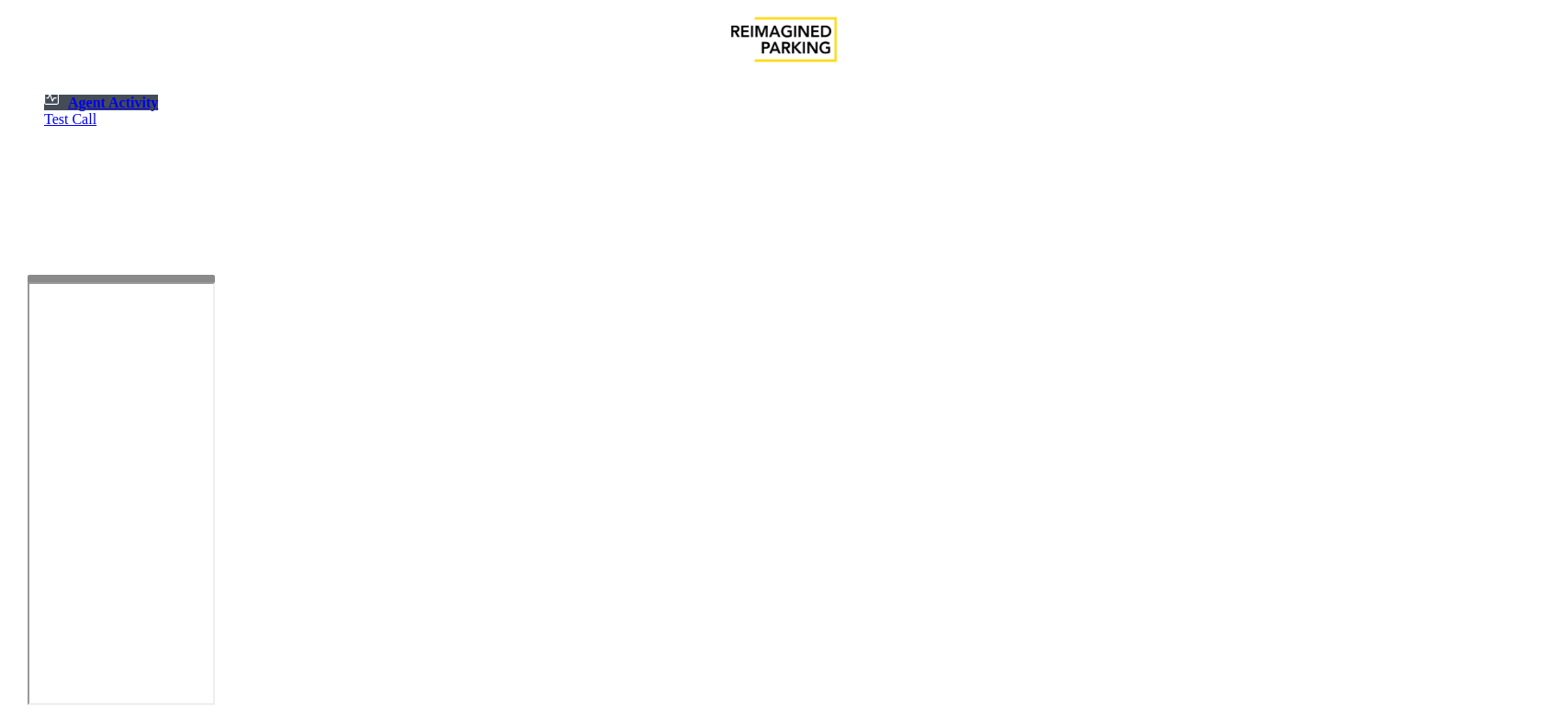 scroll, scrollTop: 0, scrollLeft: 0, axis: both 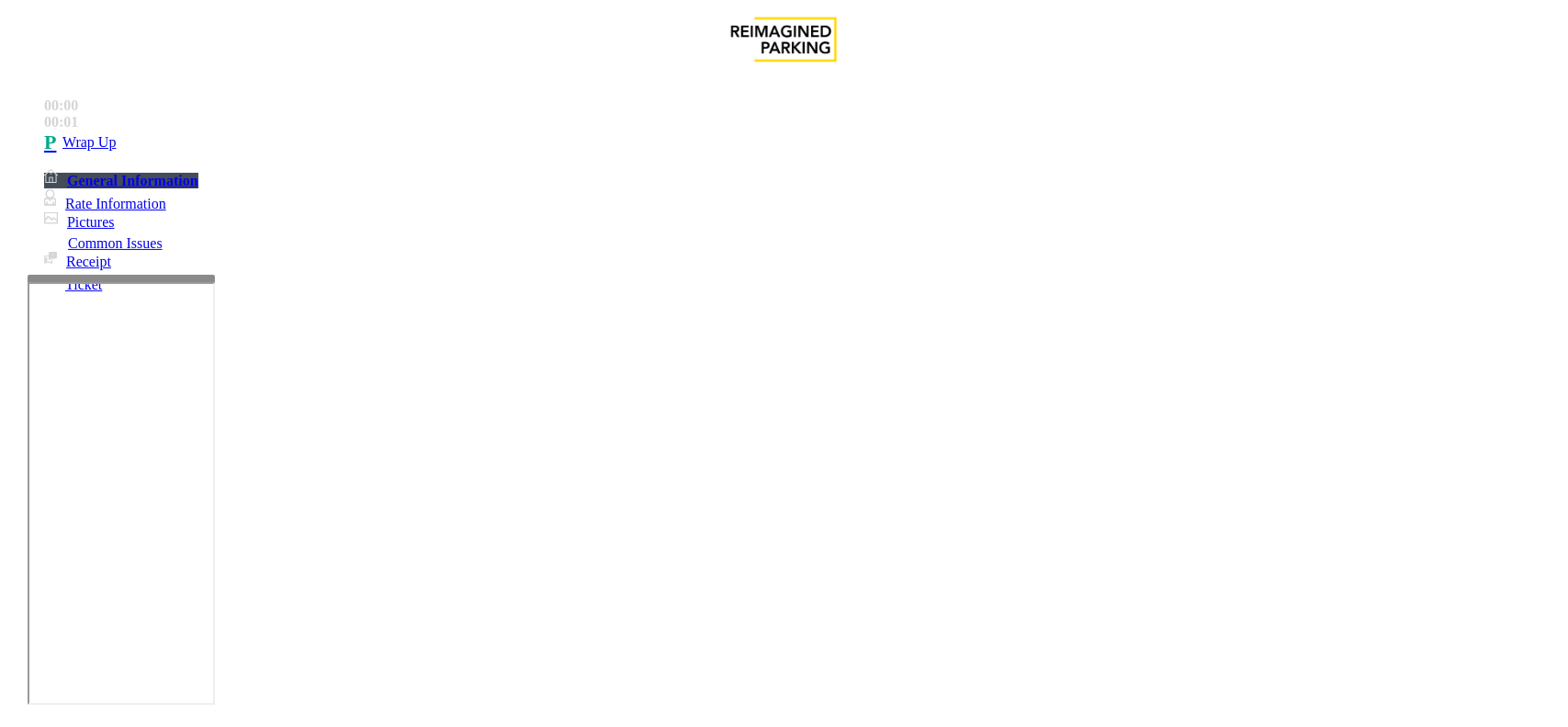 click on "Intercom Issue/No Response" at bounding box center (691, 1327) 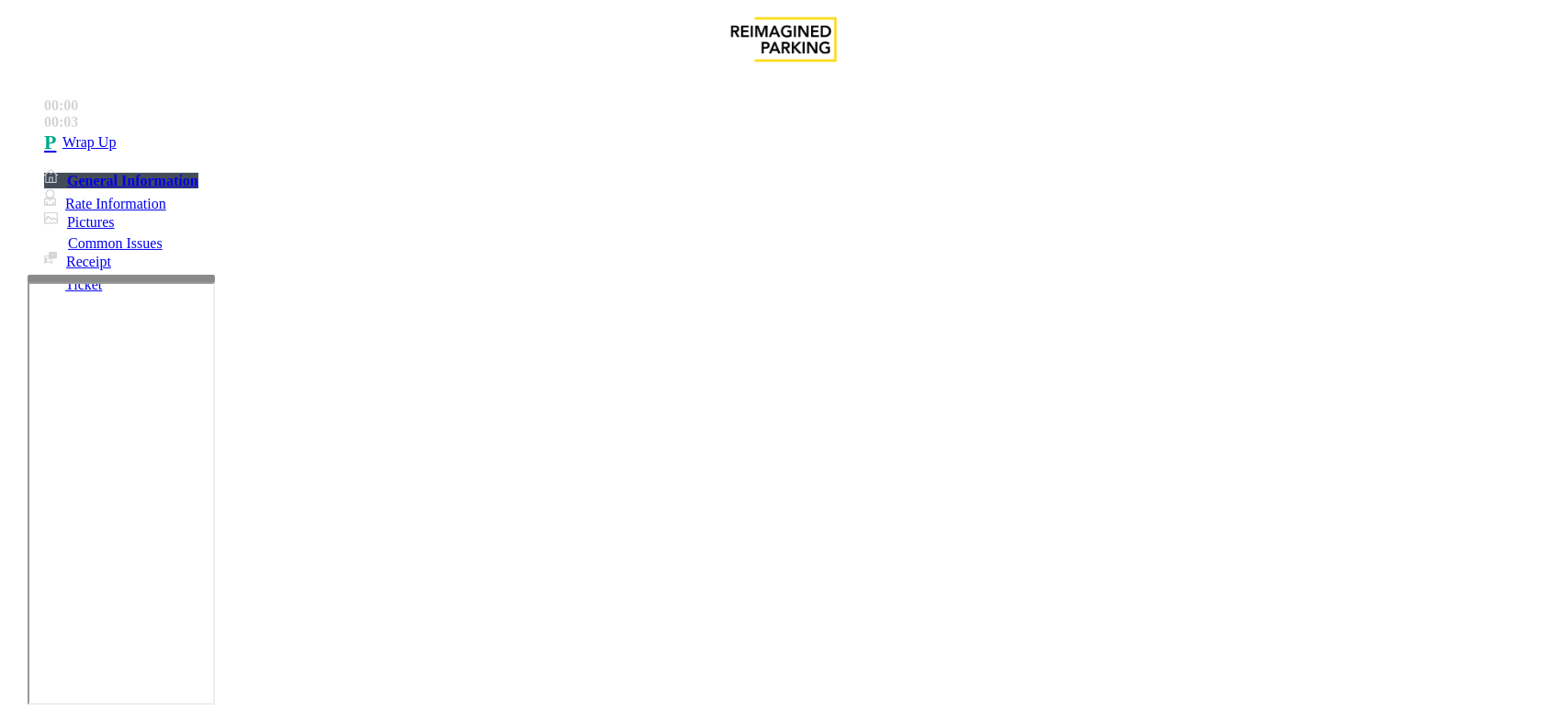 click on "No Response/Unable to hear parker" at bounding box center [130, 1327] 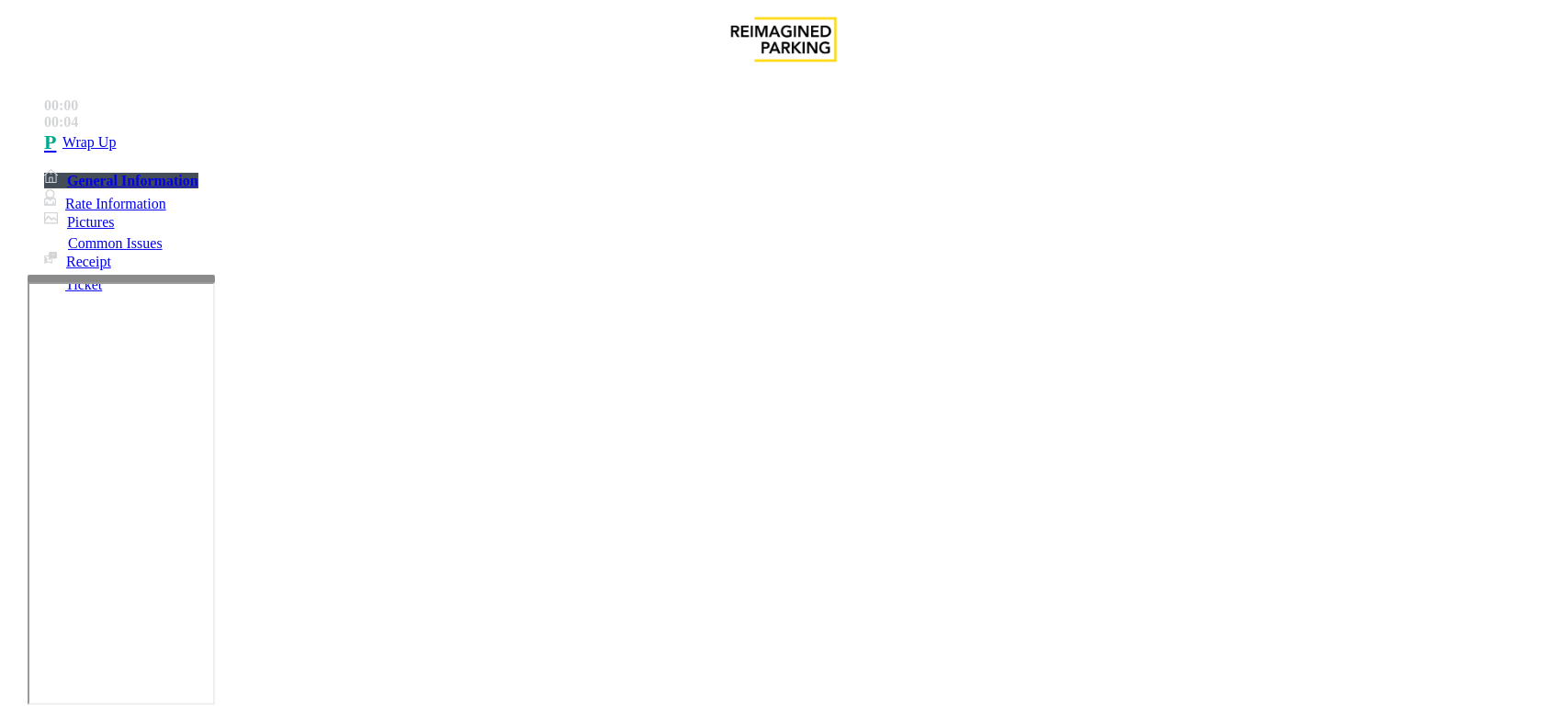 click on "No Response/Unable to hear parker" at bounding box center [784, 1313] 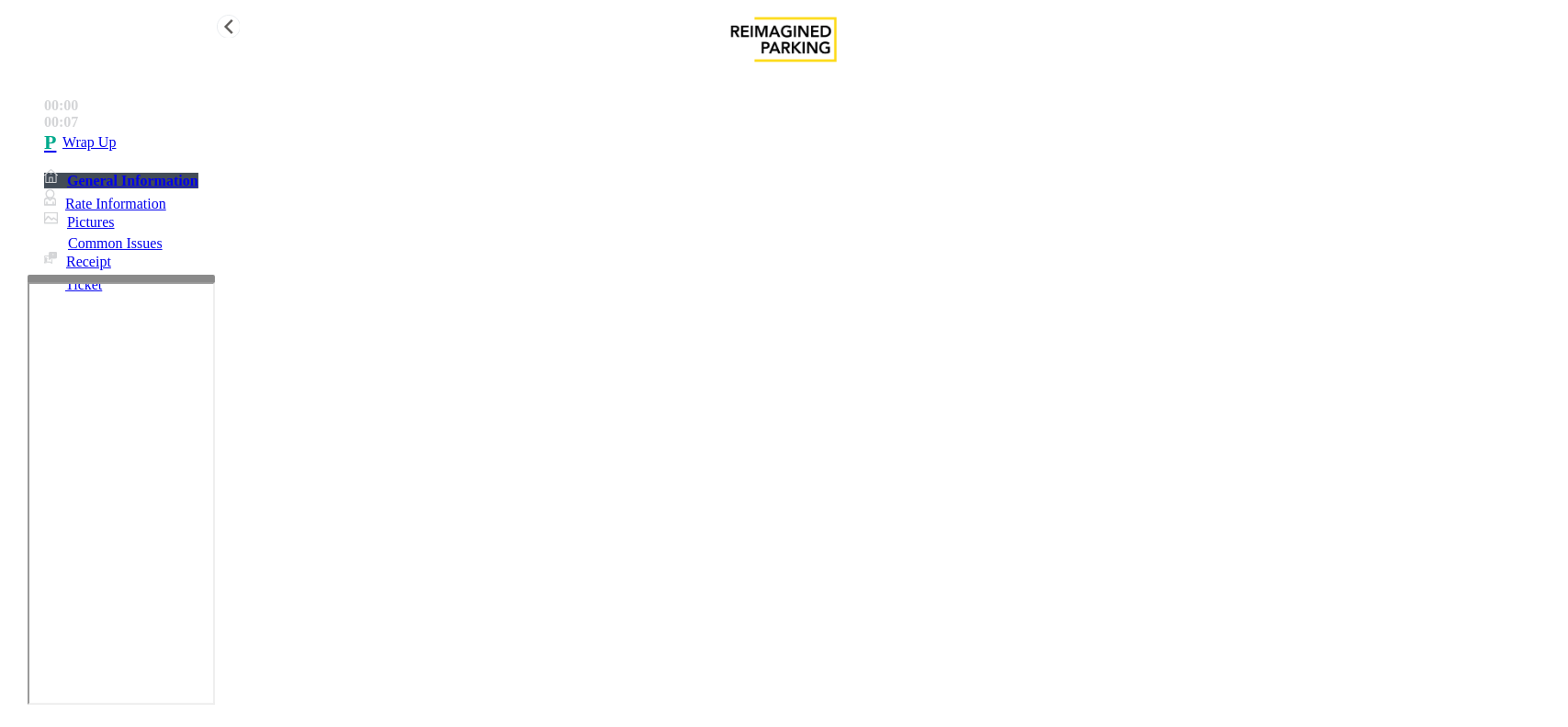 type on "**********" 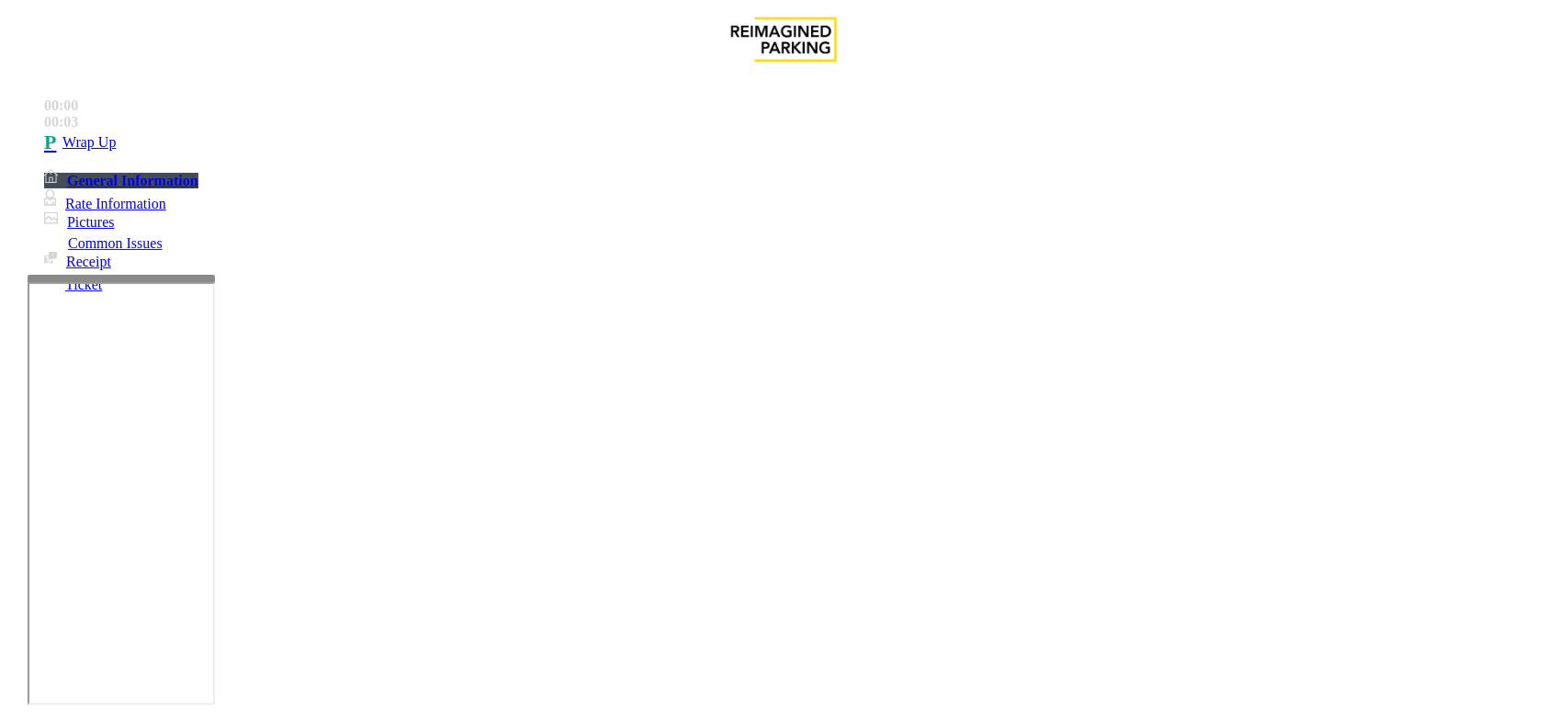 click on "Intercom Issue/No Response" at bounding box center [853, 1327] 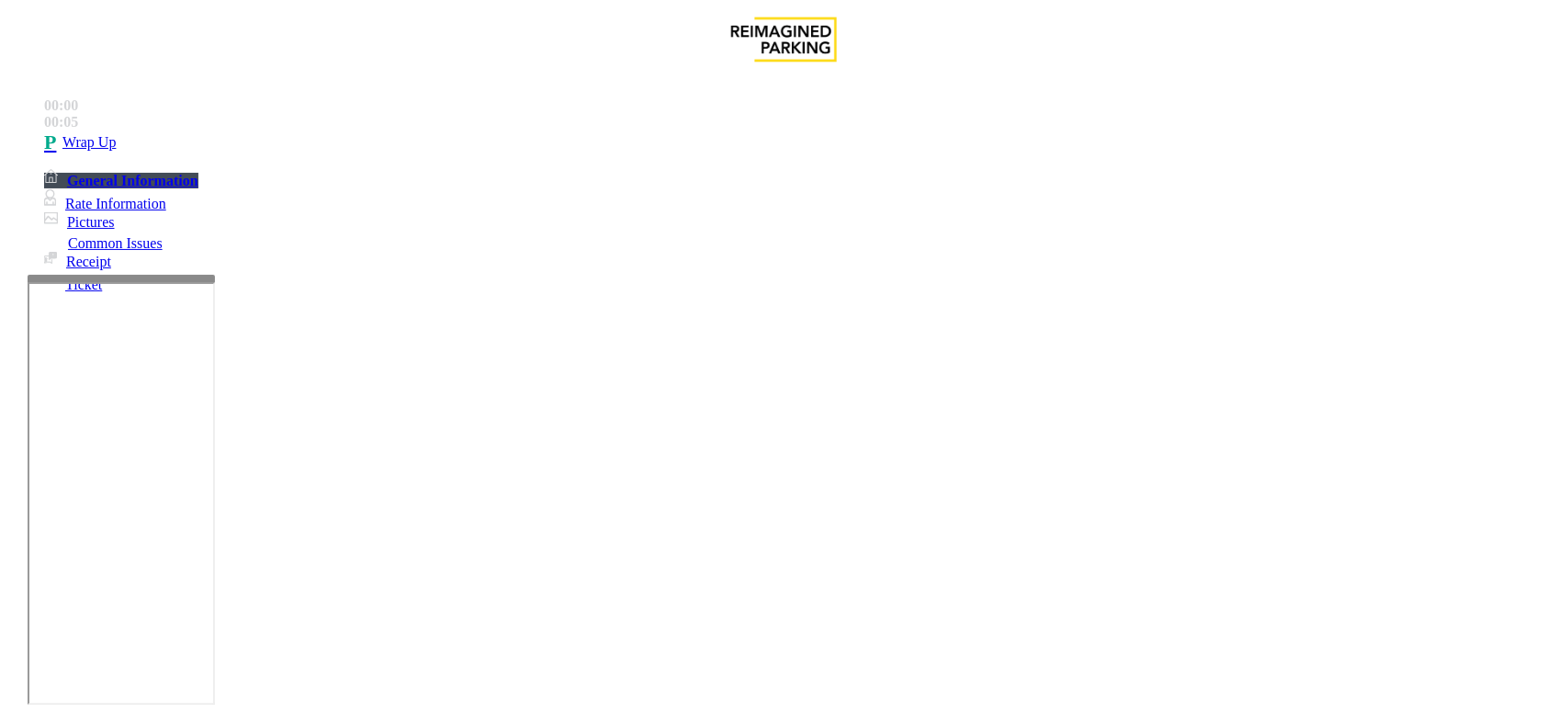 drag, startPoint x: 406, startPoint y: 180, endPoint x: 415, endPoint y: 188, distance: 12.041595 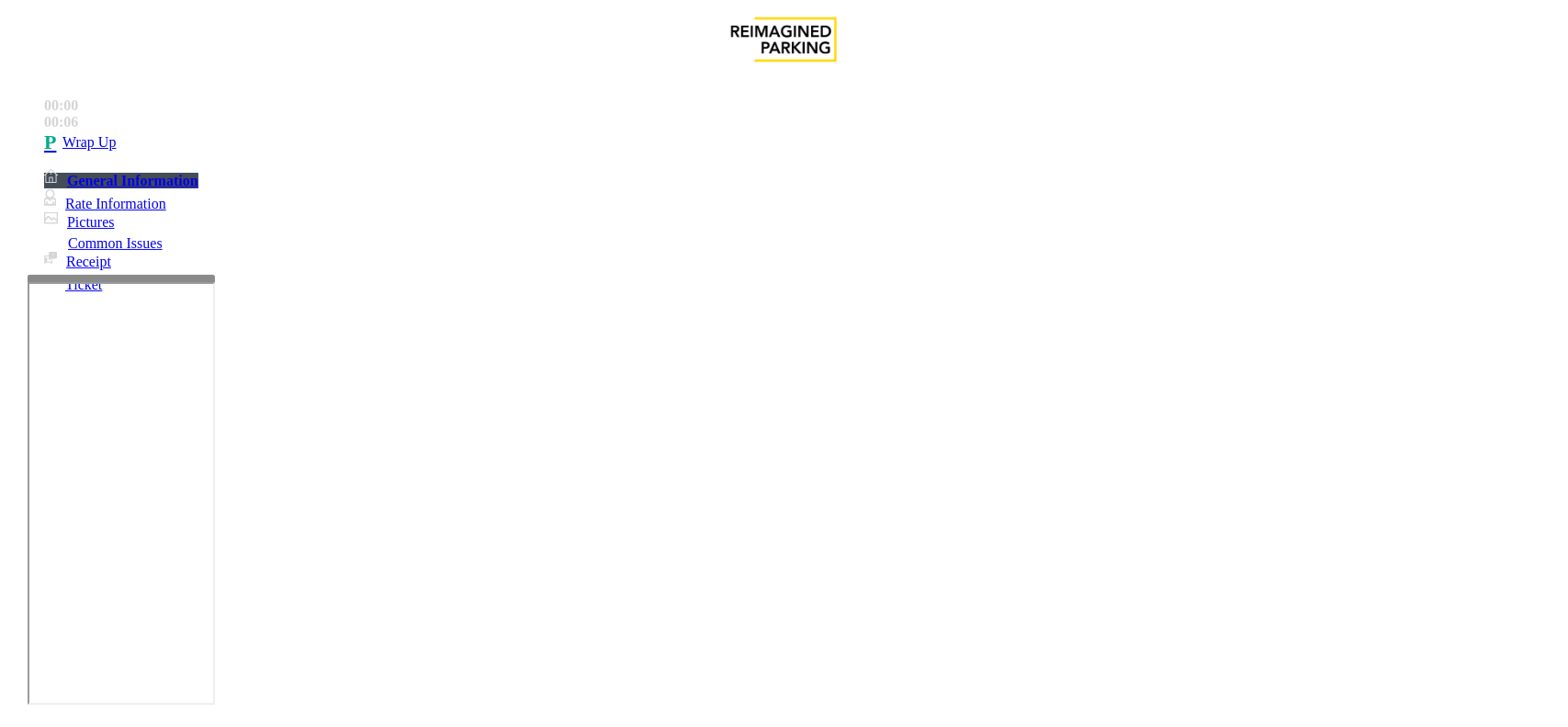 click on "No Response/Unable to hear parker" at bounding box center (784, 1313) 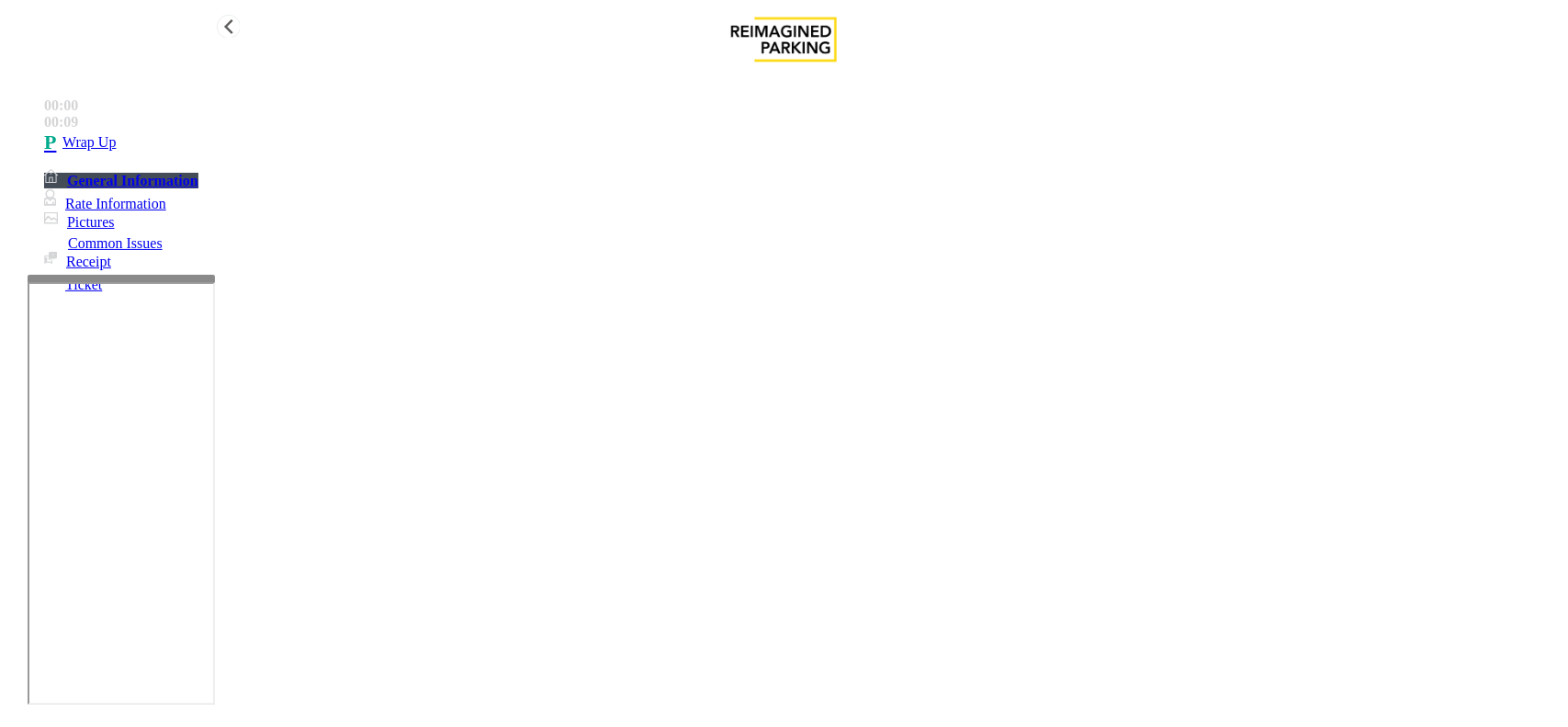 type on "**********" 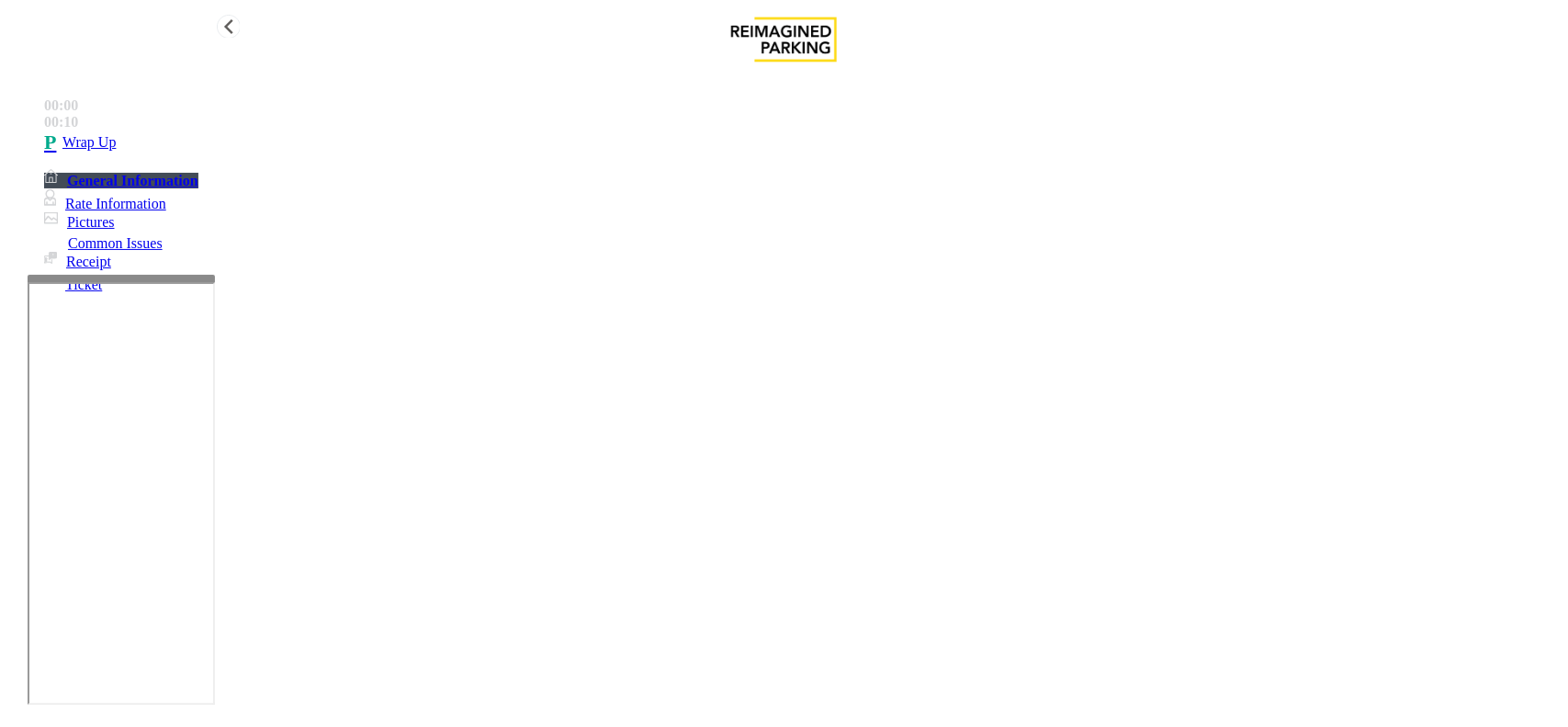 click on "Wrap Up" at bounding box center (89, 142) 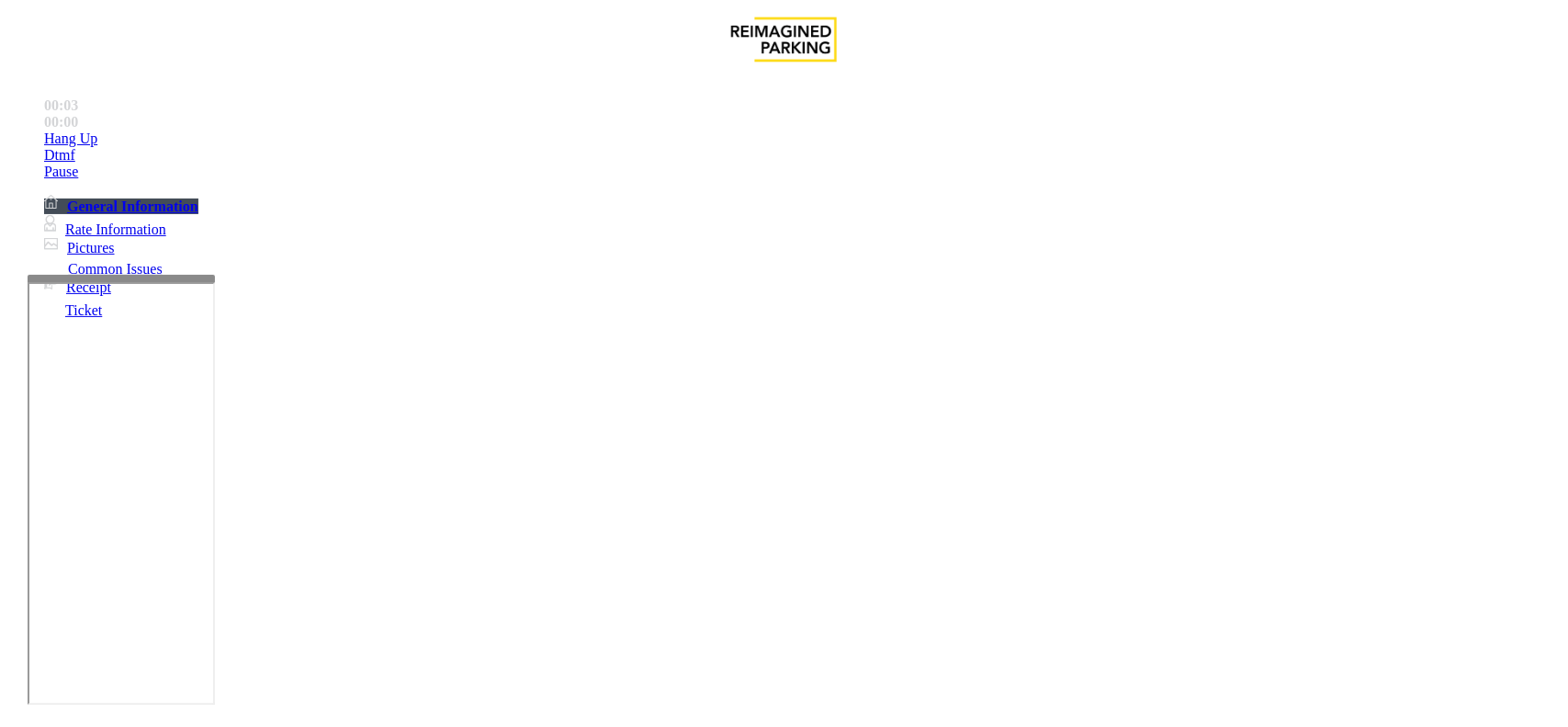 scroll, scrollTop: 574, scrollLeft: 0, axis: vertical 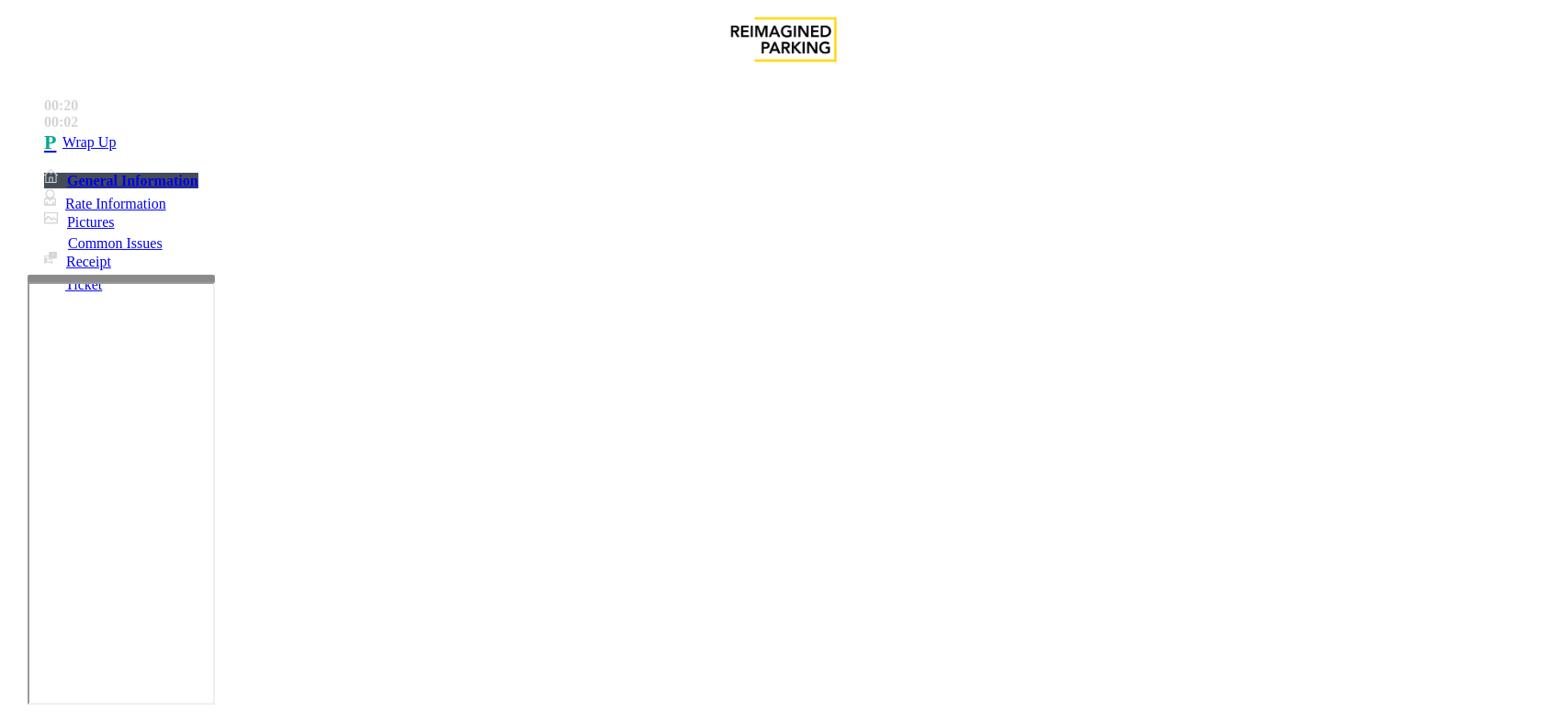 click on "Intercom Issue/No Response" at bounding box center (691, 1327) 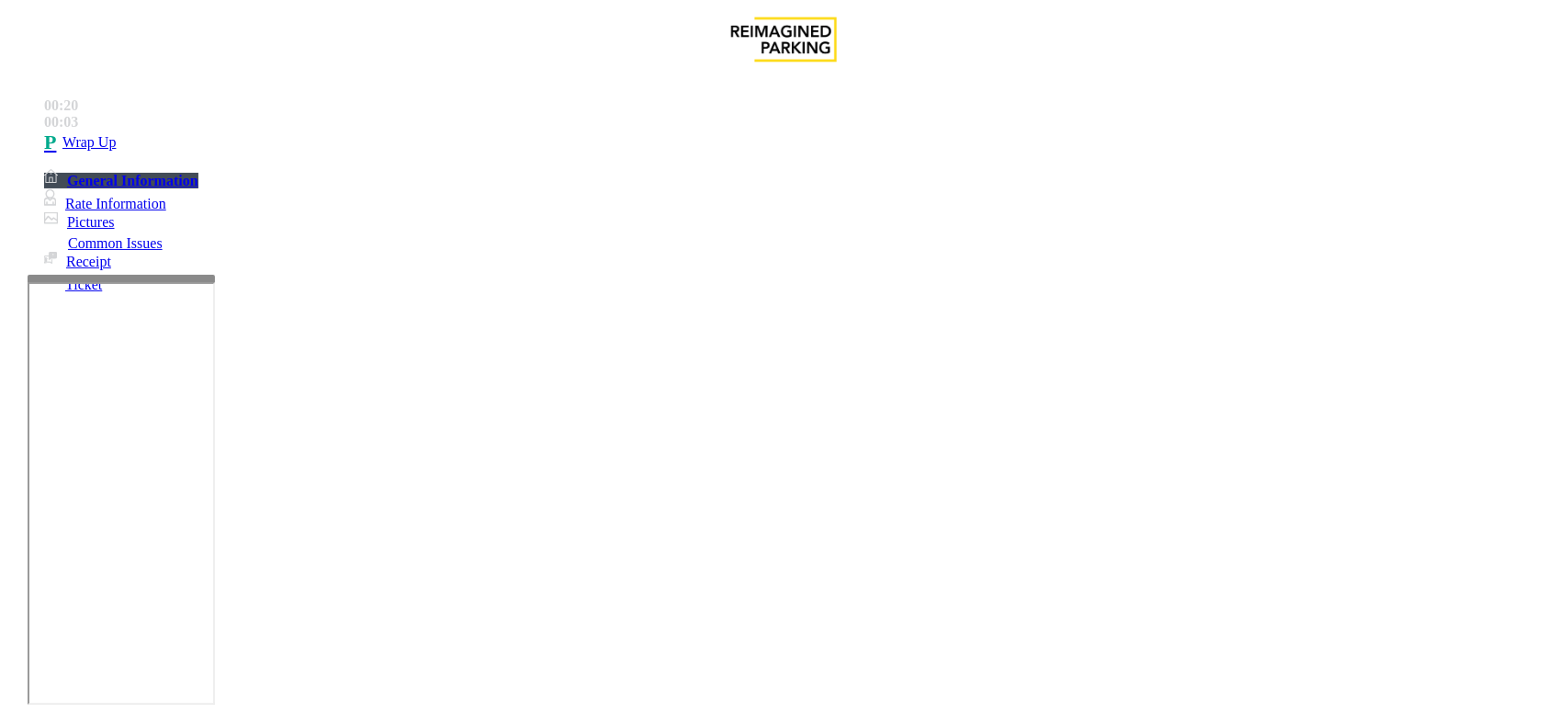 click on "No Response/Unable to hear parker" at bounding box center [130, 1327] 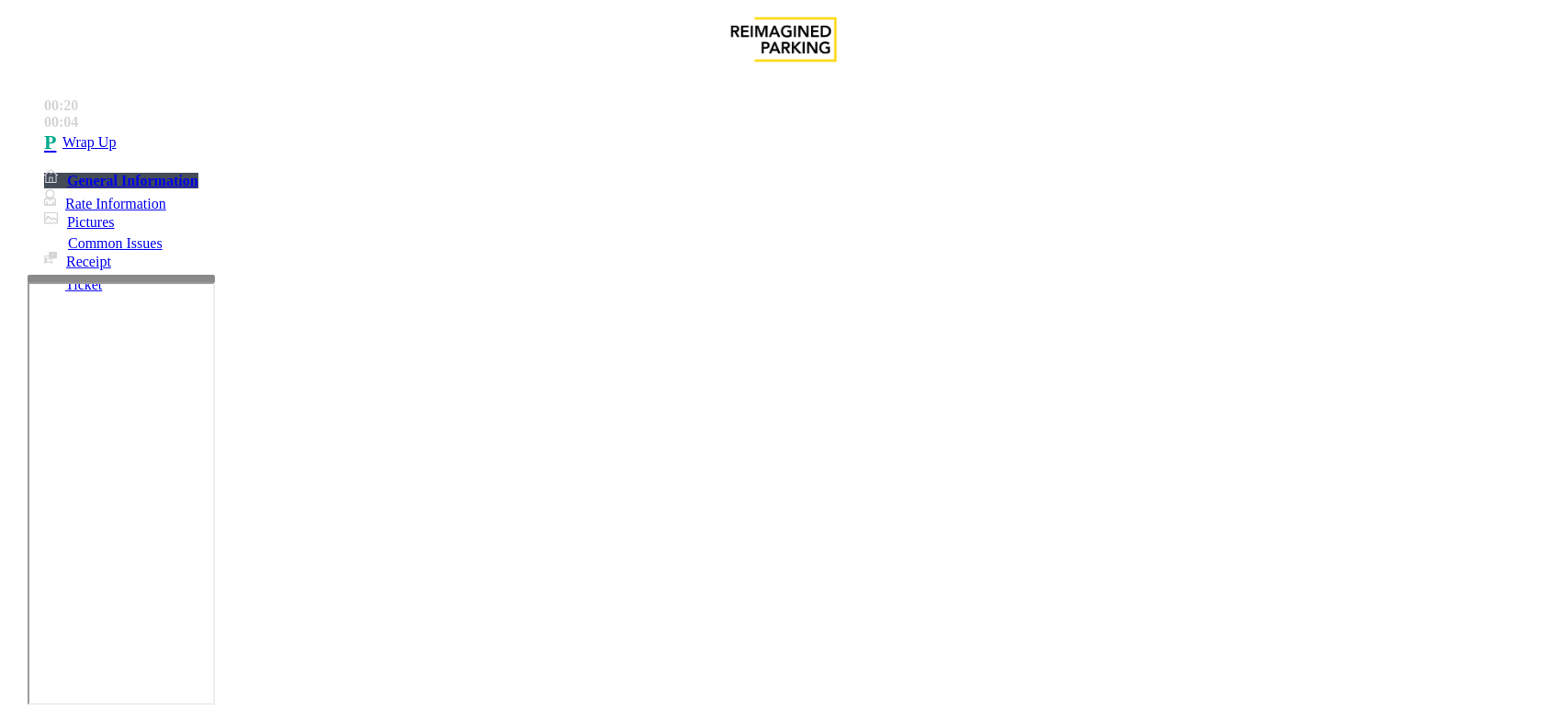 click on "No Response/Unable to hear parker" at bounding box center (784, 1313) 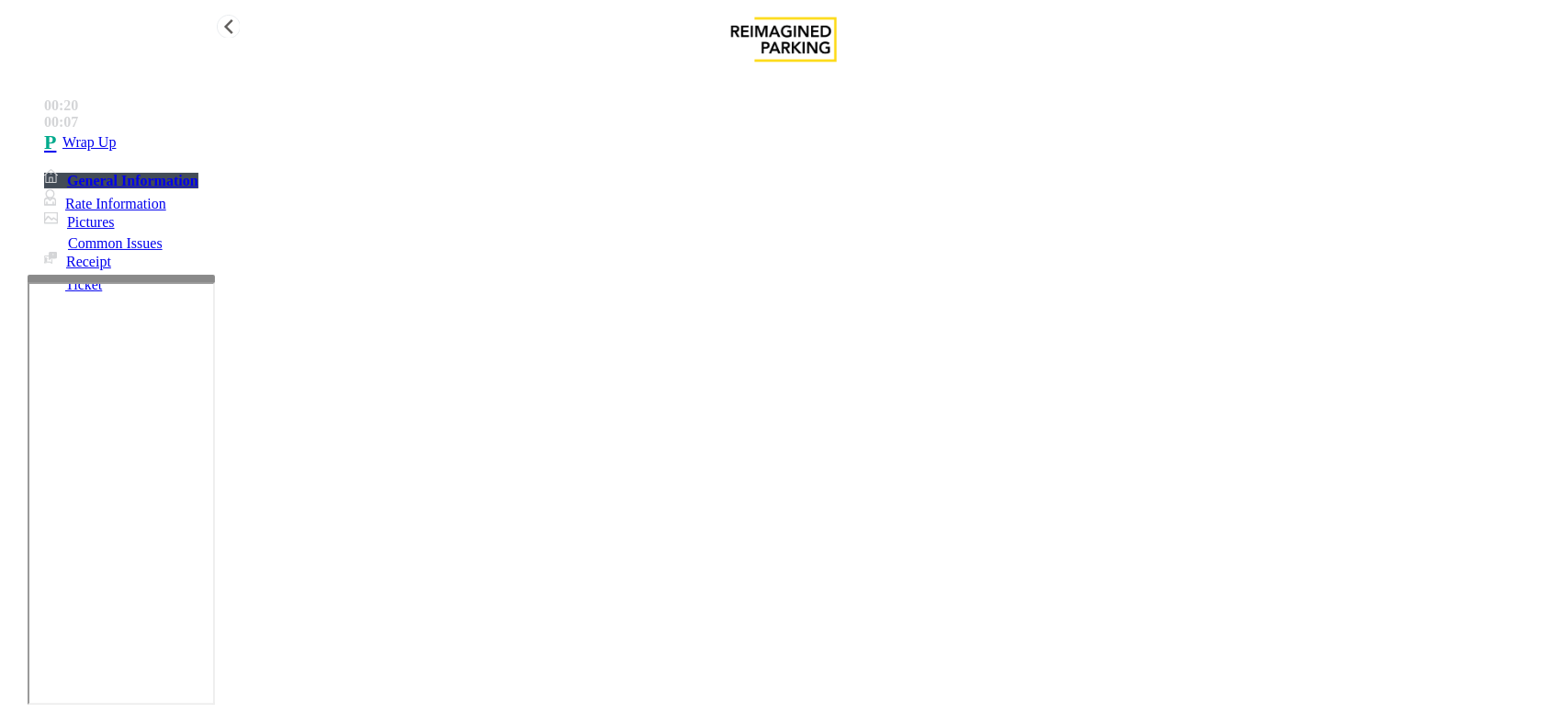 type on "**********" 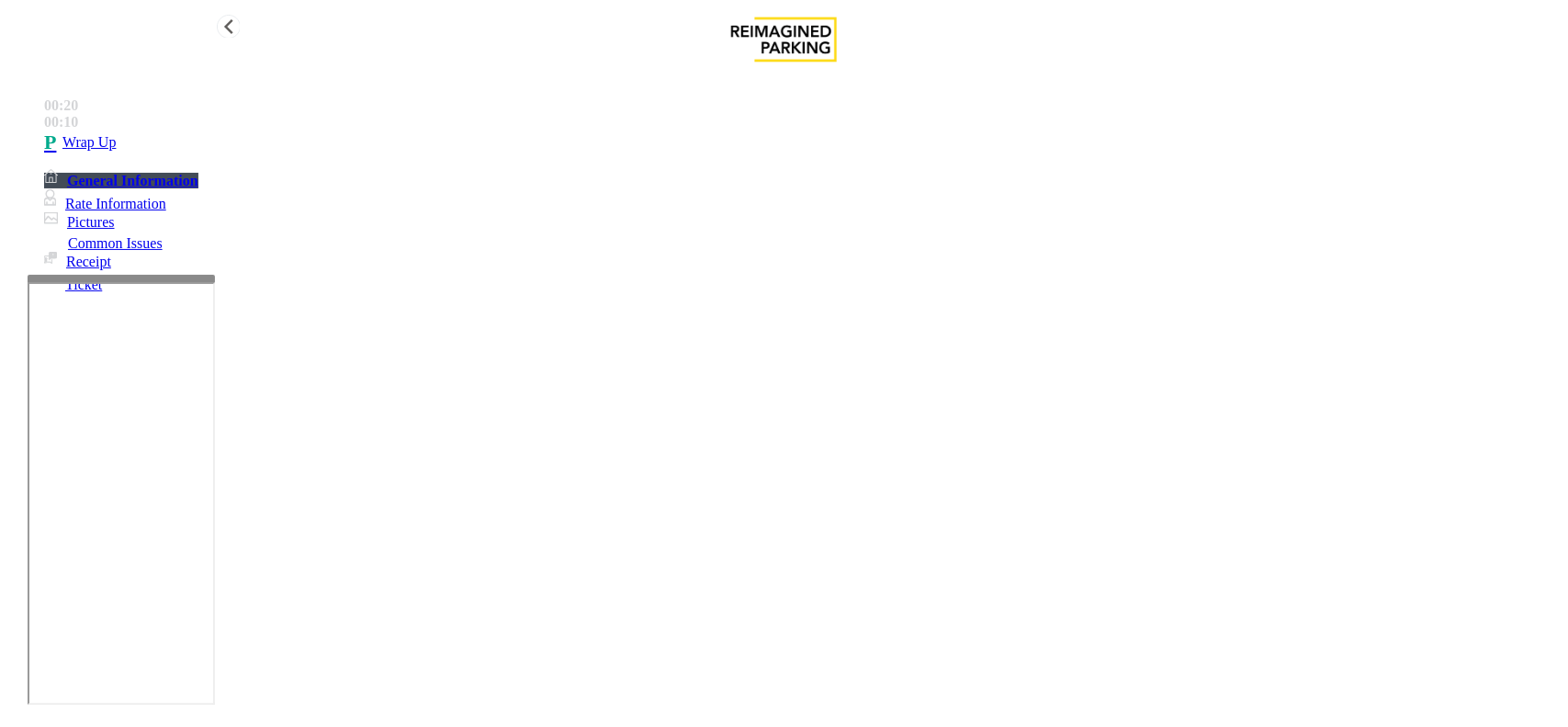 click on "Wrap Up" at bounding box center [802, 142] 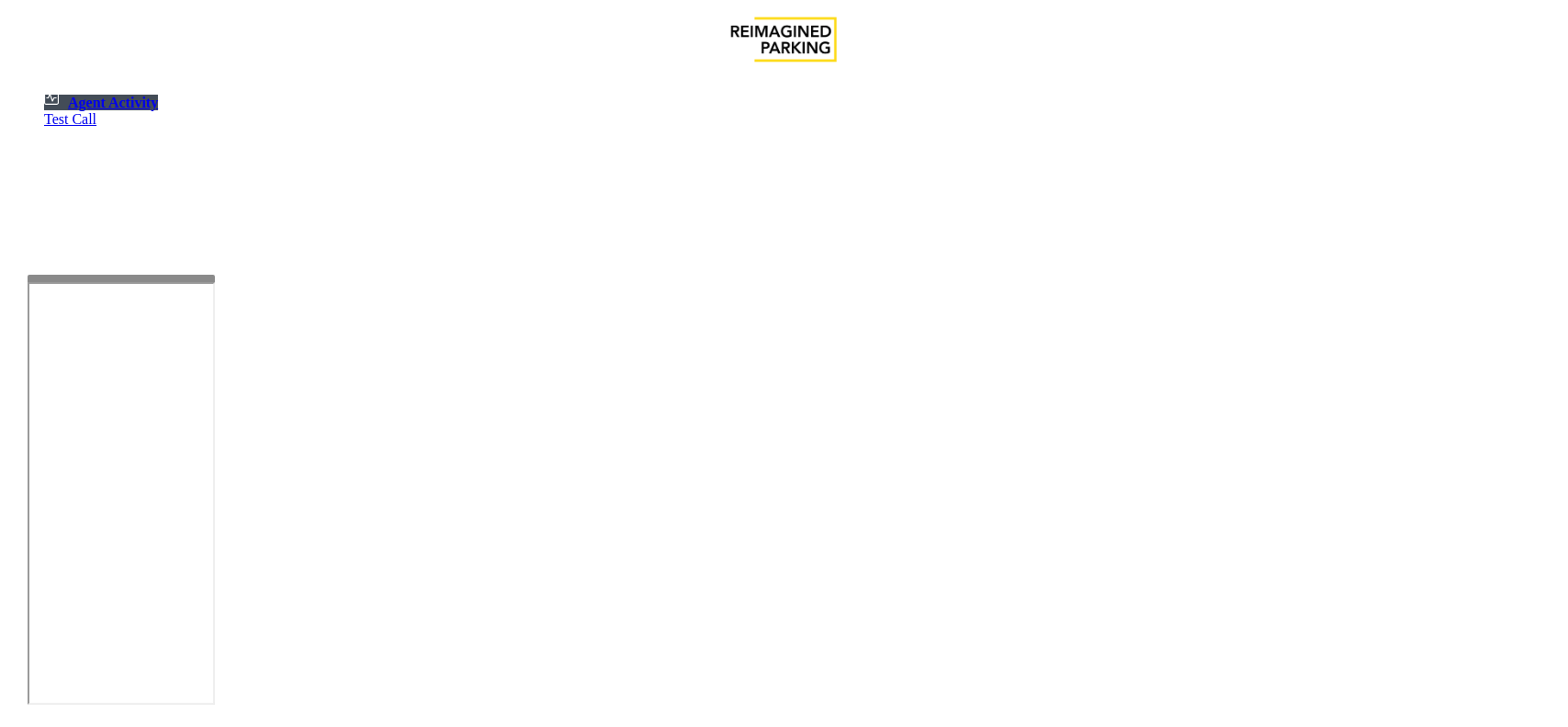 click on "Agent Activity Logout" at bounding box center (784, 1164) 